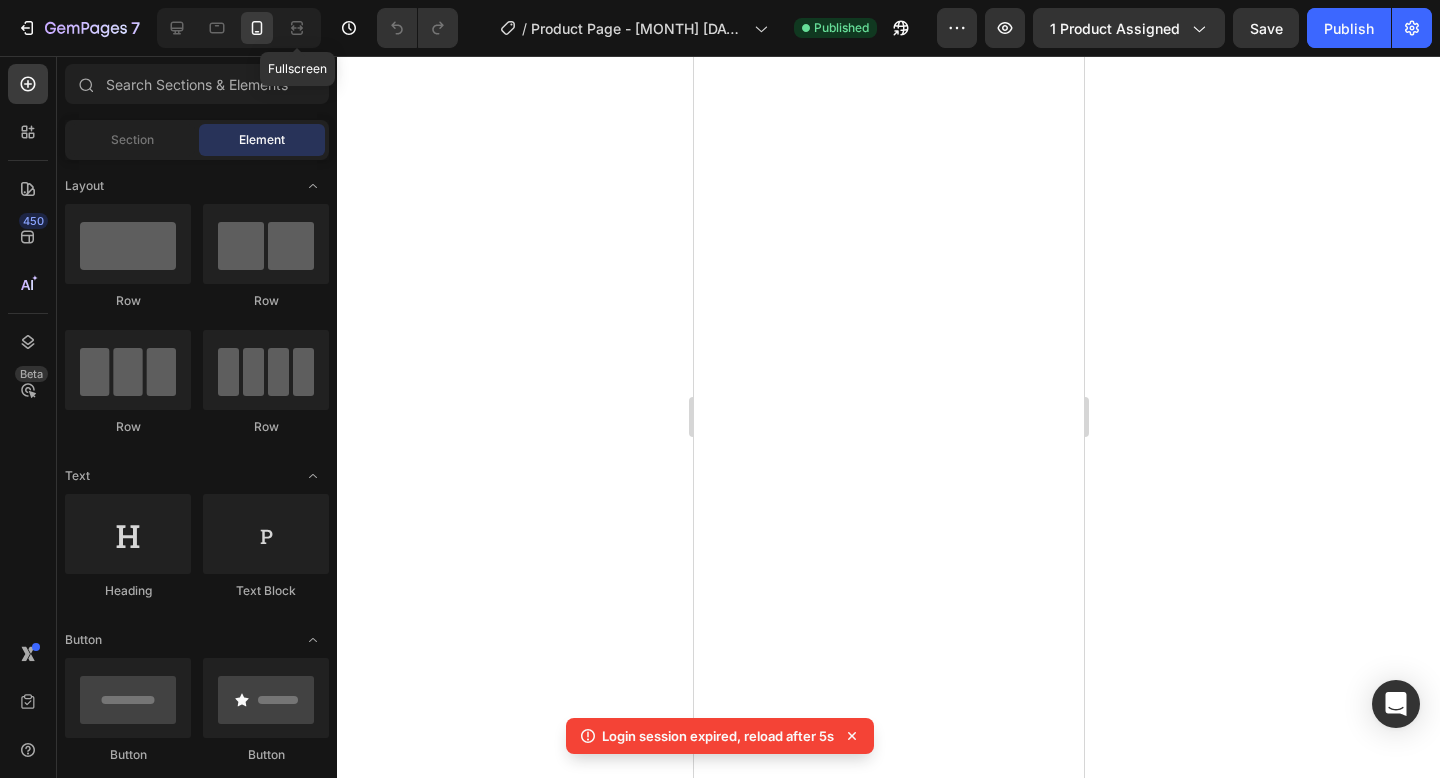 scroll, scrollTop: 0, scrollLeft: 0, axis: both 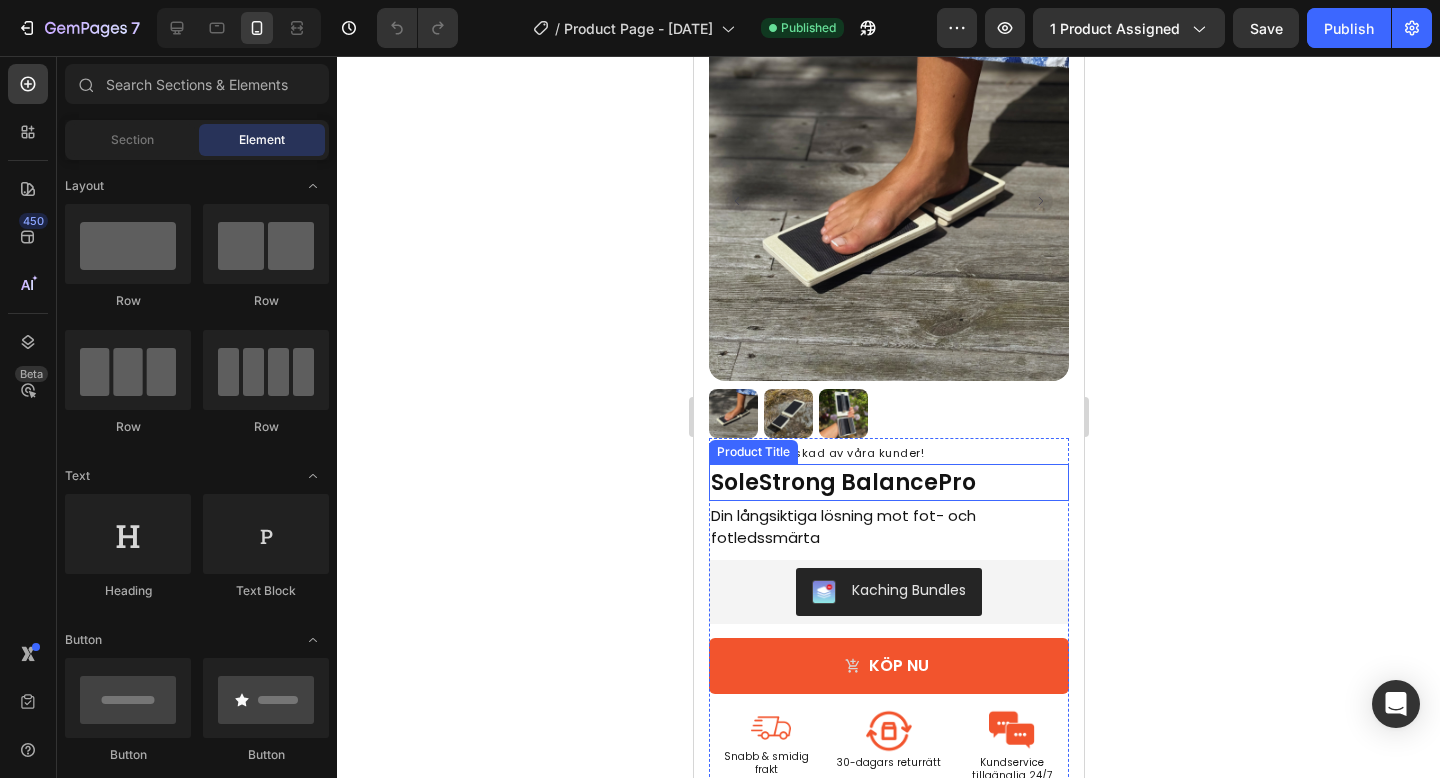click on "SoleStrong BalancePro" at bounding box center (888, 482) 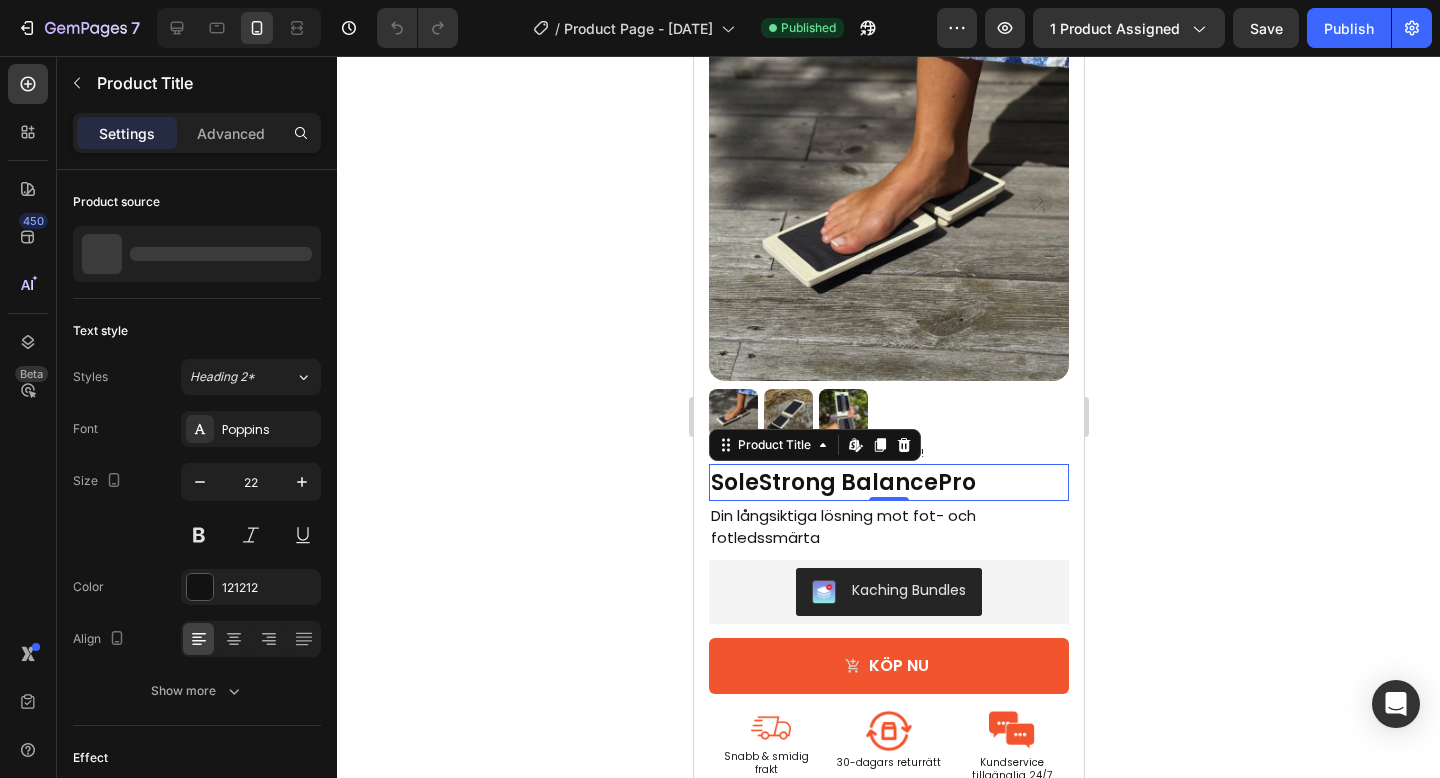 click on "SoleStrong BalancePro" at bounding box center [888, 482] 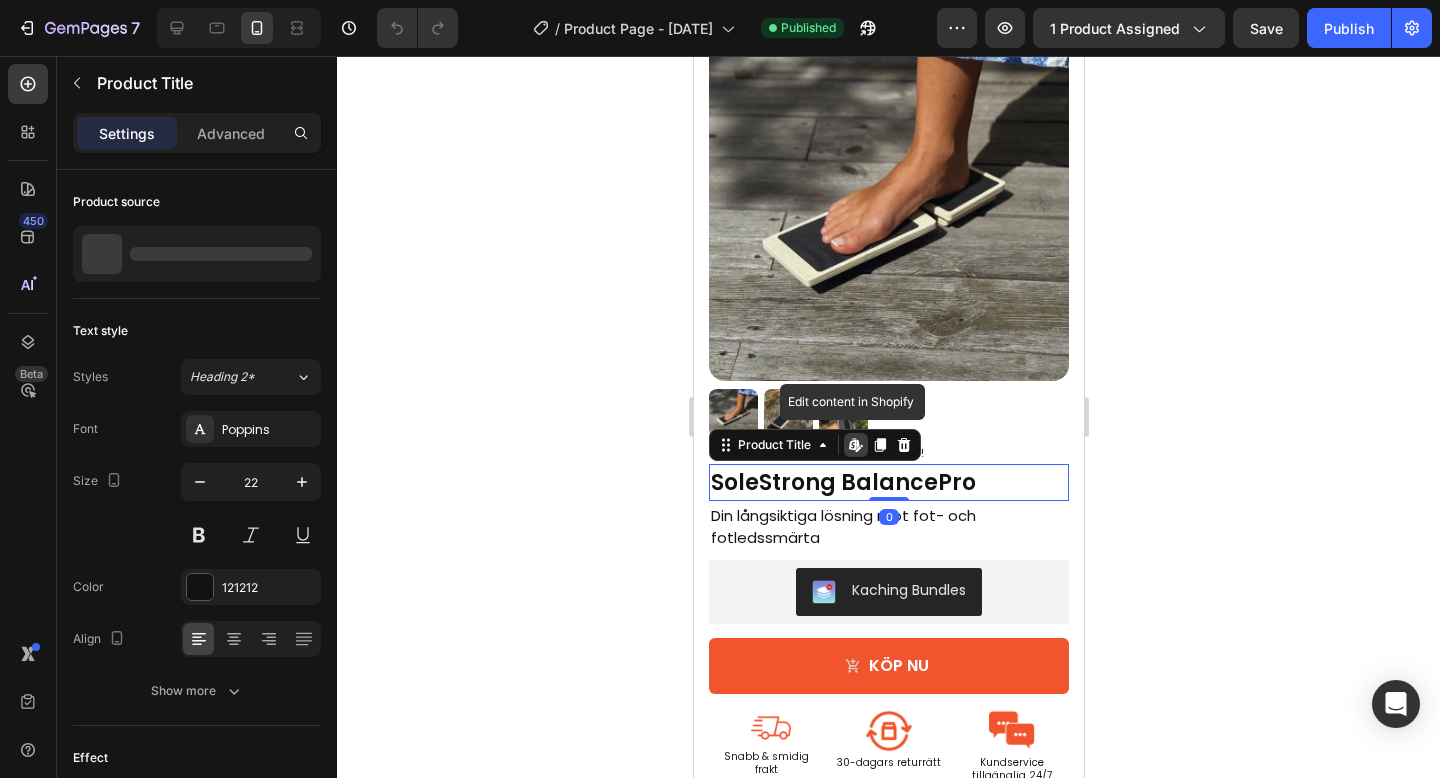 click on "SoleStrong BalancePro" at bounding box center [888, 482] 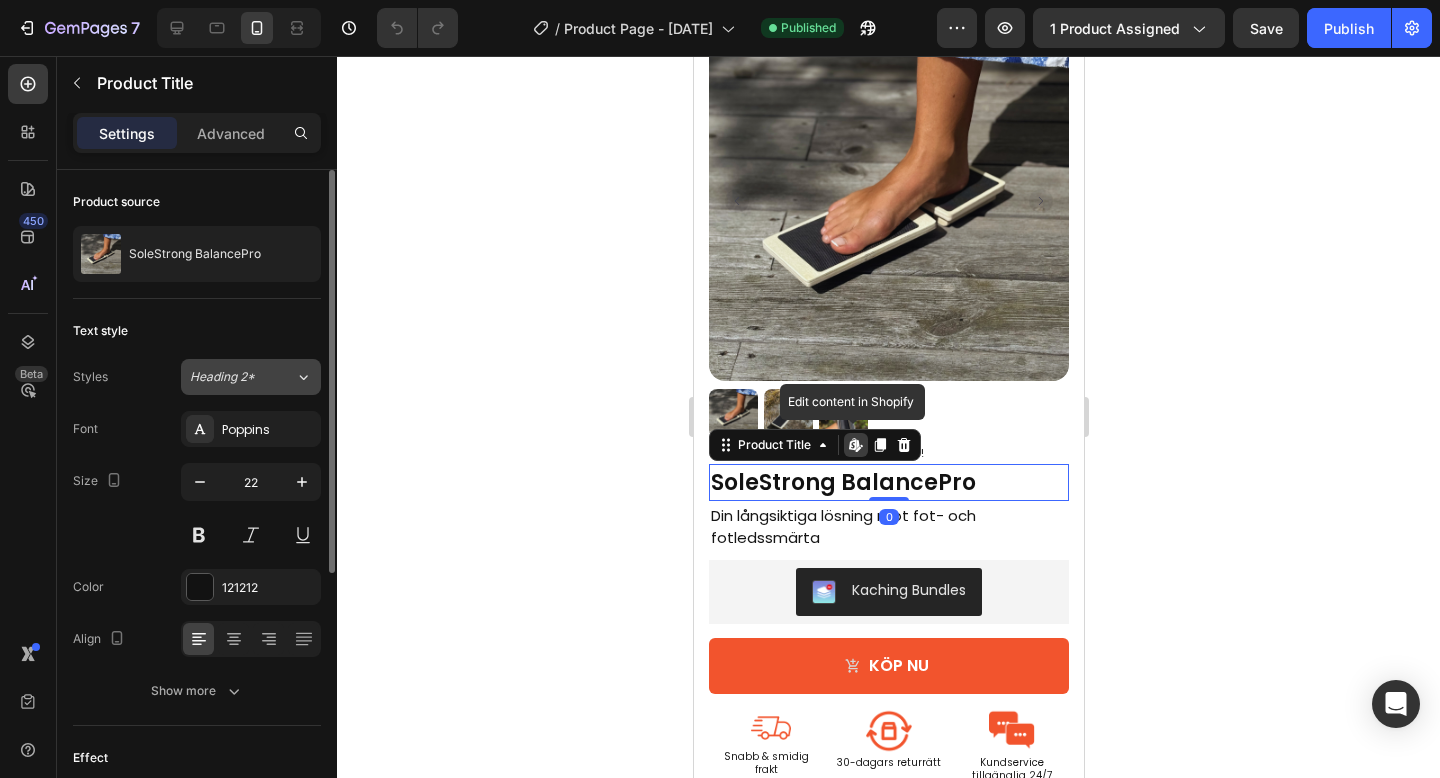 click on "Heading 2*" 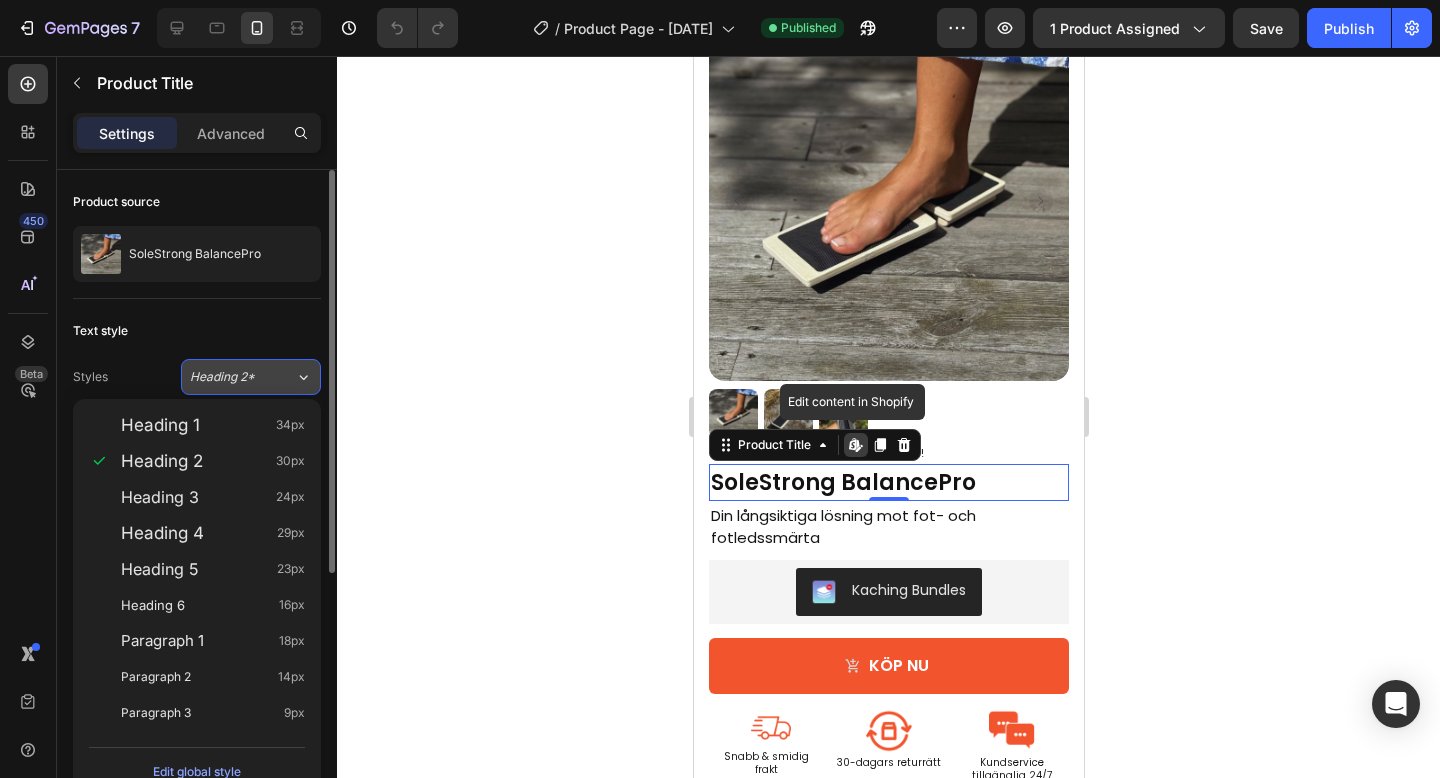 click on "Heading 2*" 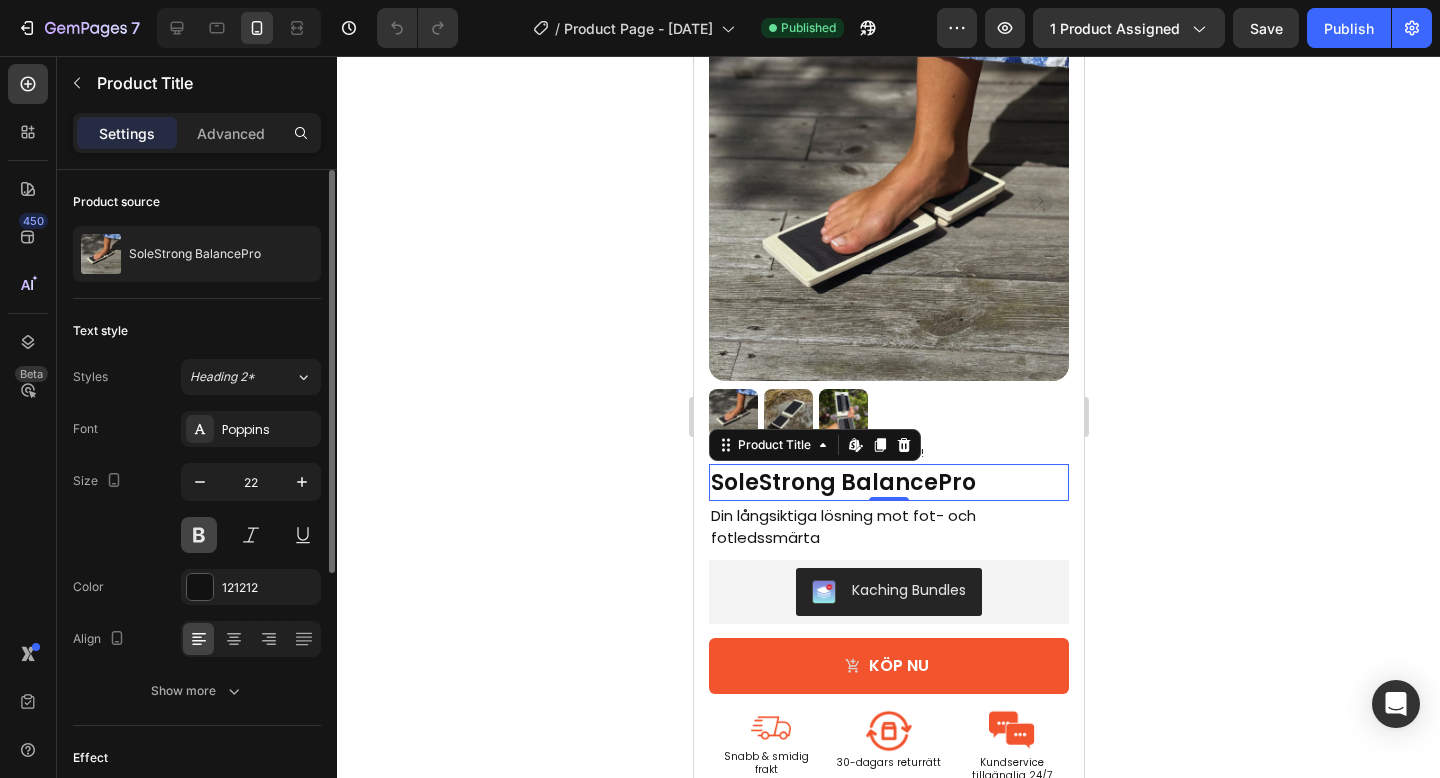 click at bounding box center (199, 535) 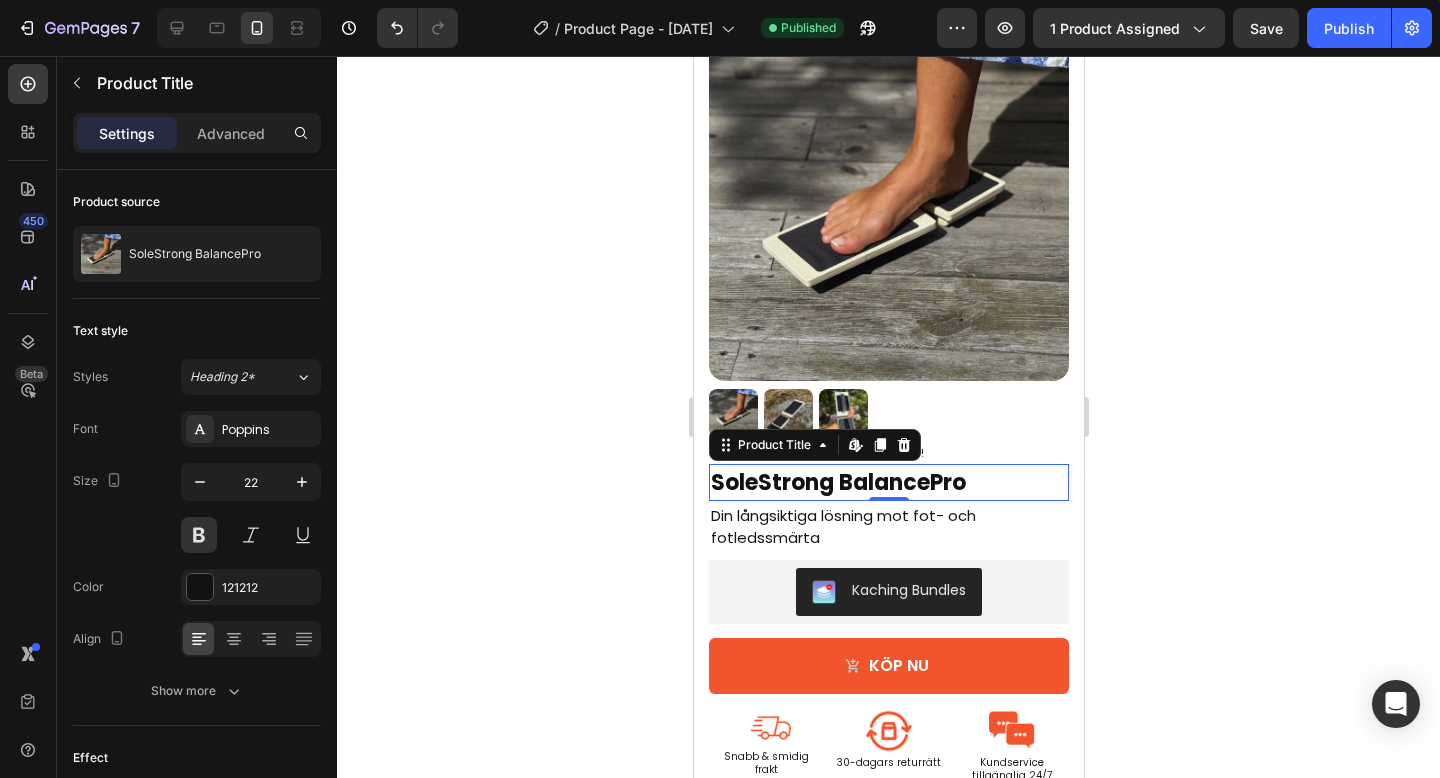 click 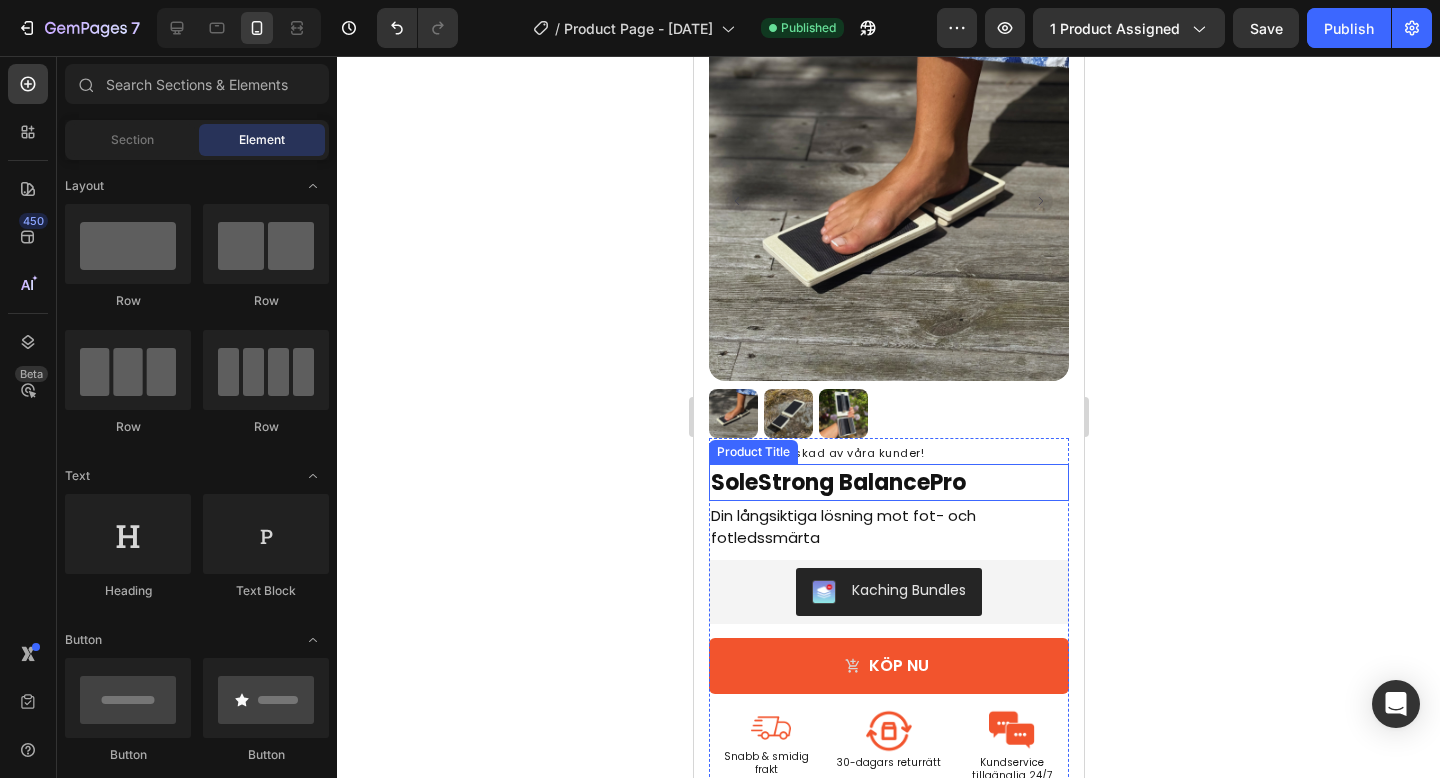 click on "SoleStrong BalancePro" at bounding box center (888, 482) 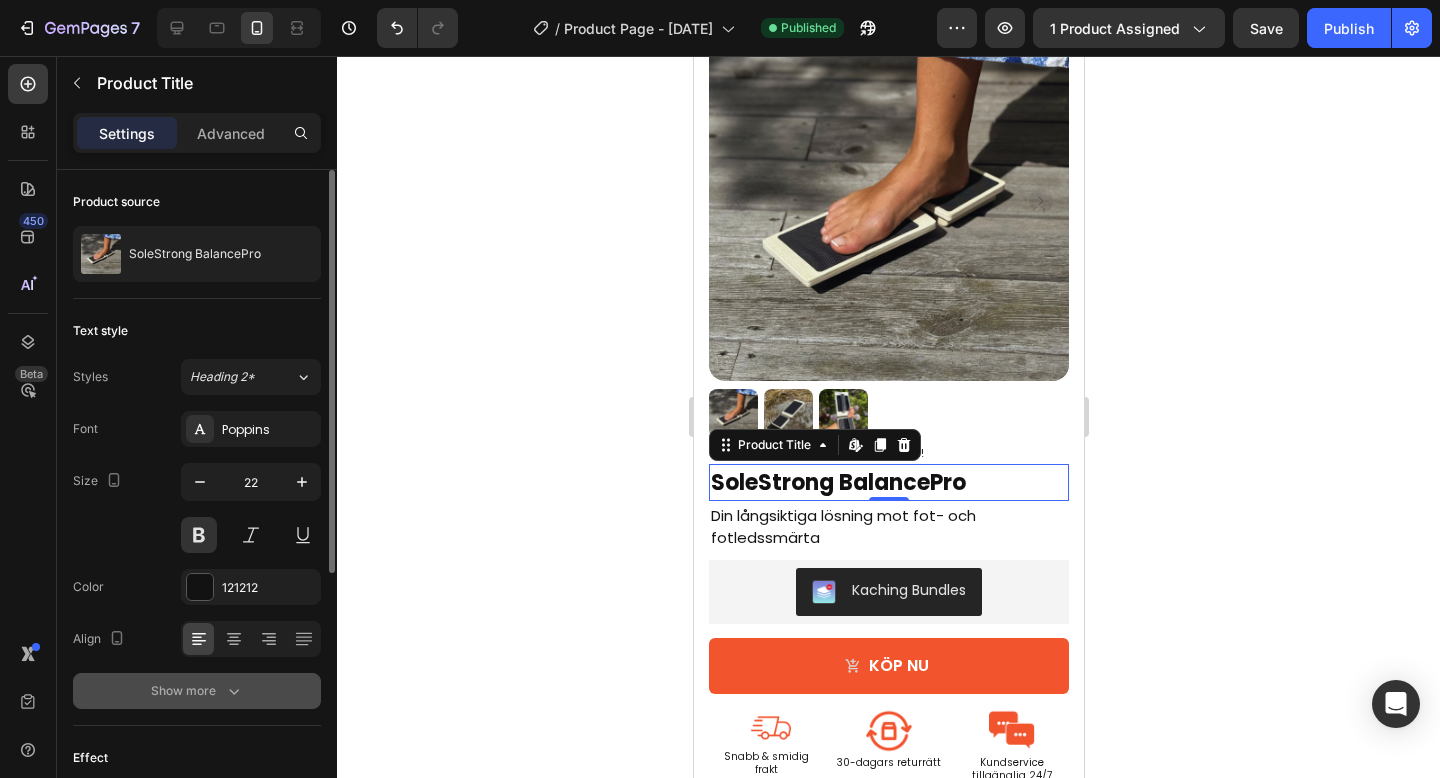 click on "Show more" at bounding box center (197, 691) 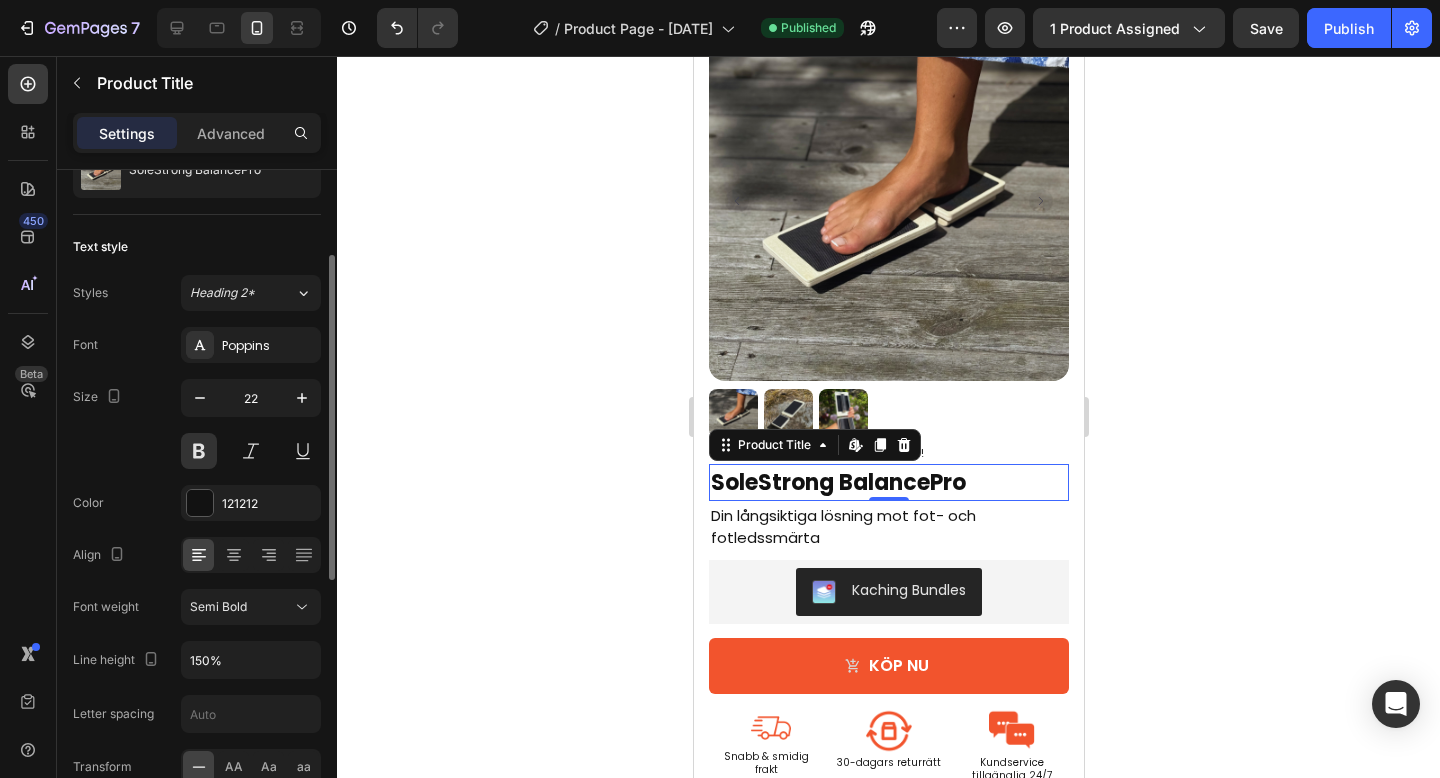 scroll, scrollTop: 156, scrollLeft: 0, axis: vertical 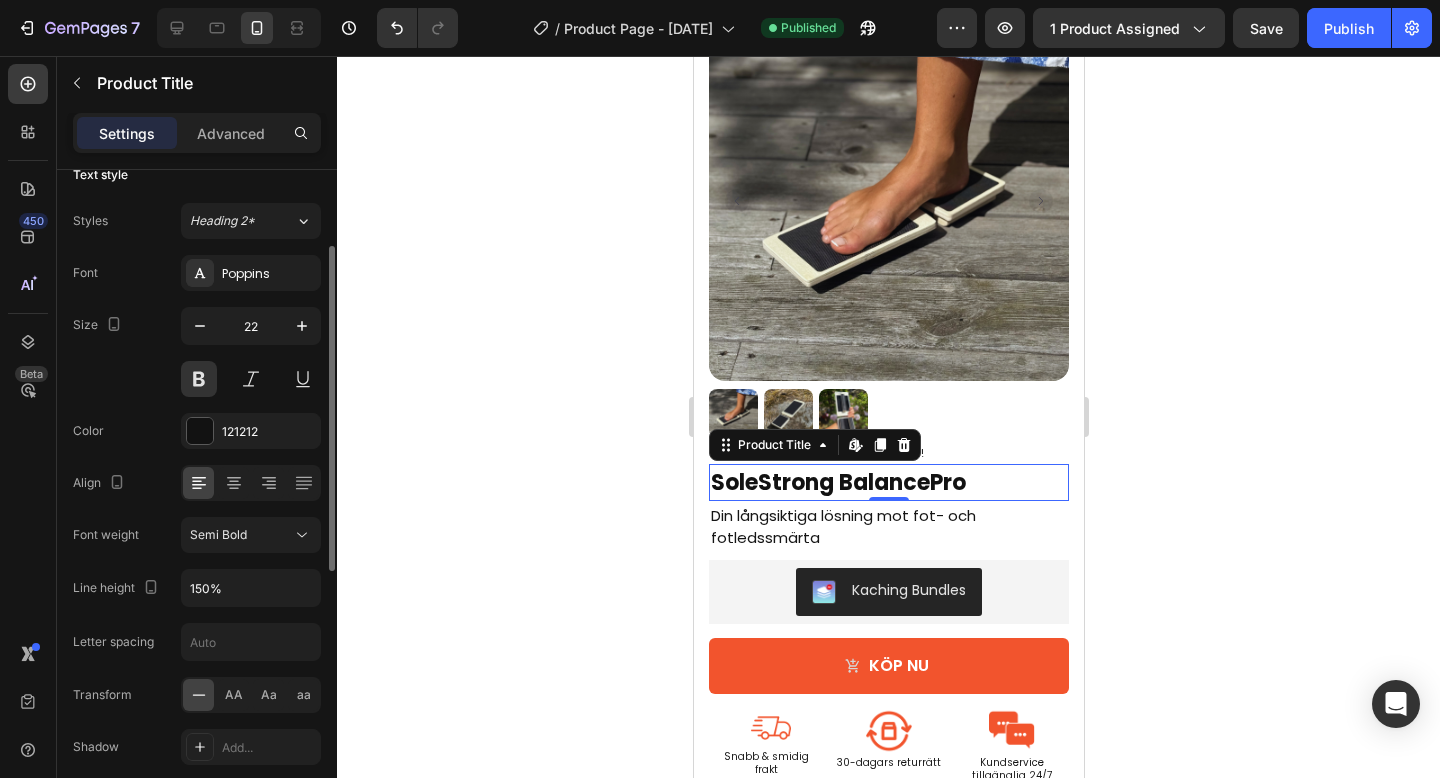 click on "Font Poppins Size [NUMBER] Color [NUMBER] Align Font weight Semi Bold Line height [NUMBER]% Letter spacing Transform AA Aa aa Shadow Add... Show less" at bounding box center (197, 536) 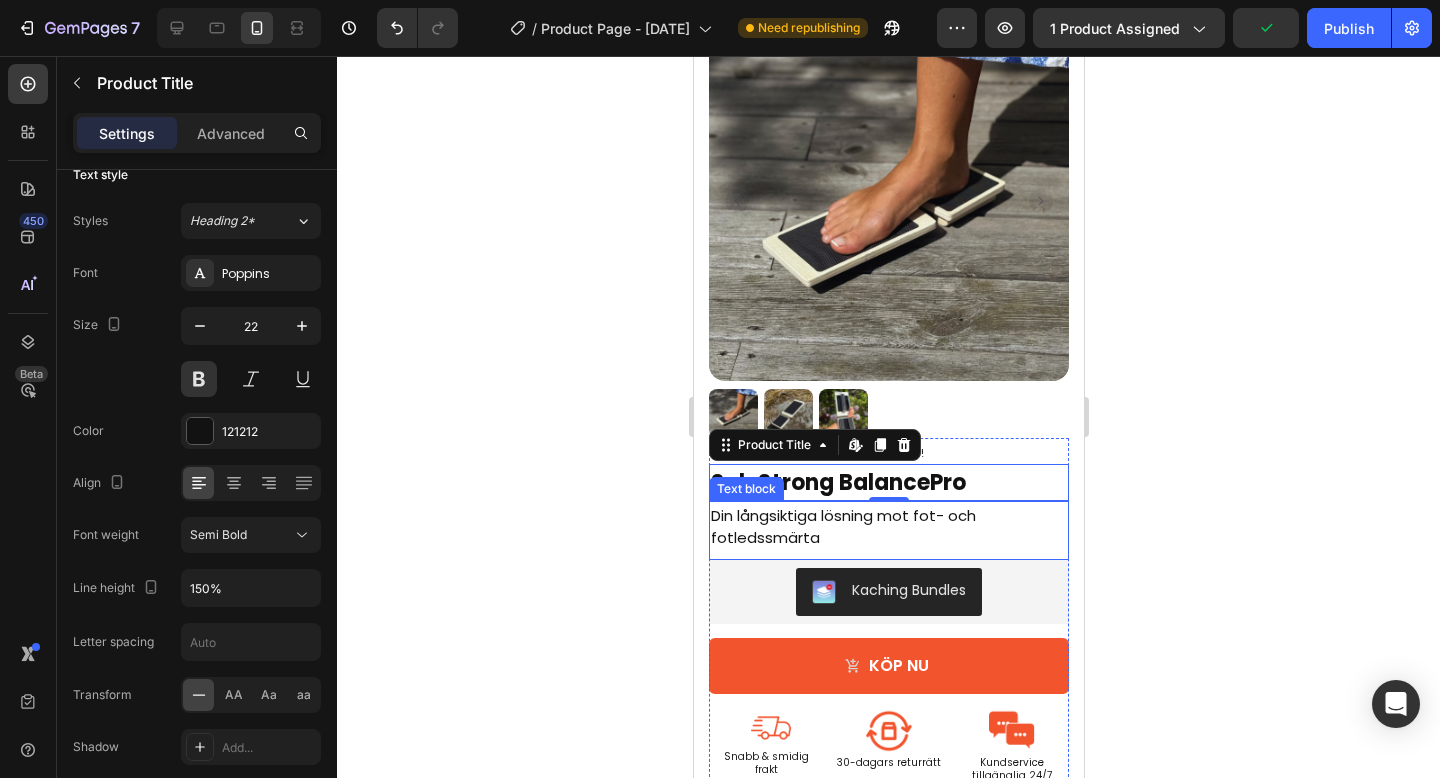 click on "Din långsiktiga lösning mot fot- och fotledssmärta" at bounding box center [842, 527] 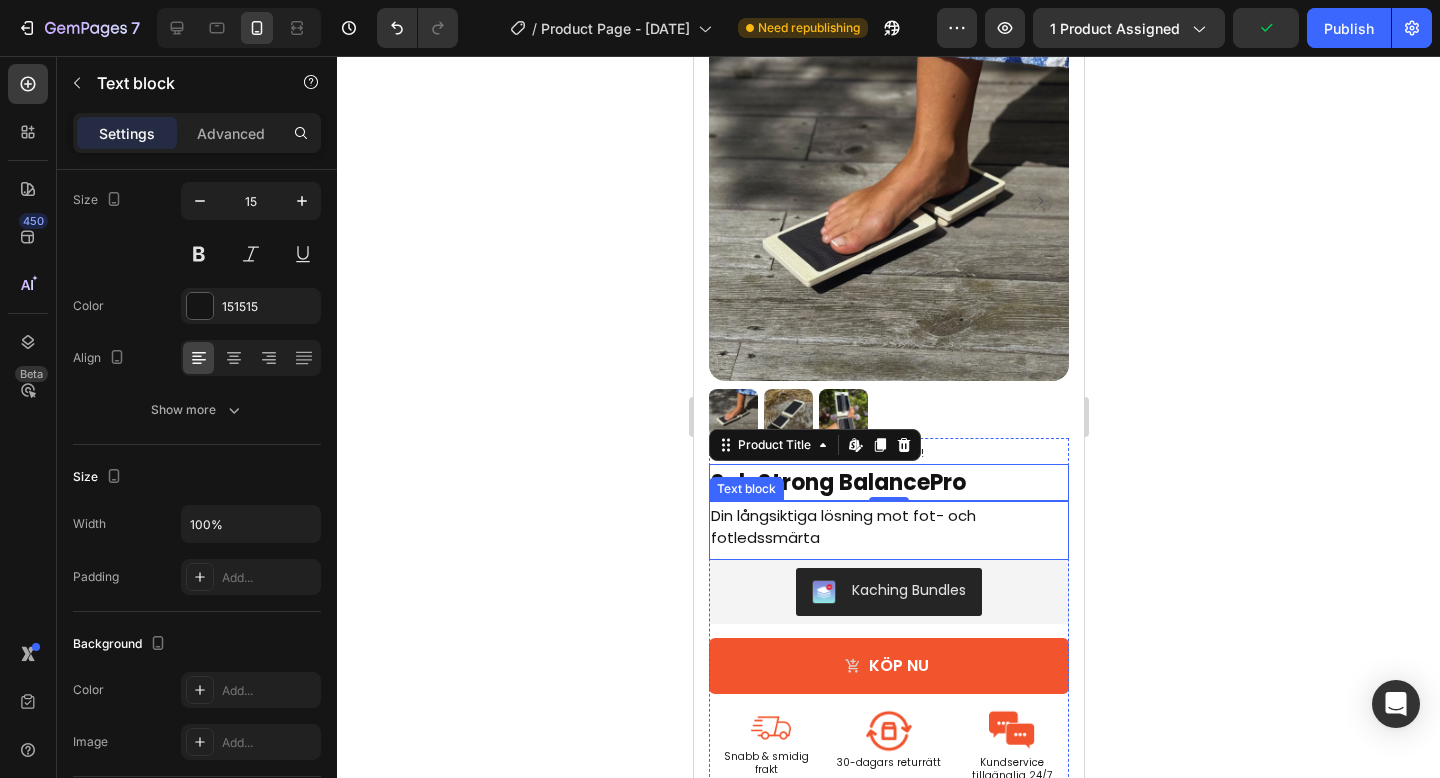 scroll, scrollTop: 0, scrollLeft: 0, axis: both 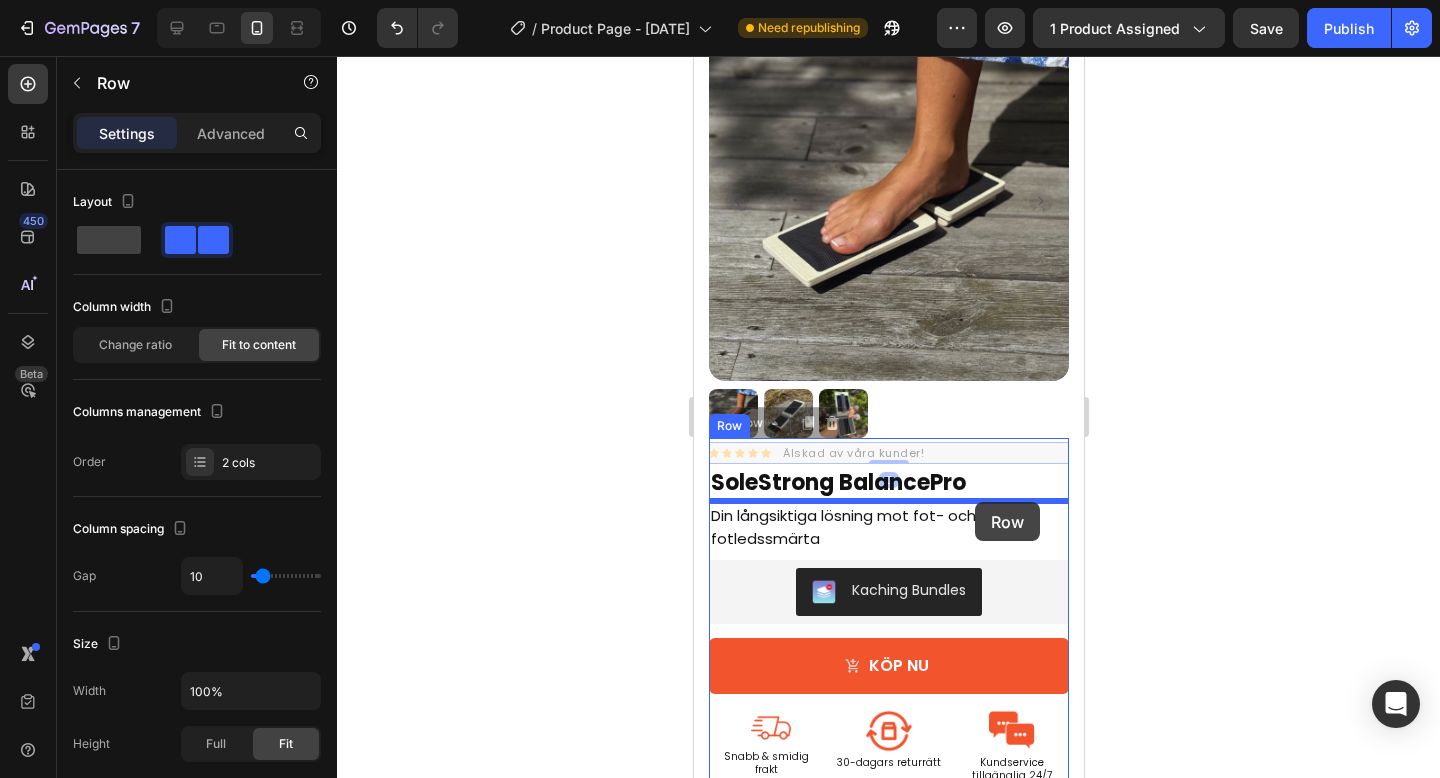 drag, startPoint x: 978, startPoint y: 453, endPoint x: 974, endPoint y: 502, distance: 49.162994 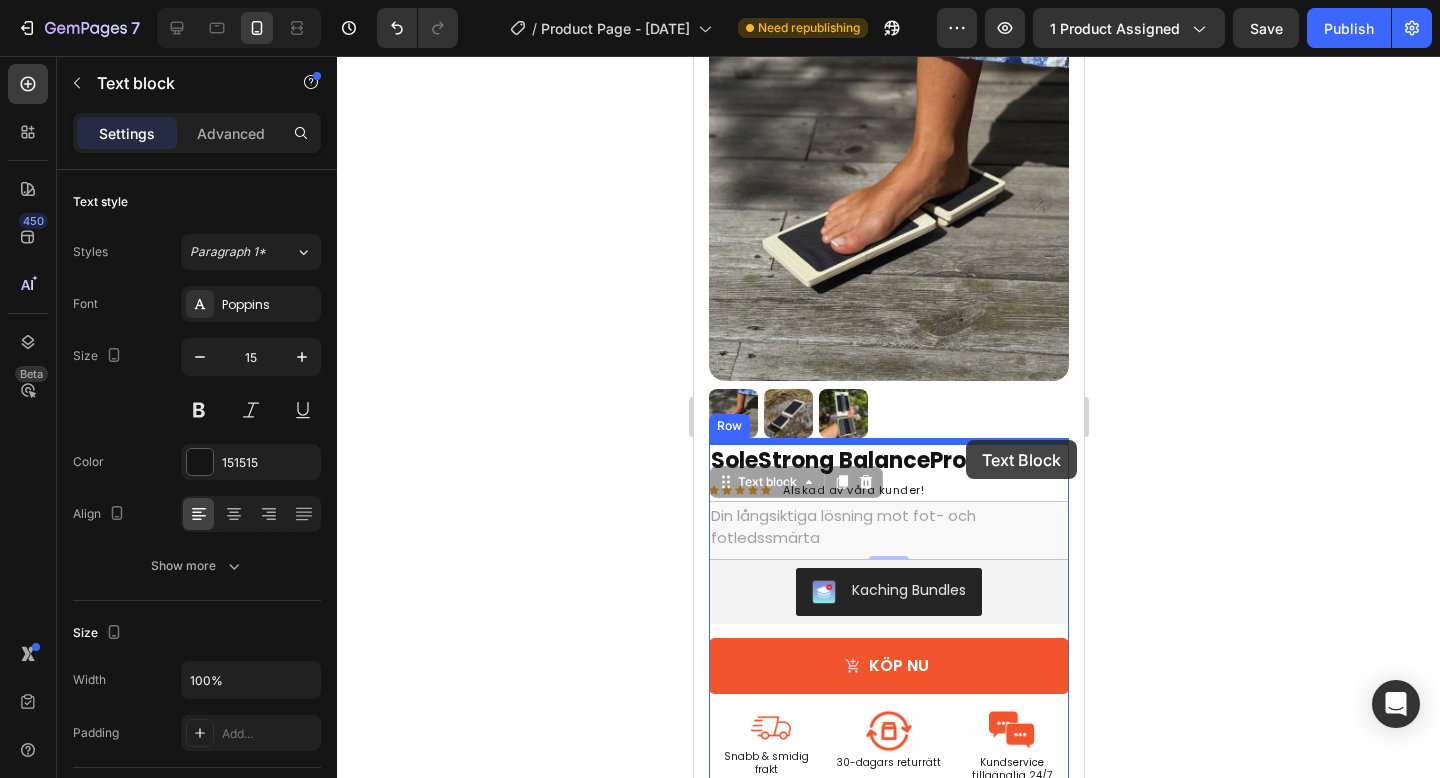 drag, startPoint x: 971, startPoint y: 527, endPoint x: 965, endPoint y: 440, distance: 87.20665 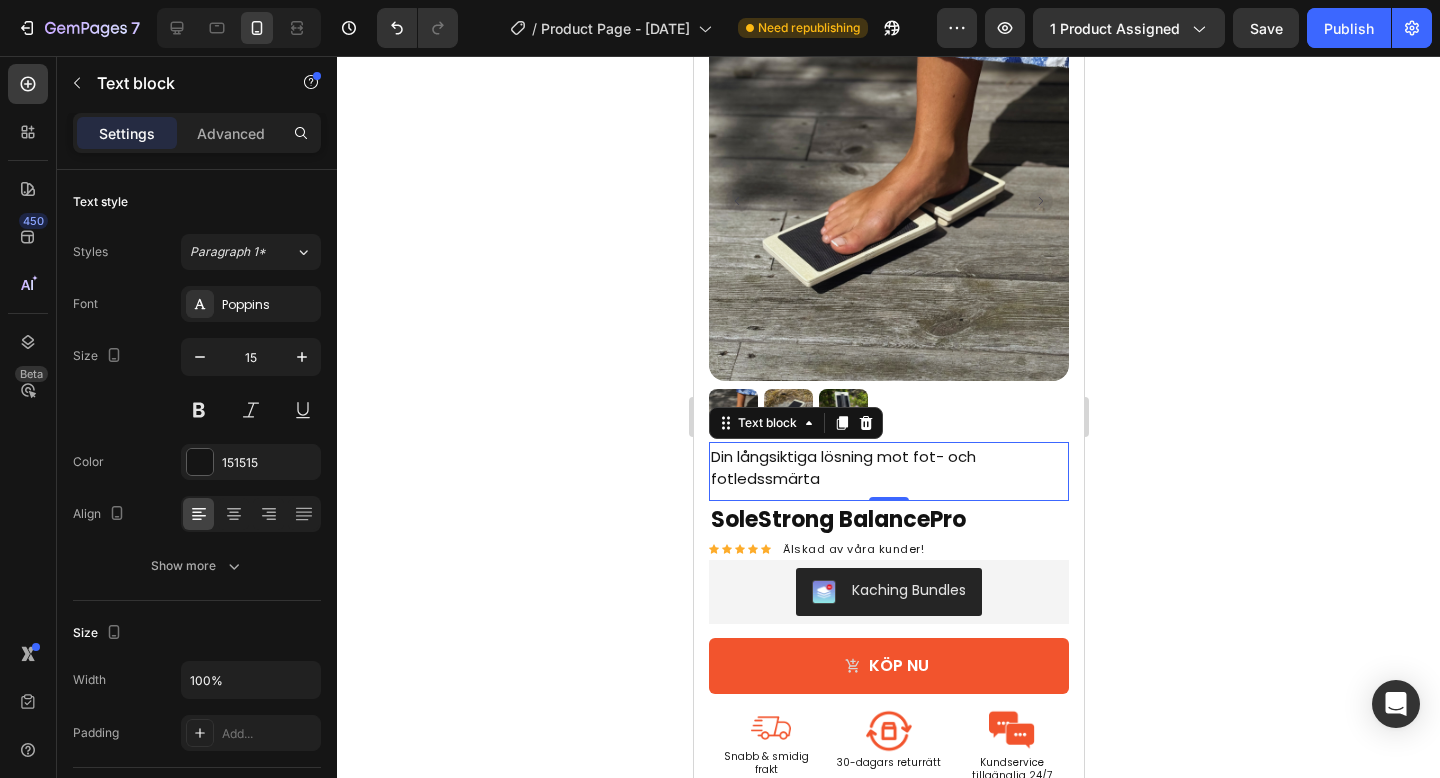 click on "Din långsiktiga lösning mot fot- och fotledssmärta" at bounding box center [888, 468] 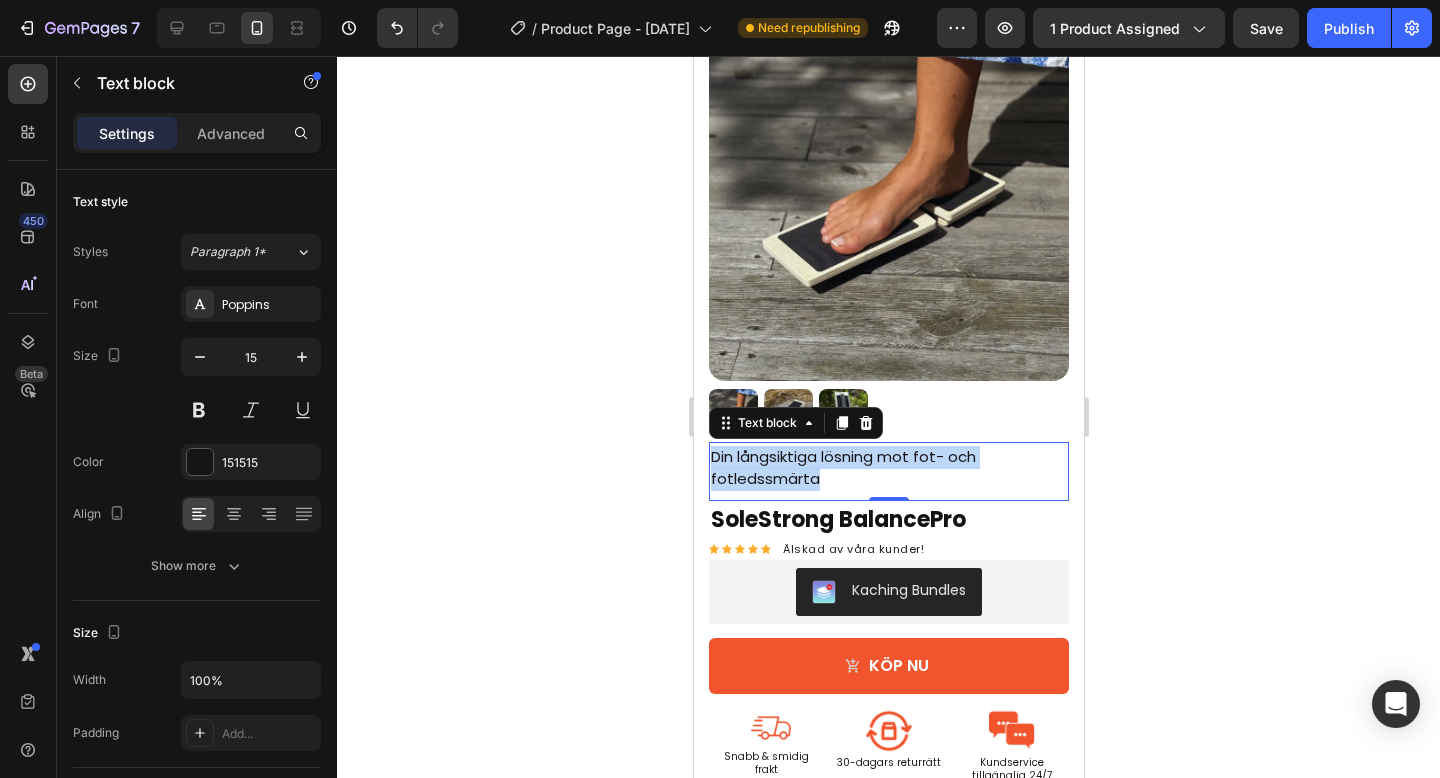 click on "Din långsiktiga lösning mot fot- och fotledssmärta" at bounding box center [888, 468] 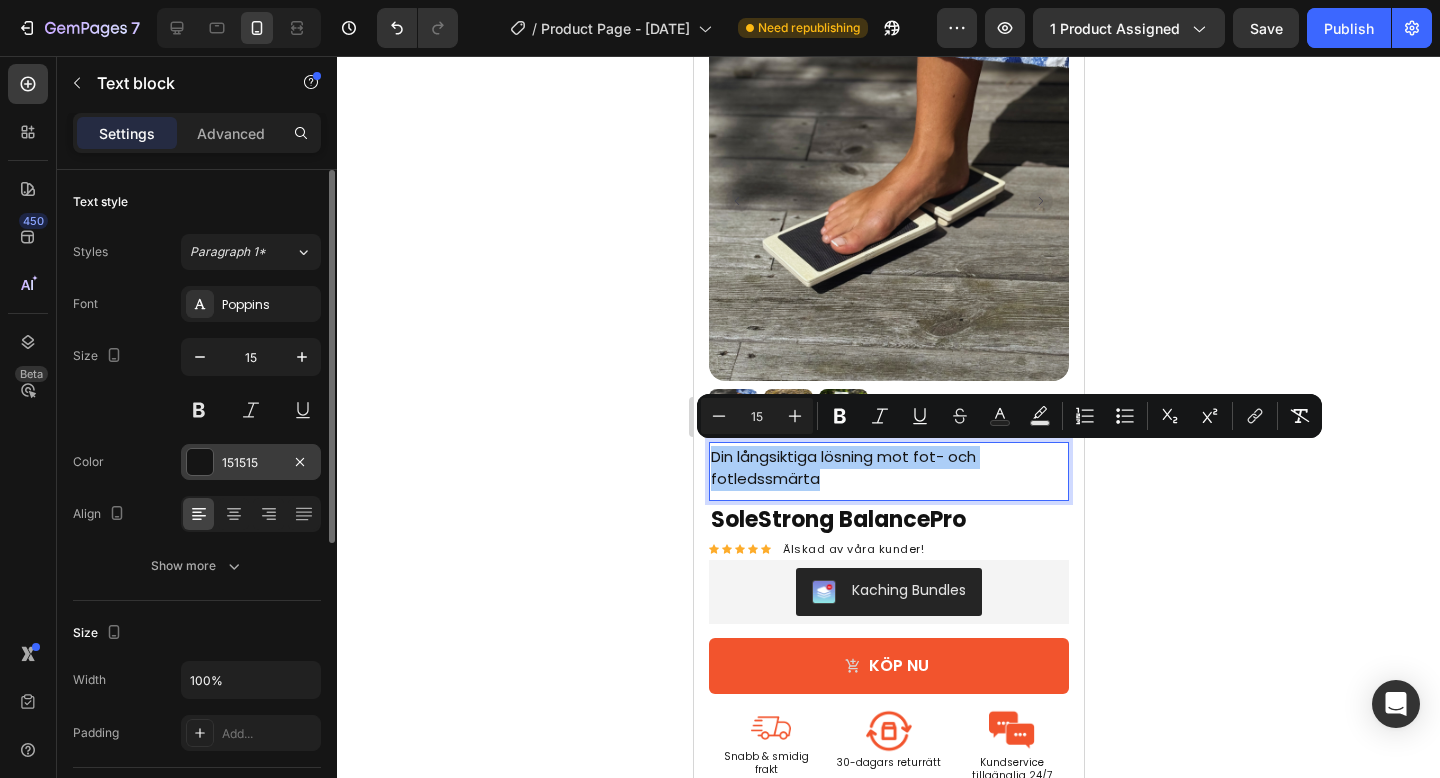click at bounding box center [200, 462] 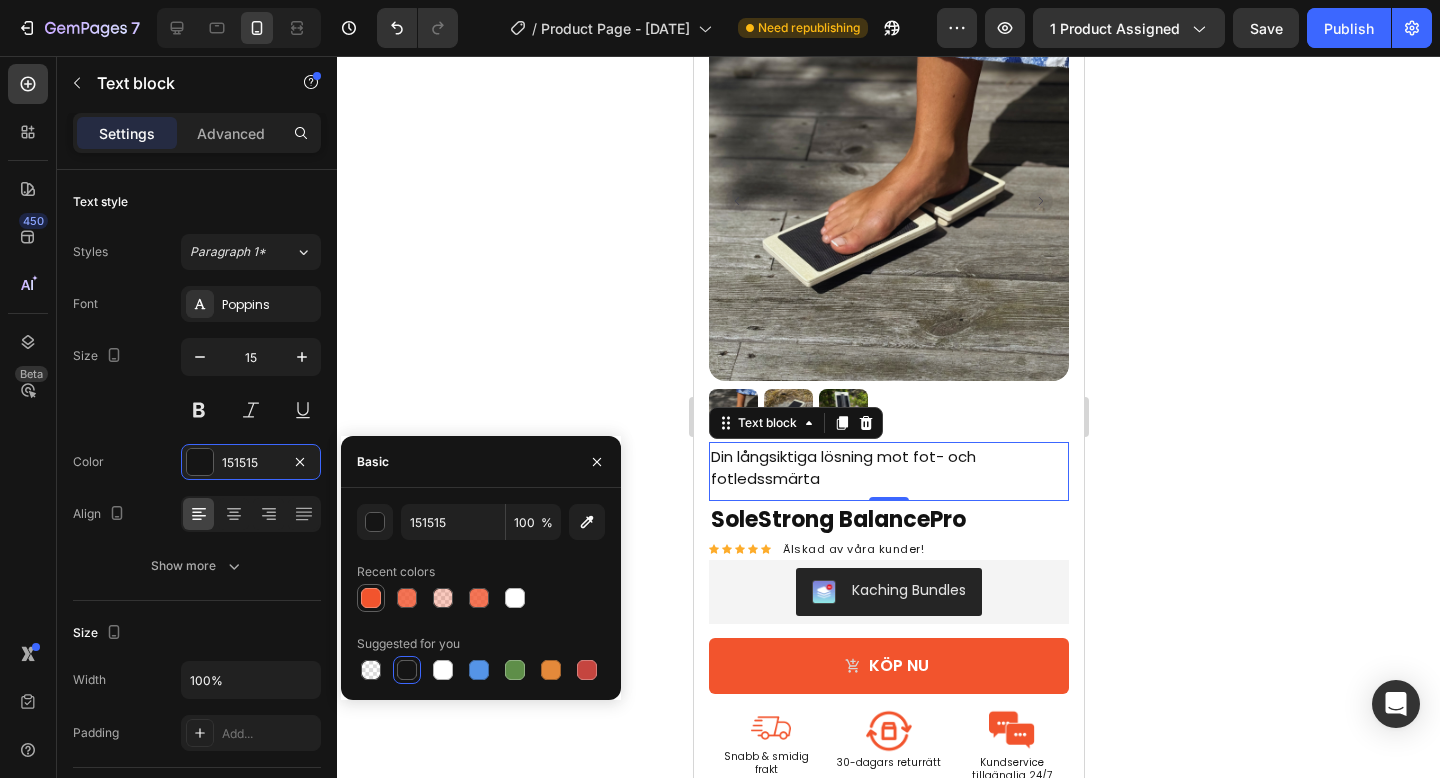 click at bounding box center (371, 598) 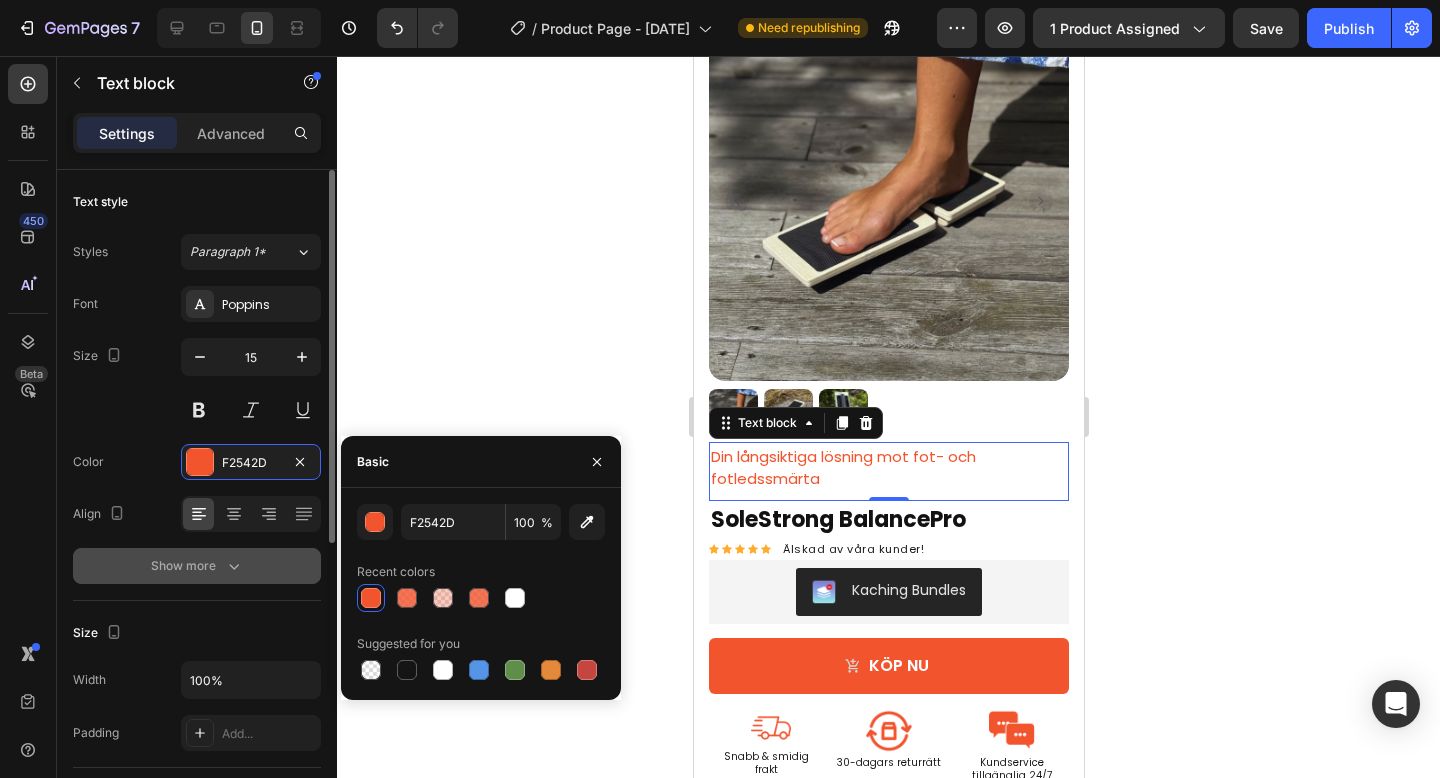 click 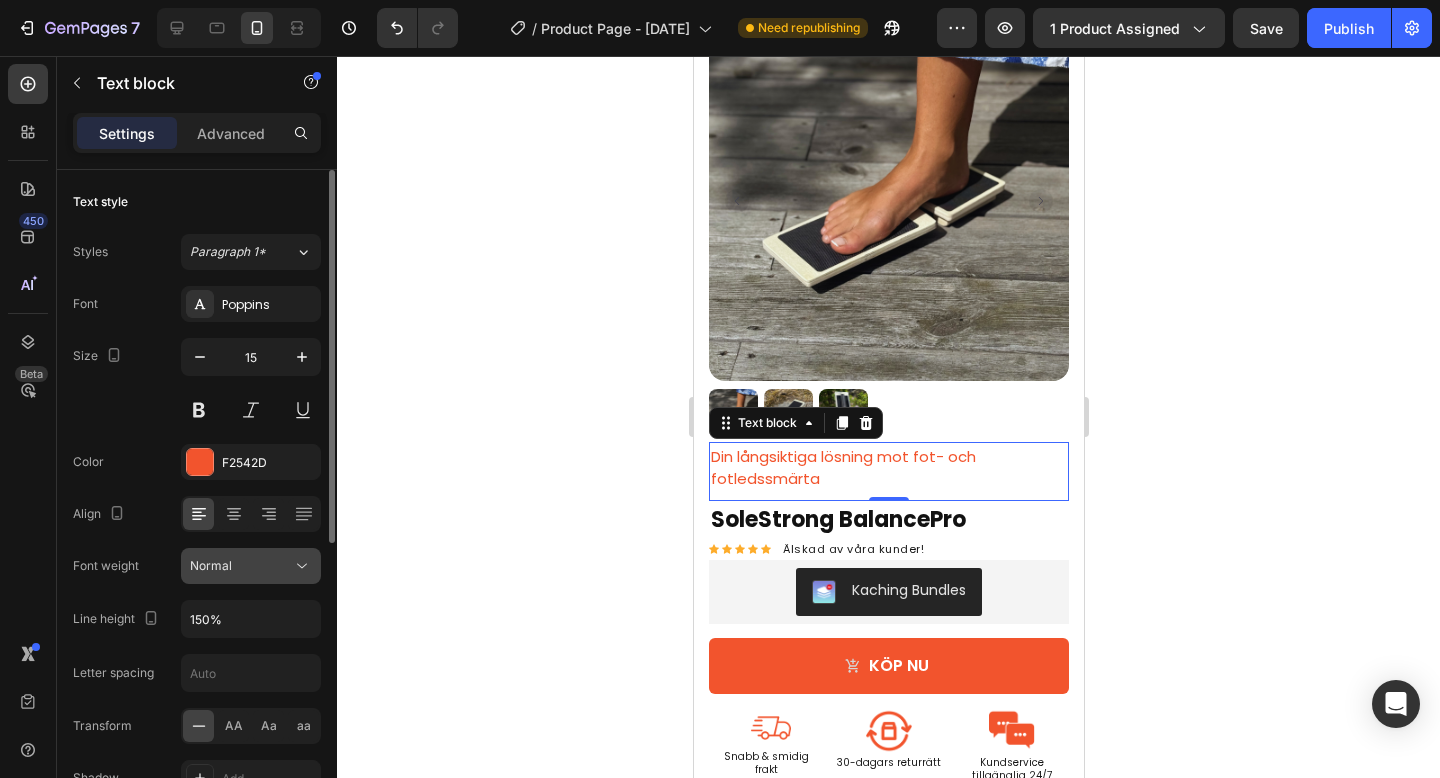 click on "Normal" at bounding box center (241, 566) 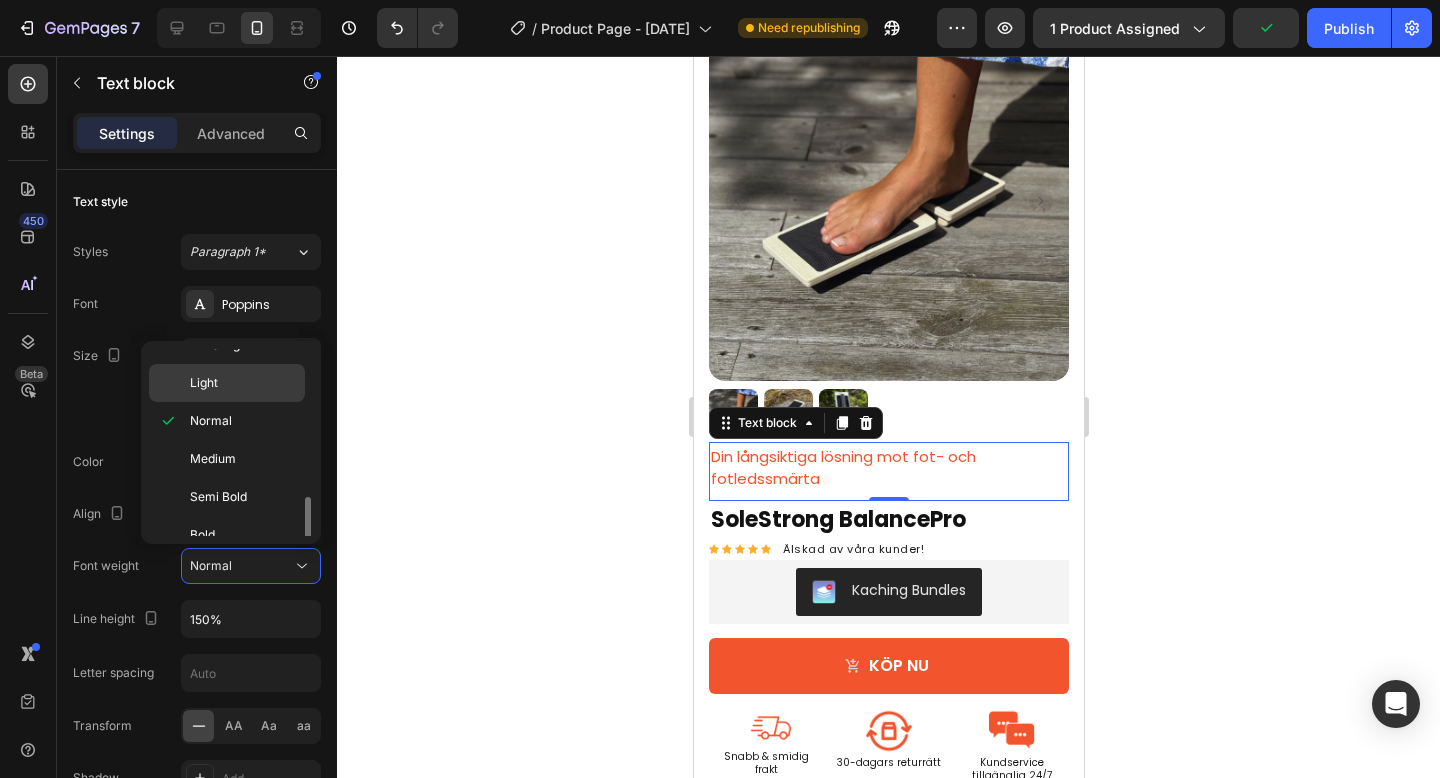scroll, scrollTop: 155, scrollLeft: 0, axis: vertical 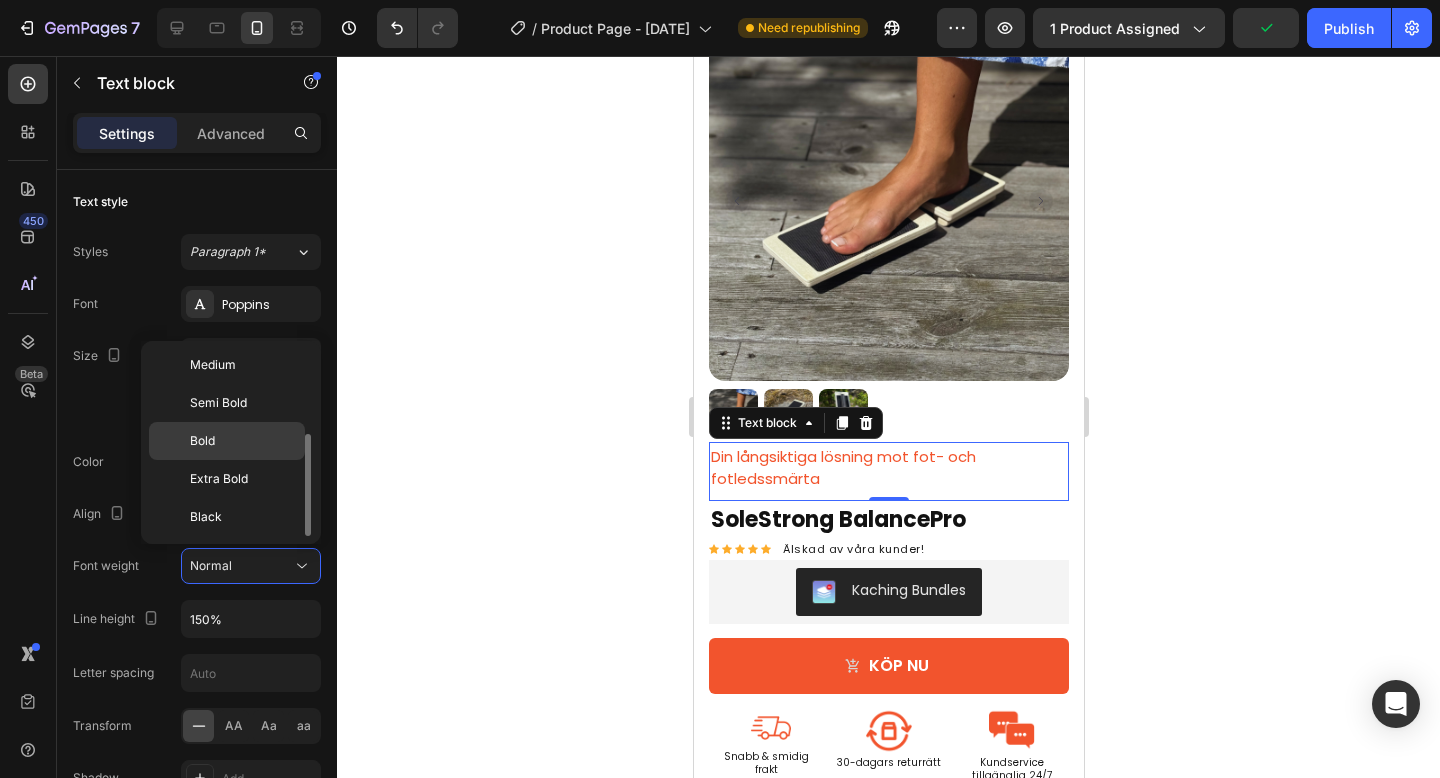 click on "Bold" at bounding box center (202, 441) 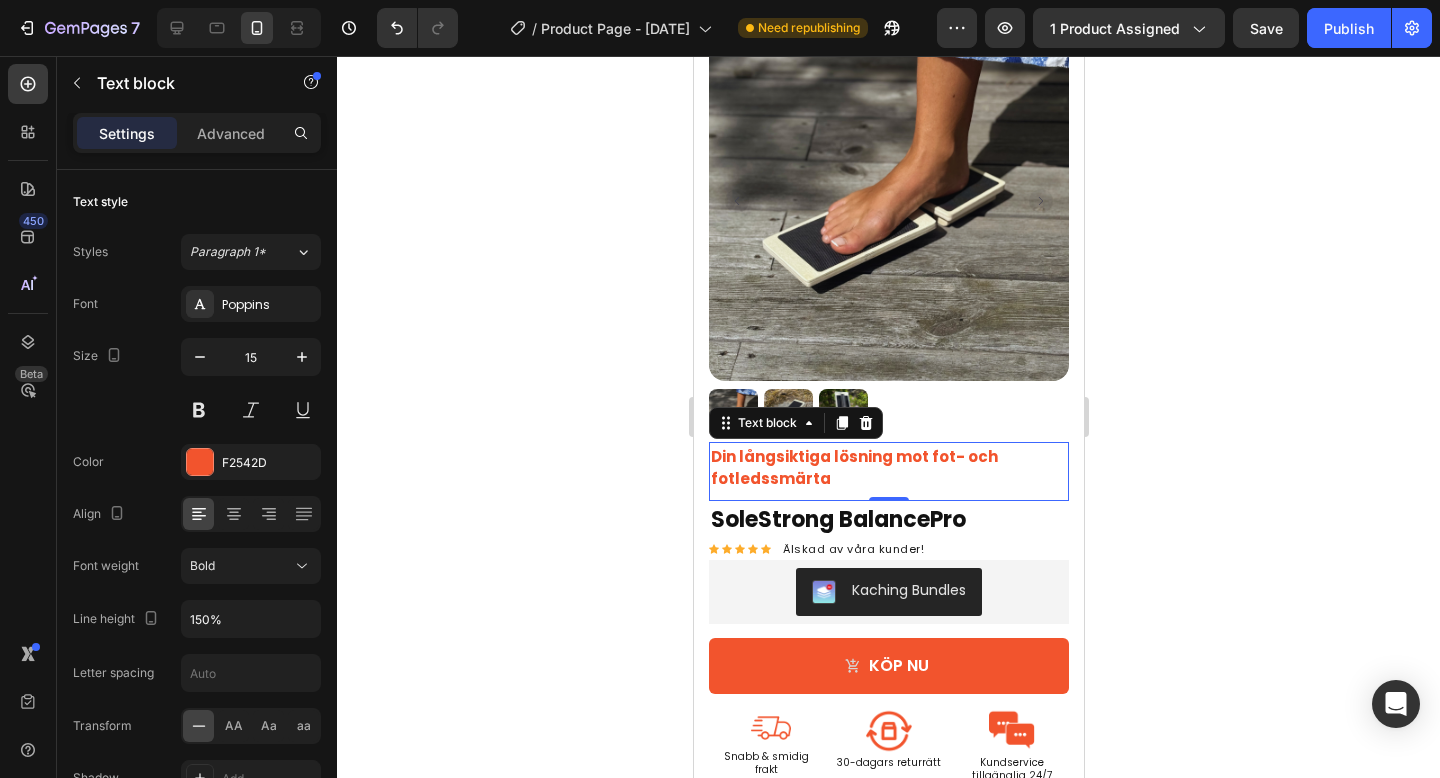 click 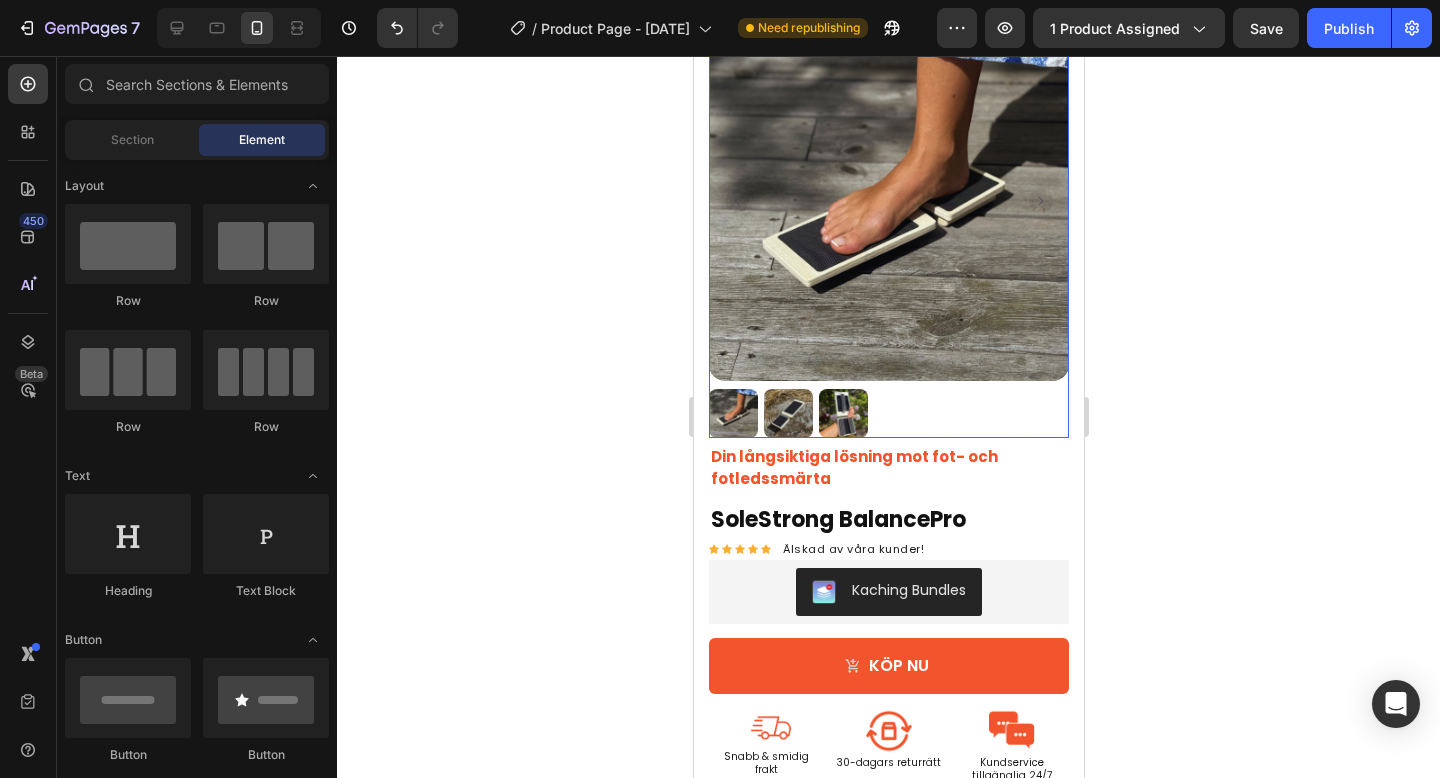 click at bounding box center [888, 413] 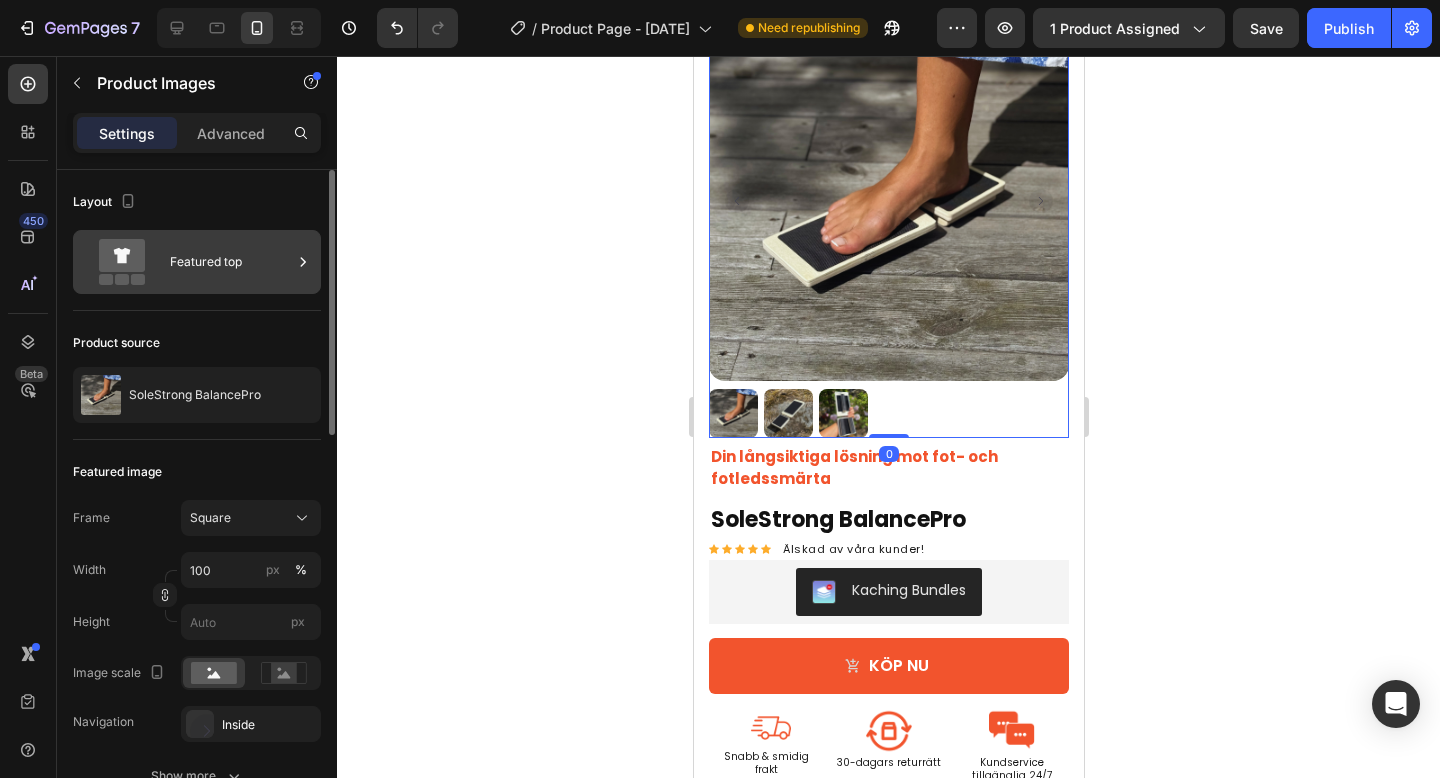 click 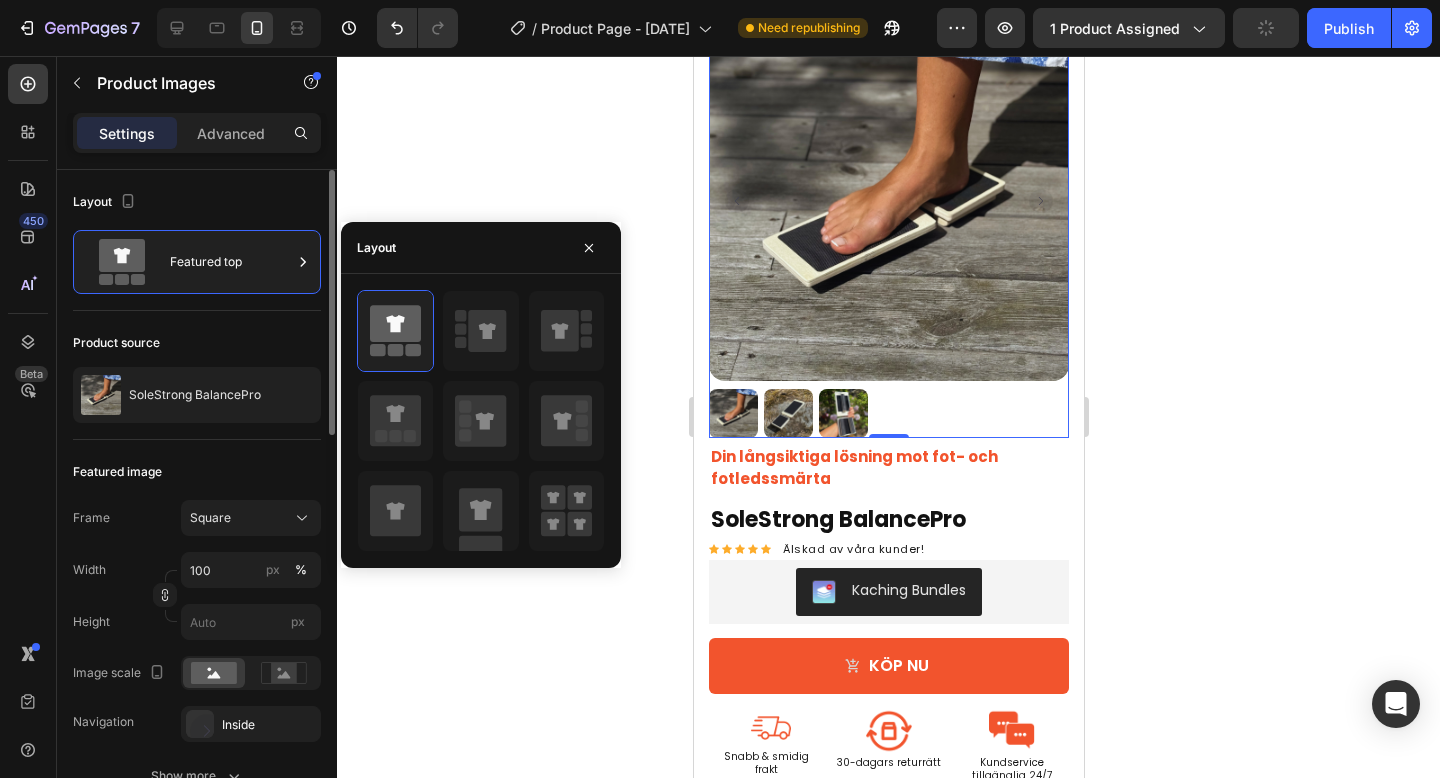 click on "Product source" at bounding box center (197, 343) 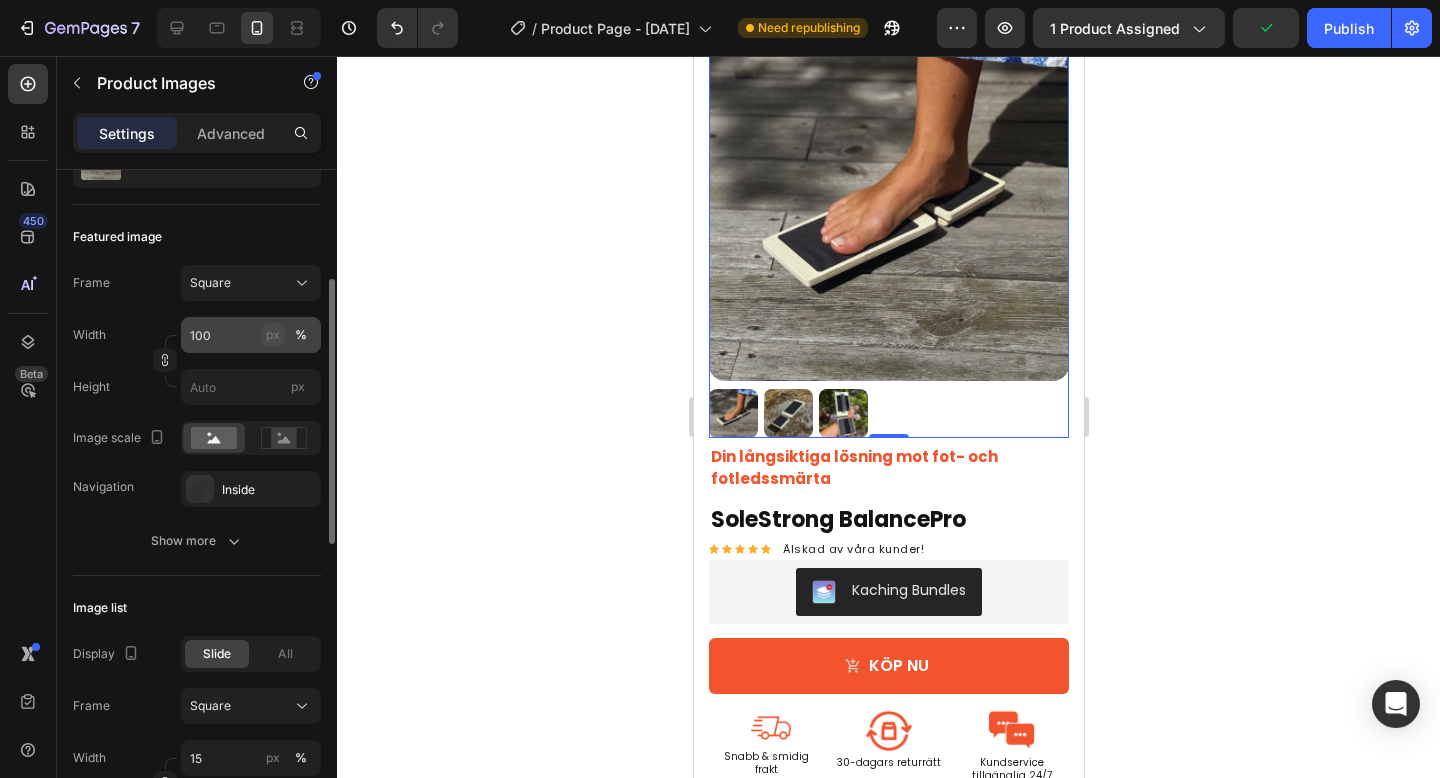 scroll, scrollTop: 246, scrollLeft: 0, axis: vertical 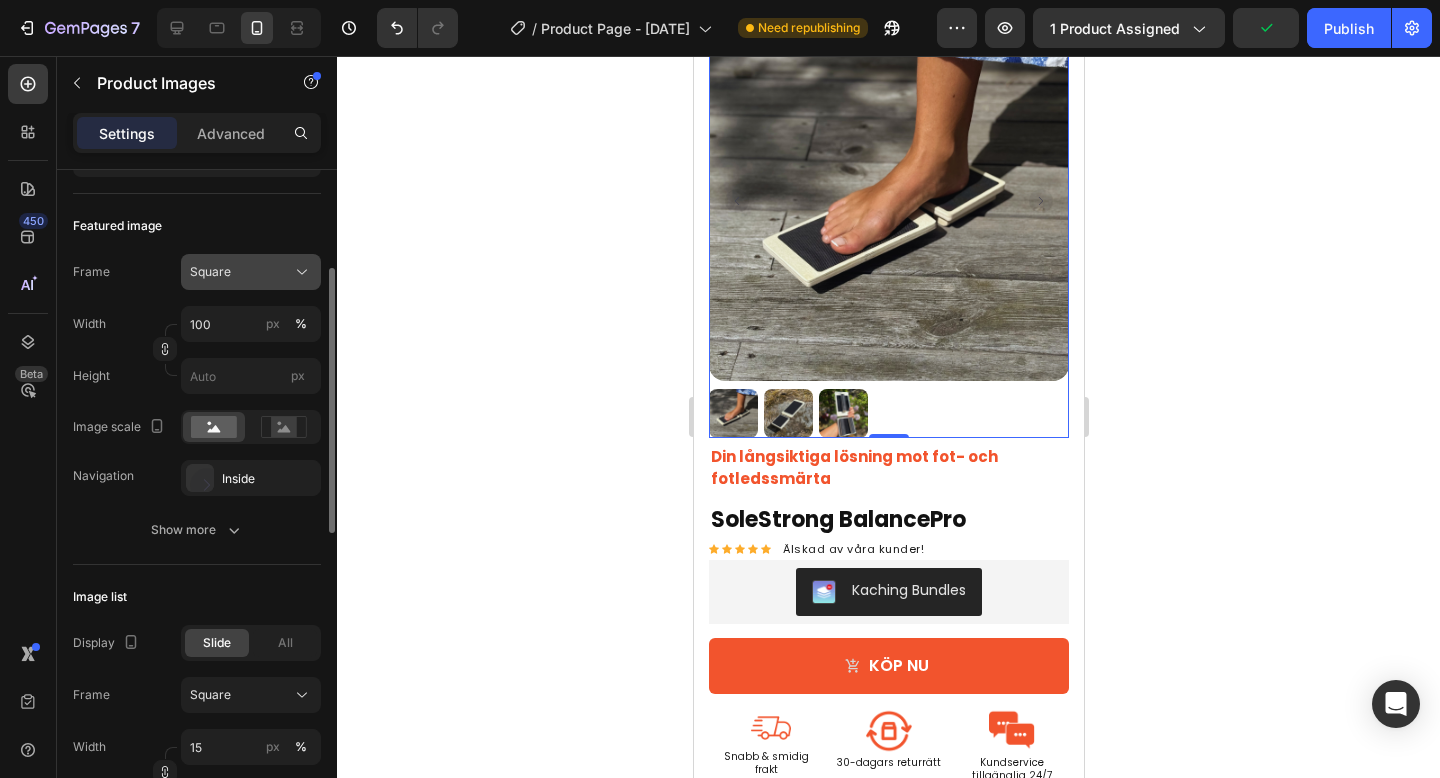 click on "Square" 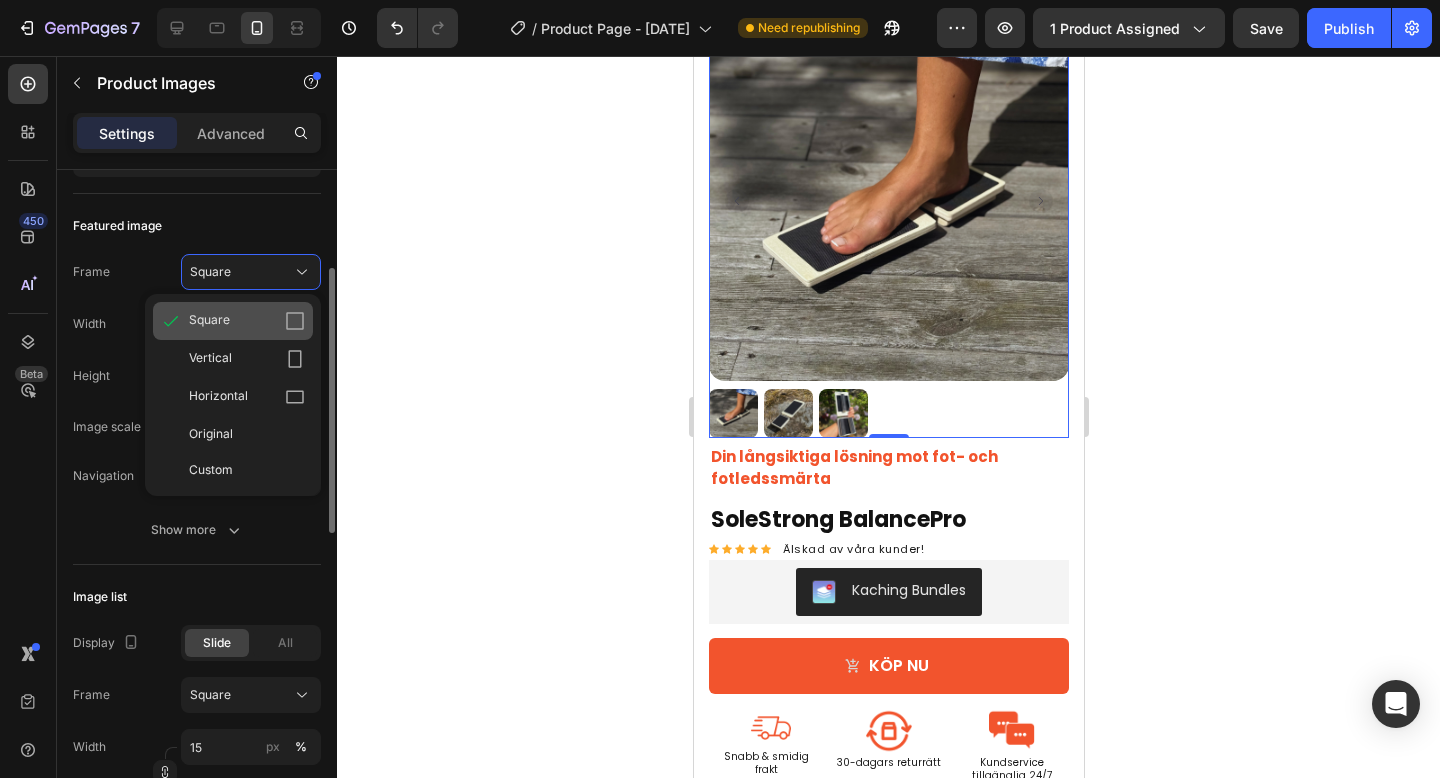 click on "Square" 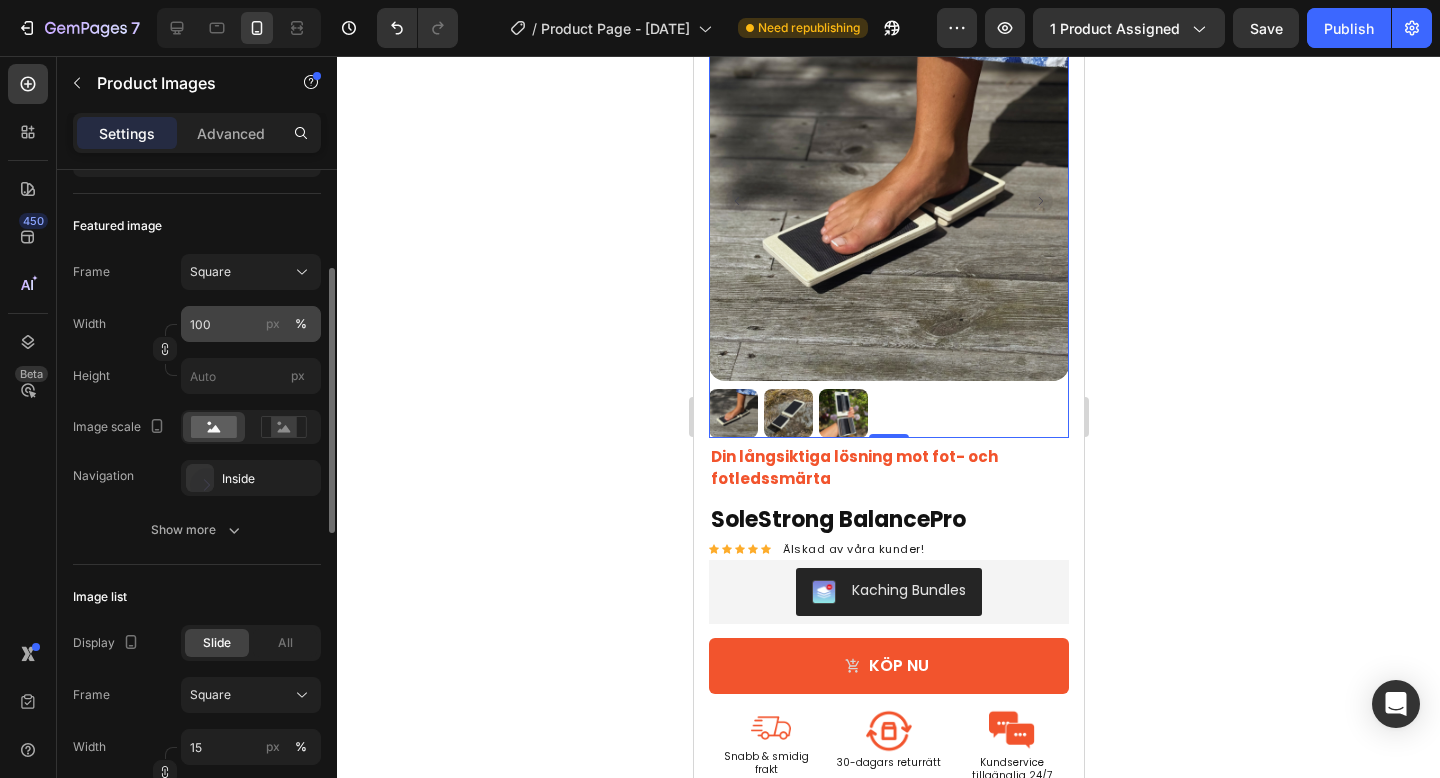 scroll, scrollTop: 375, scrollLeft: 0, axis: vertical 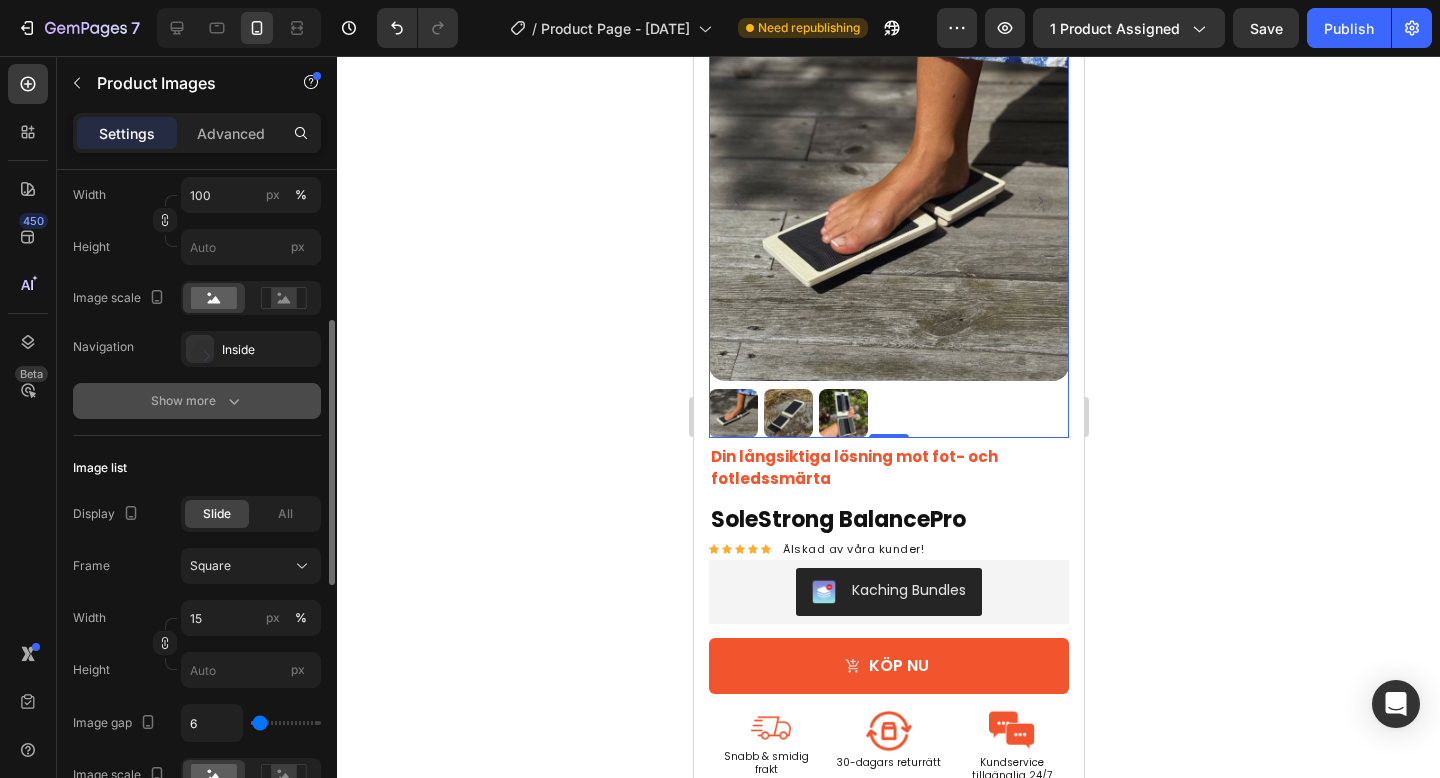 click 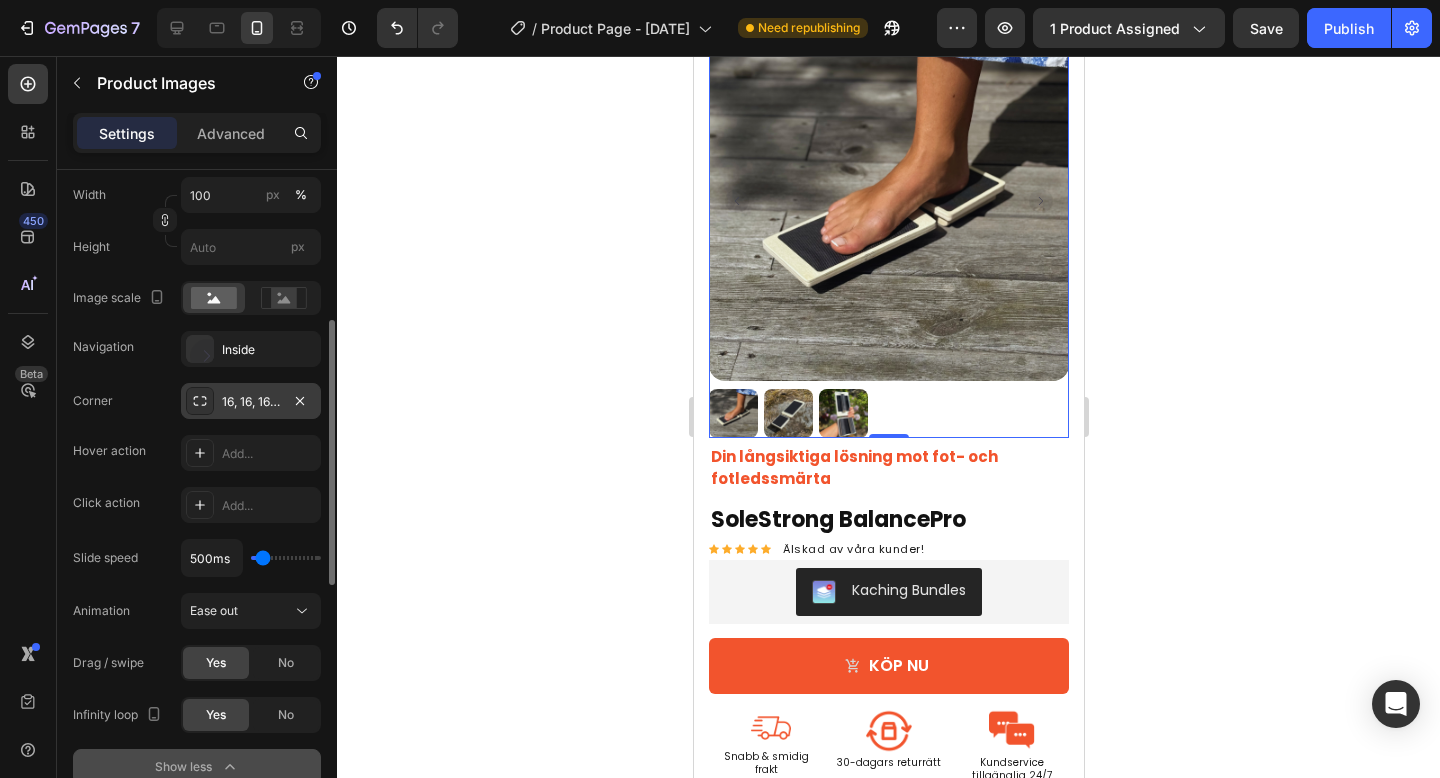 click 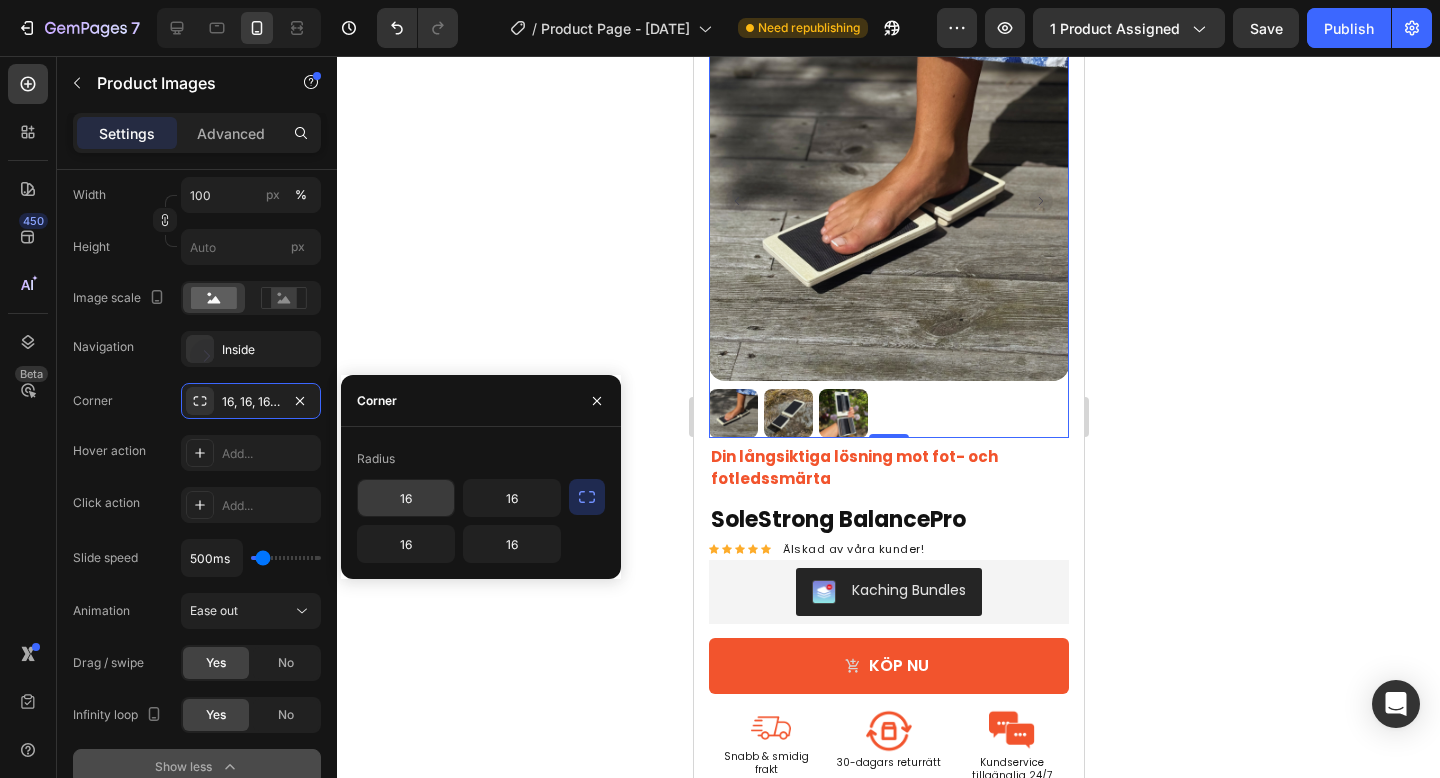 click on "16" at bounding box center (406, 498) 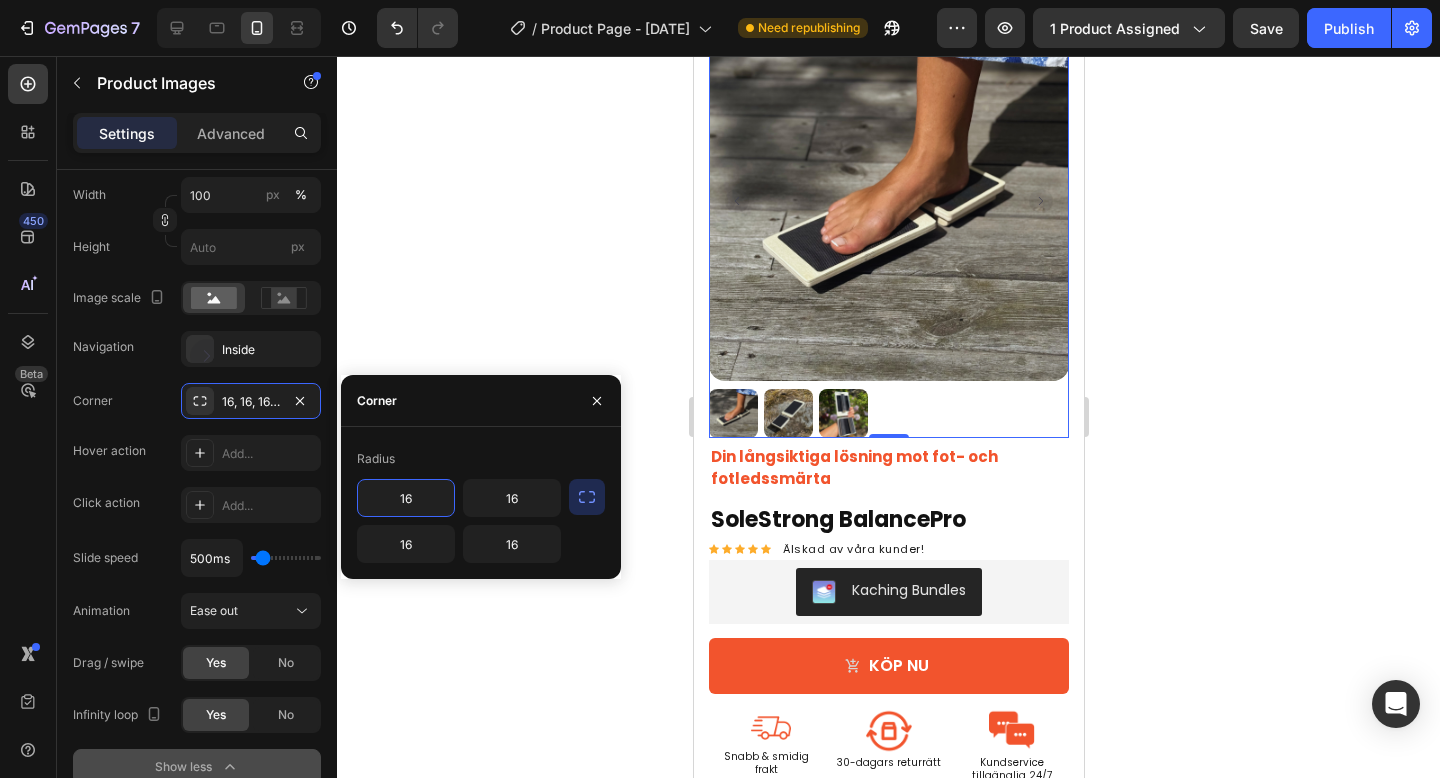 click 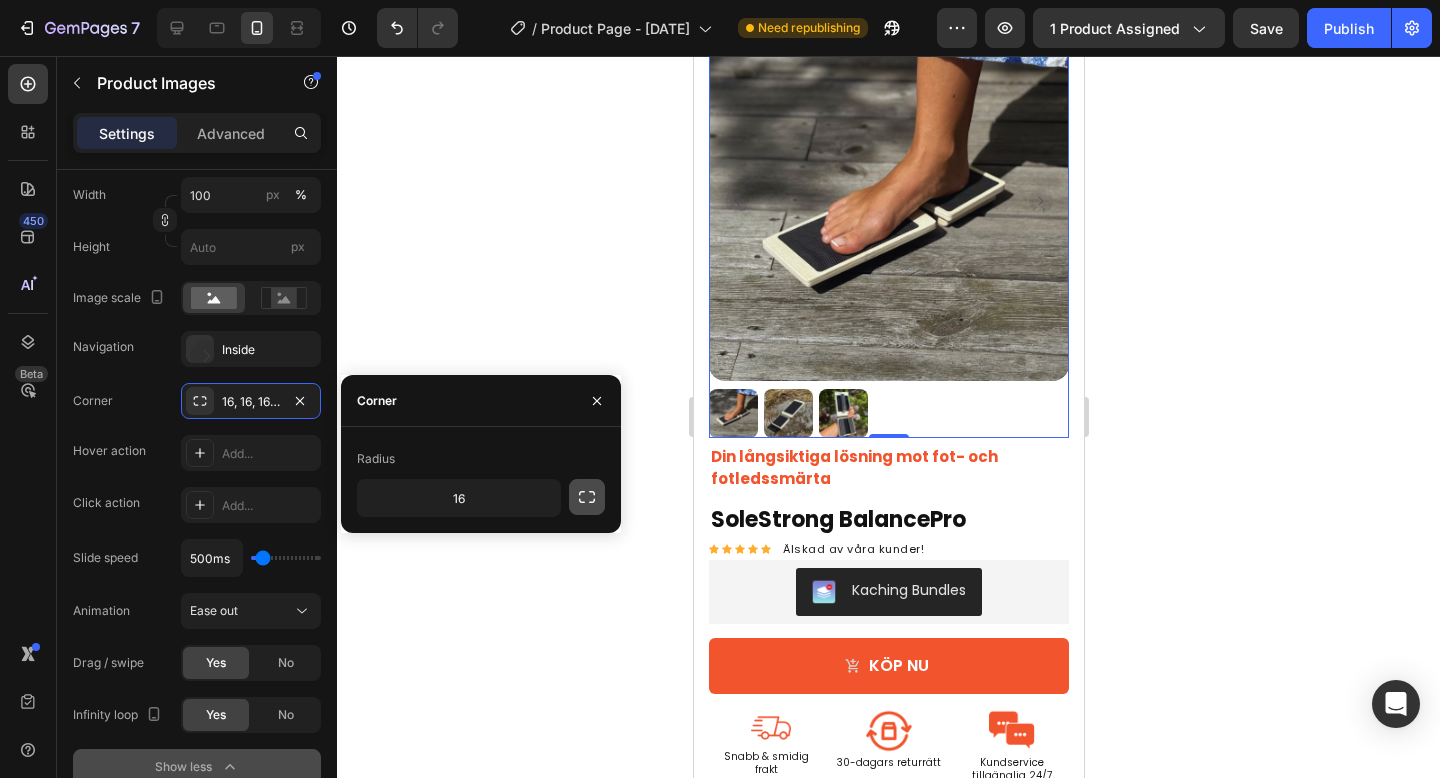 click 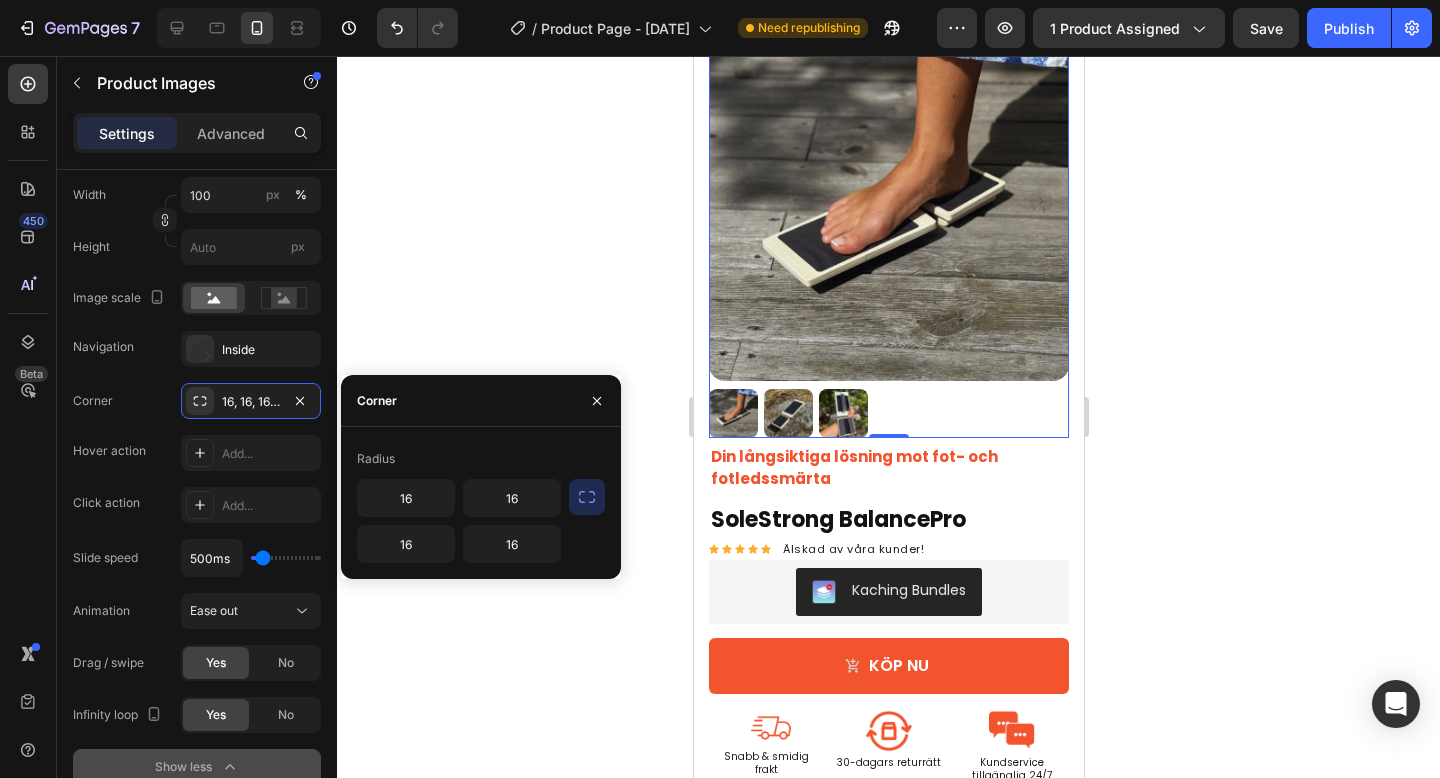 click 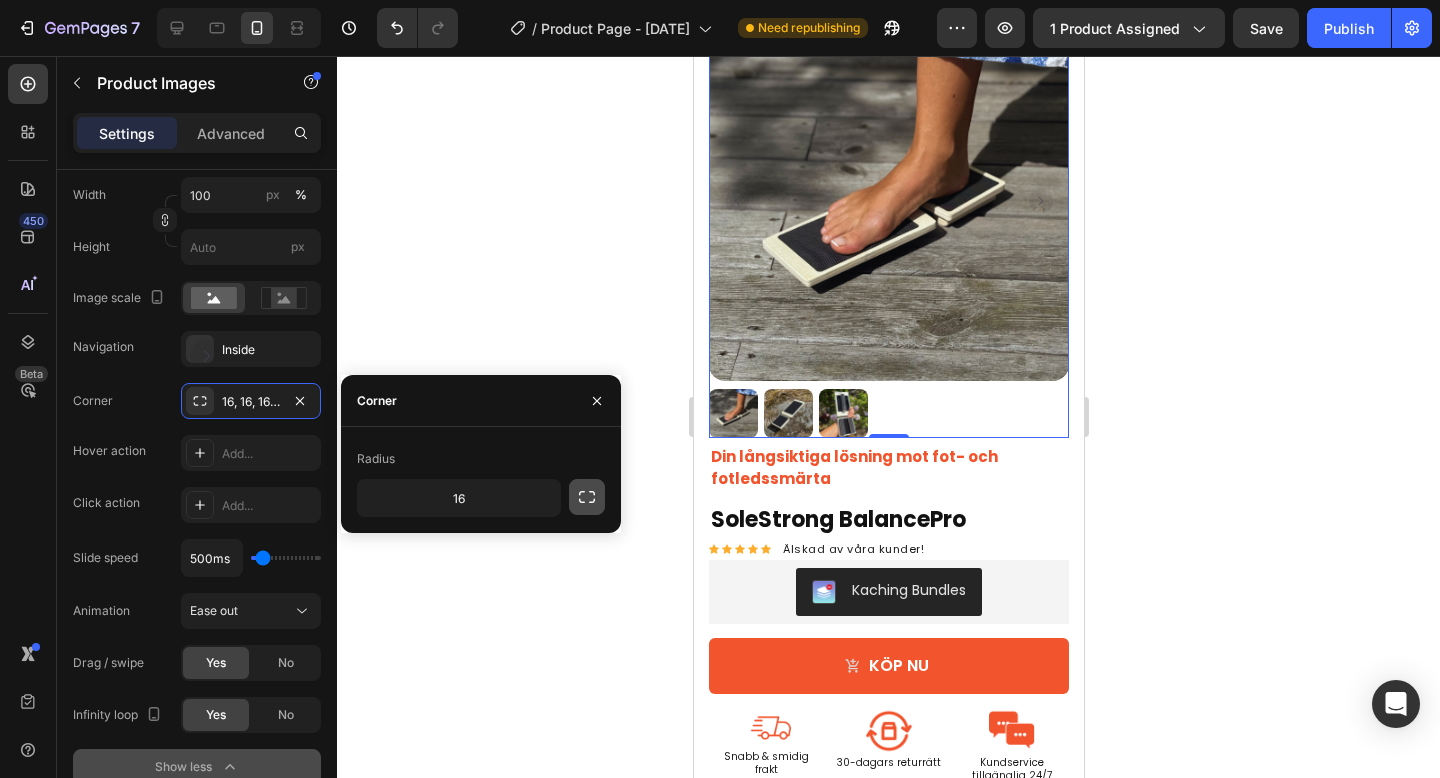 click 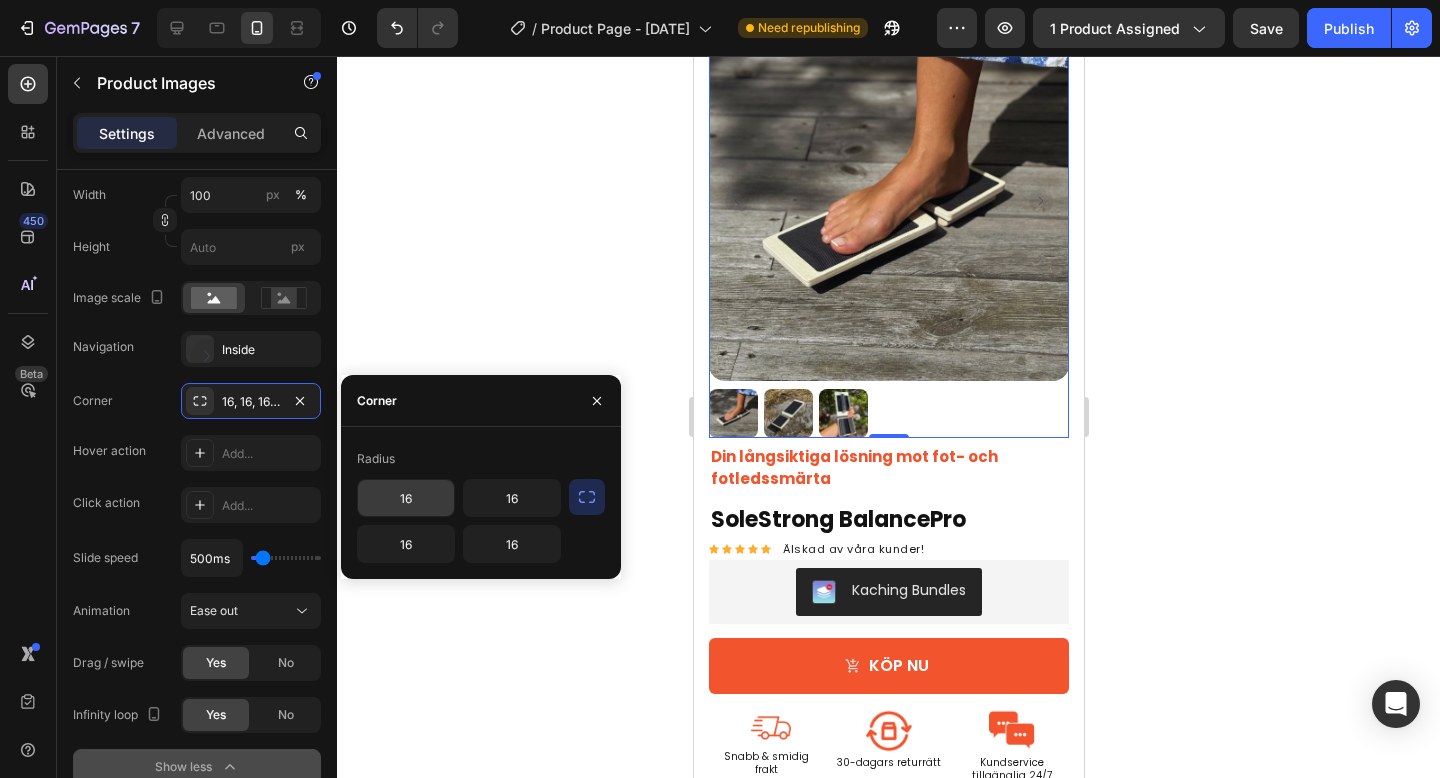 click on "16" at bounding box center (406, 498) 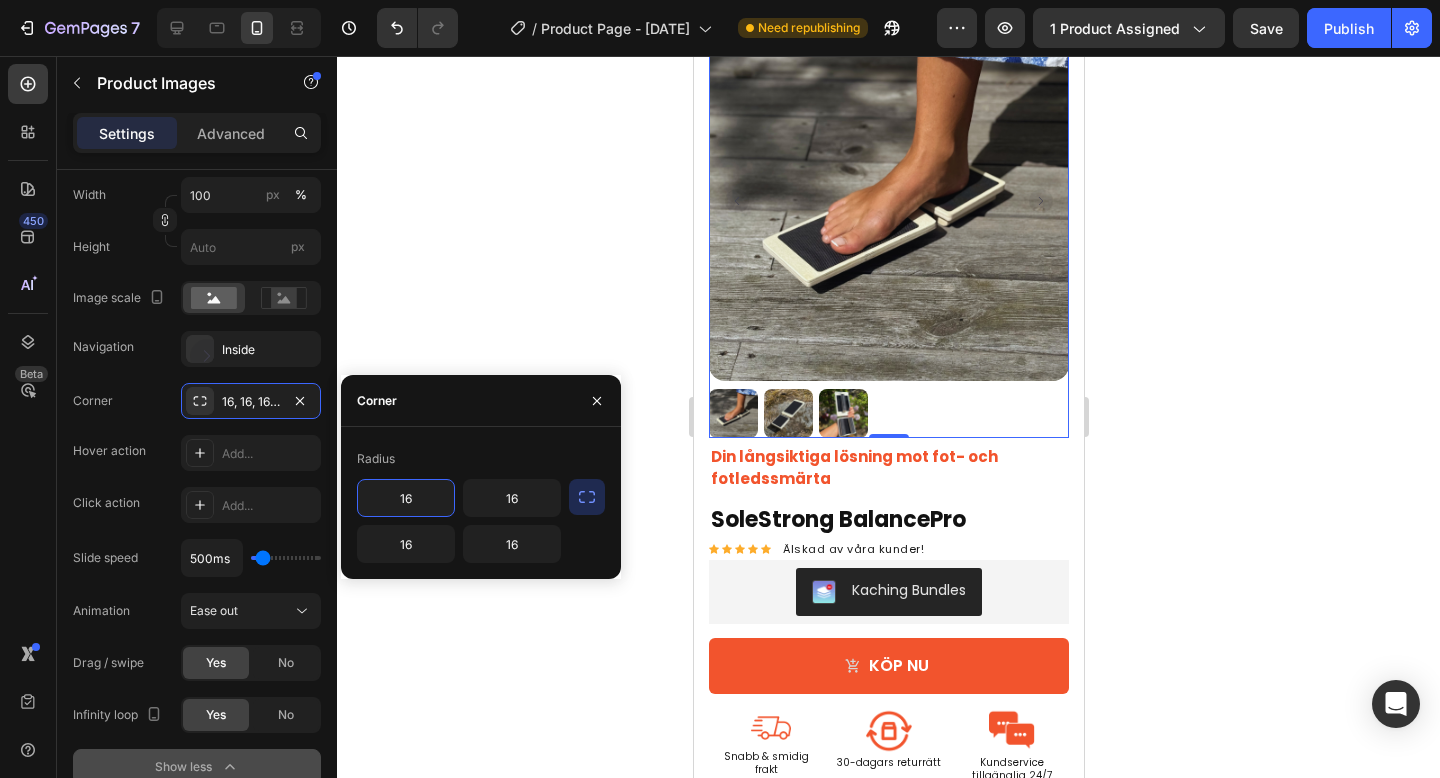 click on "16" at bounding box center [406, 498] 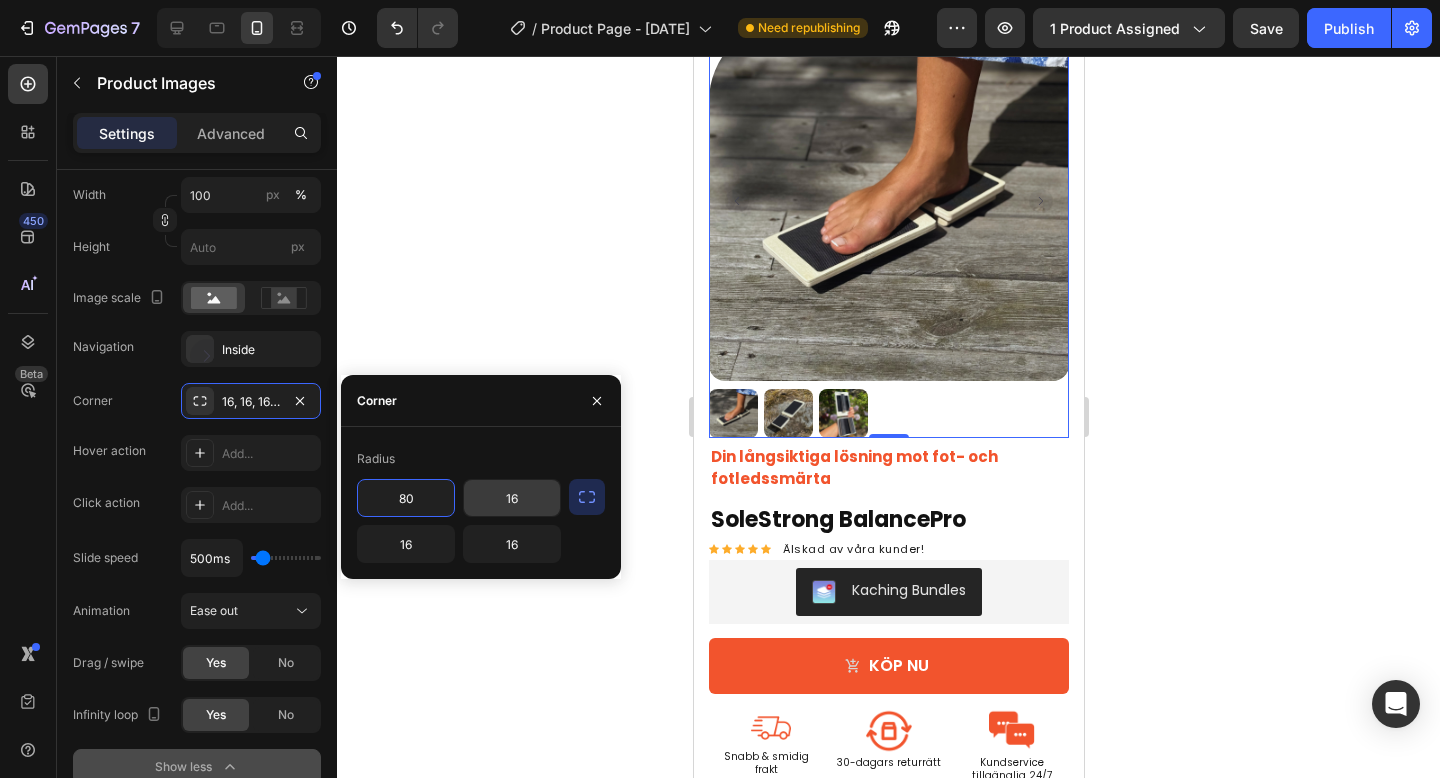 type on "80" 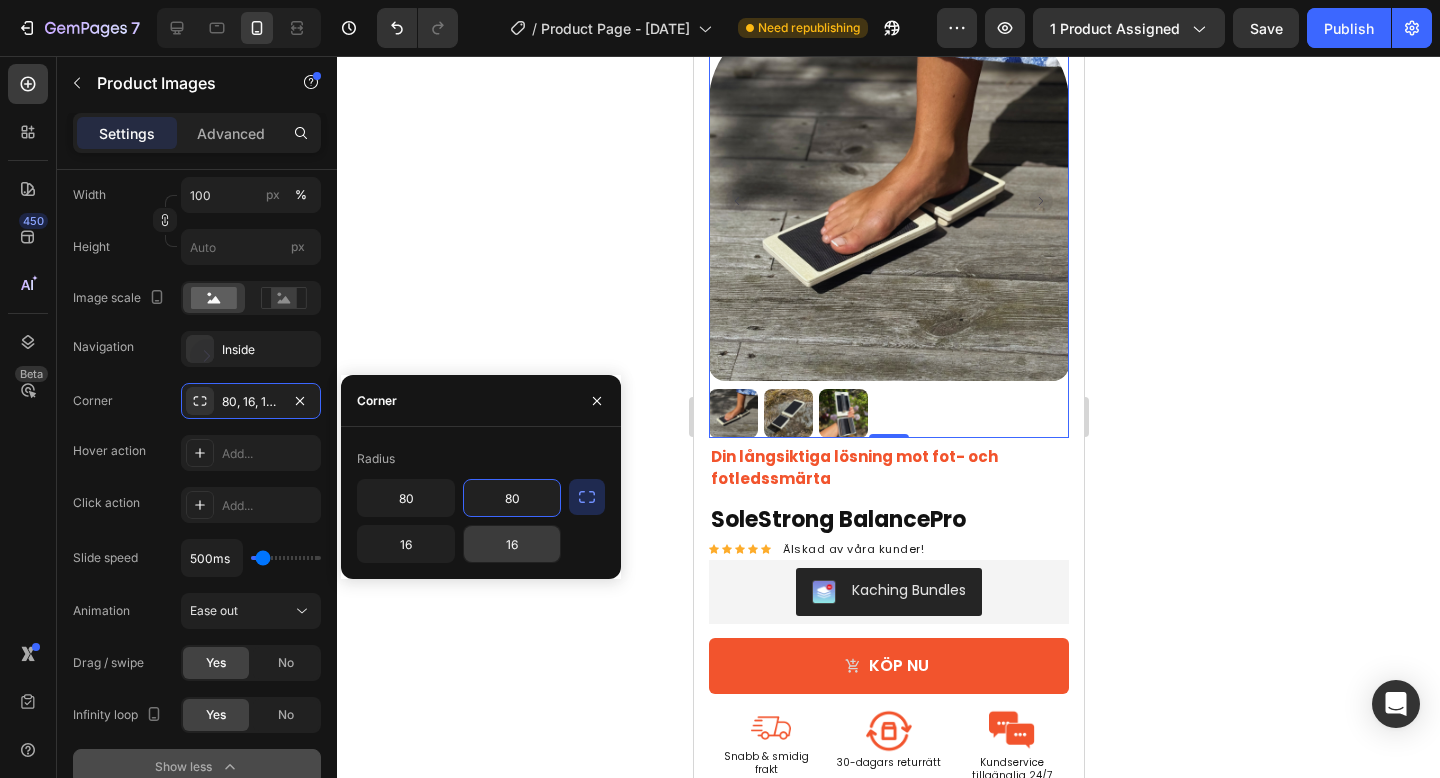 type on "80" 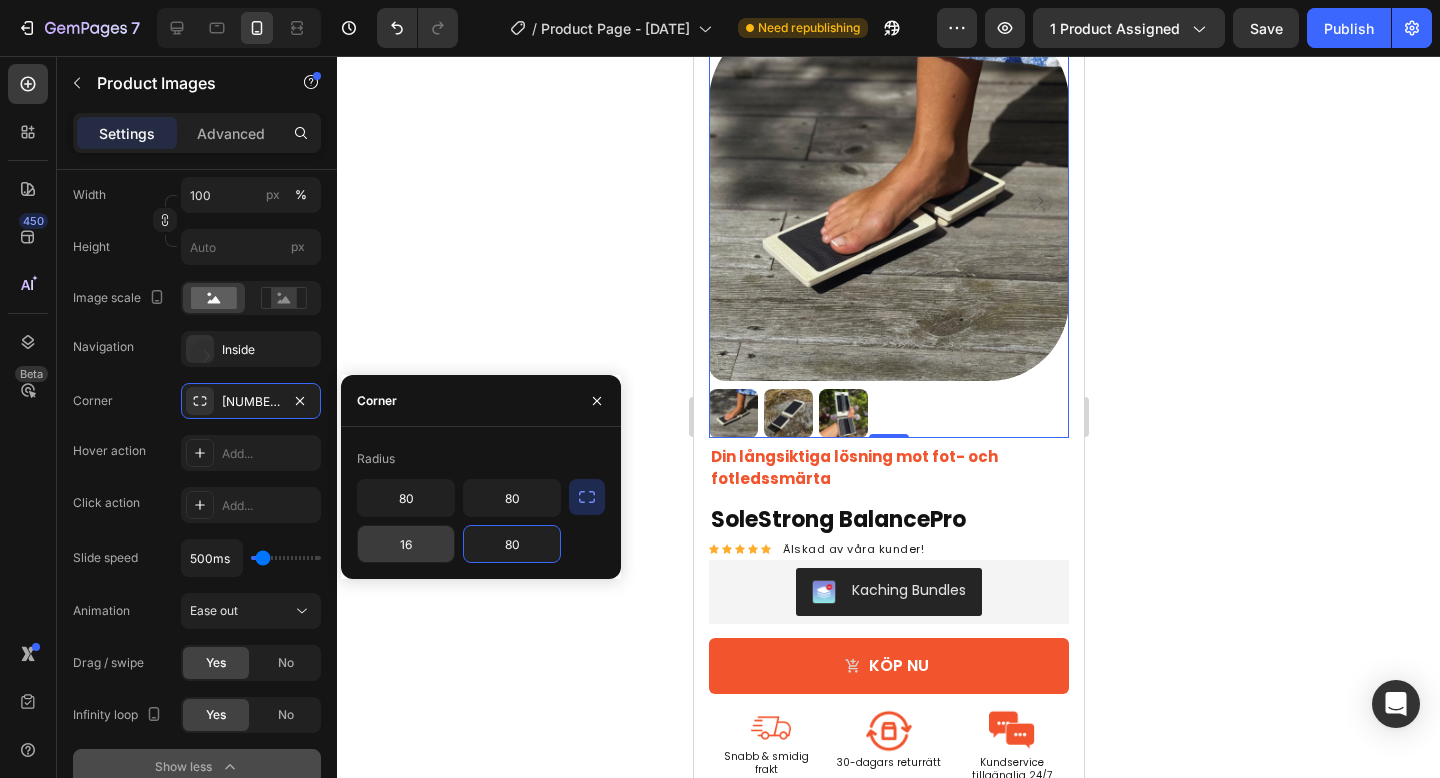 type on "80" 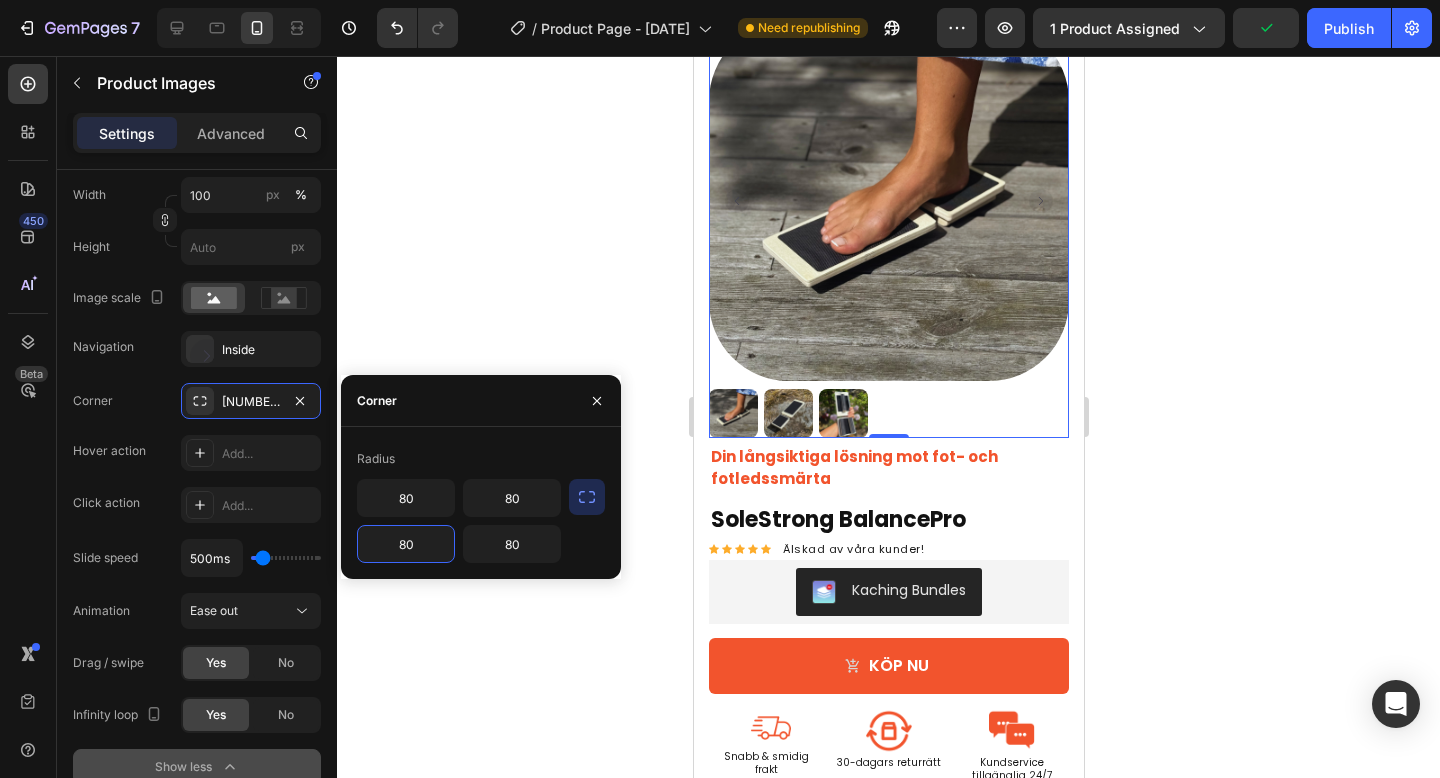 type on "8" 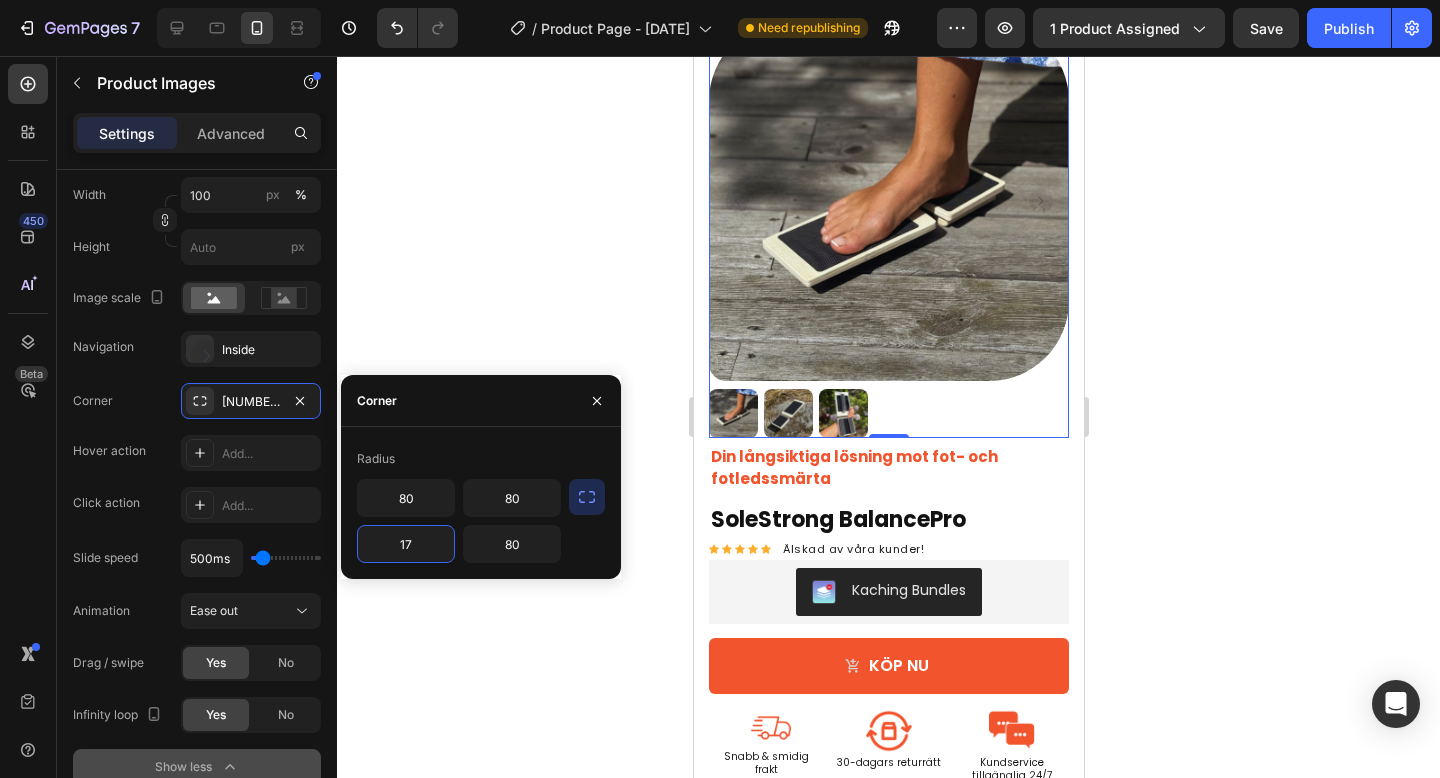 type on "16" 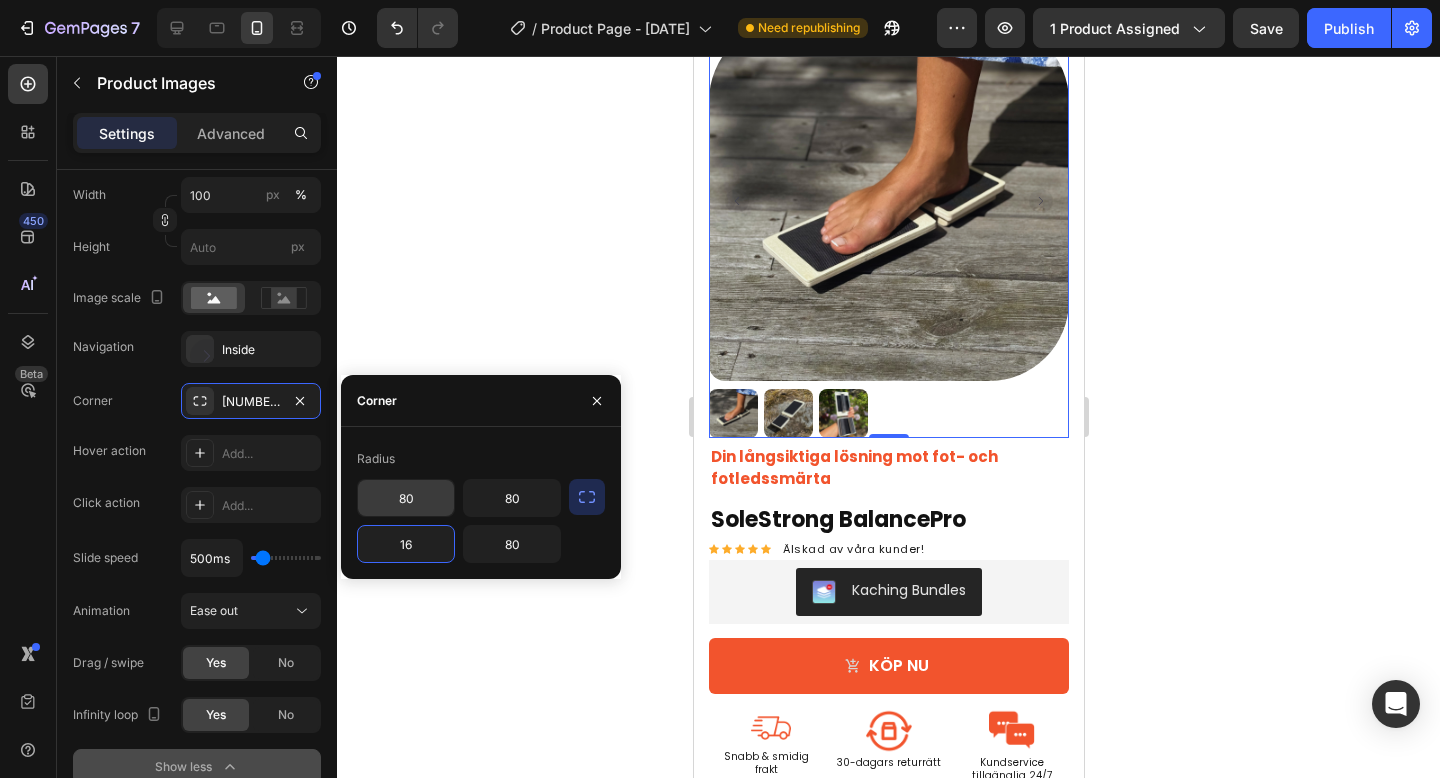 click on "80" at bounding box center [406, 498] 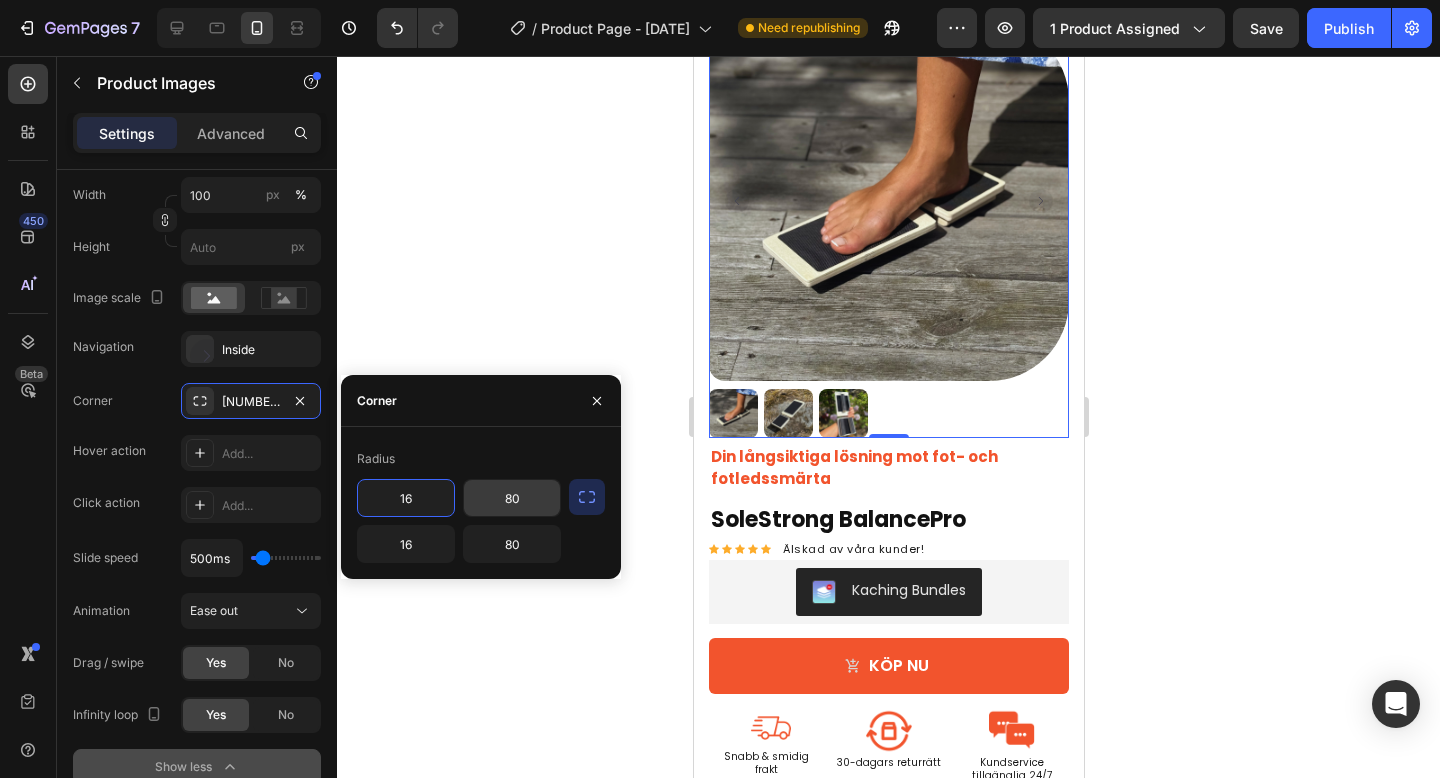 type on "16" 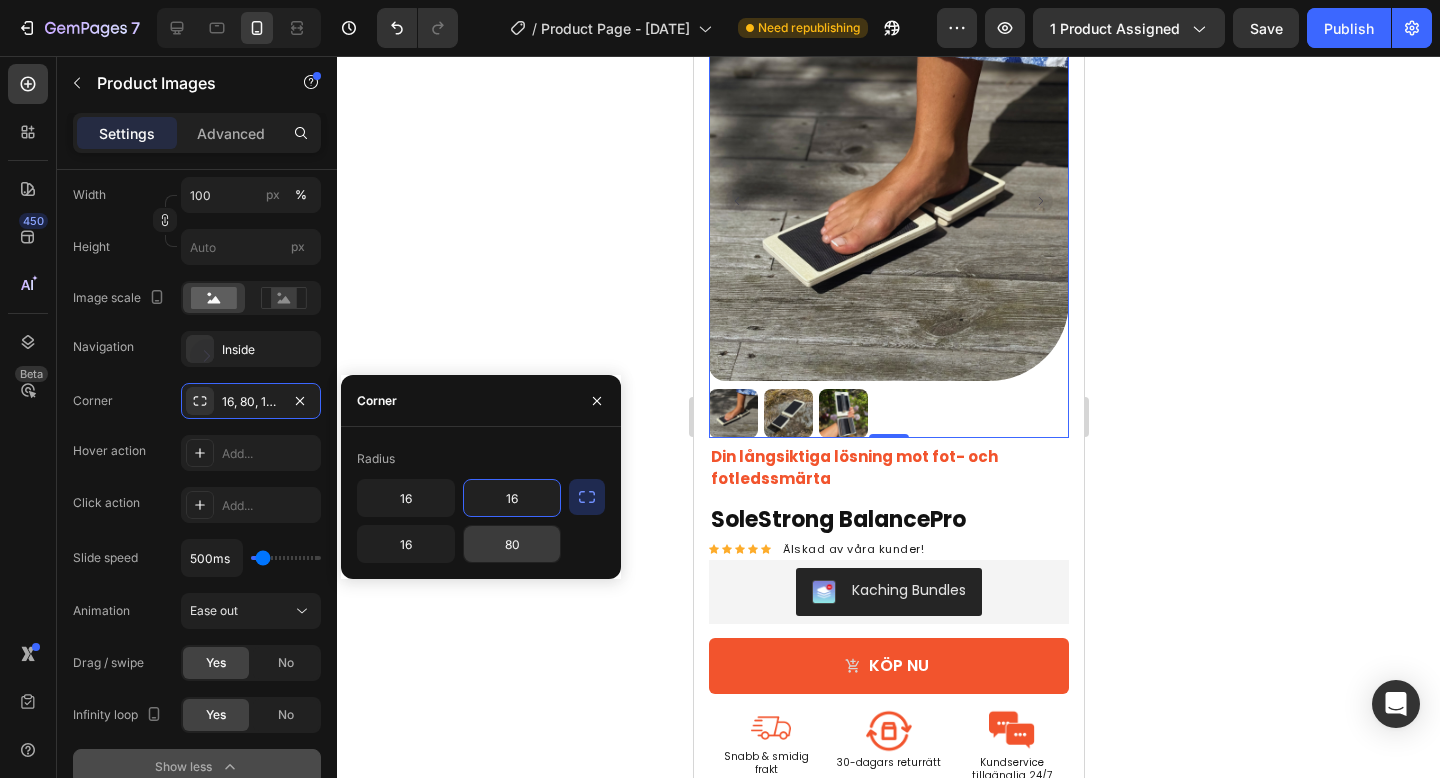 type on "16" 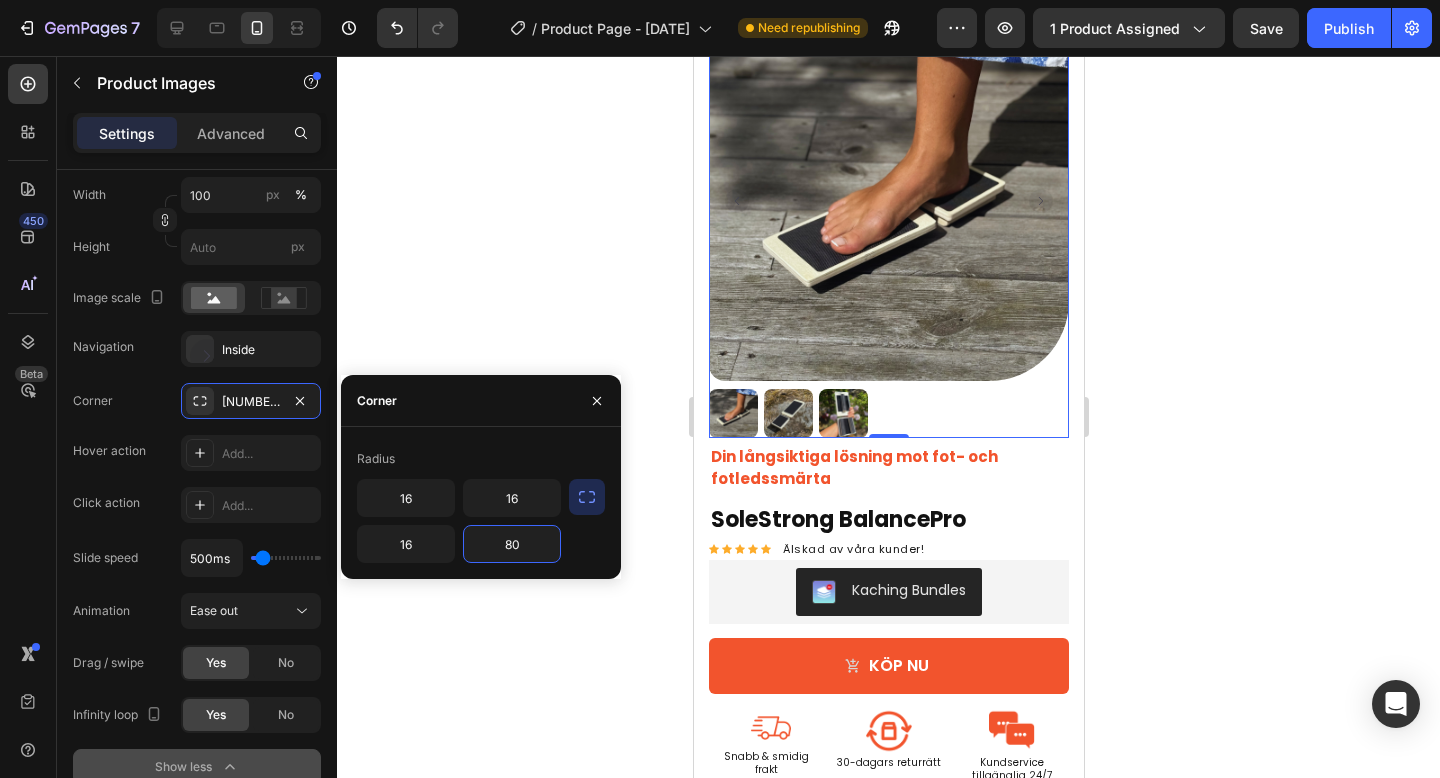 type on "8" 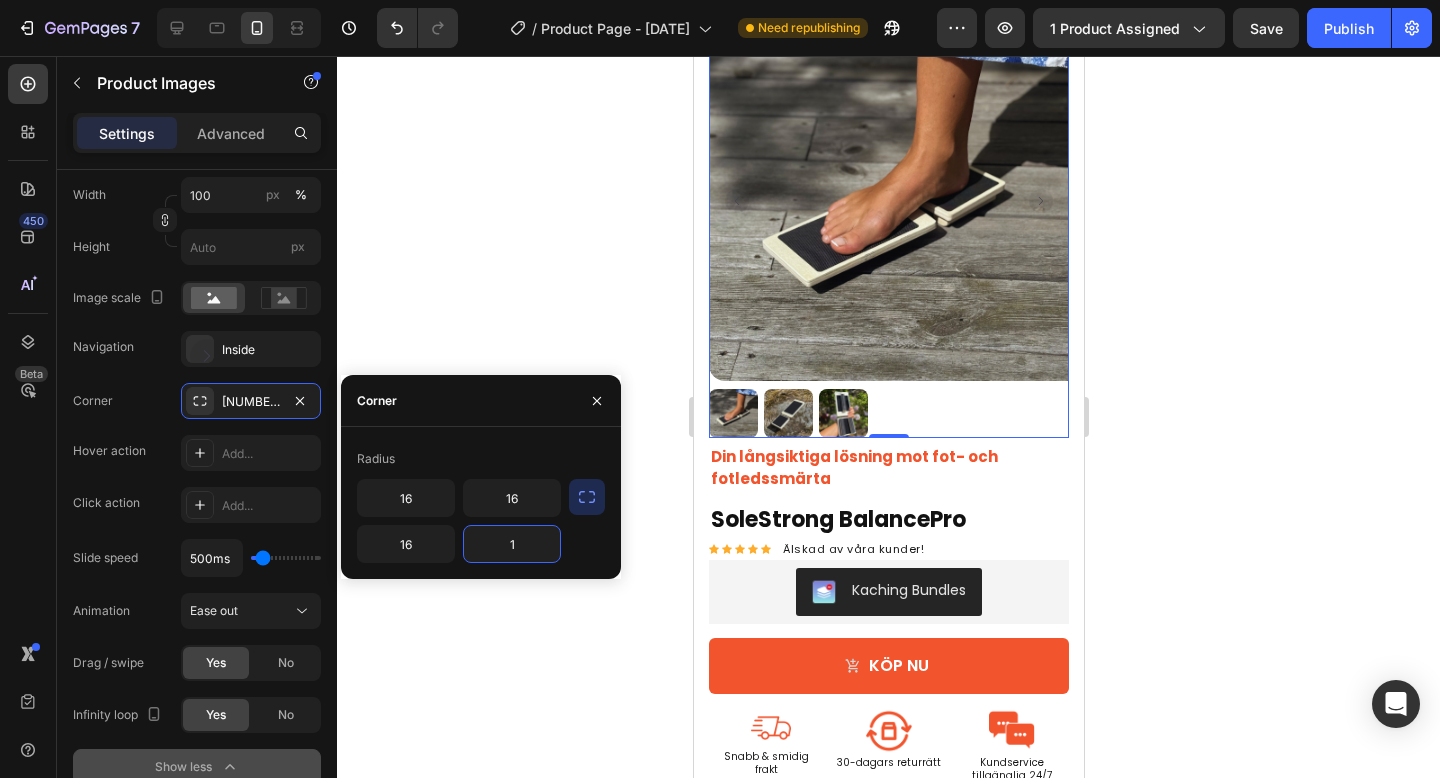type on "16" 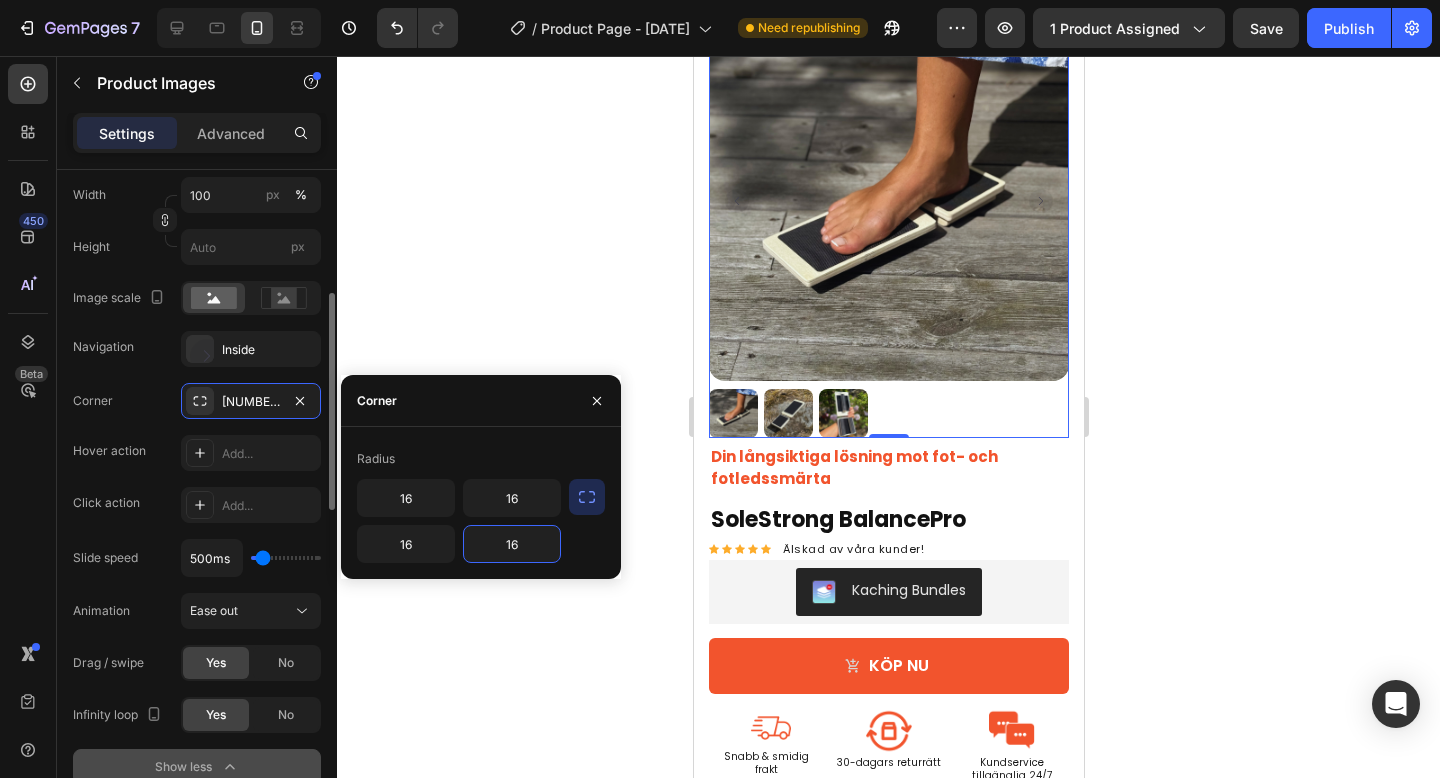 click on "Corner [NUMBER], [NUMBER], [NUMBER], [NUMBER] Hover action Add... Click action Add... Slide speed [NUMBER]ms Animation Ease out Drag / swipe Yes No Infinity loop Yes No" 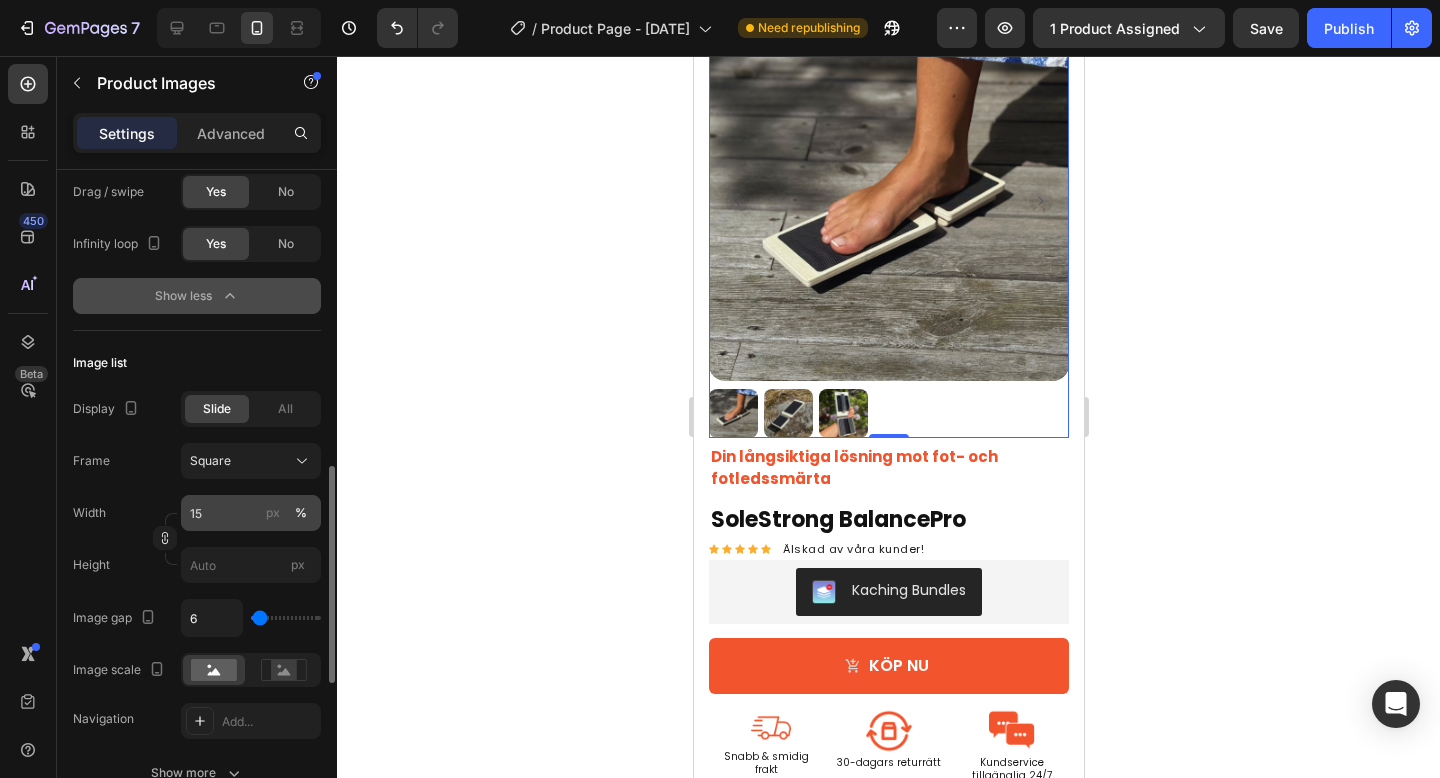 scroll, scrollTop: 860, scrollLeft: 0, axis: vertical 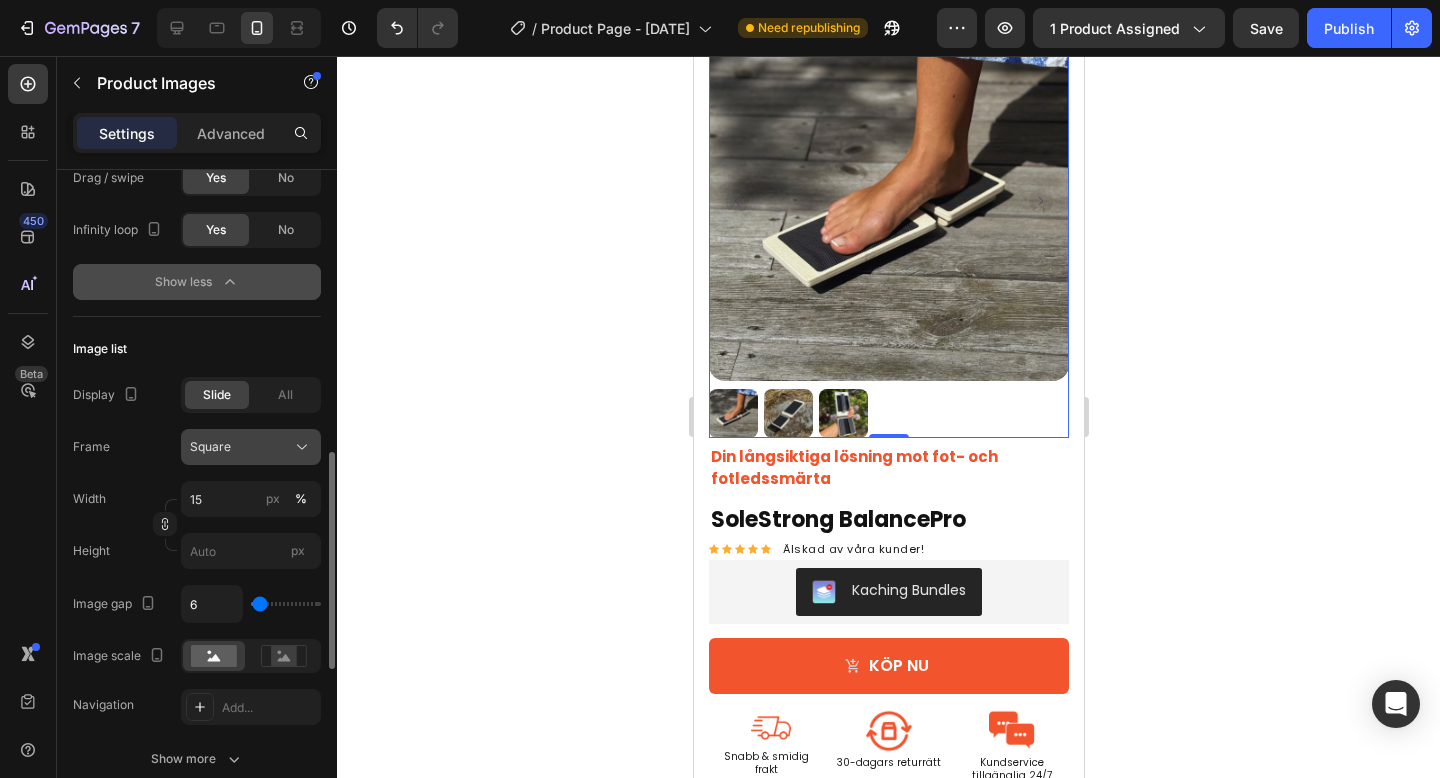 click on "Square" 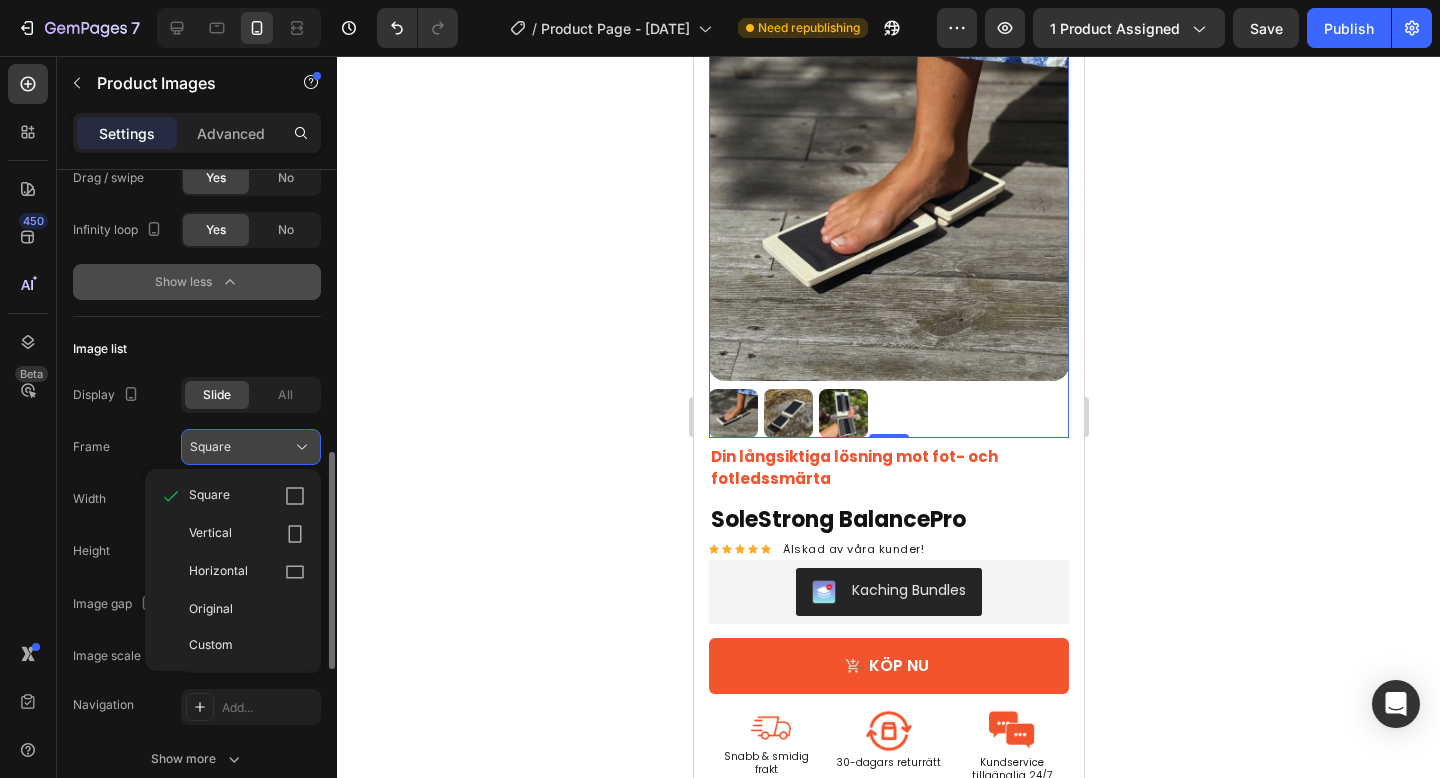 click on "Square" 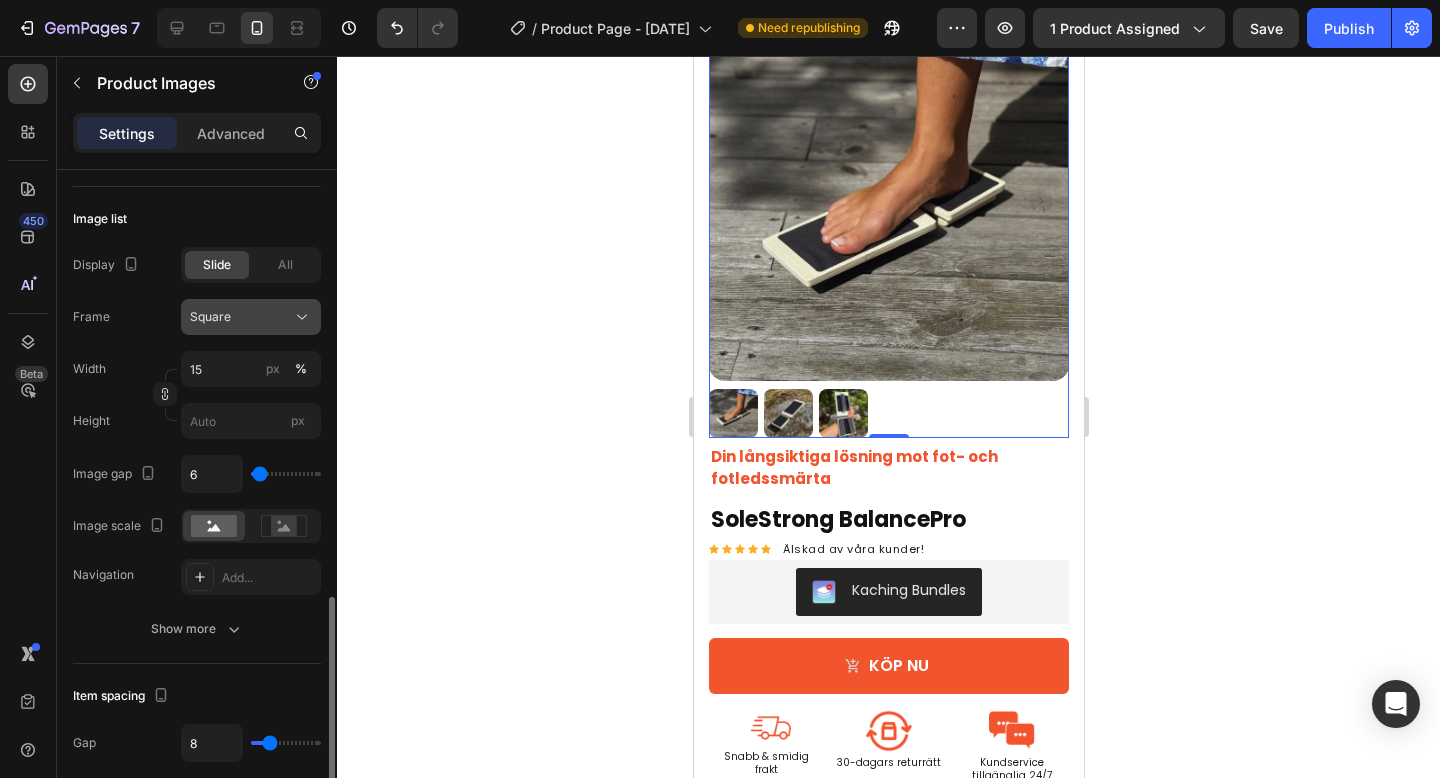 scroll, scrollTop: 1067, scrollLeft: 0, axis: vertical 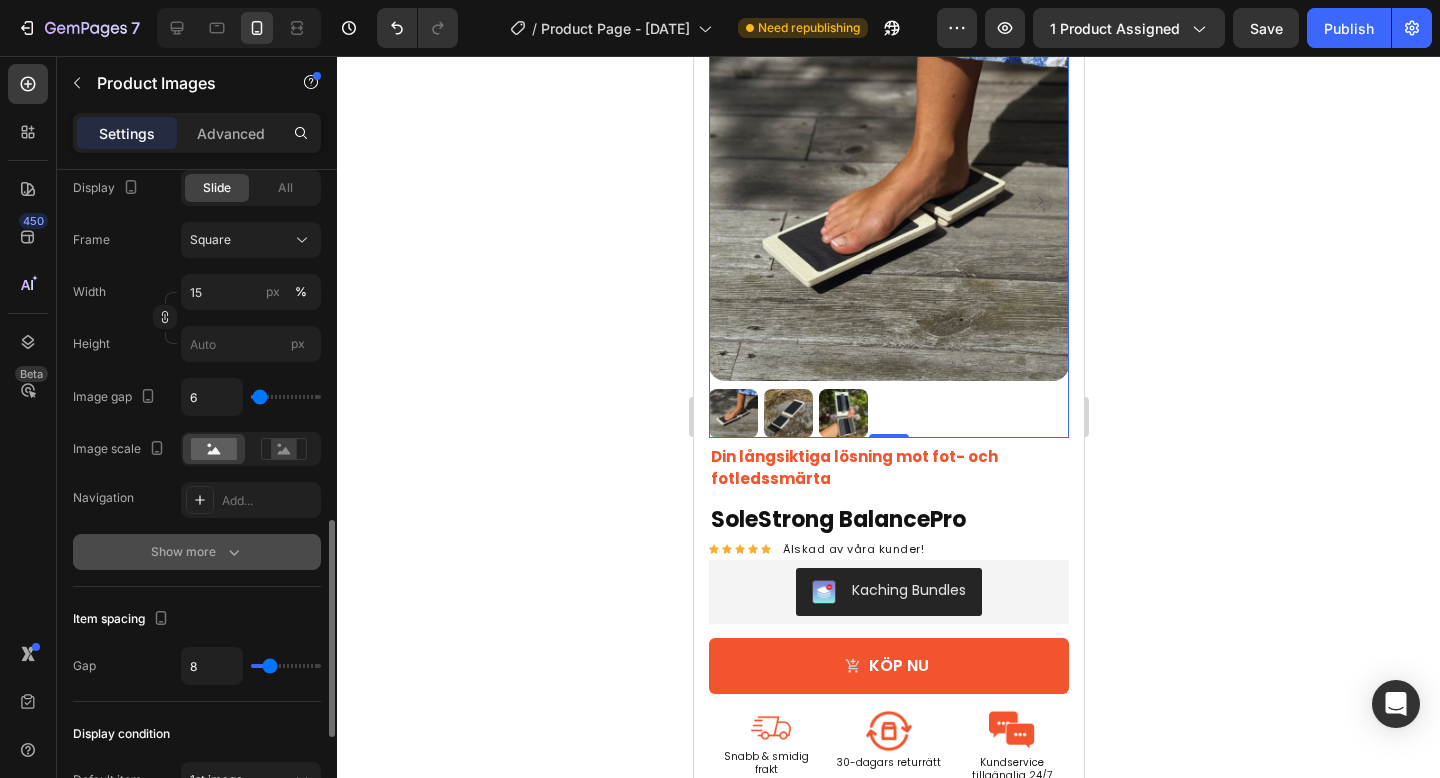 click on "Show more" at bounding box center [197, 552] 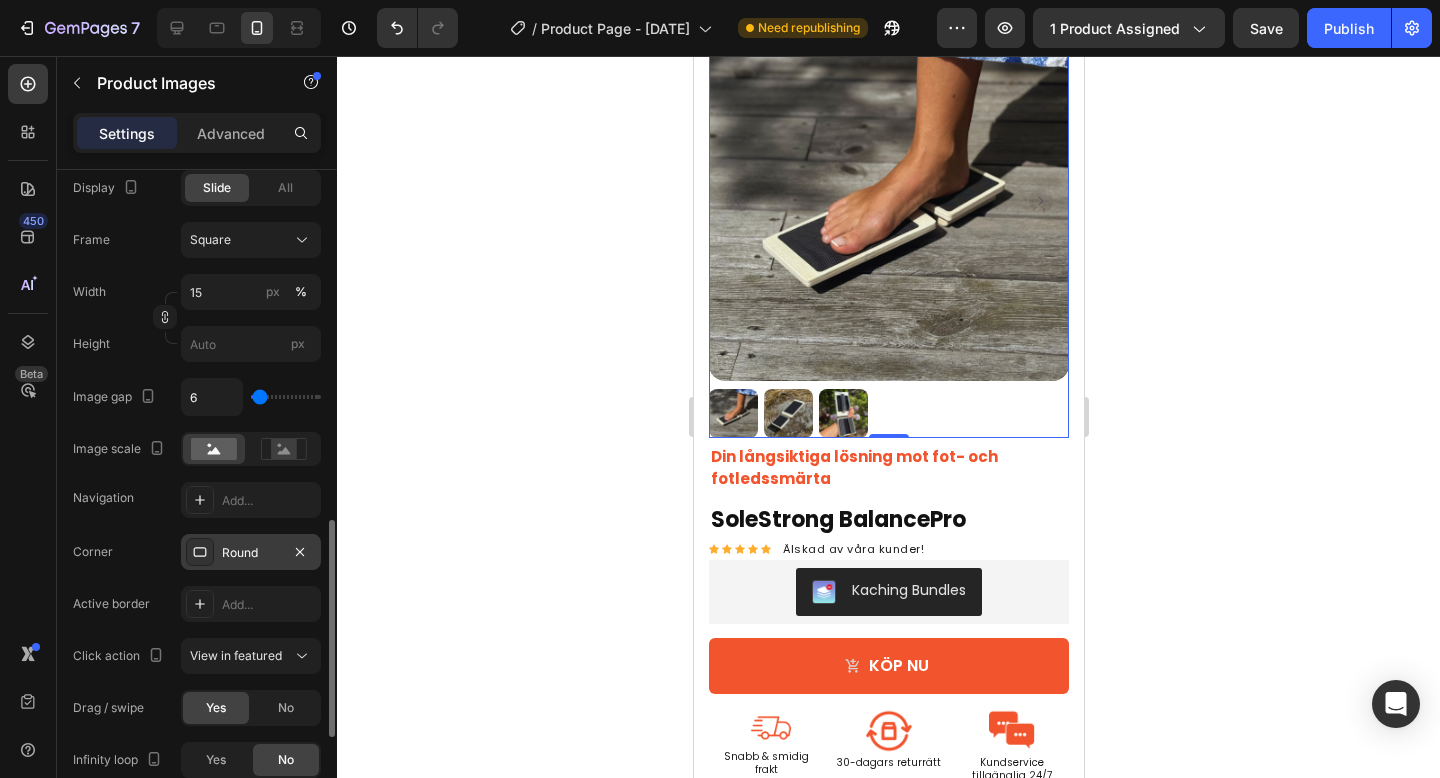 click 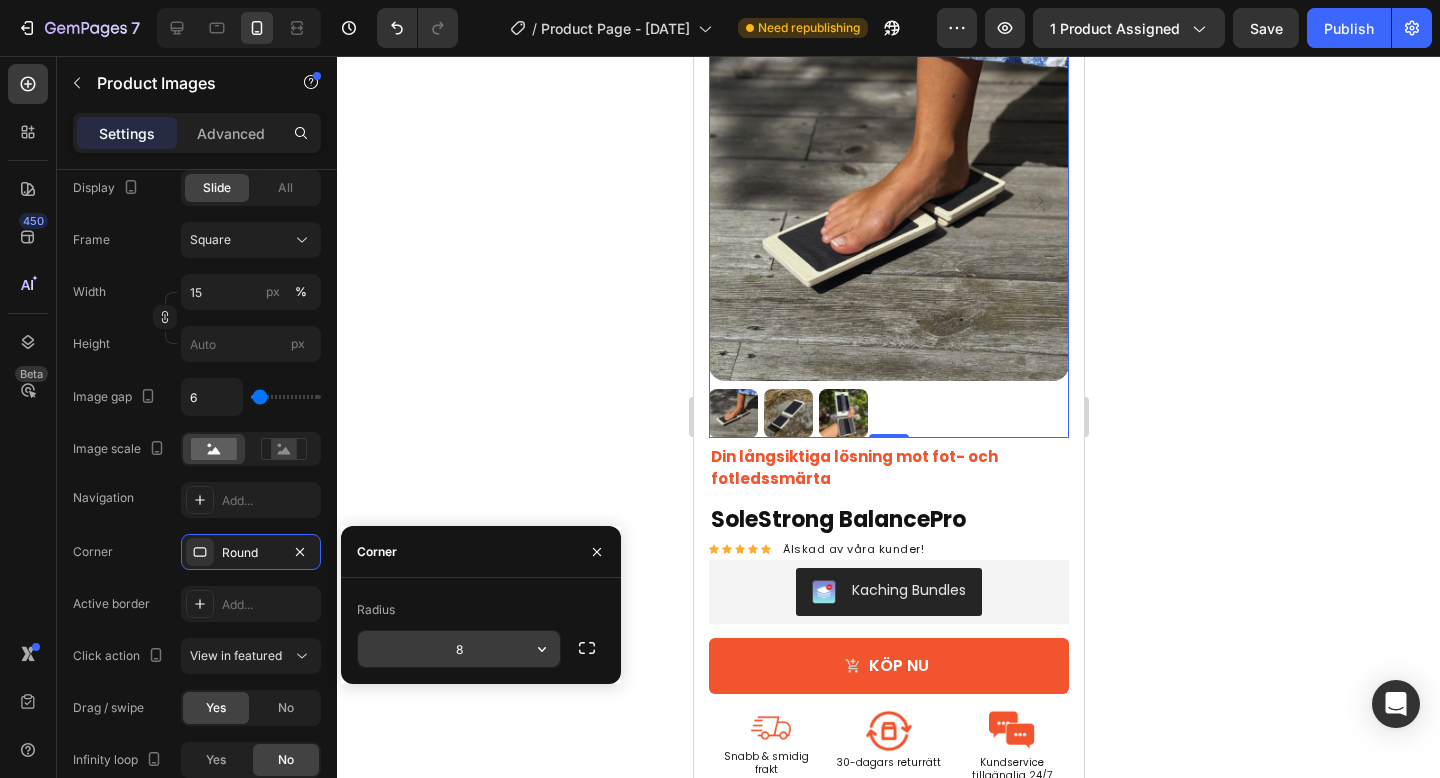 click on "8" at bounding box center (0, 0) 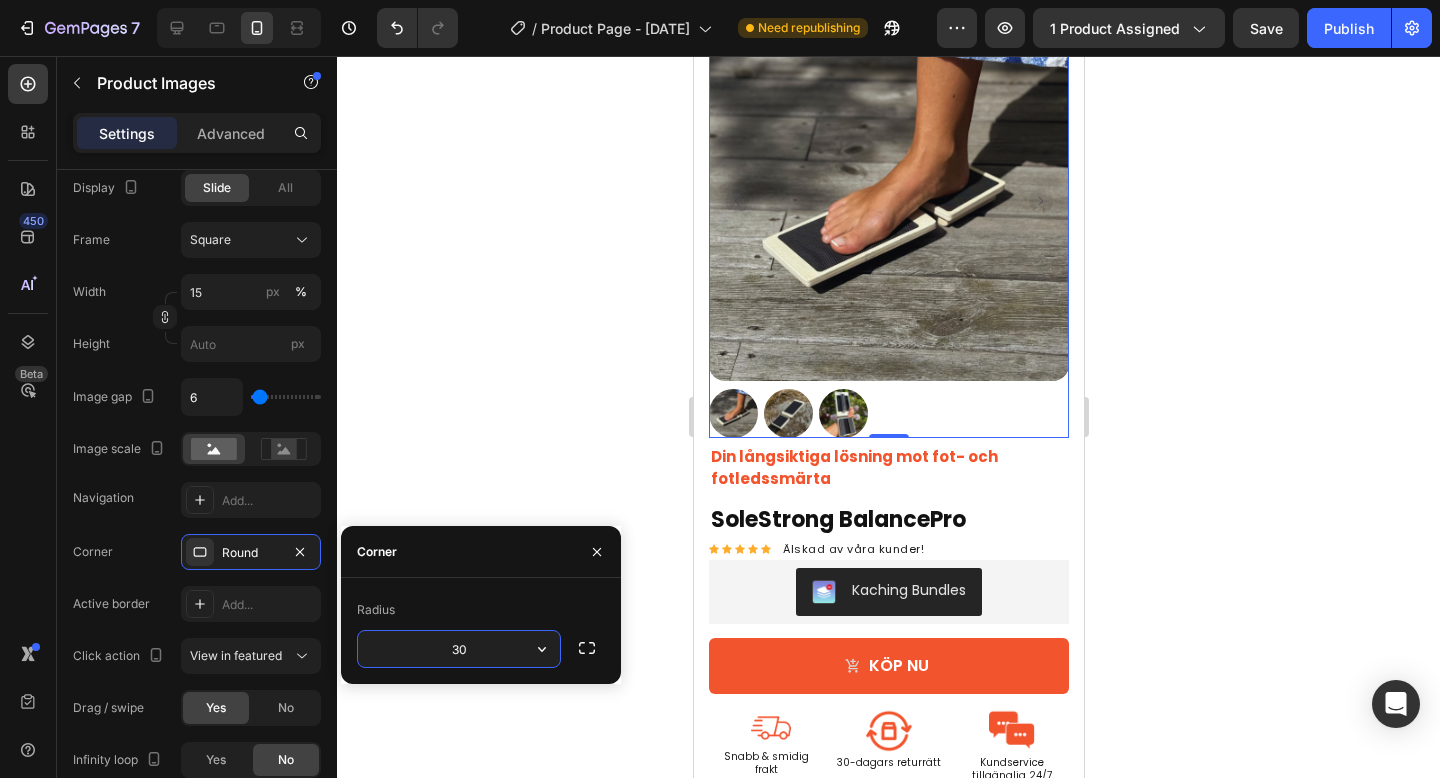type on "3" 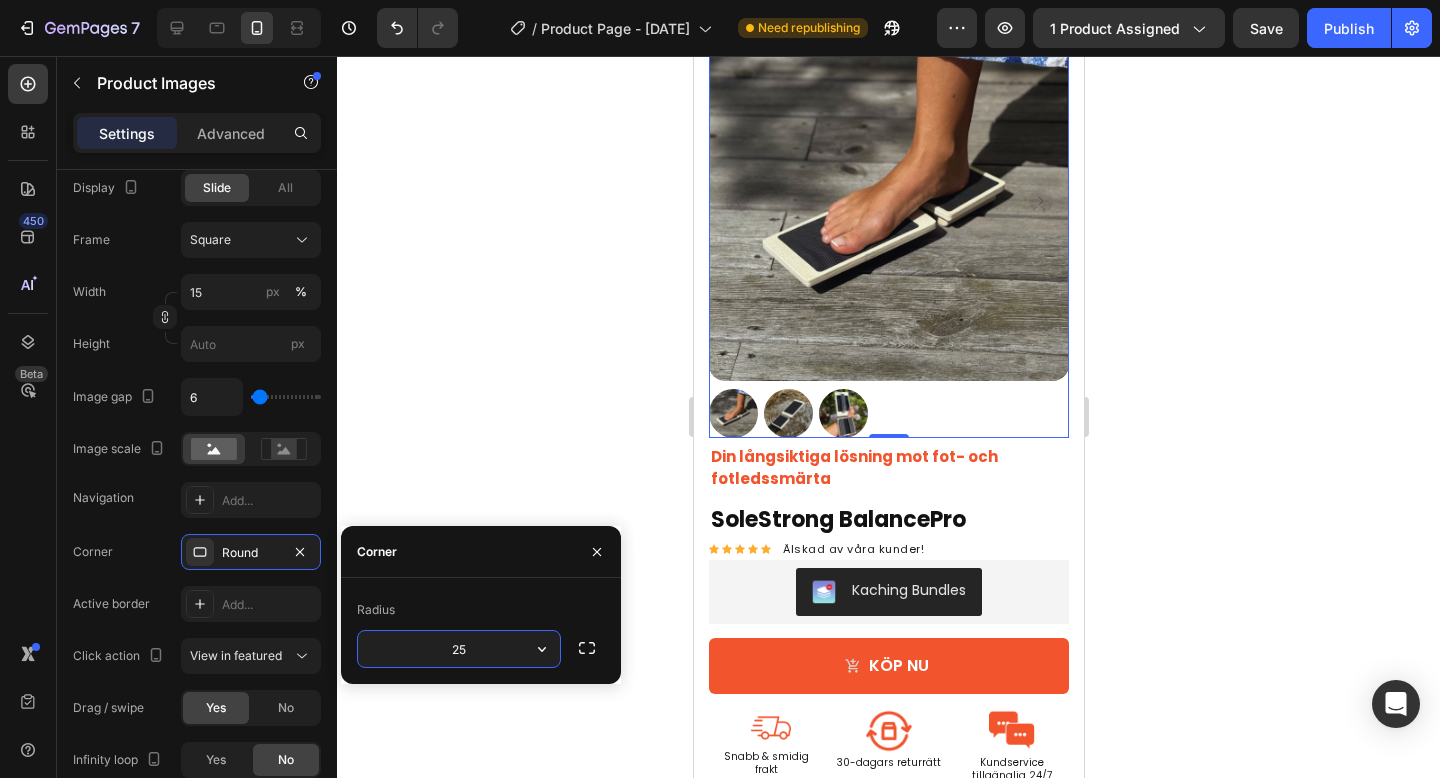 type on "2" 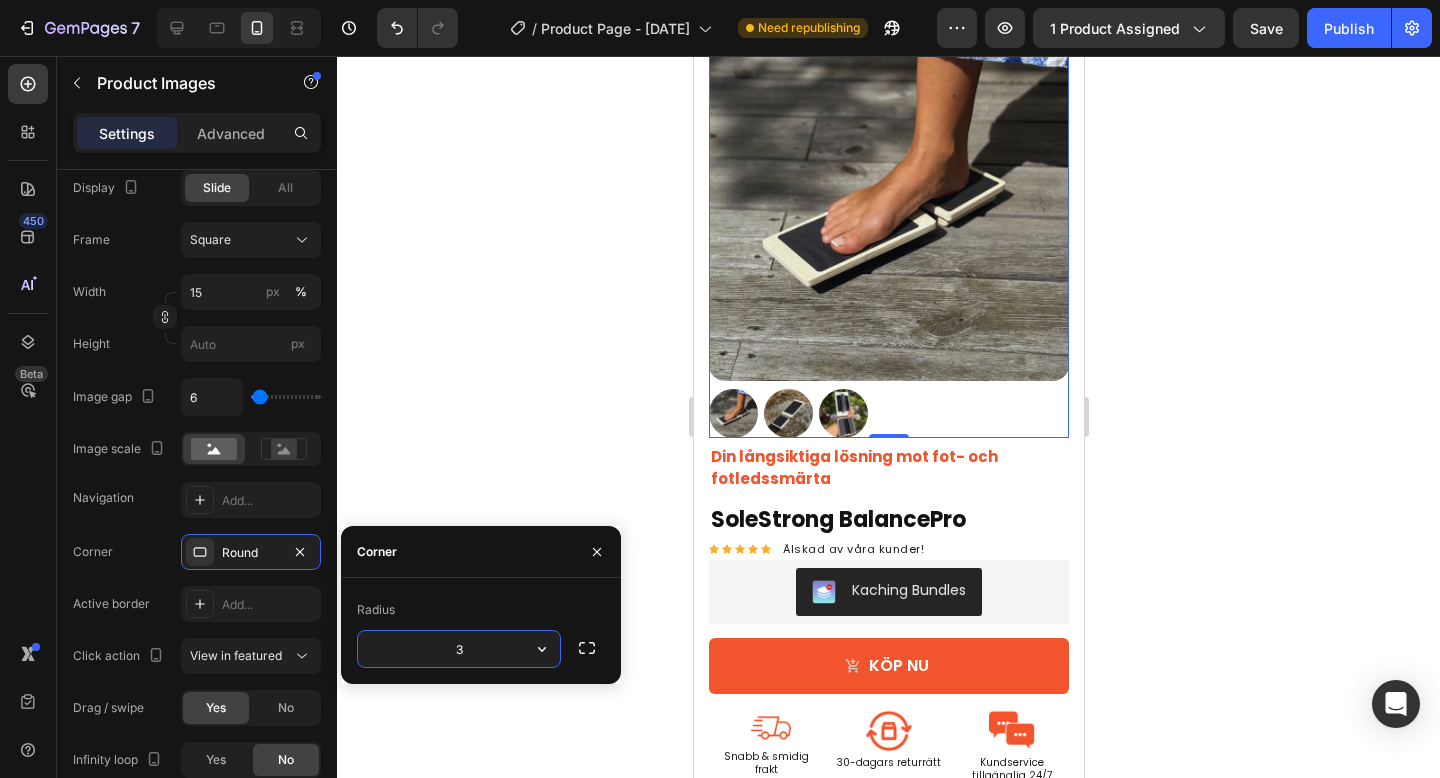 type on "30" 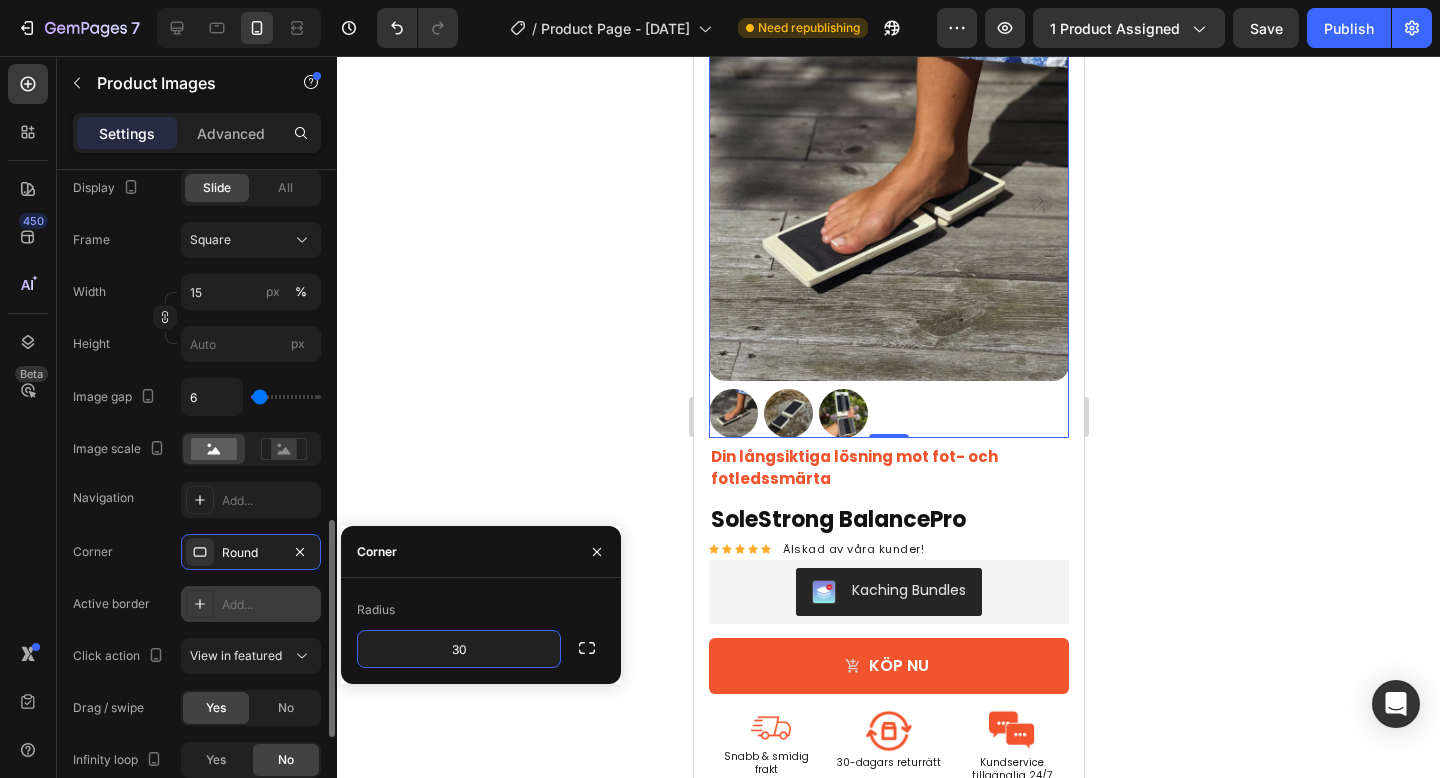 click 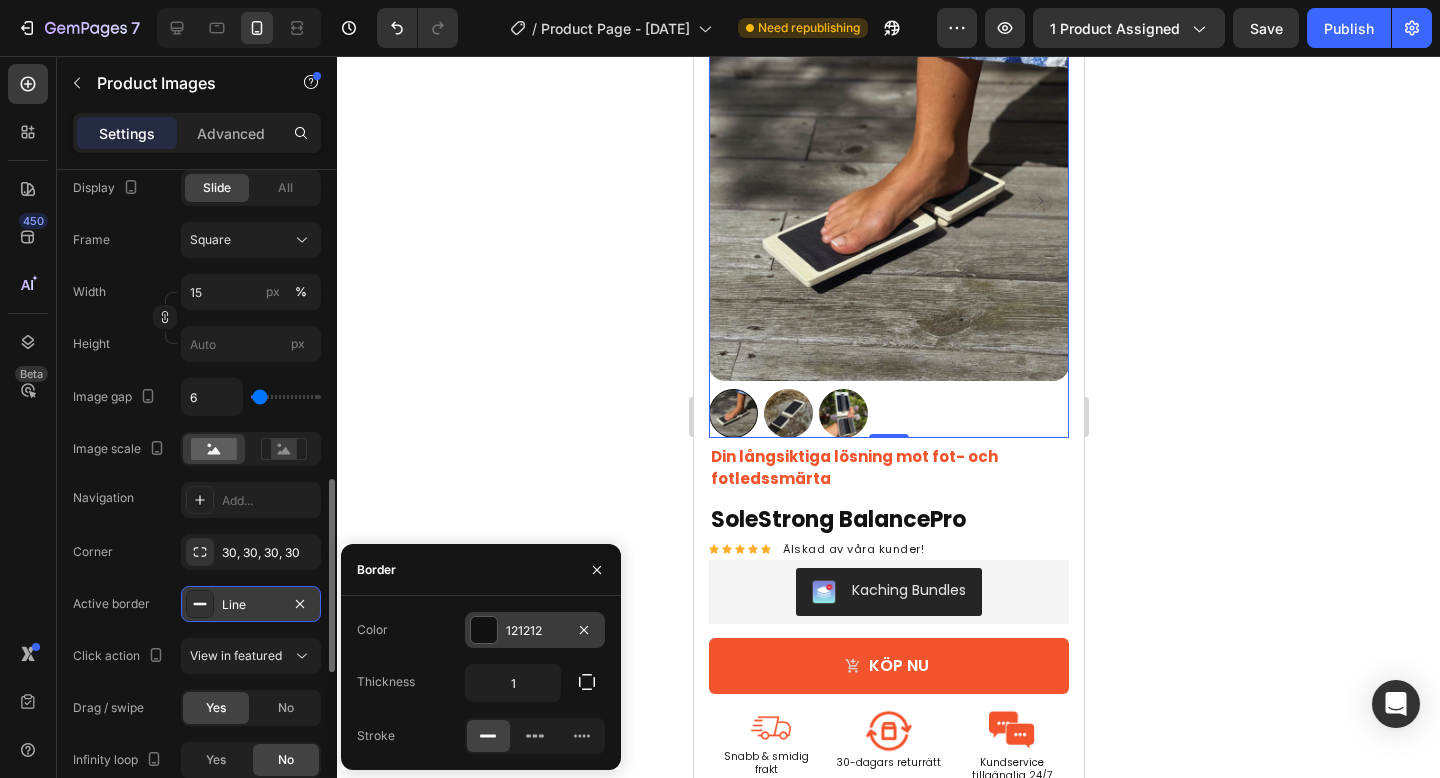 click at bounding box center (484, 630) 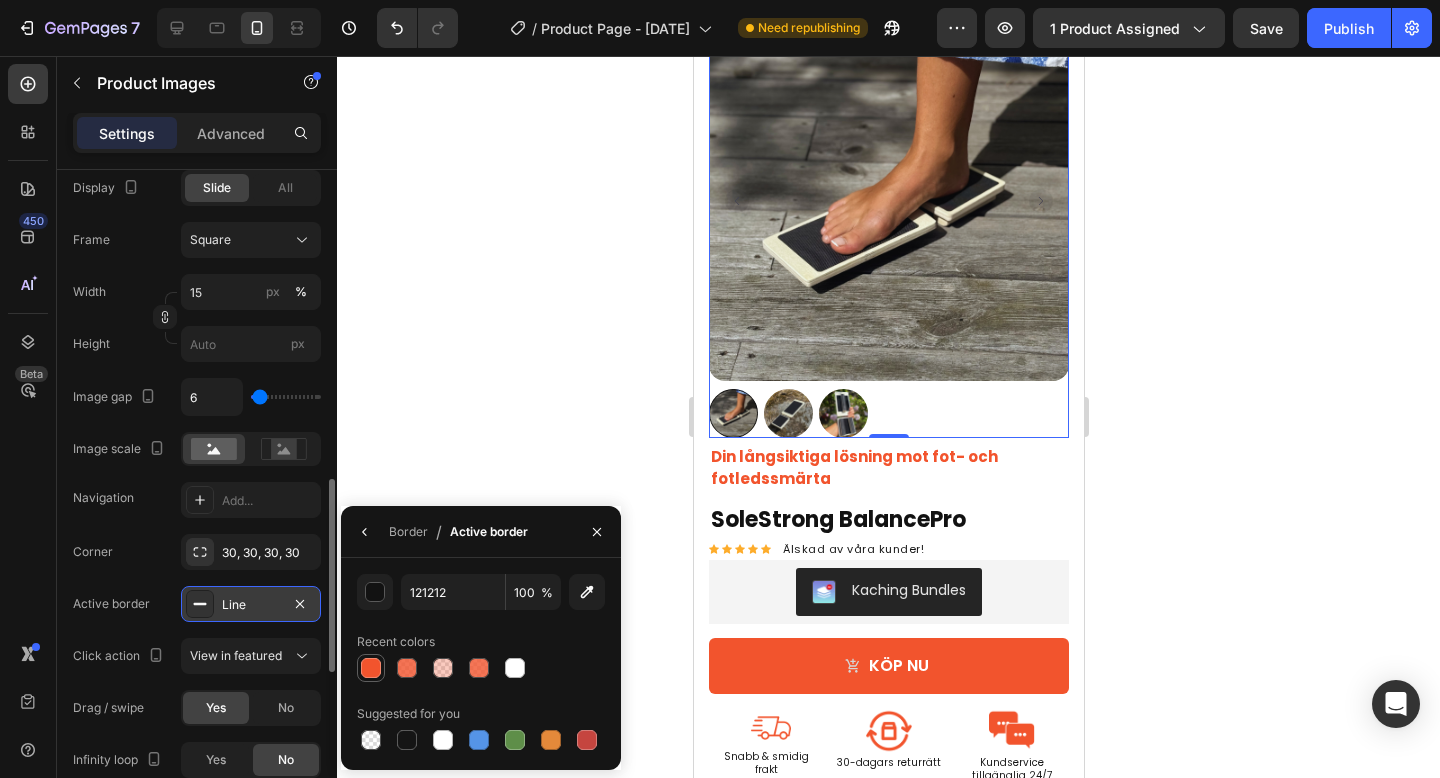 click at bounding box center (371, 668) 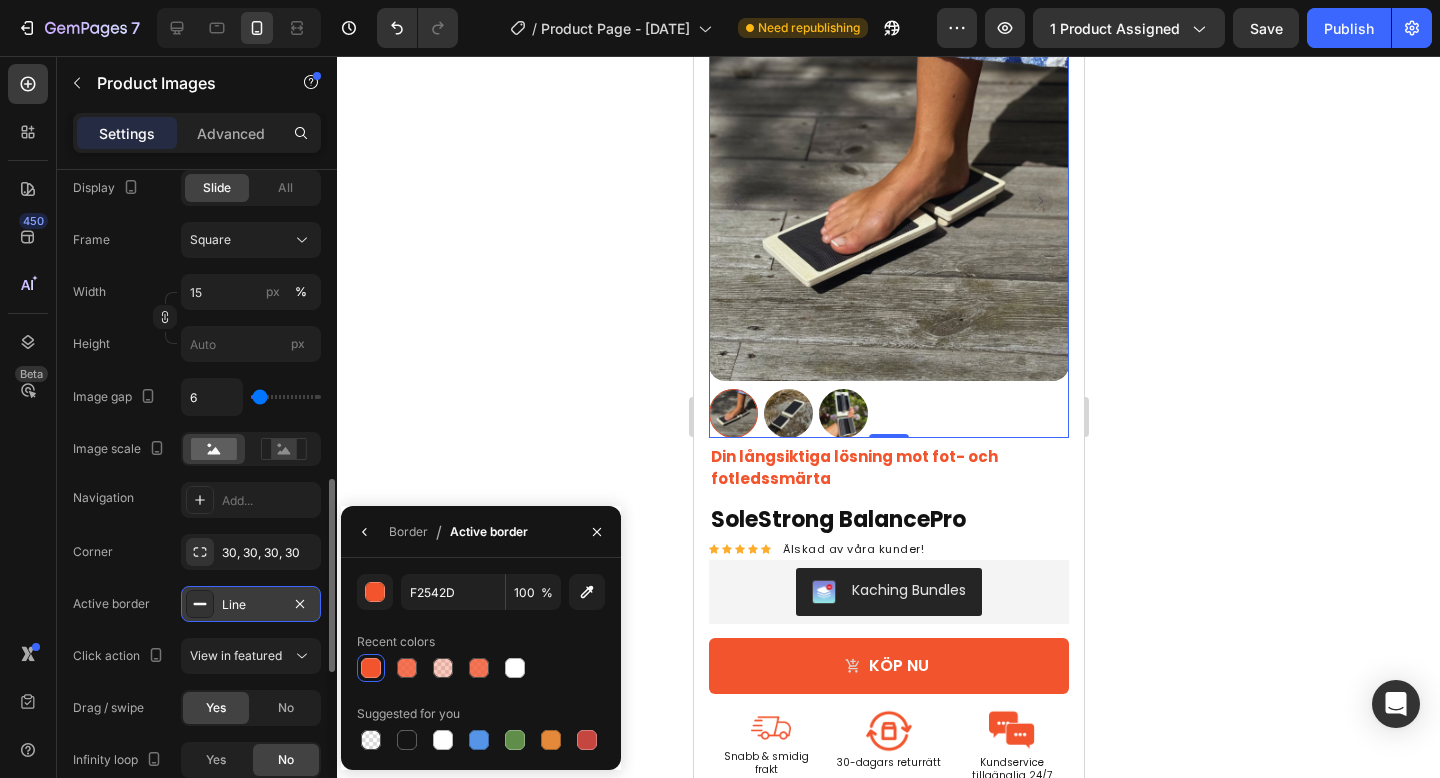 click 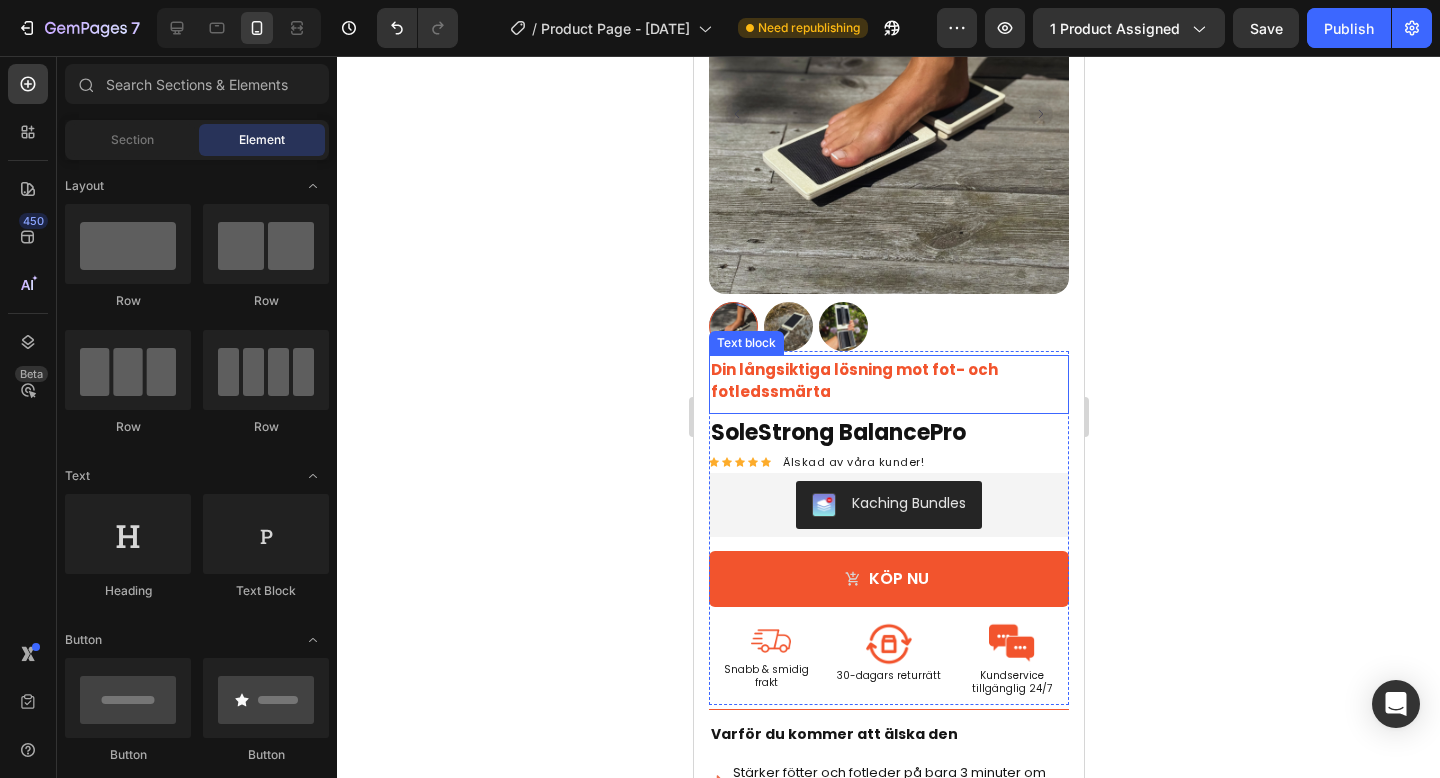 scroll, scrollTop: 195, scrollLeft: 0, axis: vertical 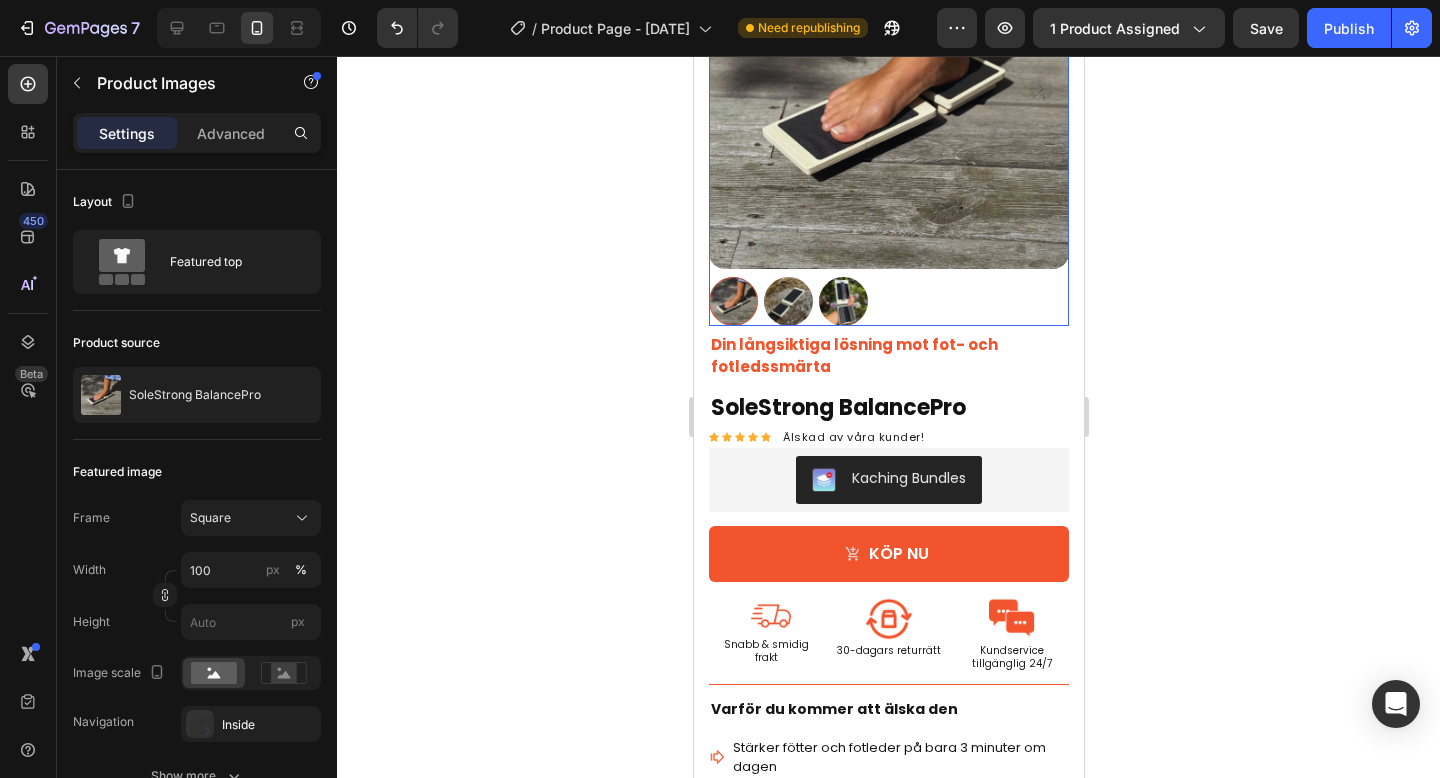 click at bounding box center (842, 301) 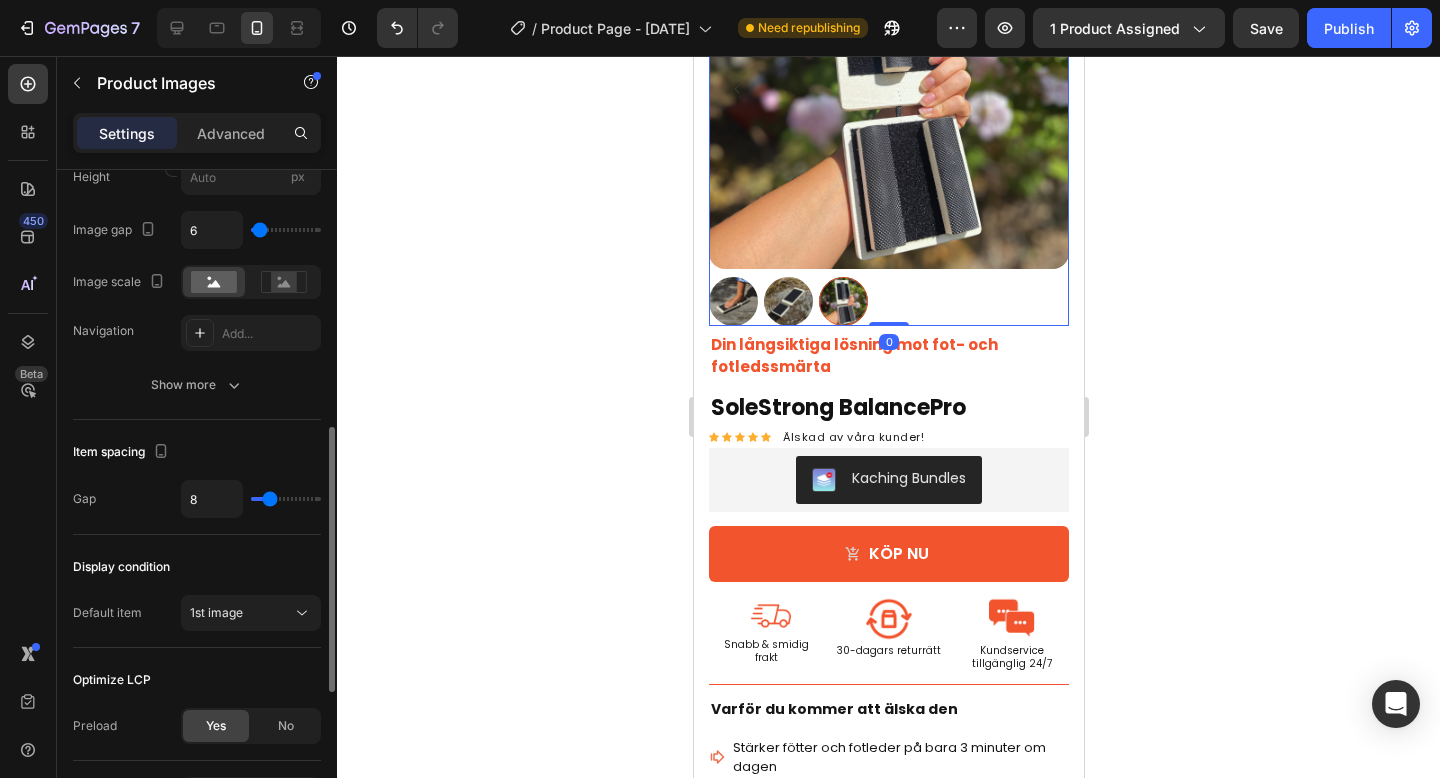 scroll, scrollTop: 768, scrollLeft: 0, axis: vertical 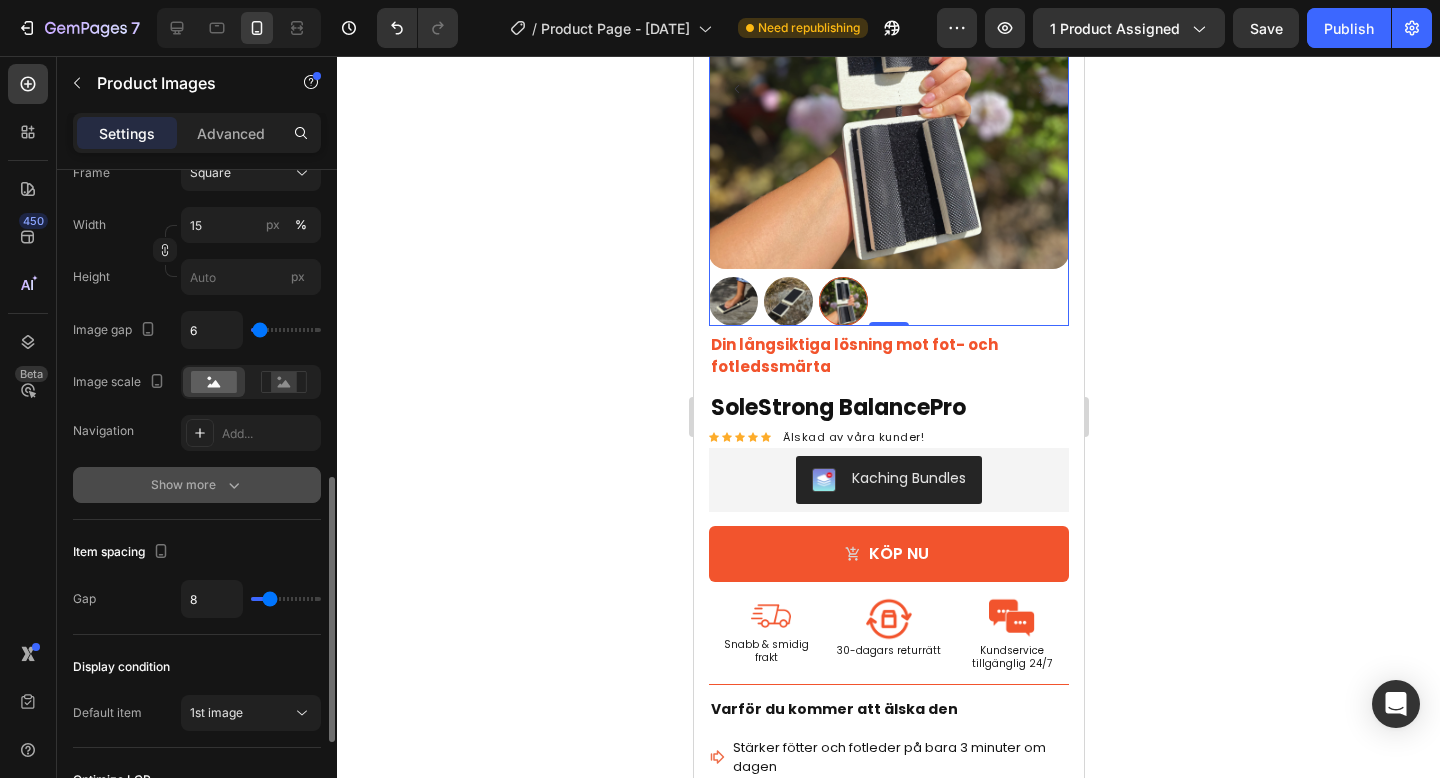 click on "Show more" at bounding box center [197, 485] 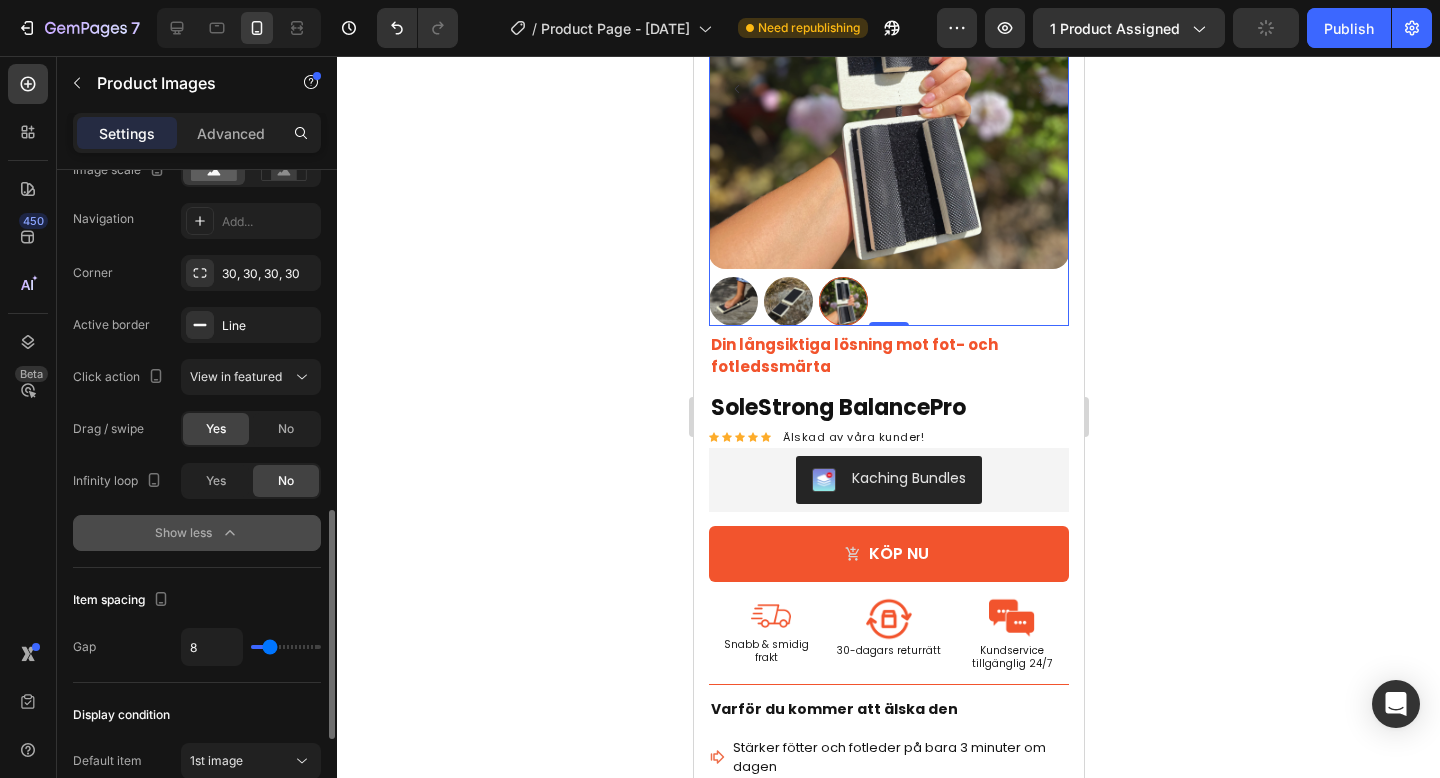 scroll, scrollTop: 981, scrollLeft: 0, axis: vertical 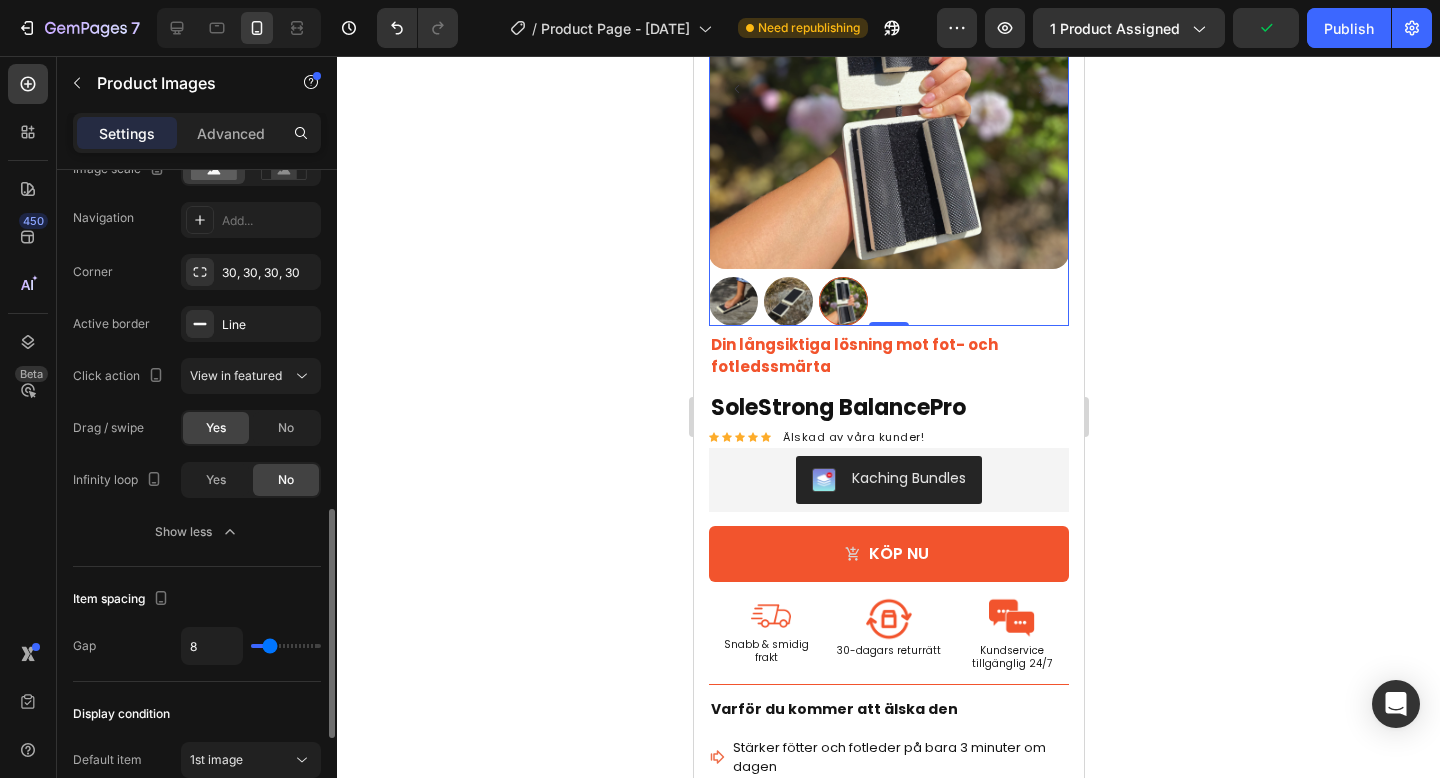 type on "19" 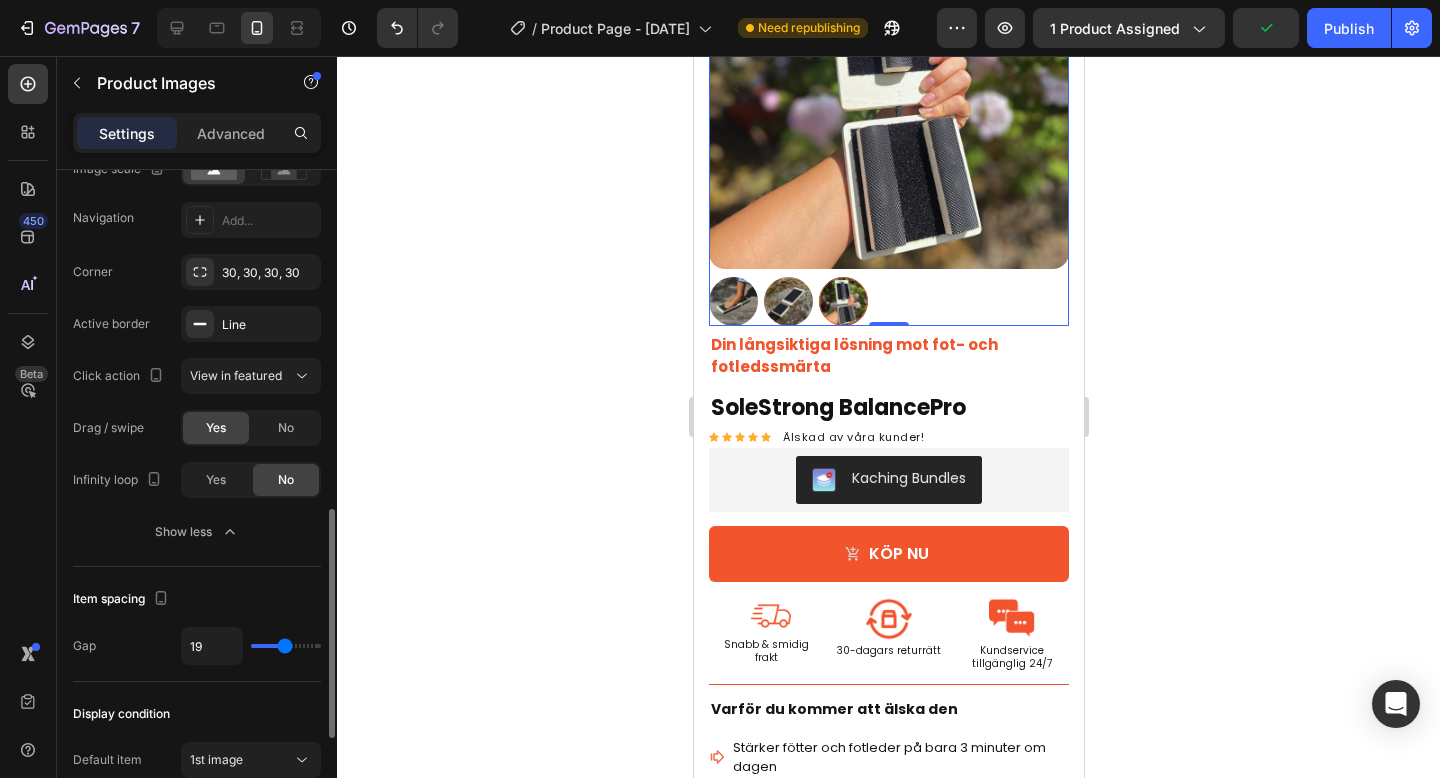 type on "20" 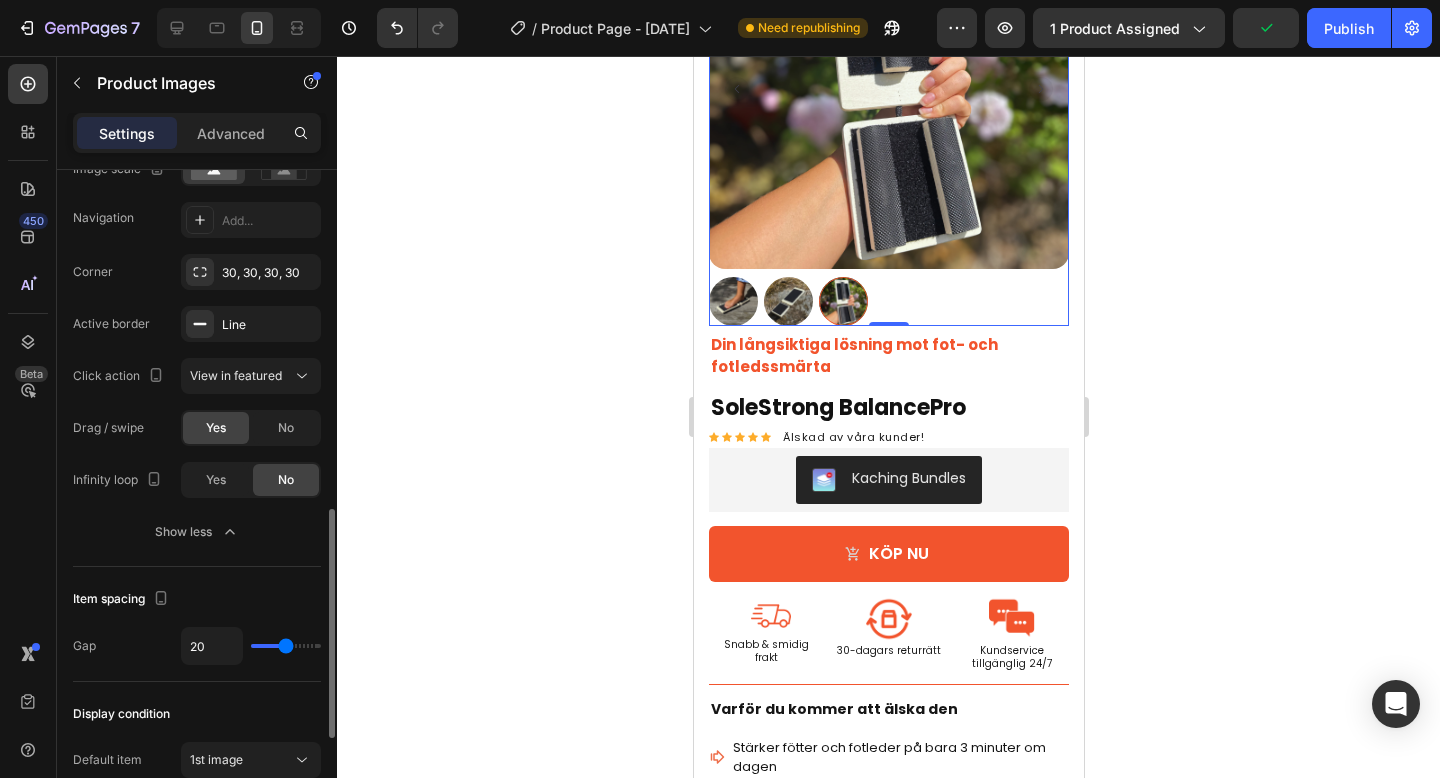 type on "22" 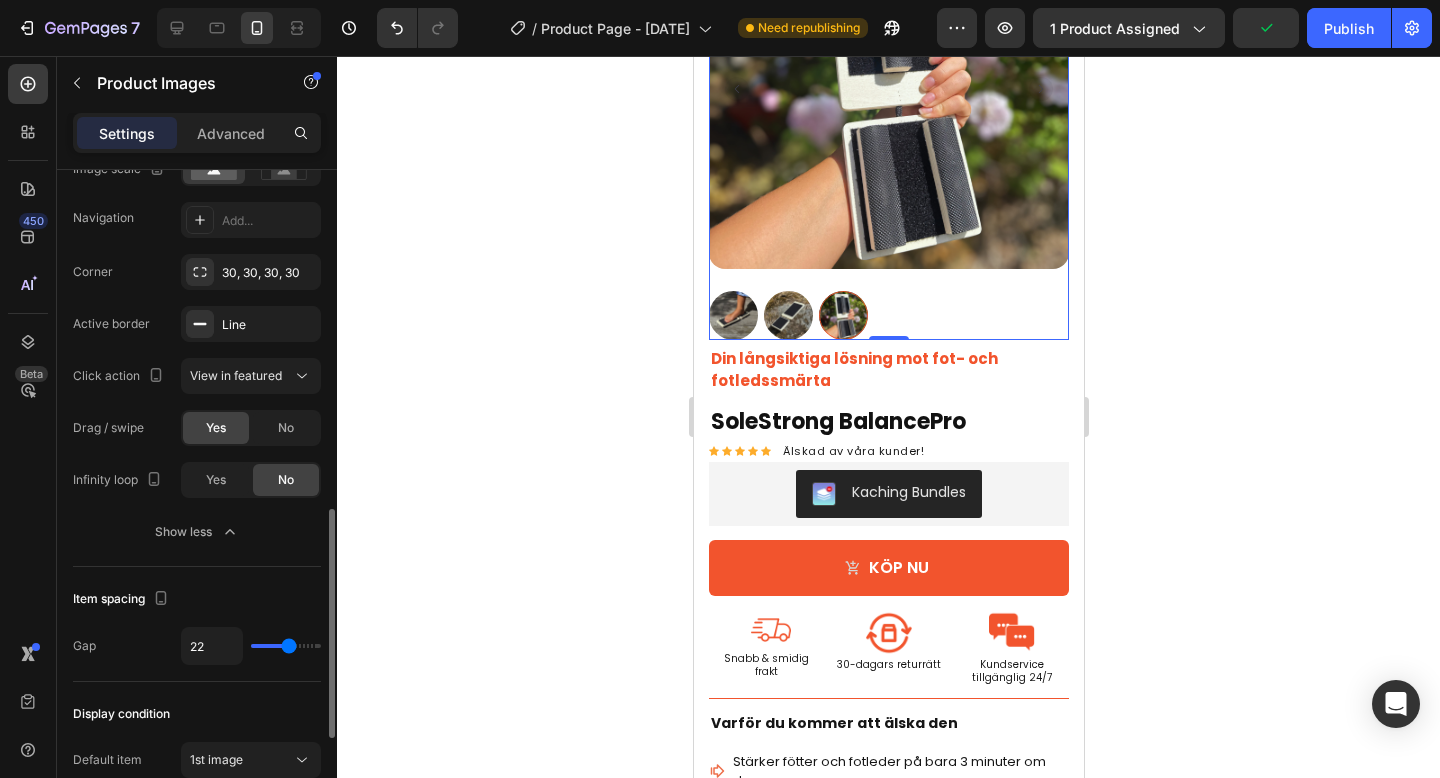 type on "26" 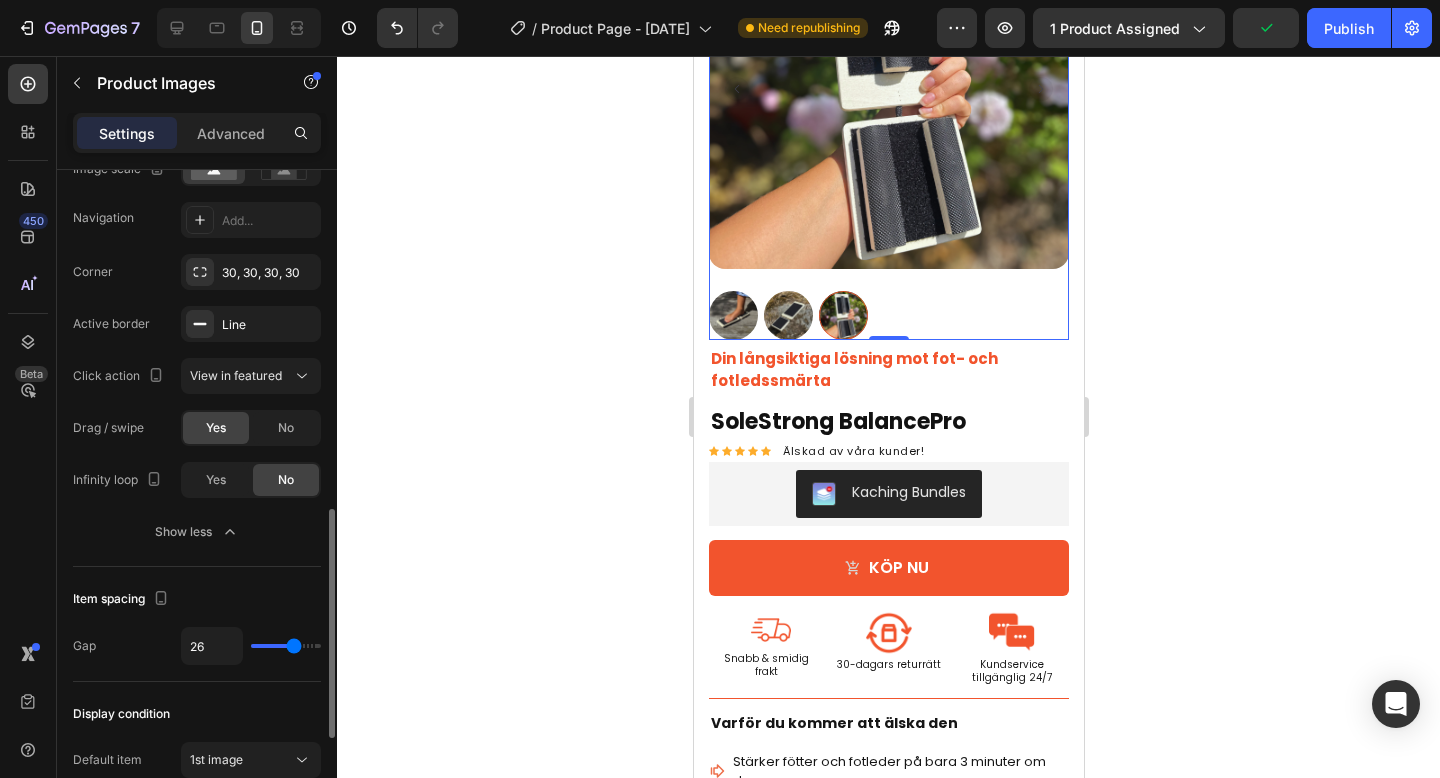 type on "29" 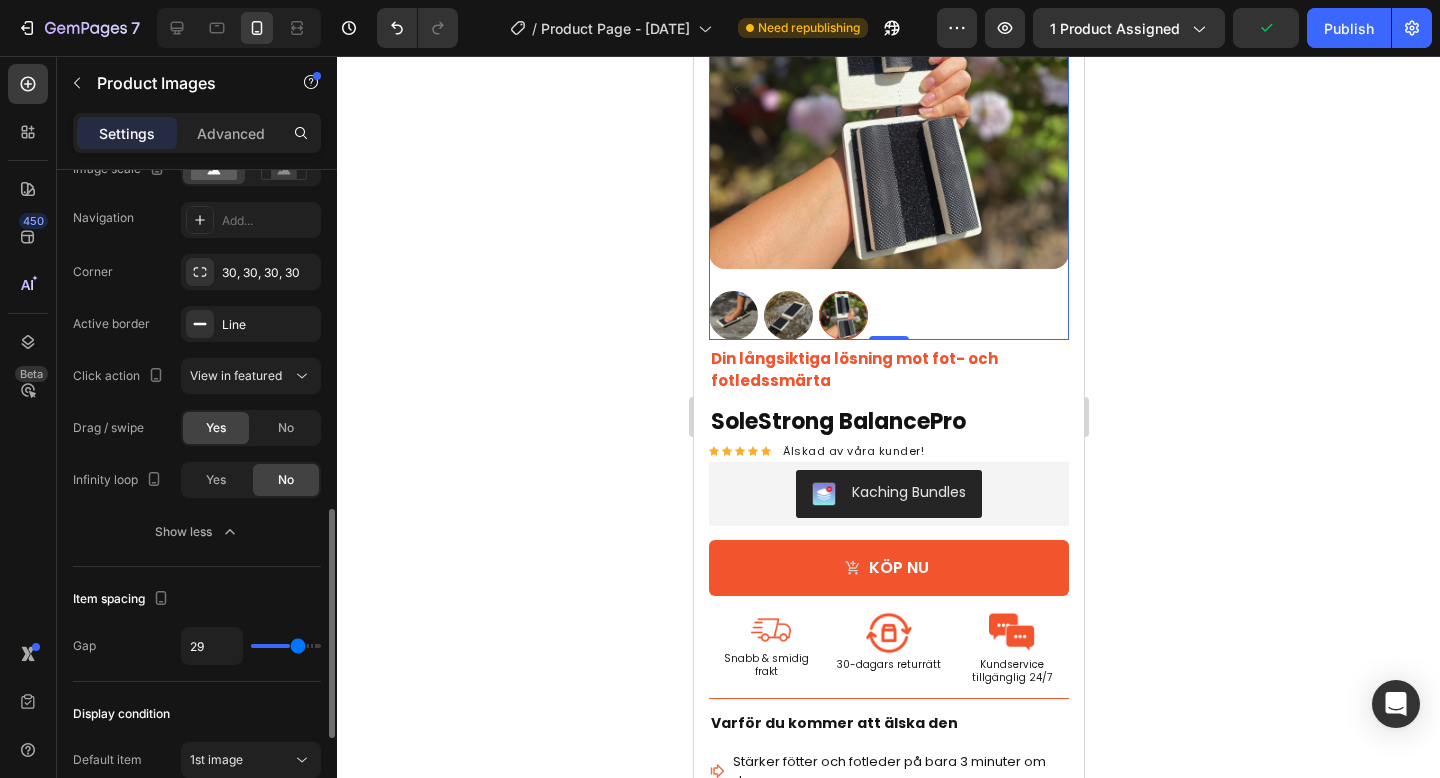type on "31" 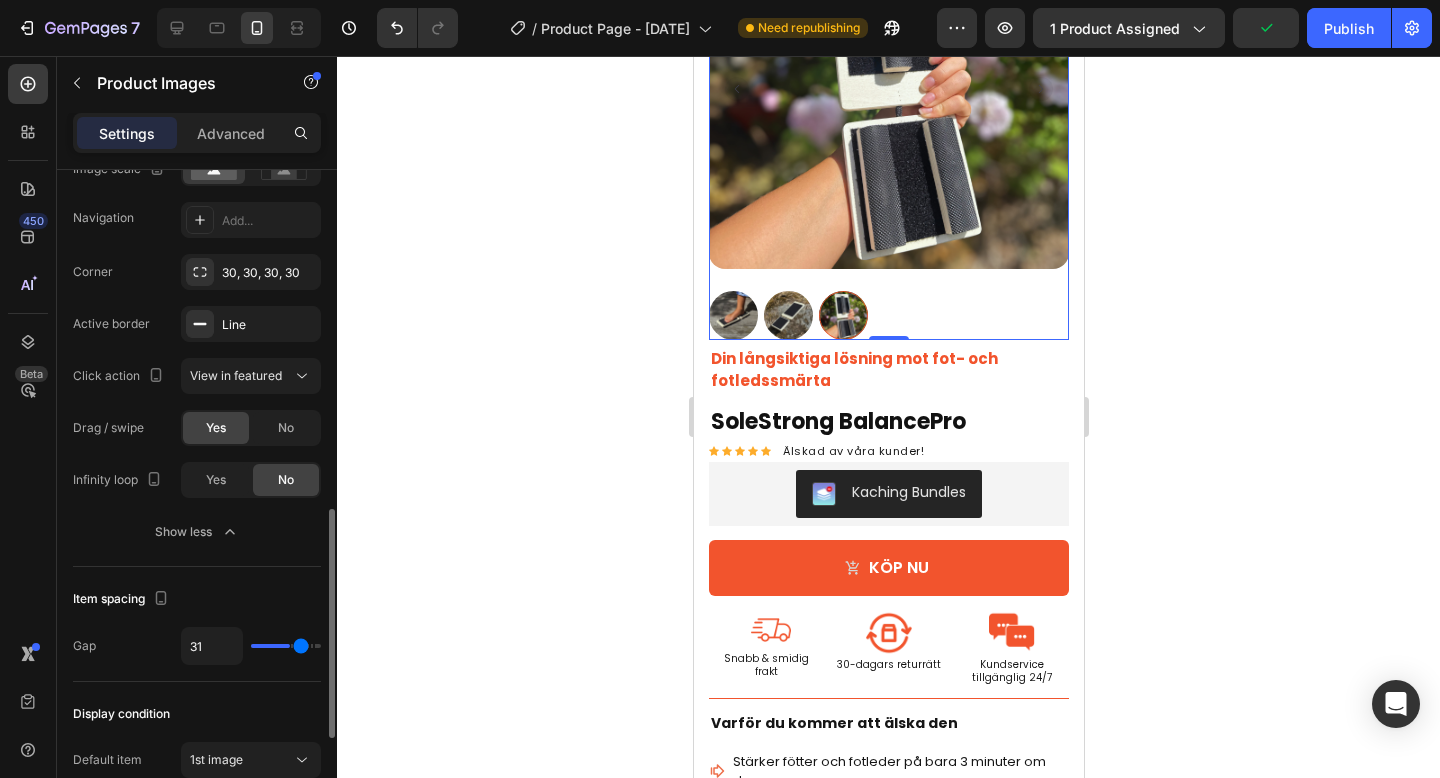 type on "32" 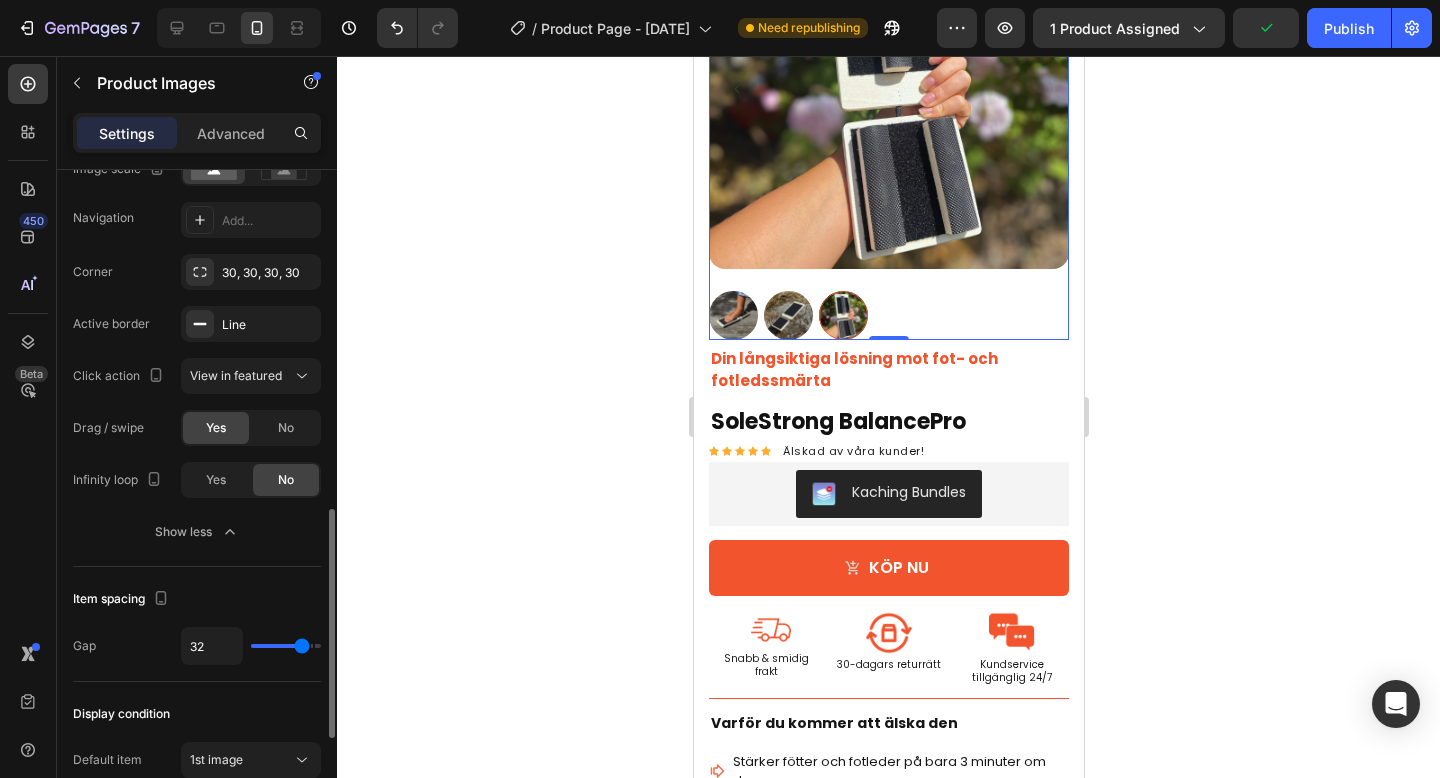 type on "33" 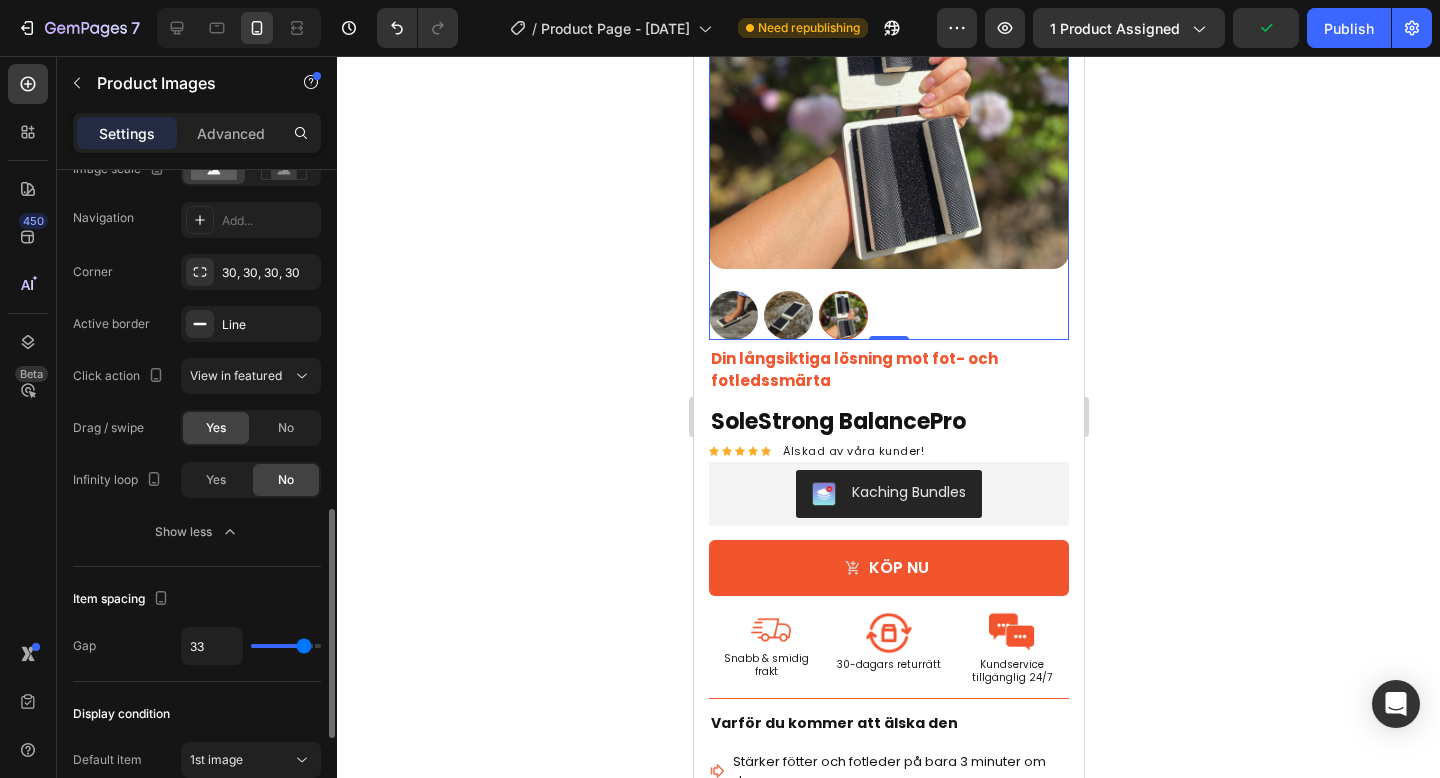 type on "34" 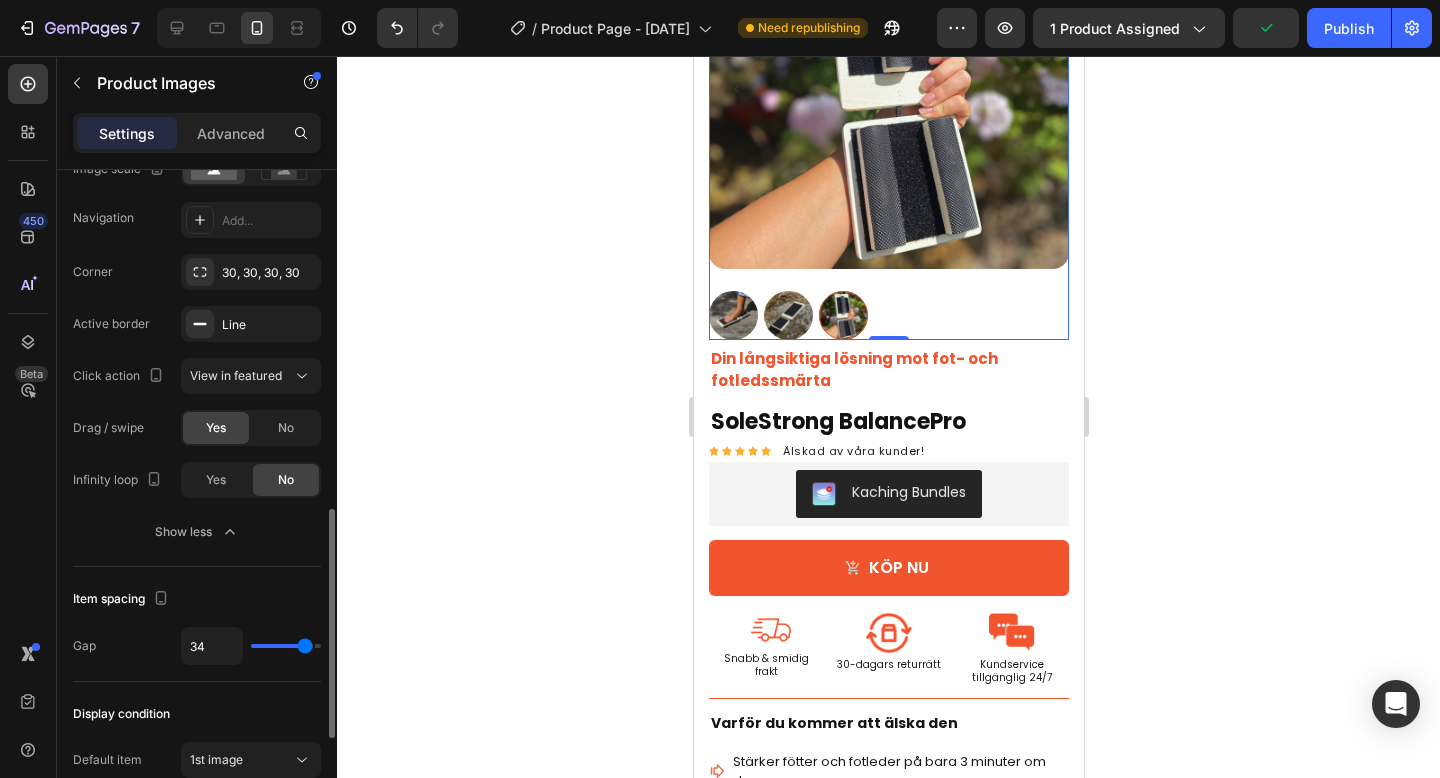 type on "35" 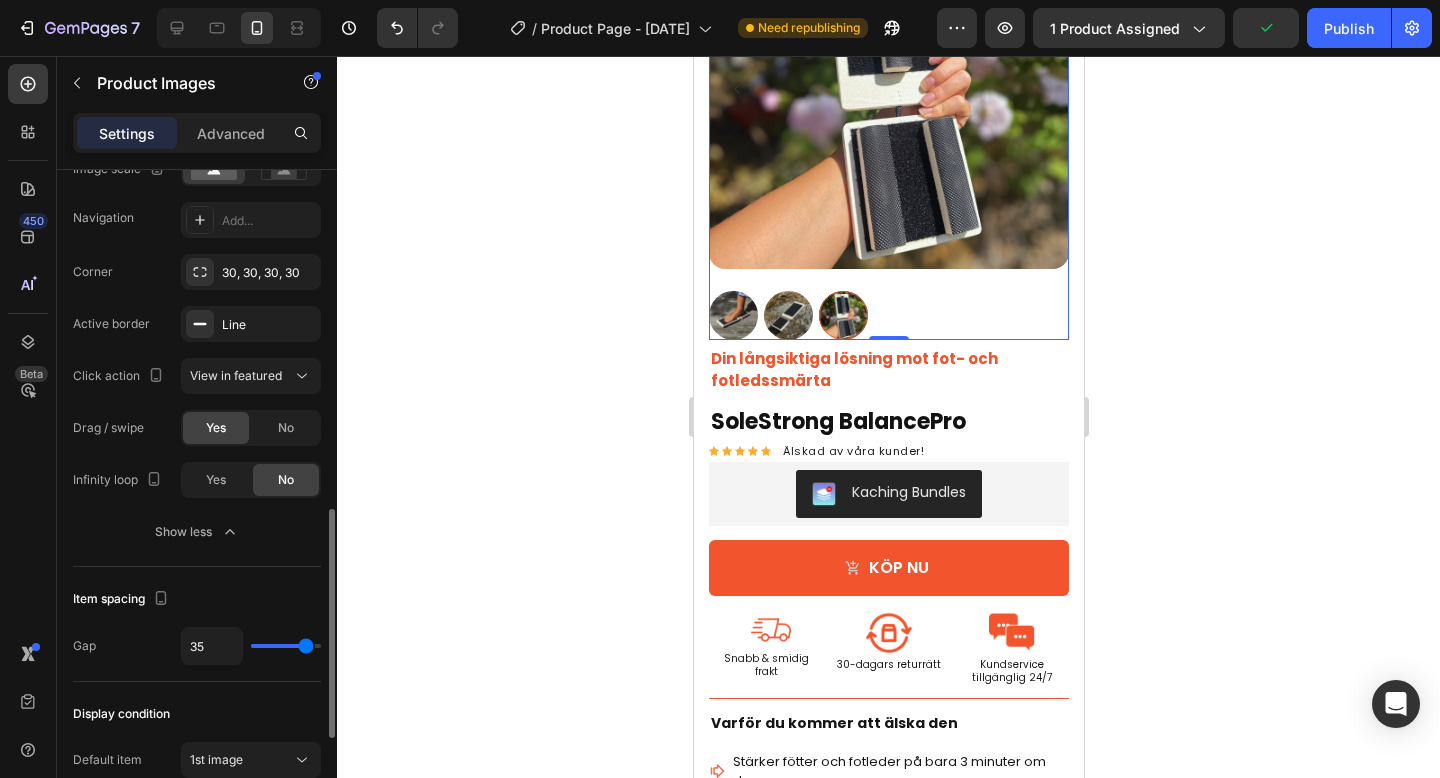type on "36" 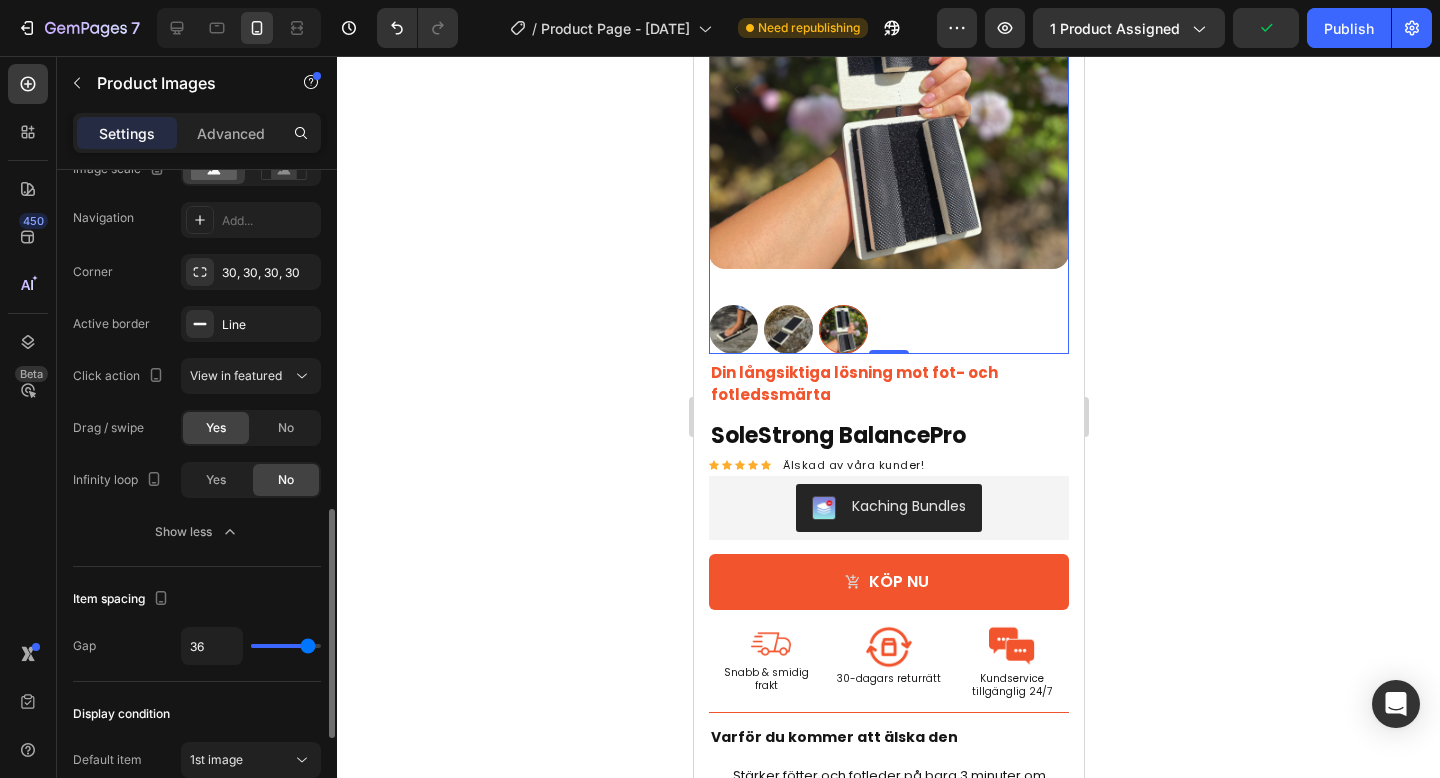 type on "37" 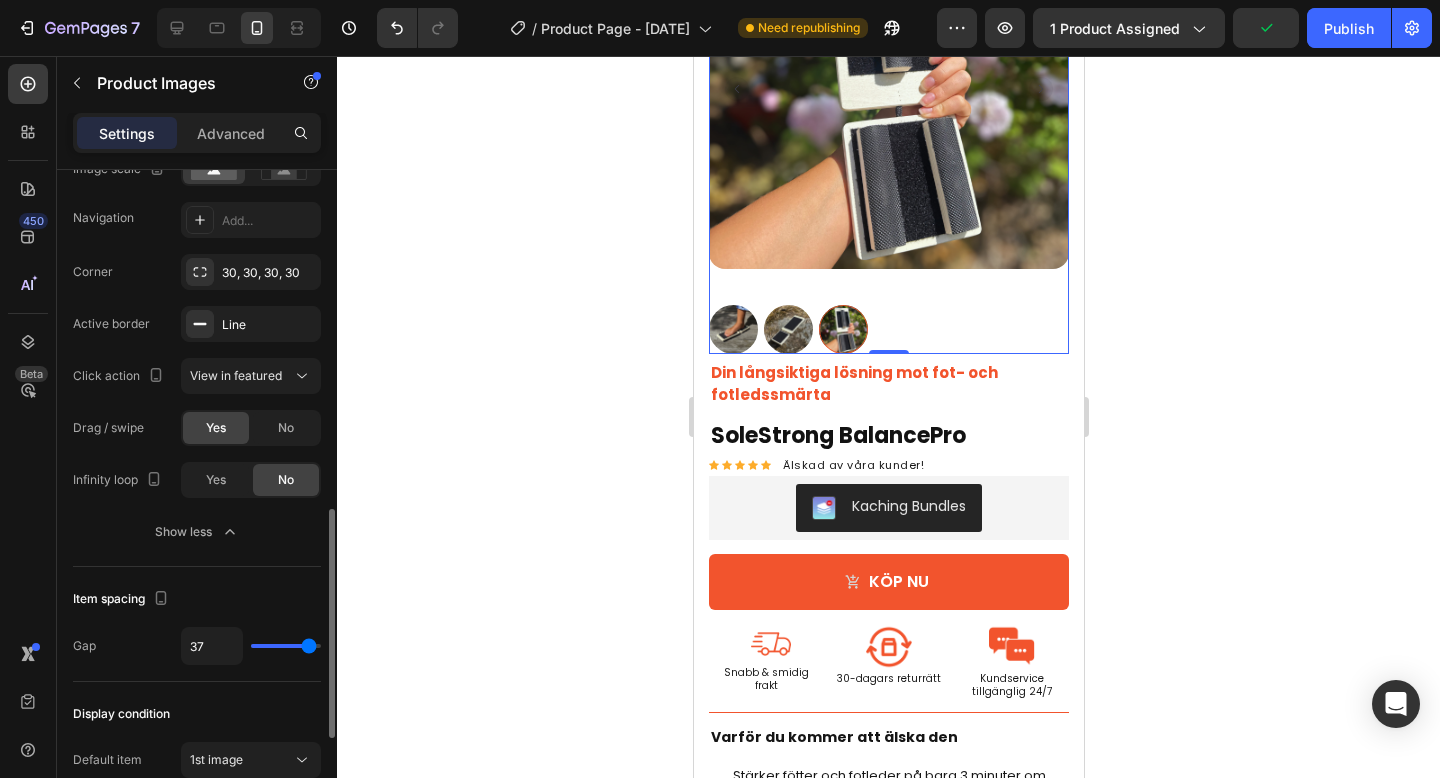 type on "38" 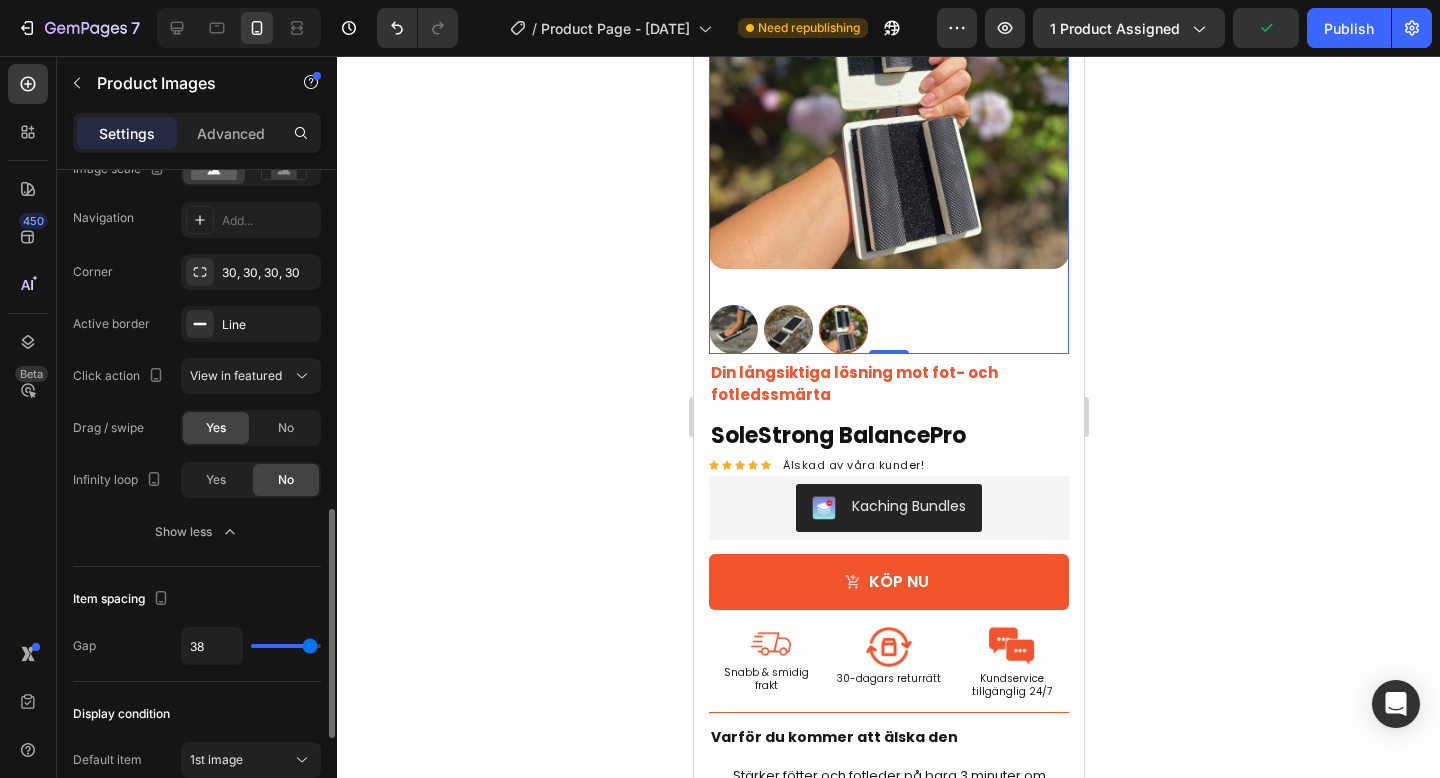 type on "39" 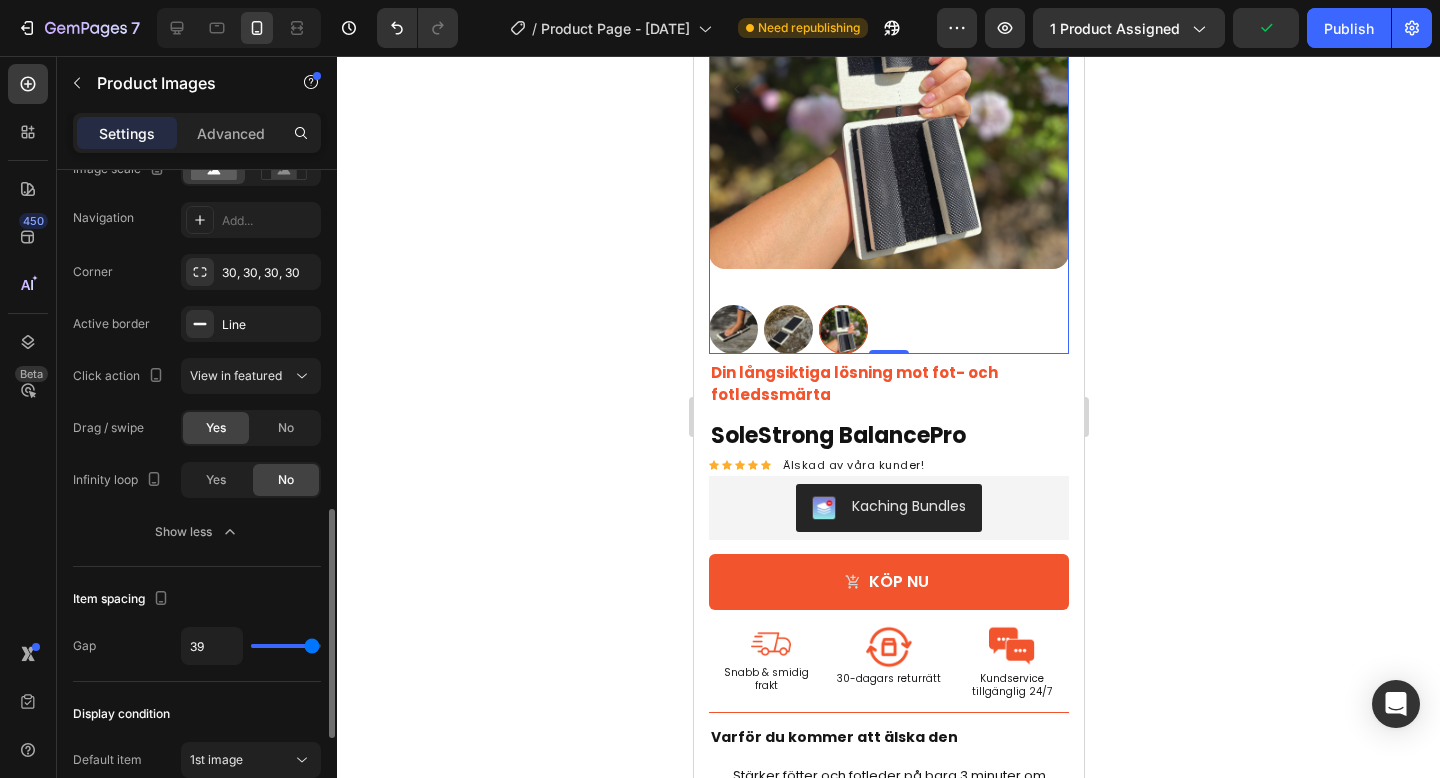 type on "21" 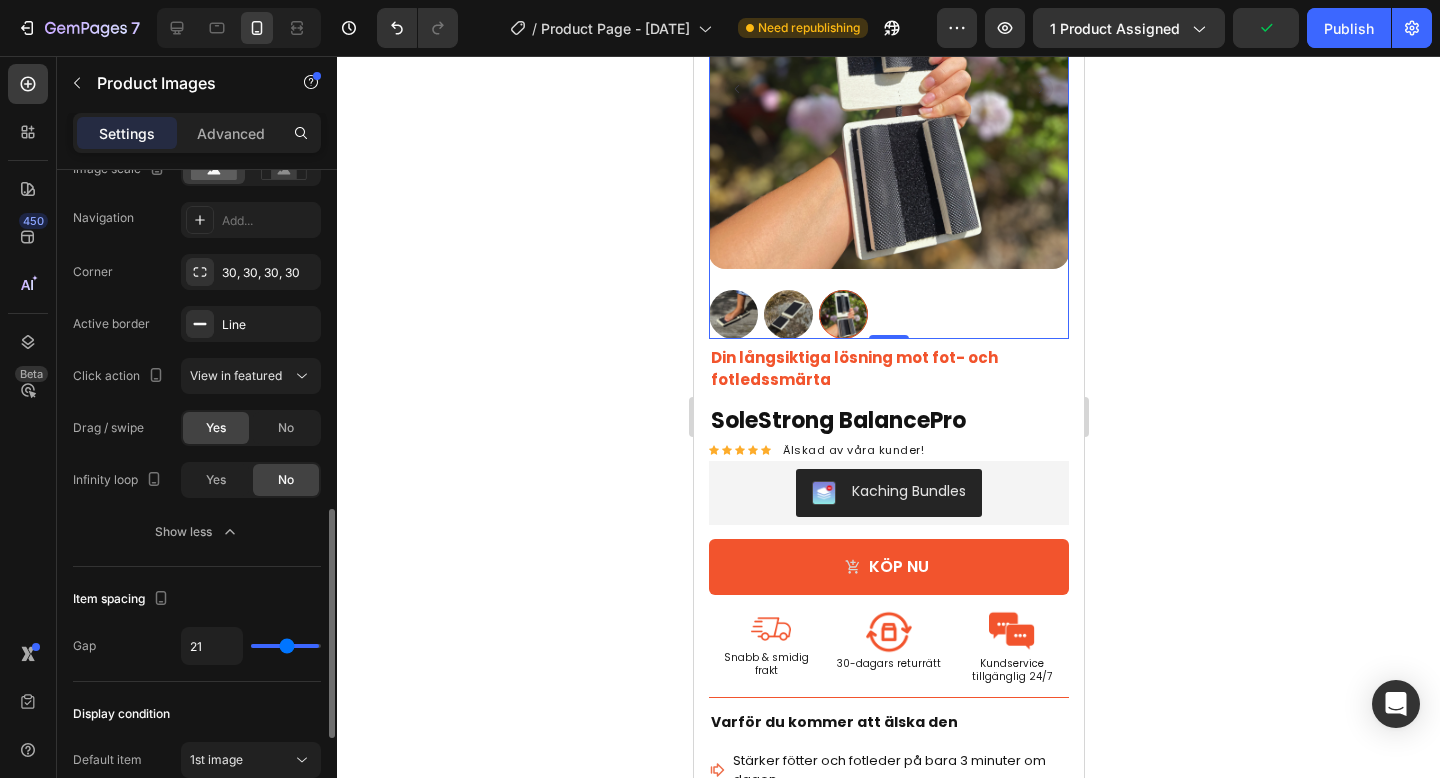 type on "18" 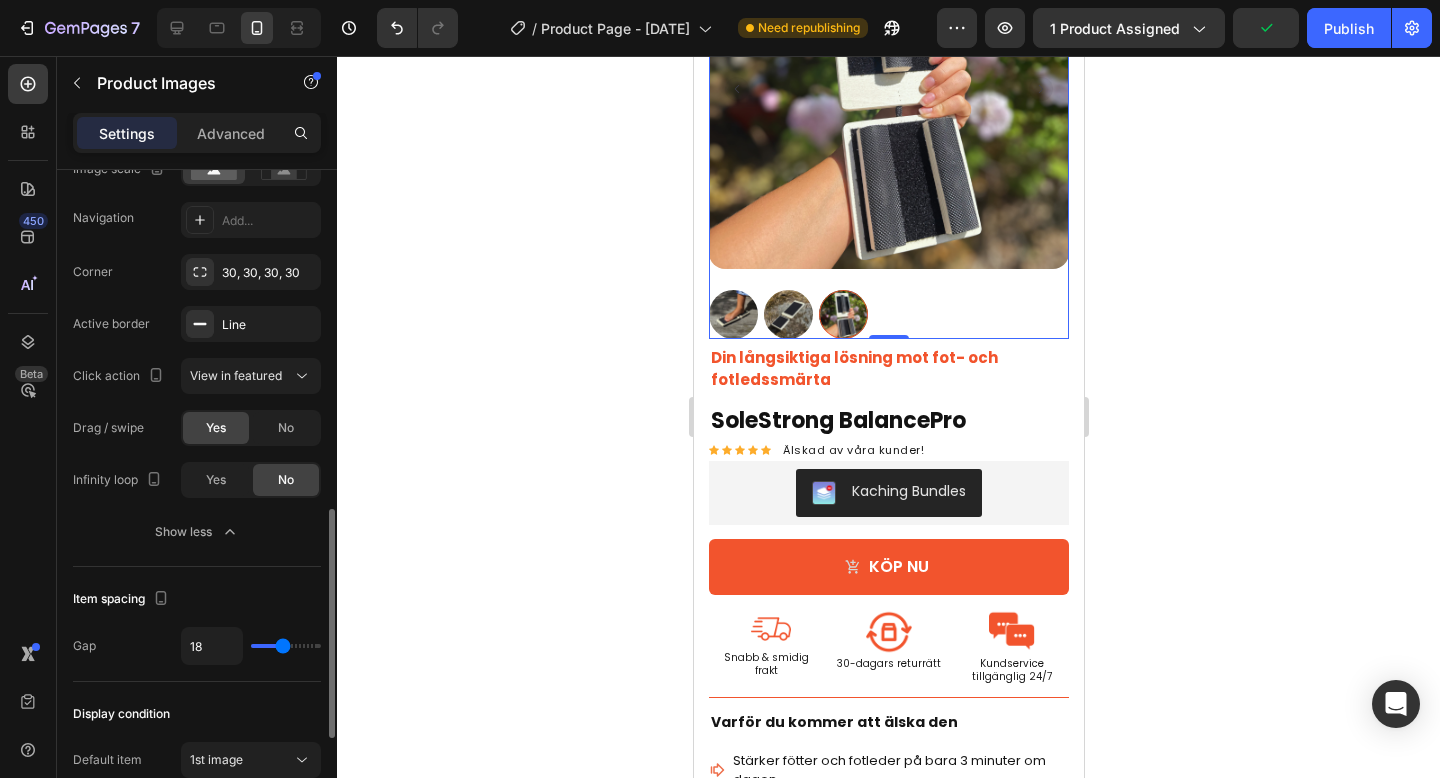 type on "15" 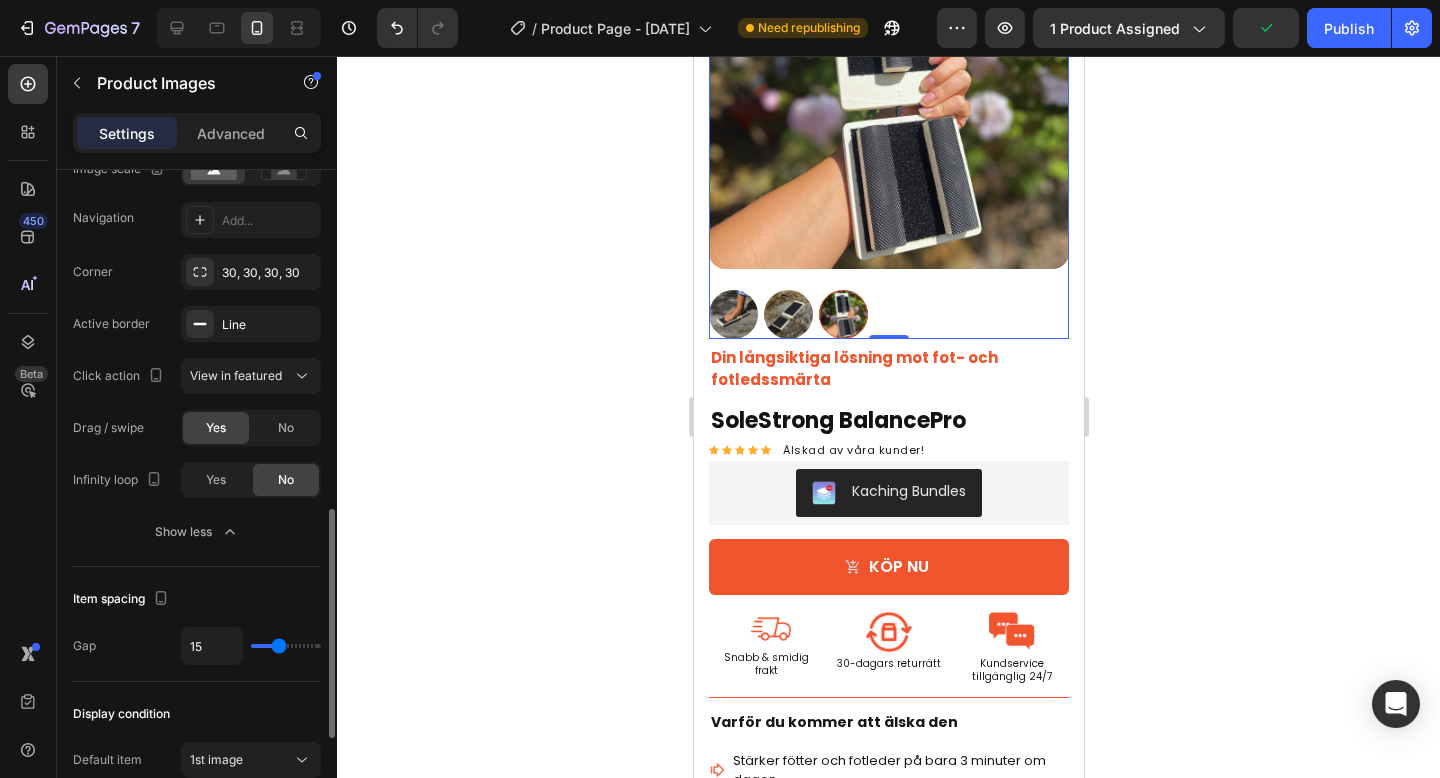 type on "12" 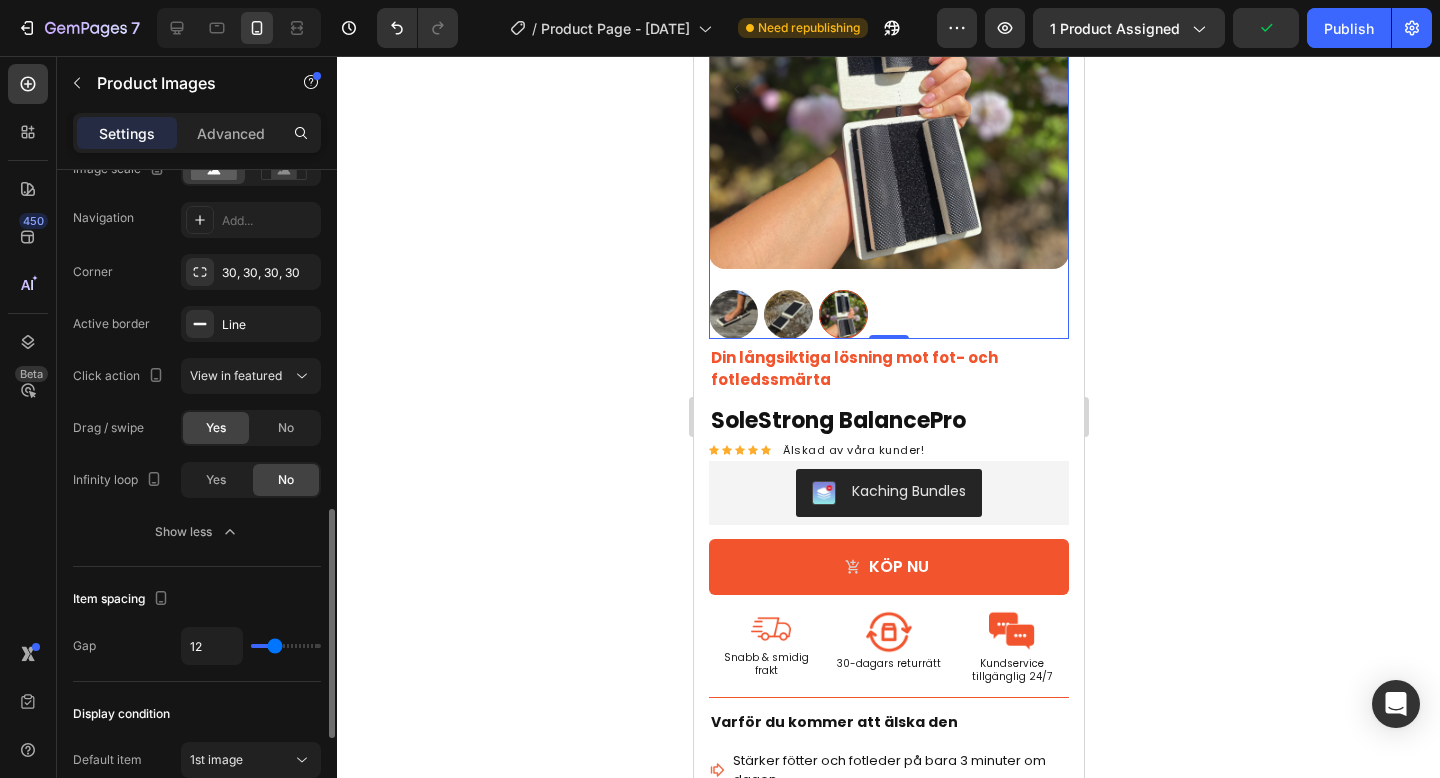 type on "9" 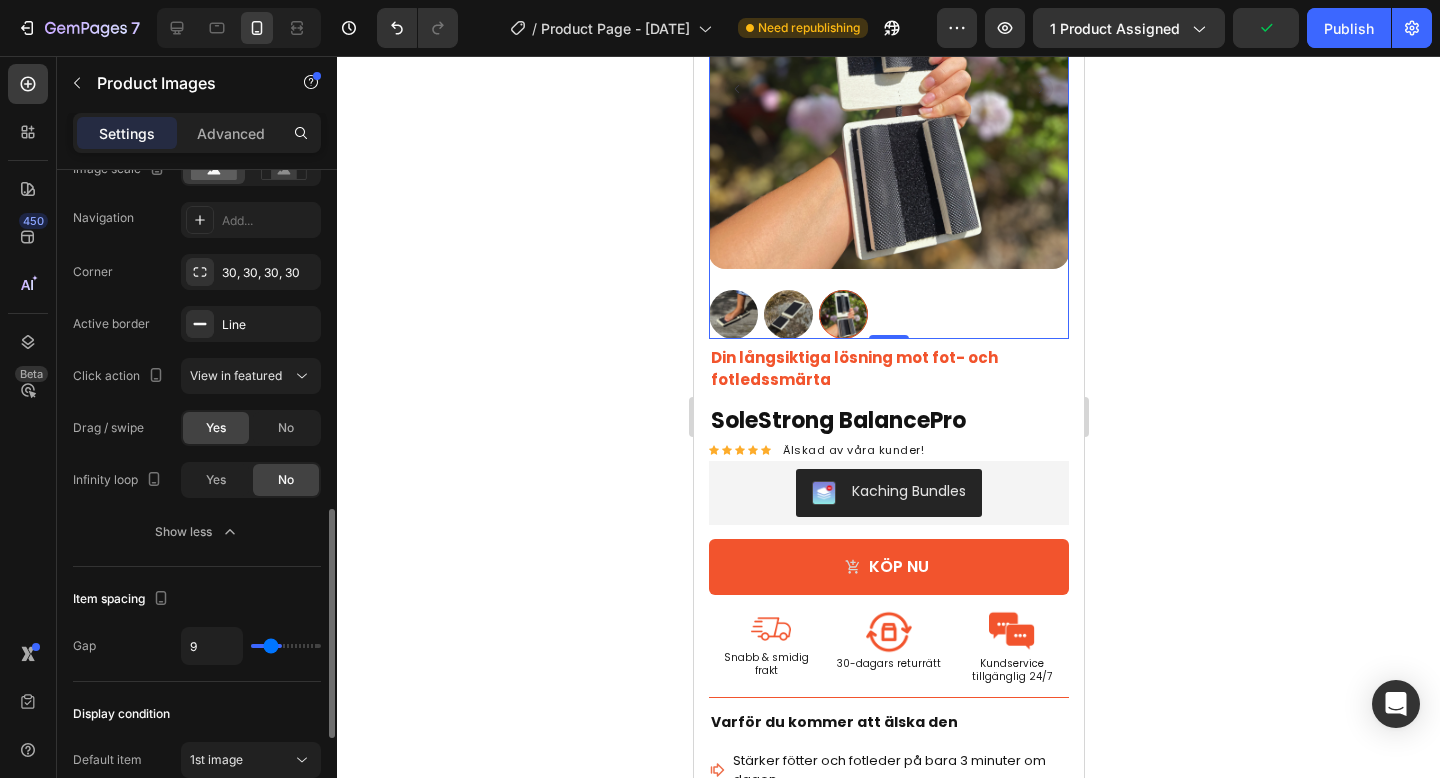 type on "6" 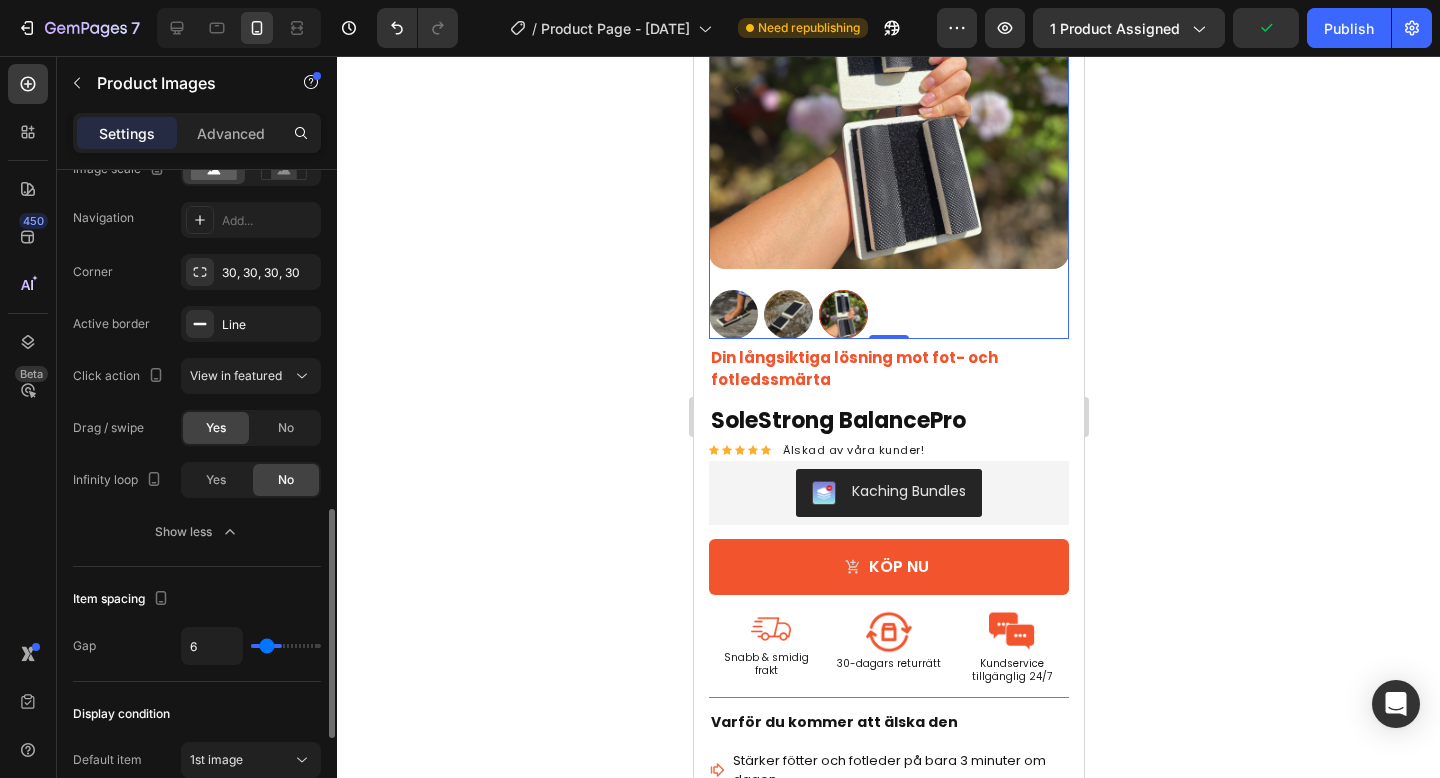 type on "3" 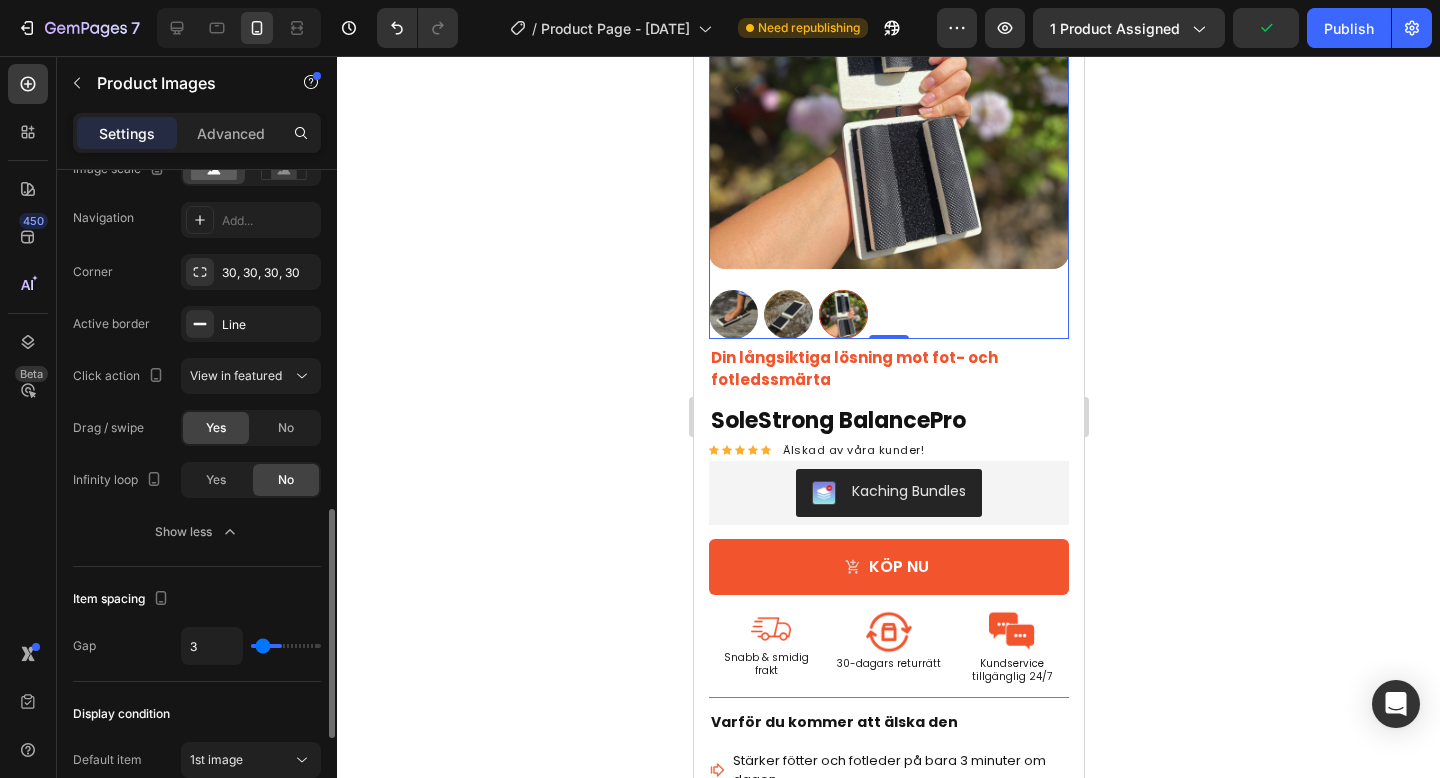 type on "2" 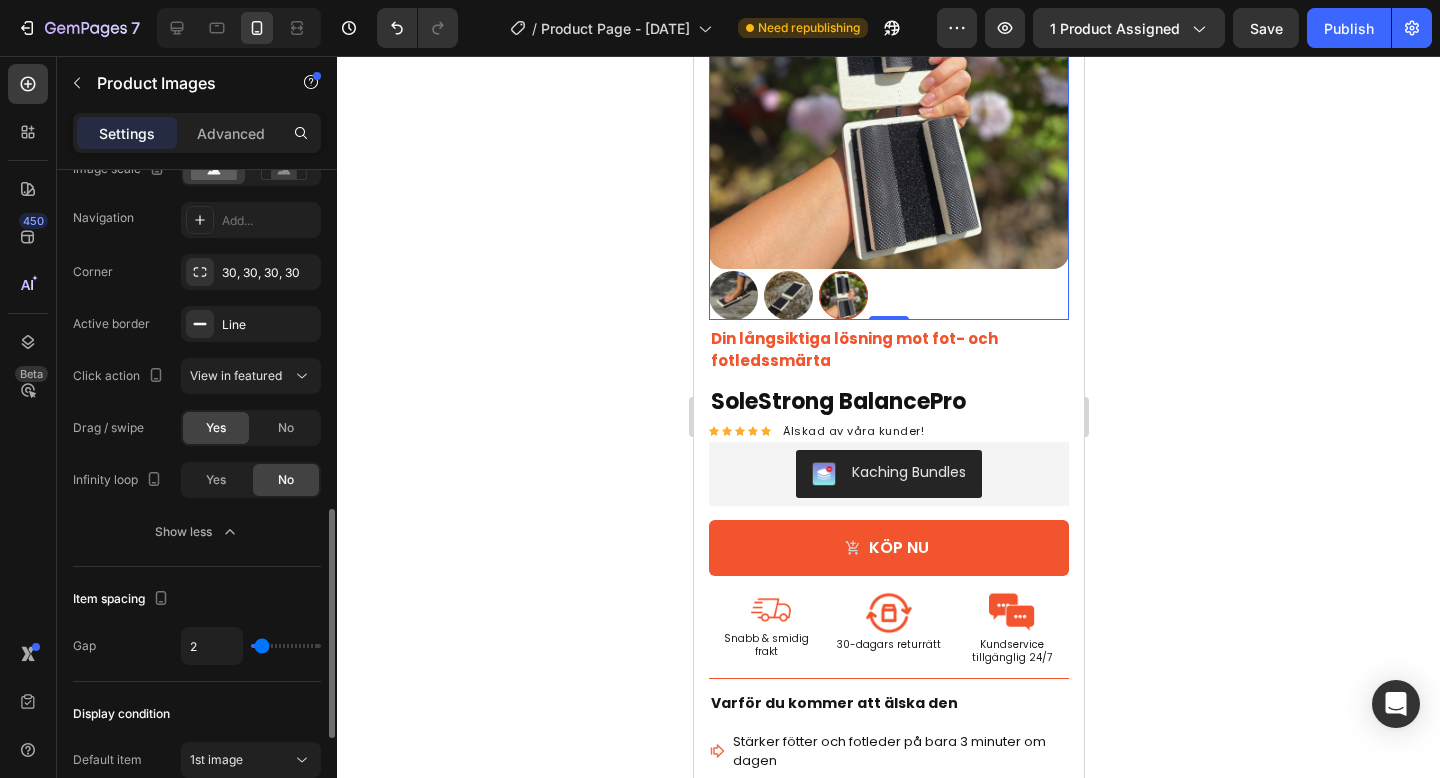 type on "3" 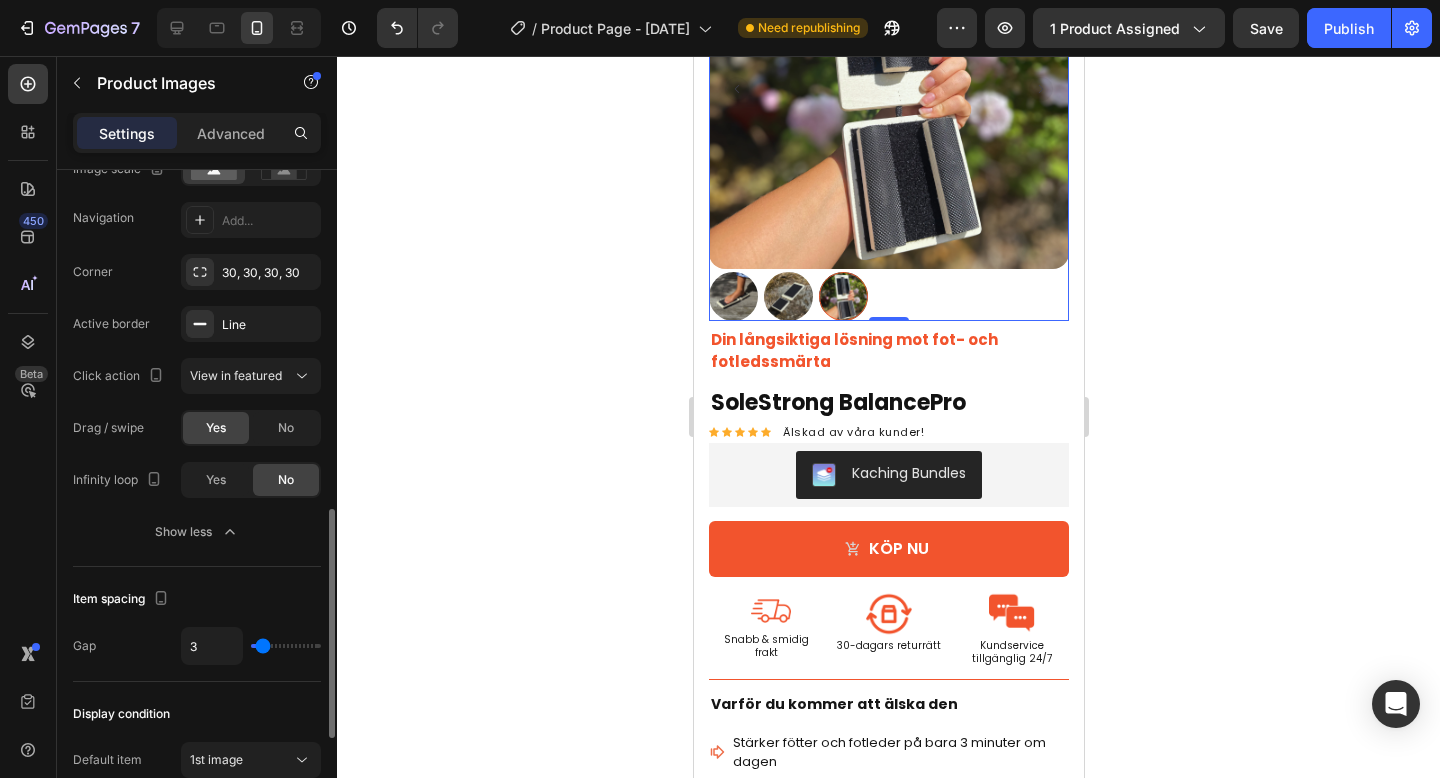 type on "4" 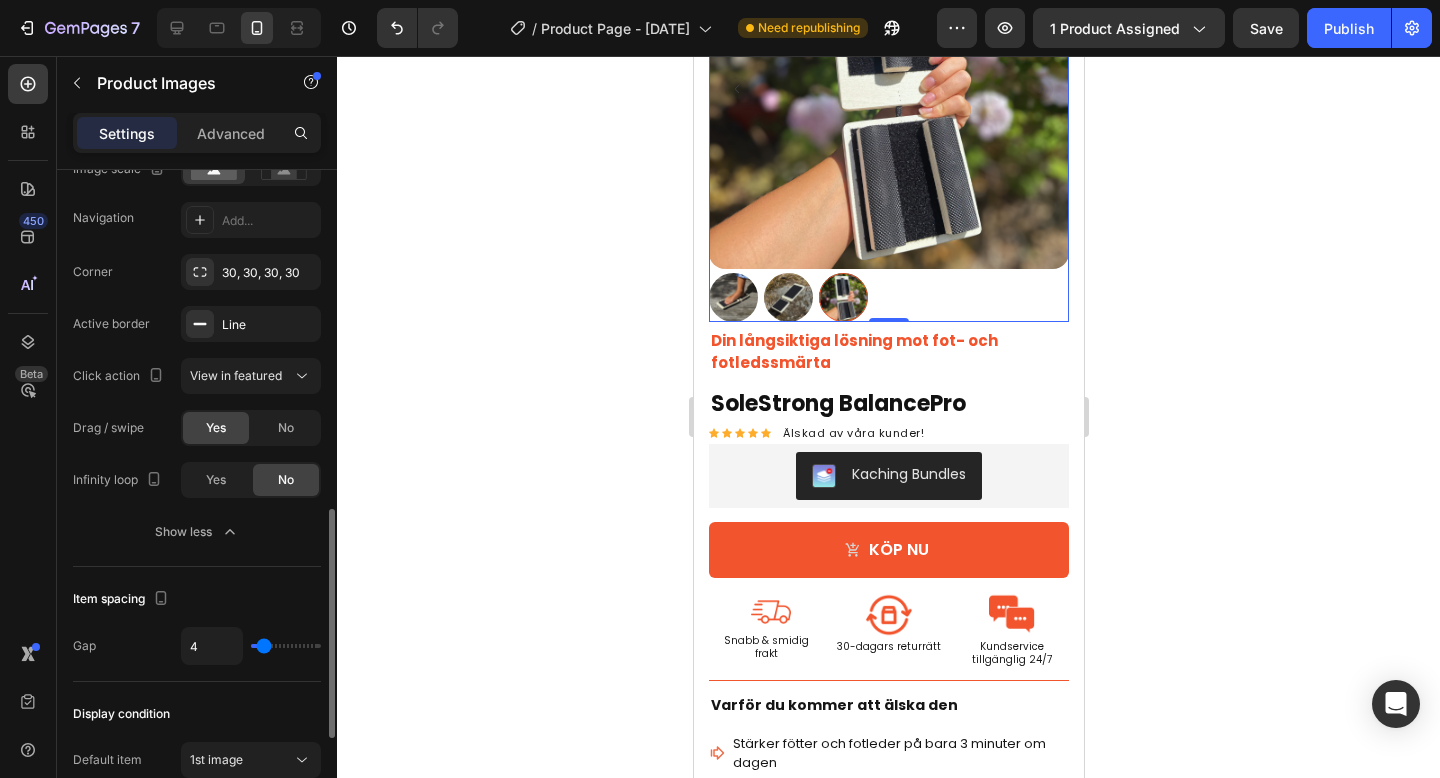 drag, startPoint x: 275, startPoint y: 644, endPoint x: 264, endPoint y: 642, distance: 11.18034 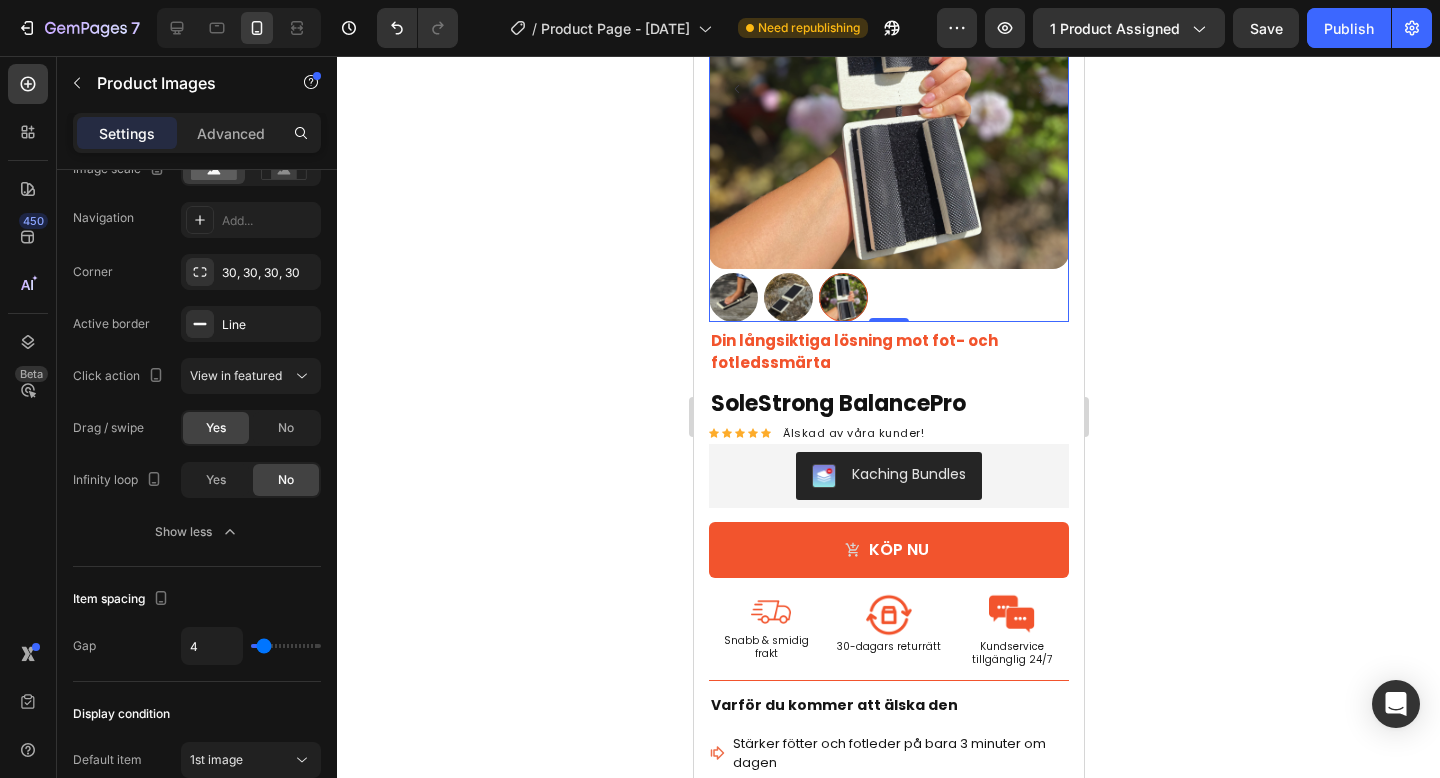 click 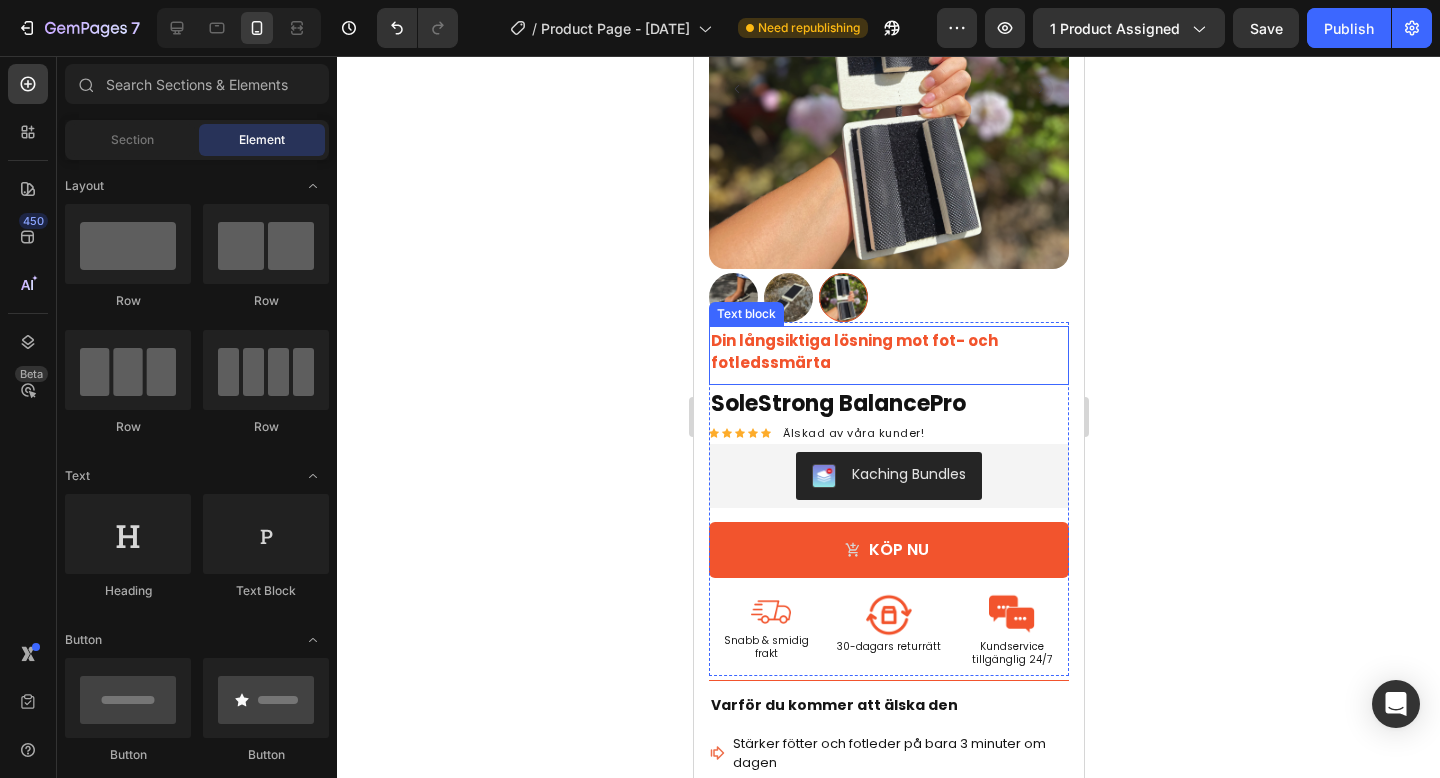 click on "Din långsiktiga lösning mot fot- och fotledssmärta" at bounding box center (853, 352) 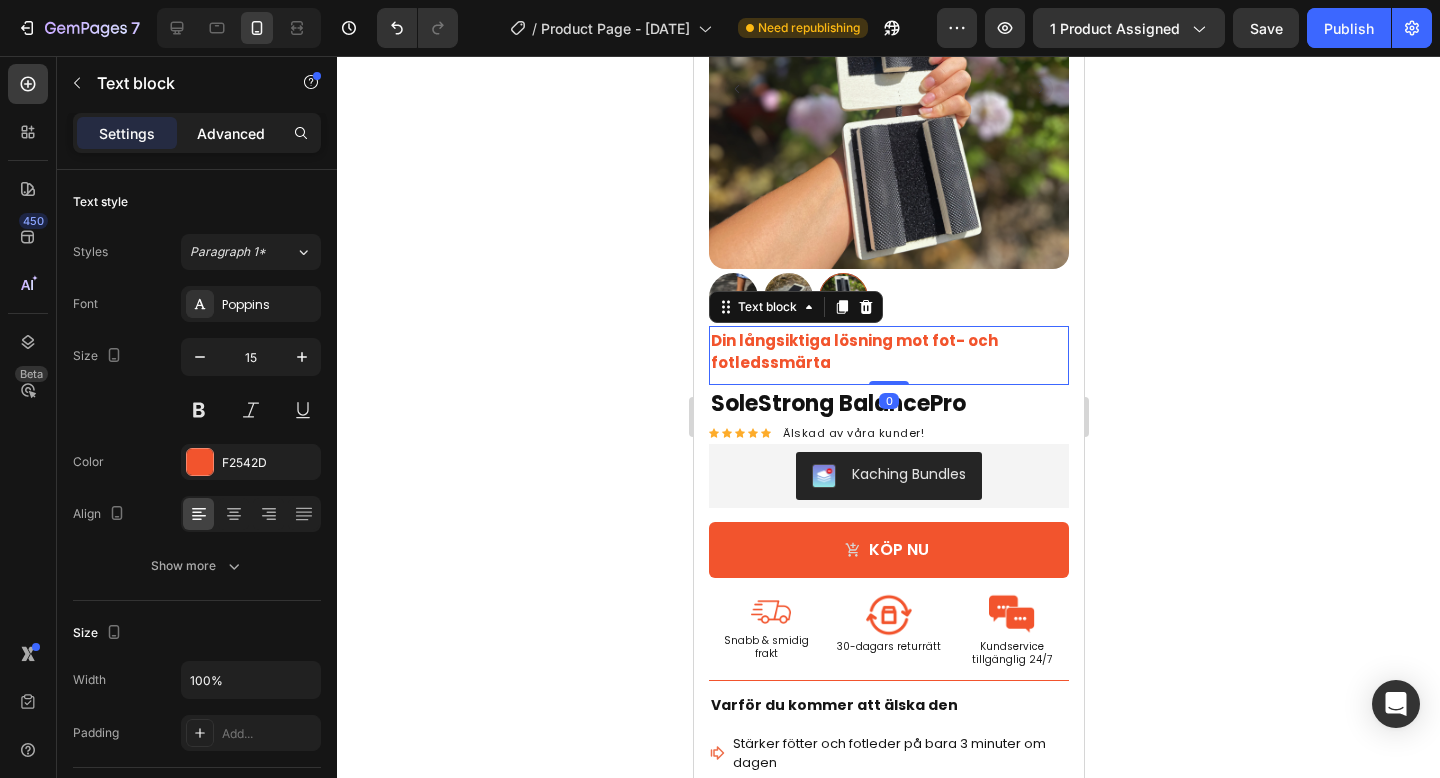 click on "Advanced" 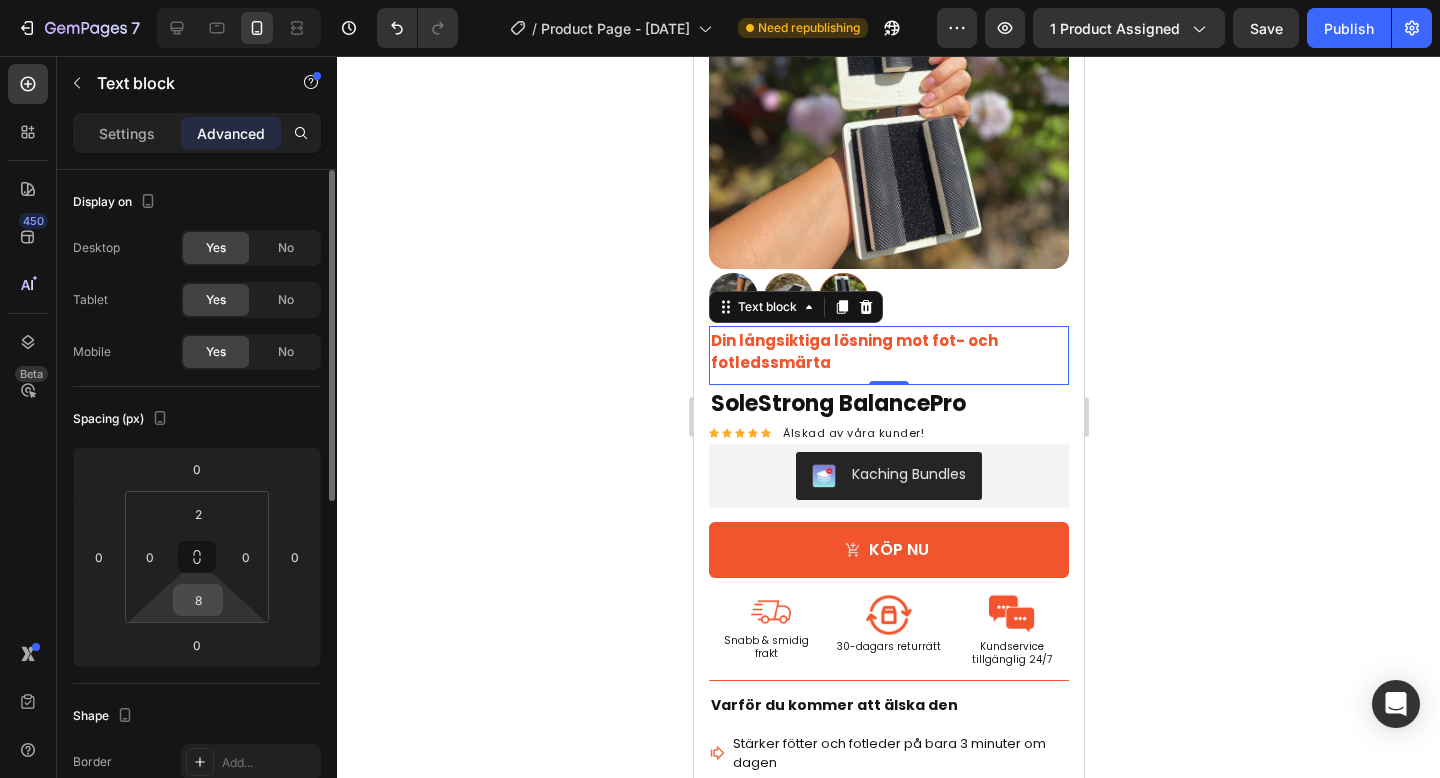 click on "8" at bounding box center (198, 600) 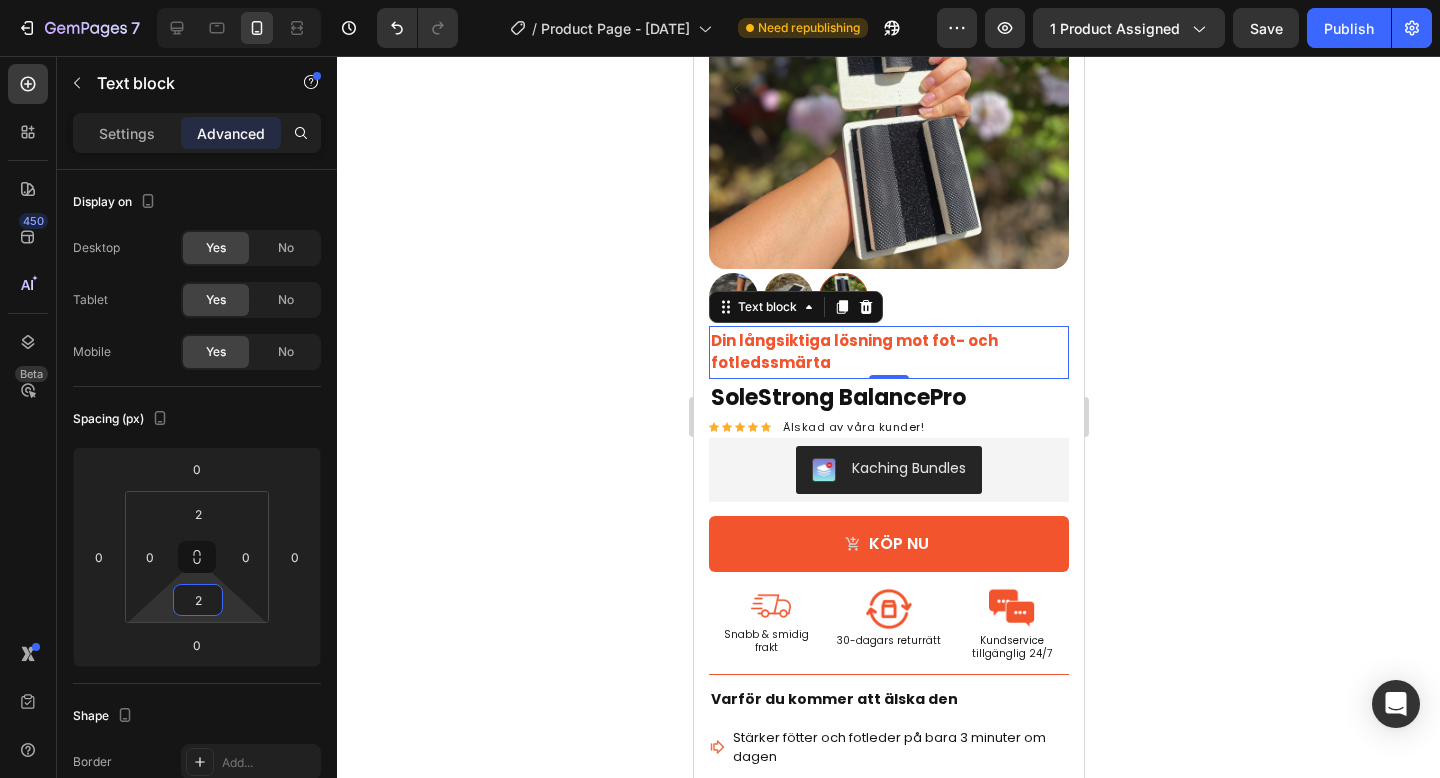 type on "2" 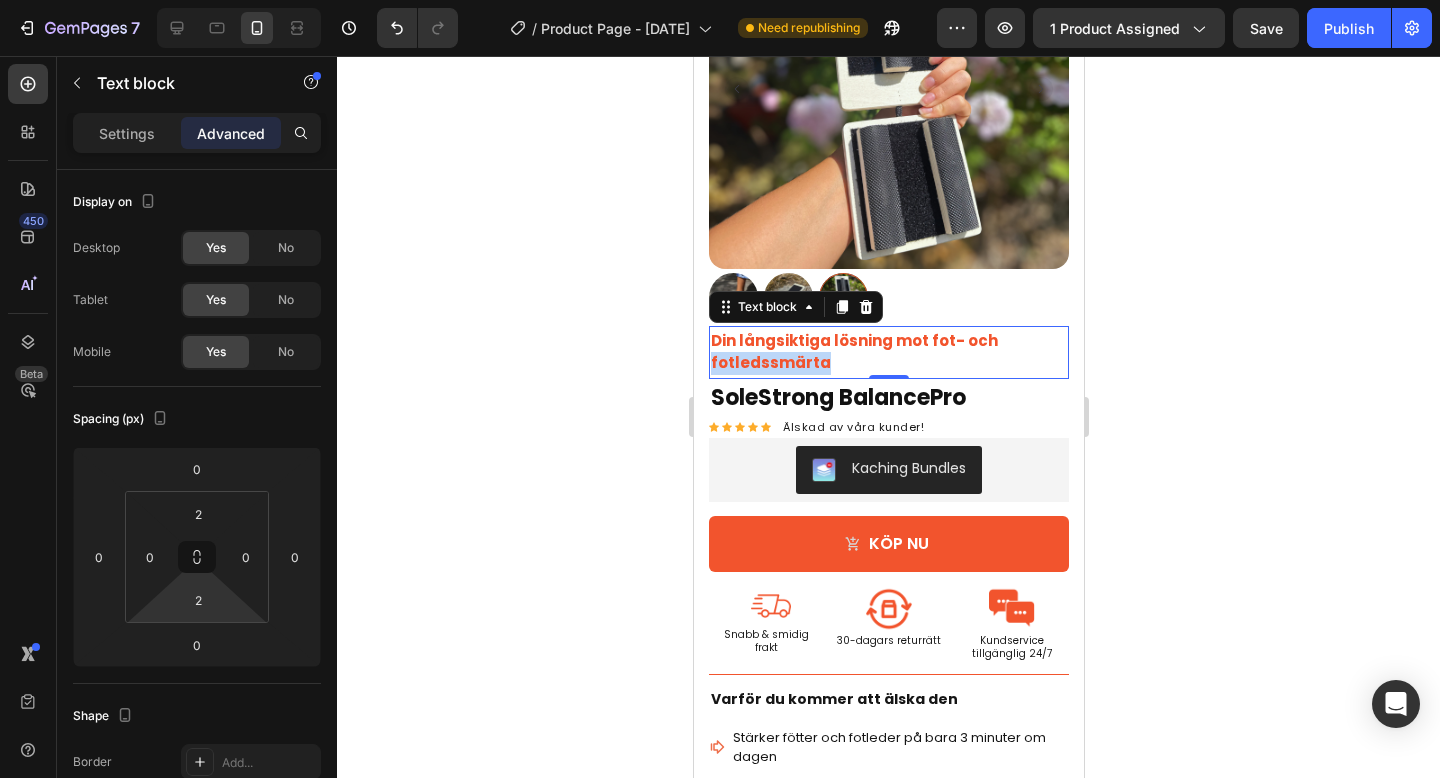 click on "Din långsiktiga lösning mot fot- och fotledssmärta" at bounding box center (853, 352) 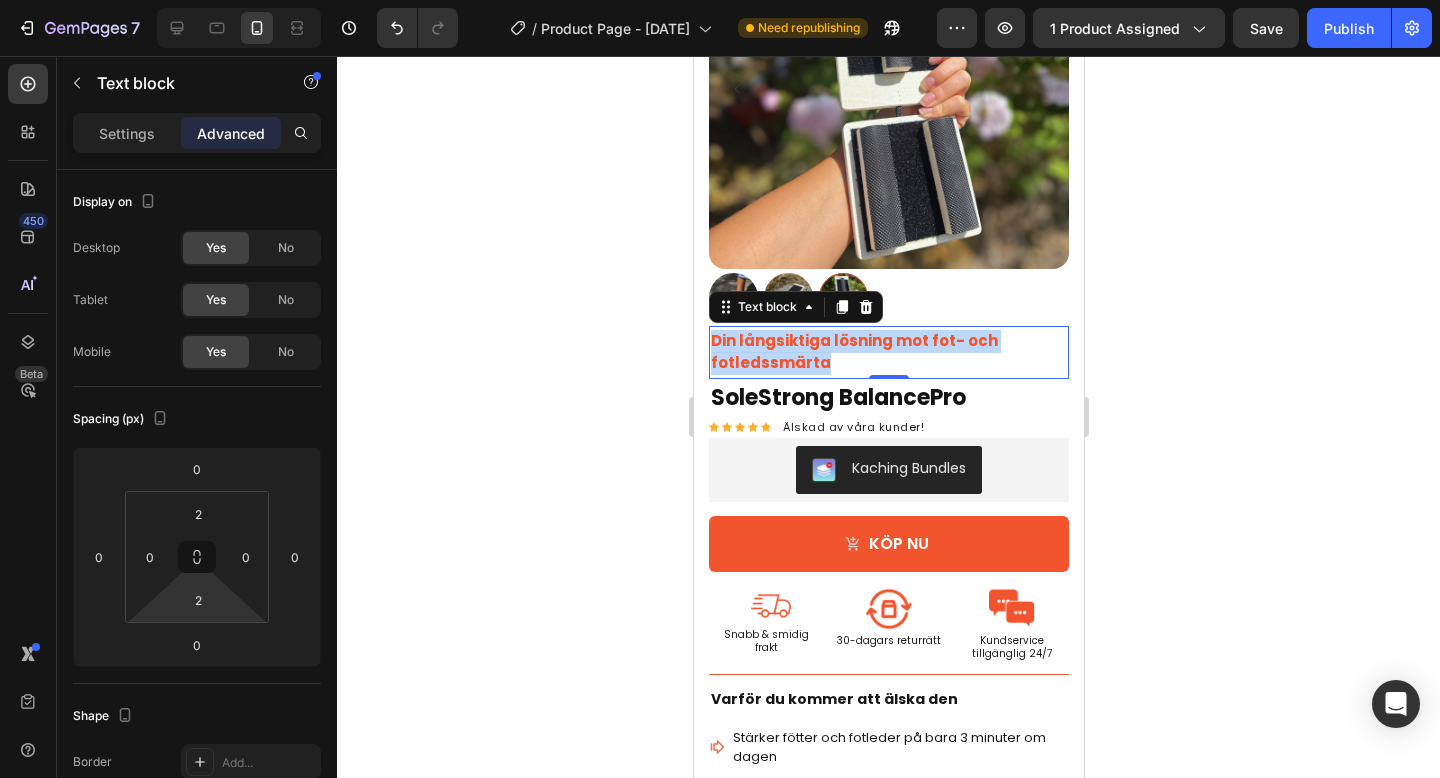click on "Din långsiktiga lösning mot fot- och fotledssmärta" at bounding box center [853, 352] 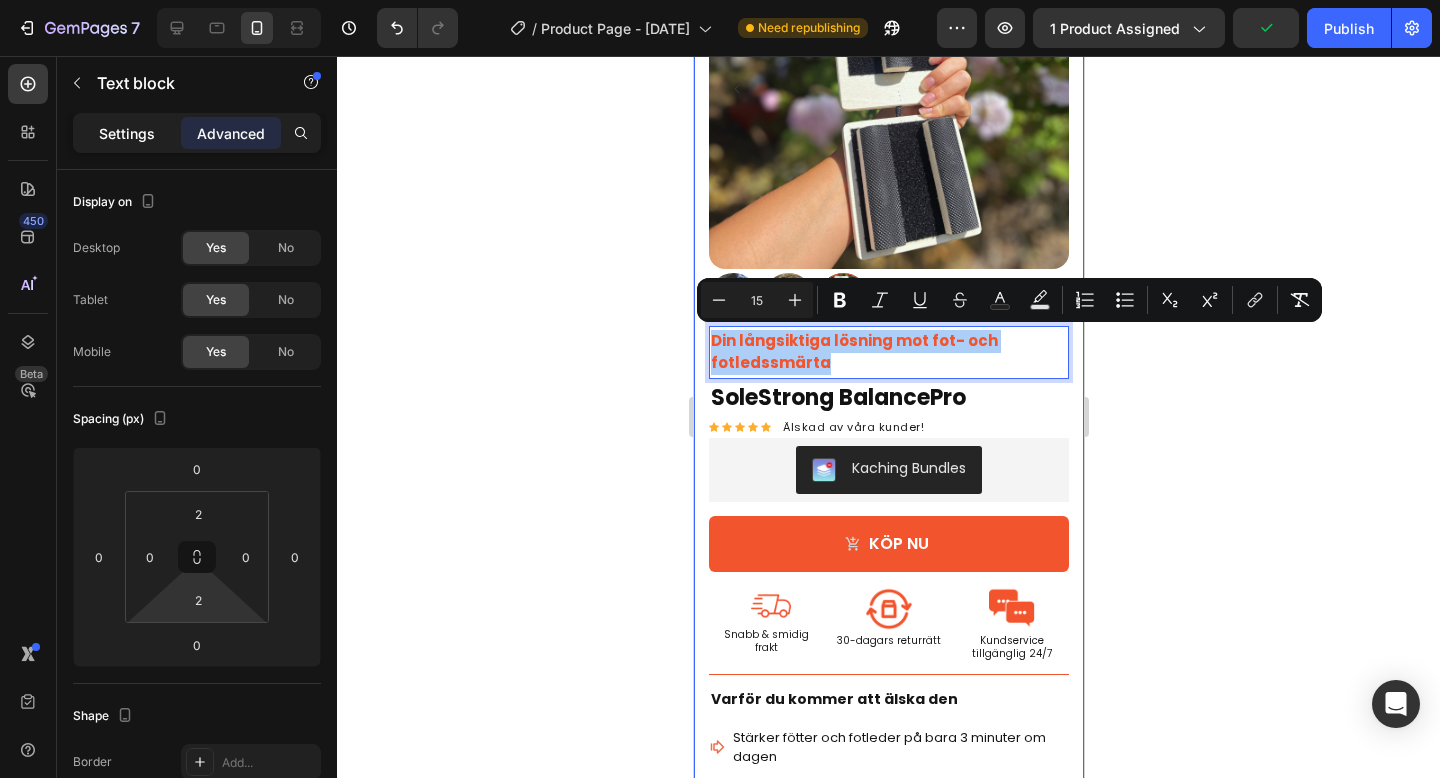 click on "Settings" at bounding box center [127, 133] 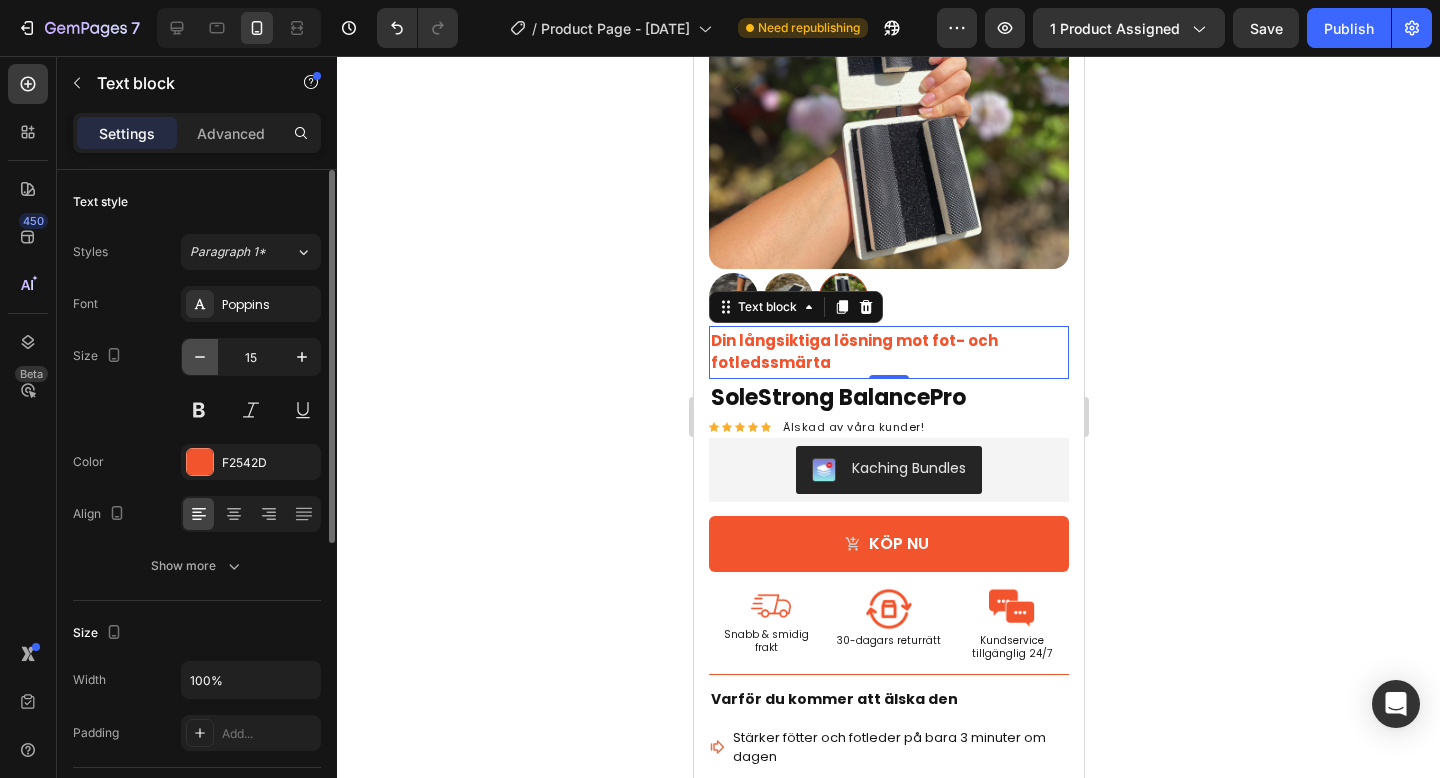 click 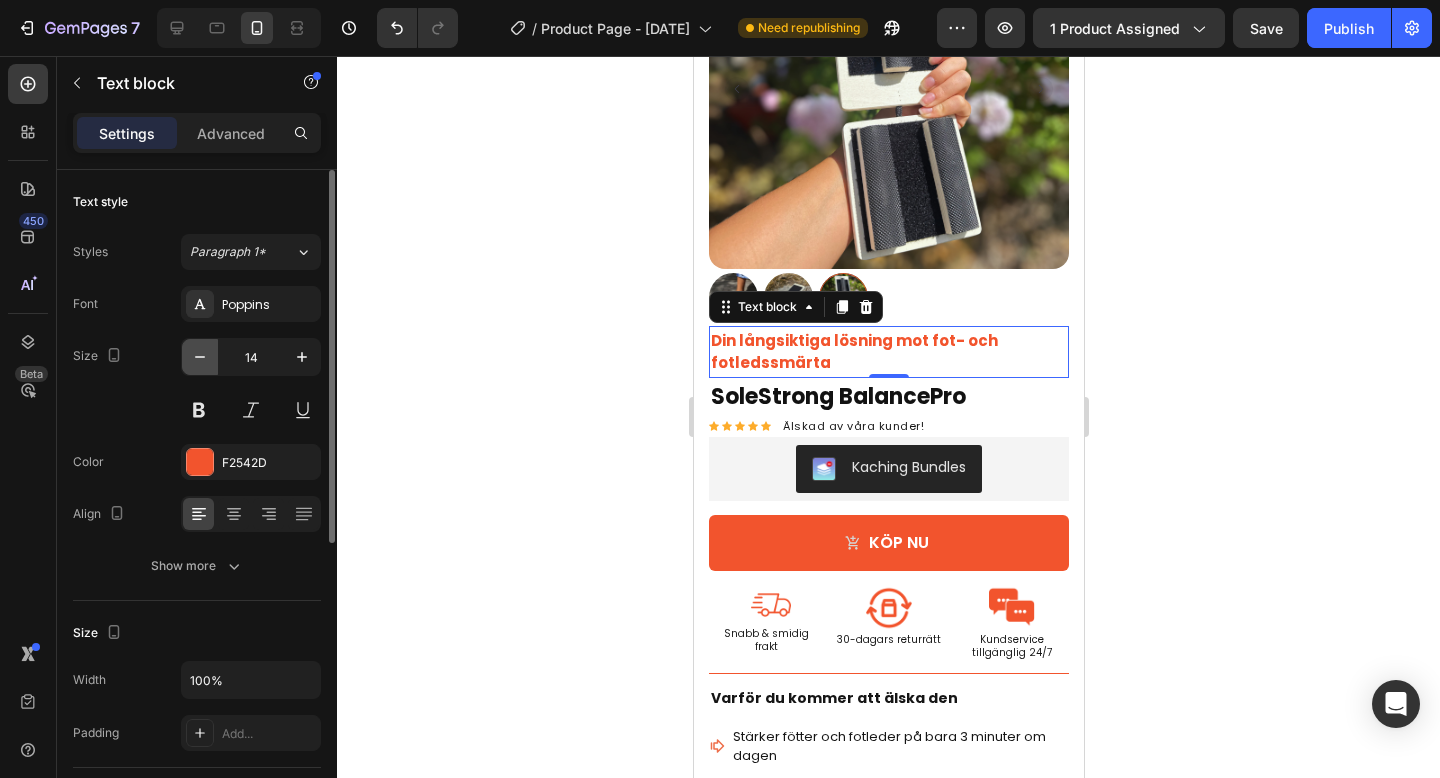 click 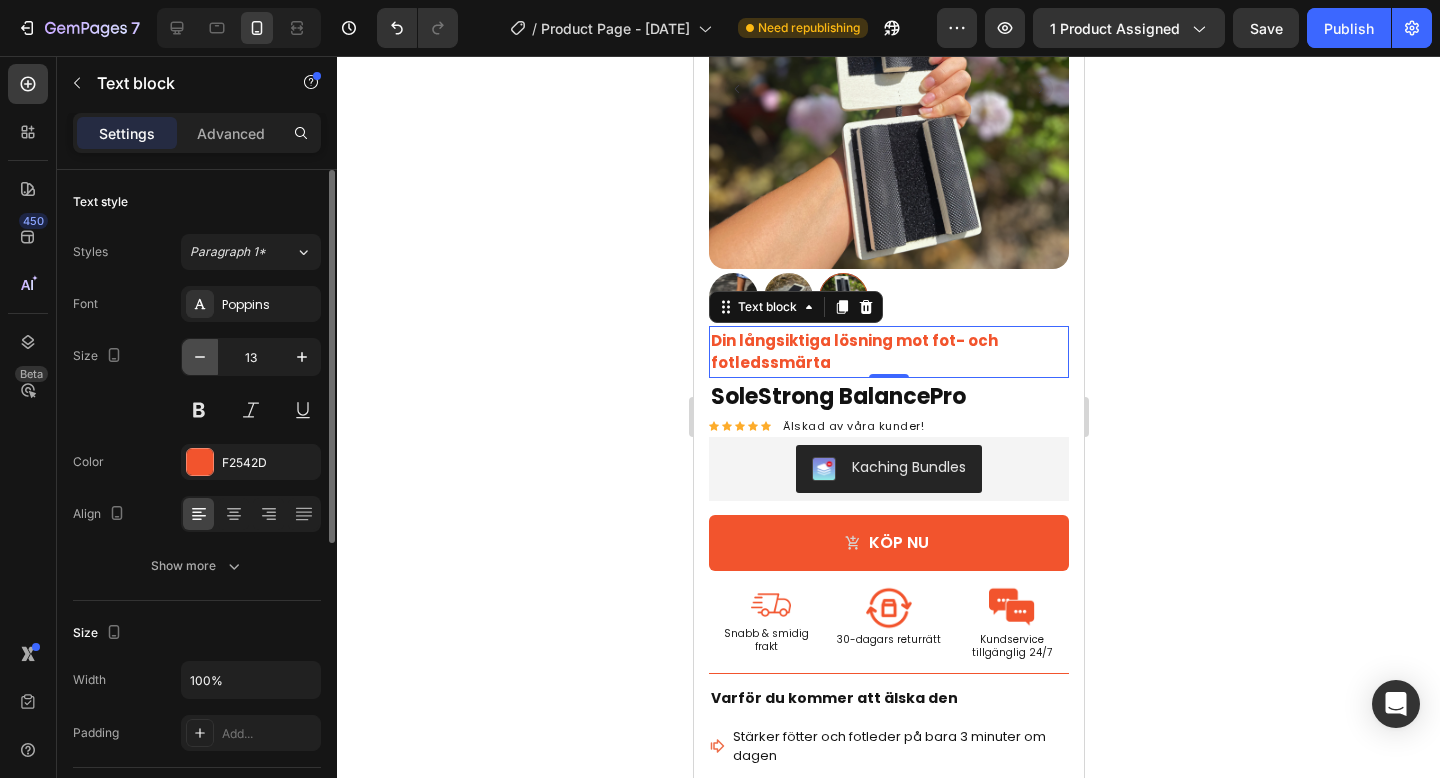 click 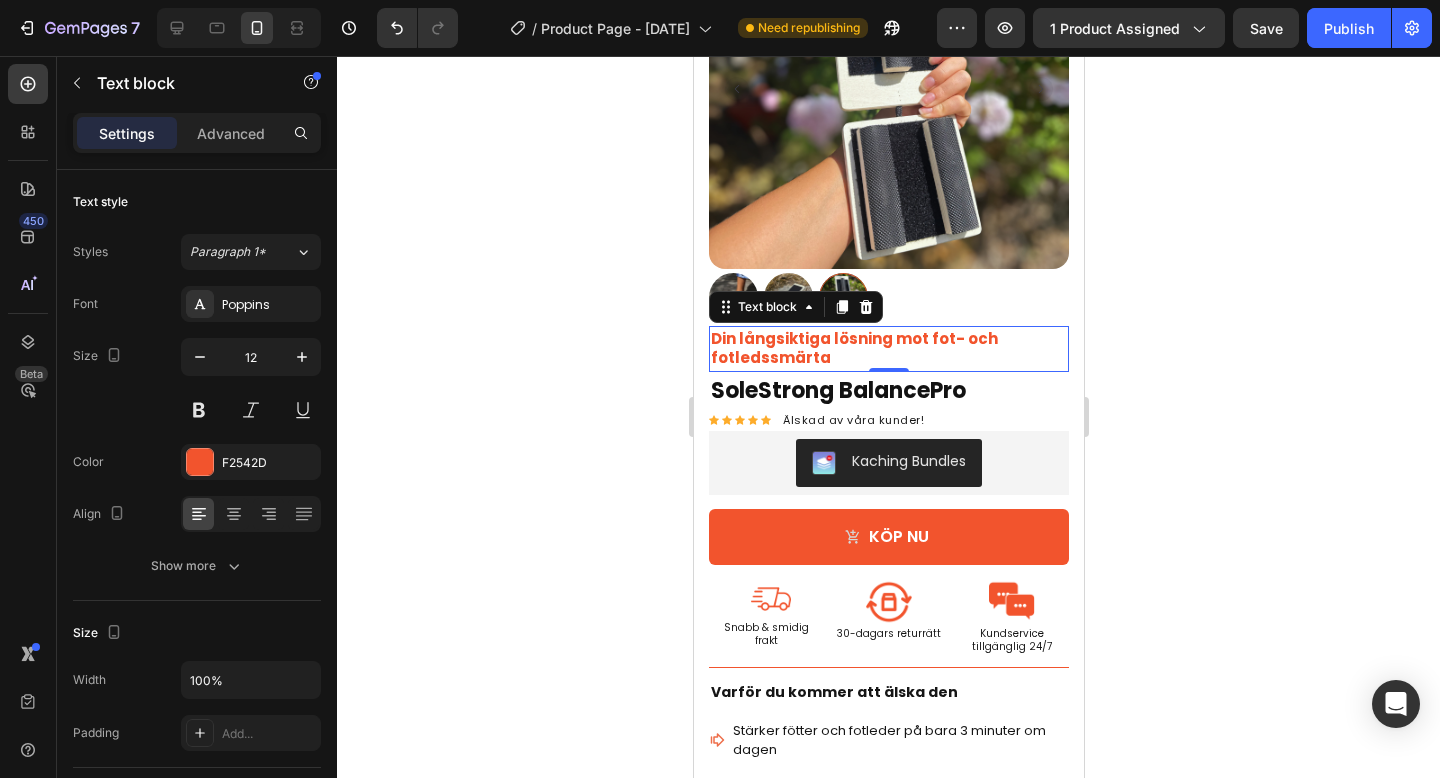 click 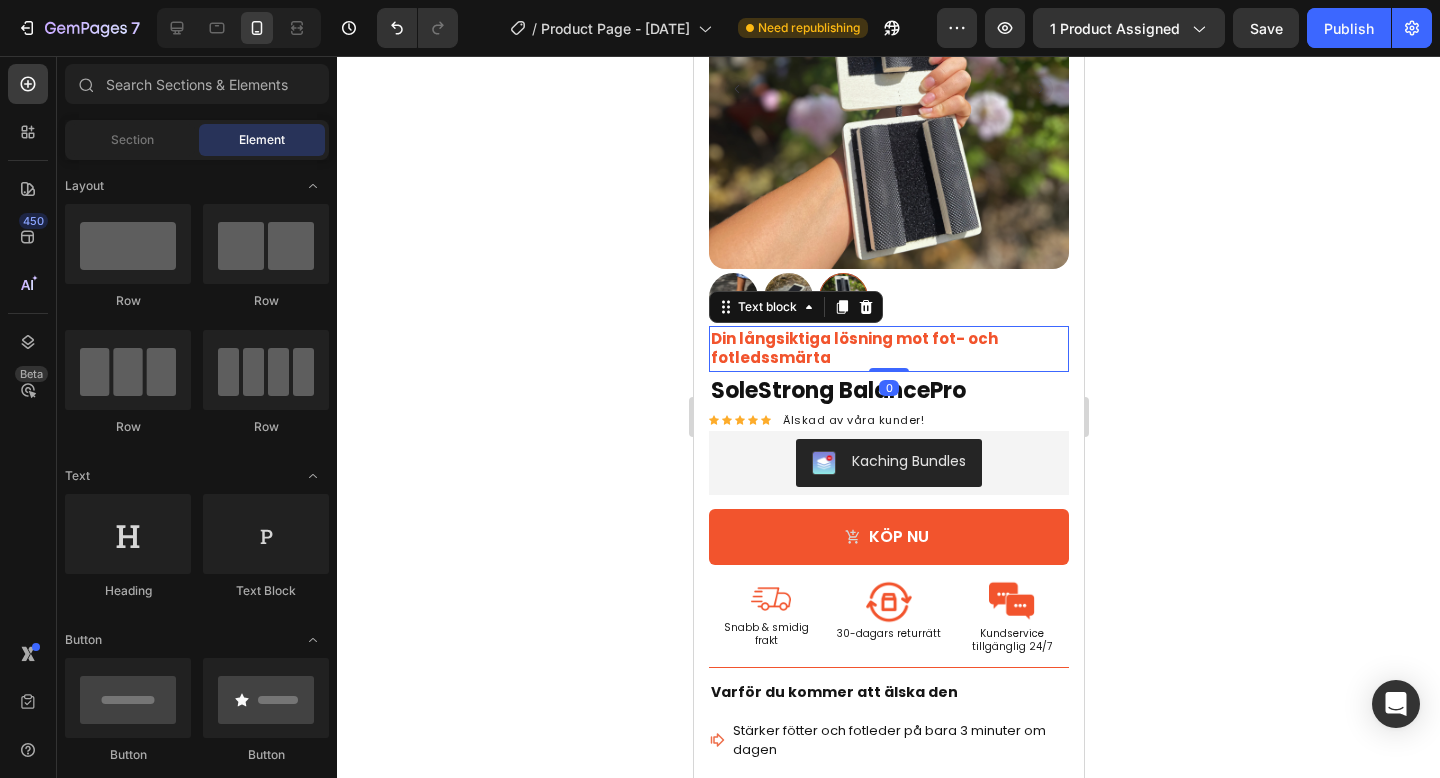 click on "Din långsiktiga lösning mot fot- och fotledssmärta" at bounding box center (853, 348) 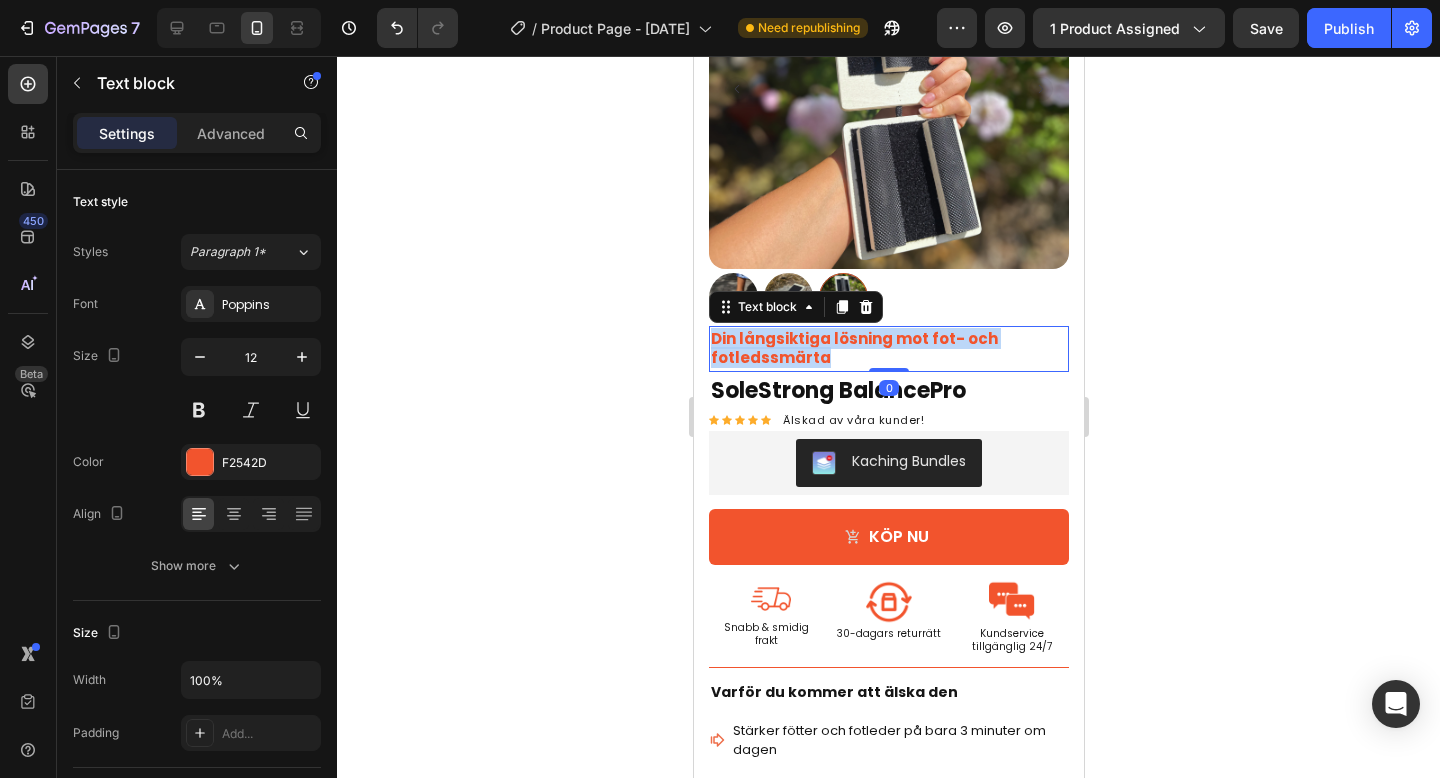 click on "Din långsiktiga lösning mot fot- och fotledssmärta" at bounding box center (853, 348) 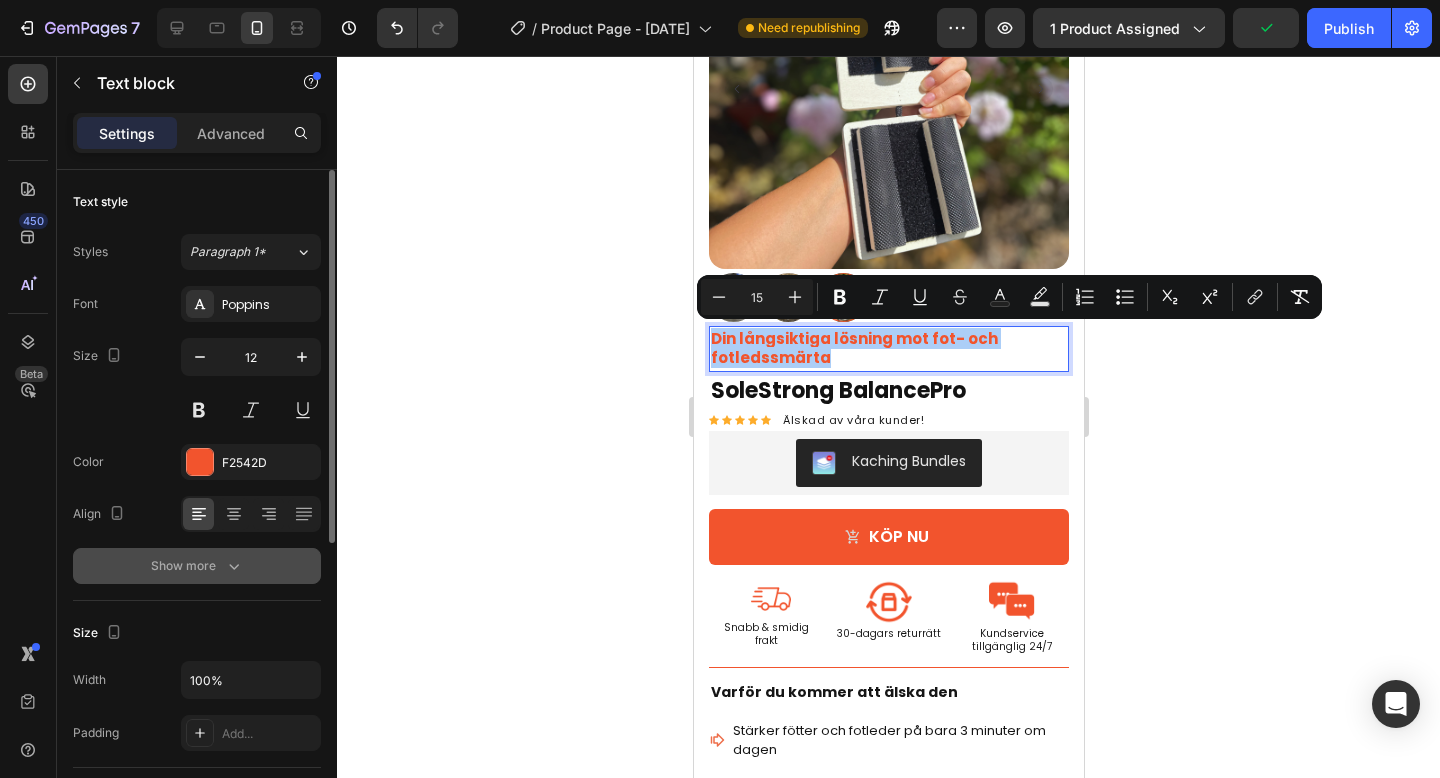 click on "Show more" at bounding box center [197, 566] 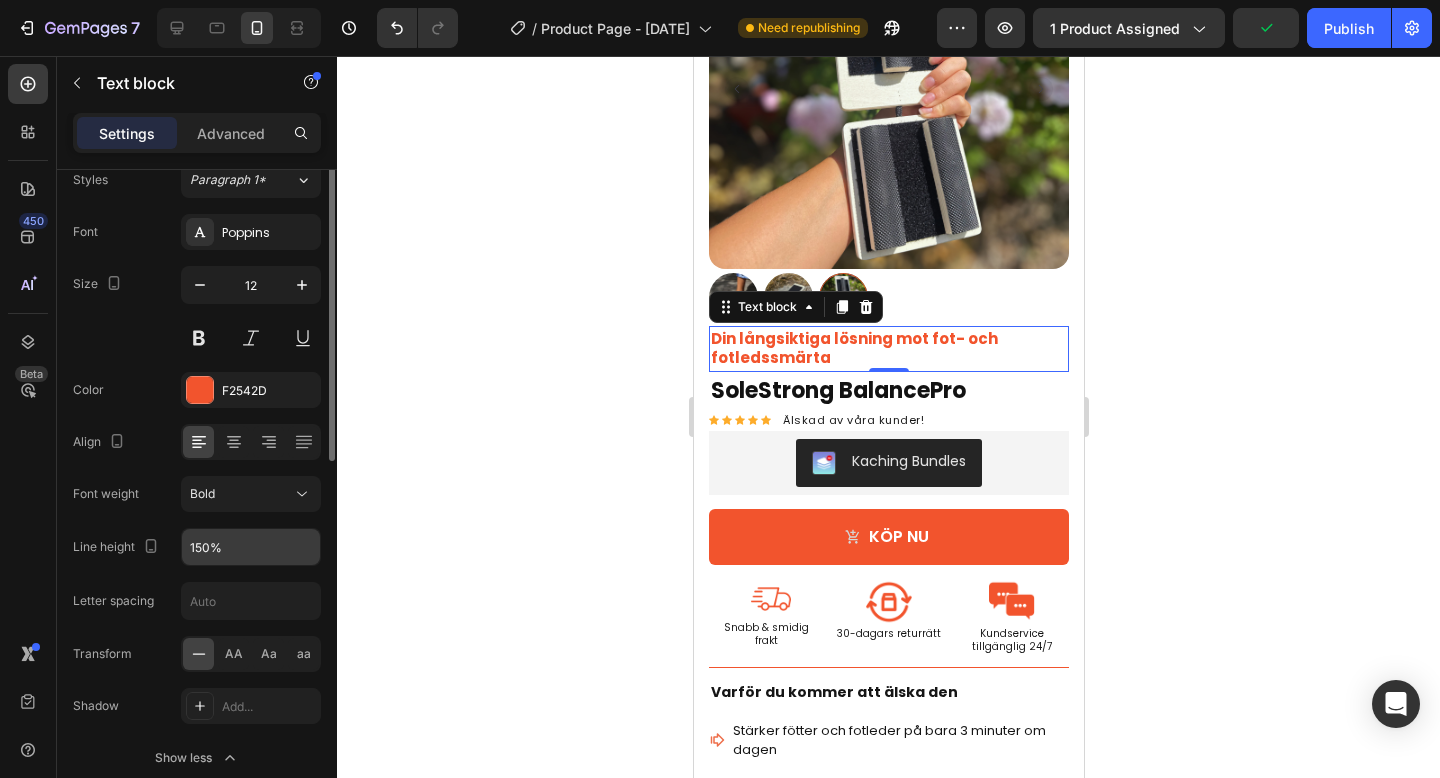 scroll, scrollTop: 90, scrollLeft: 0, axis: vertical 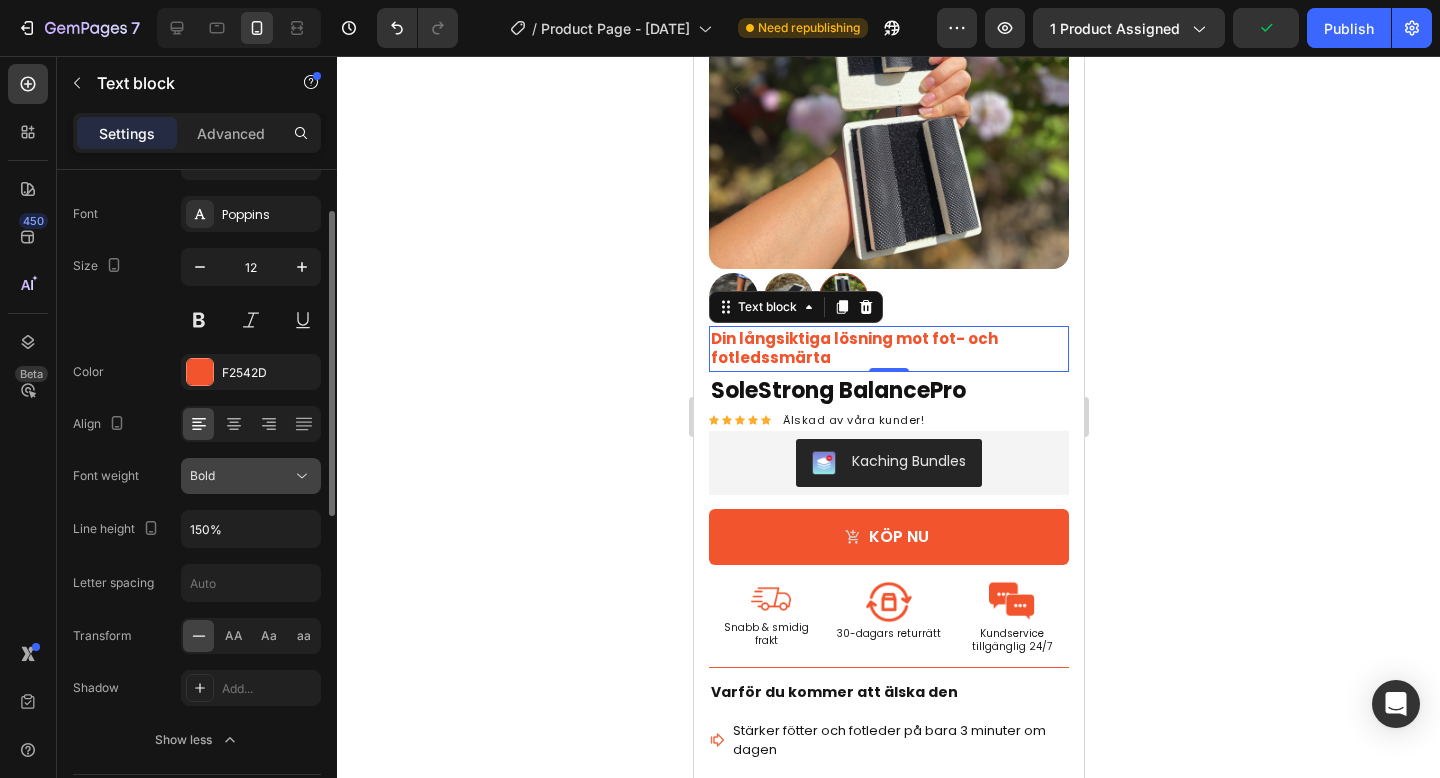 click on "Bold" at bounding box center [241, 476] 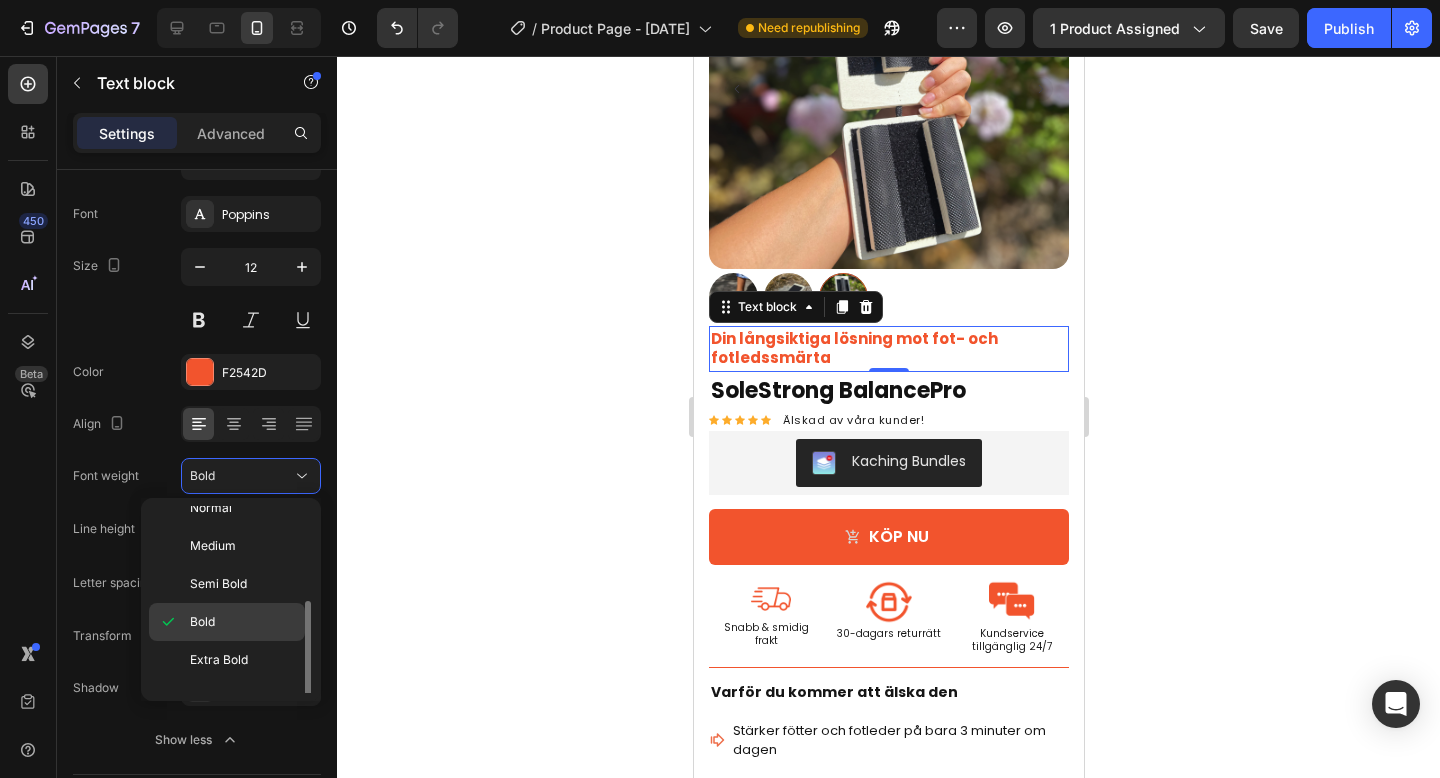 scroll, scrollTop: 146, scrollLeft: 0, axis: vertical 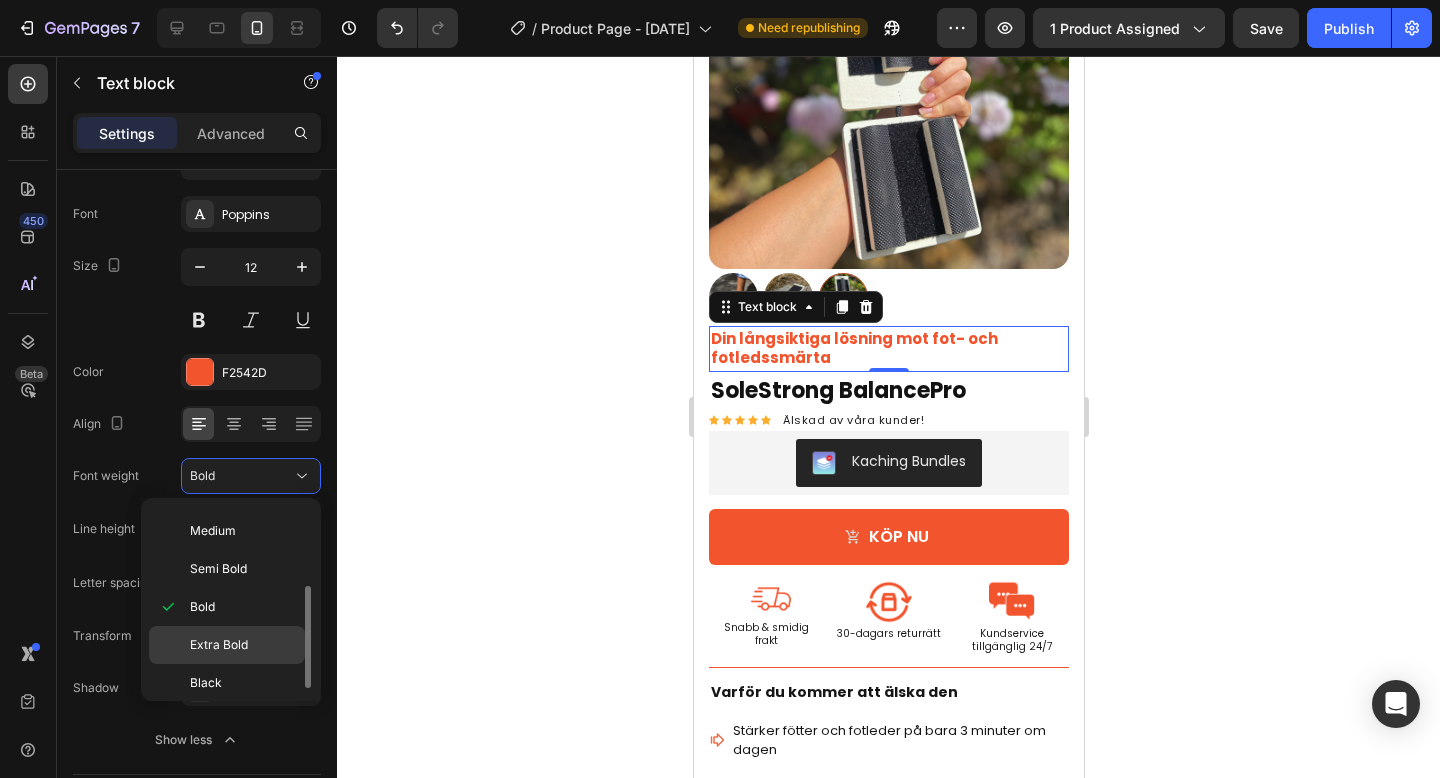 click on "Extra Bold" at bounding box center (219, 645) 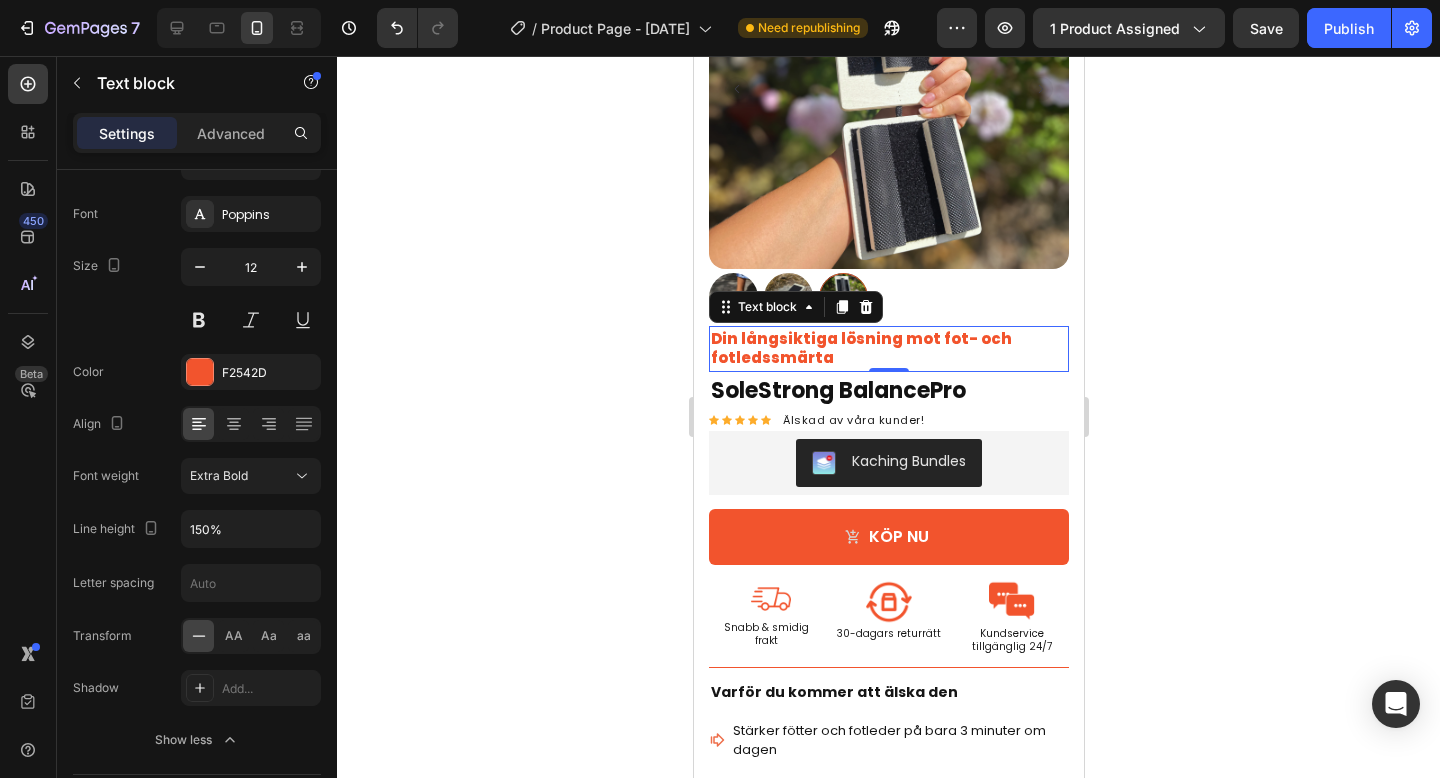 click 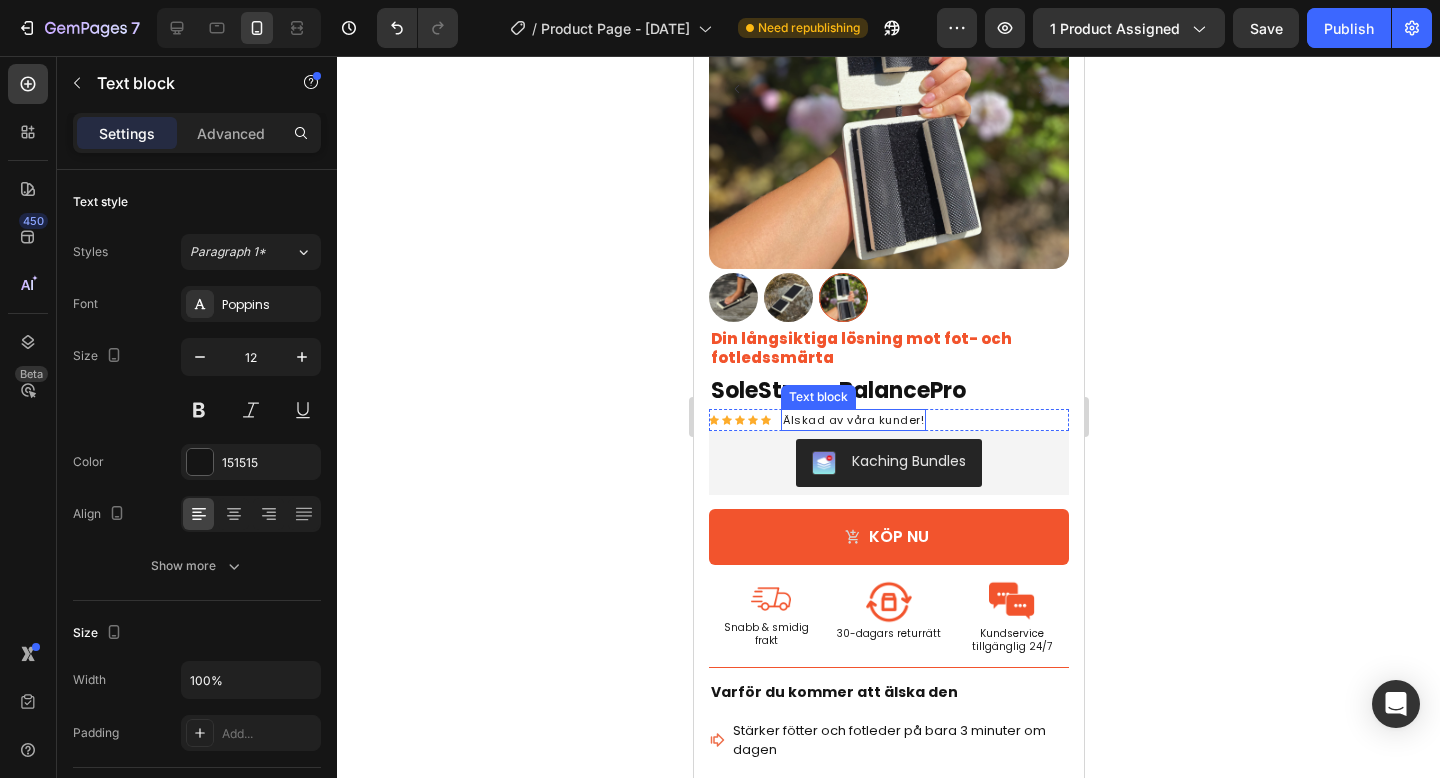click on "Älskad av våra kunder!" at bounding box center (852, 420) 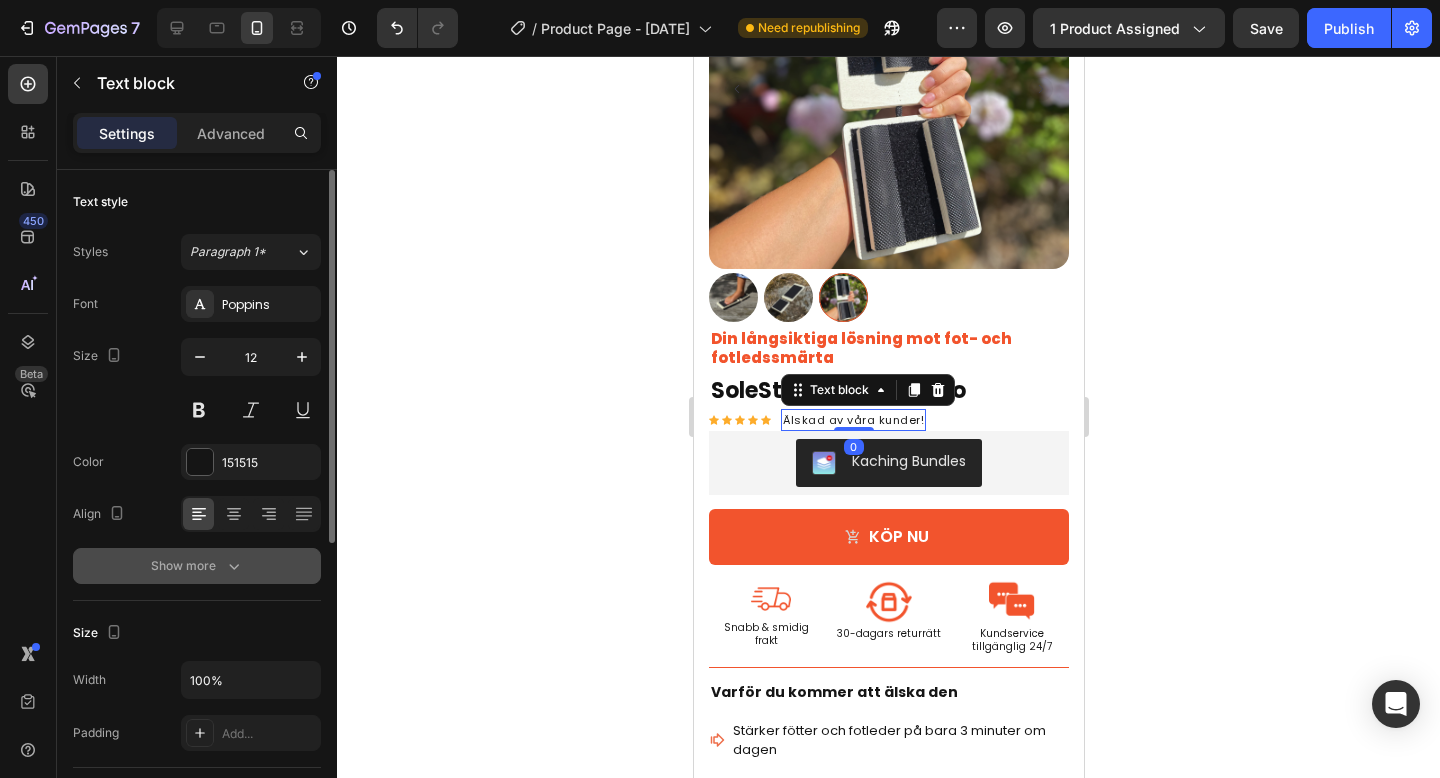 click on "Show more" at bounding box center [197, 566] 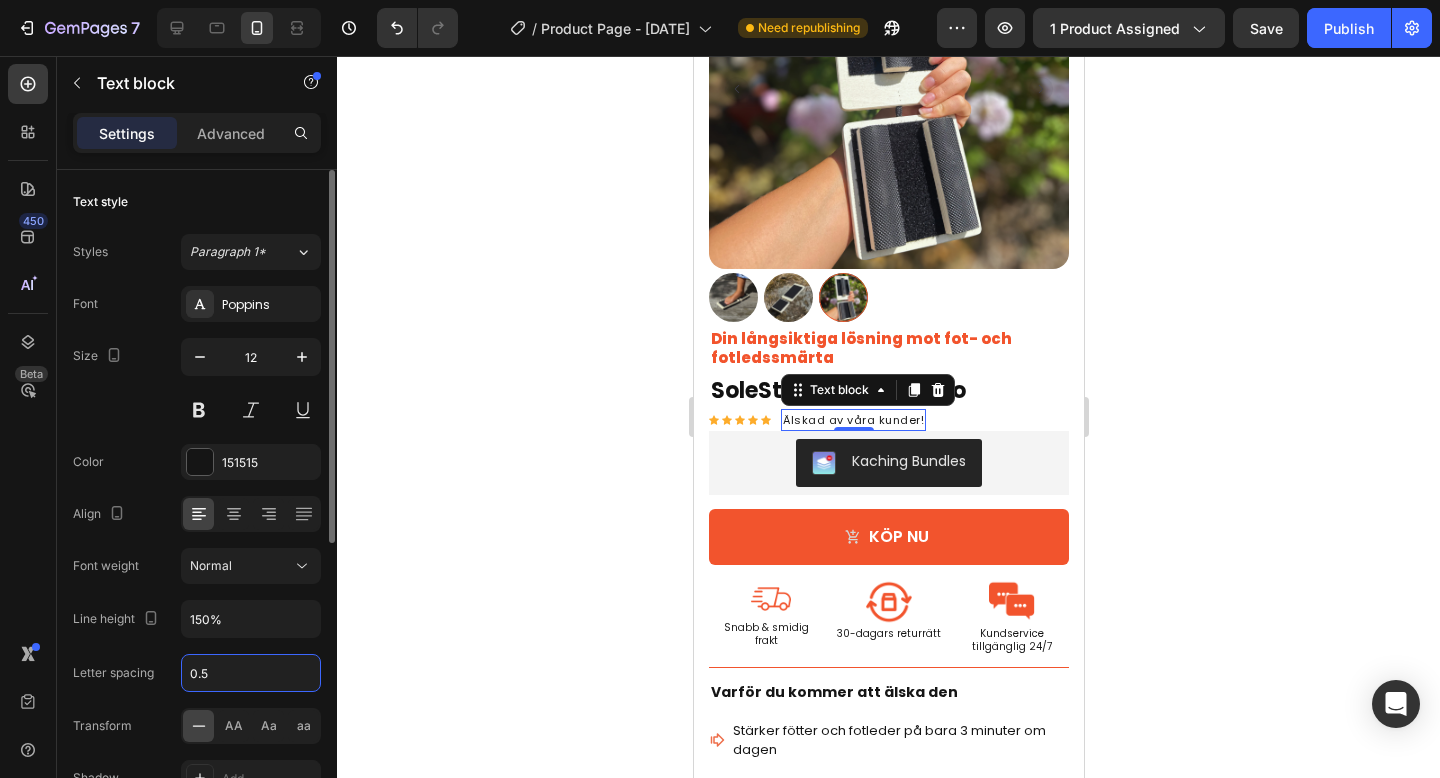 click on "0.5" at bounding box center (251, 673) 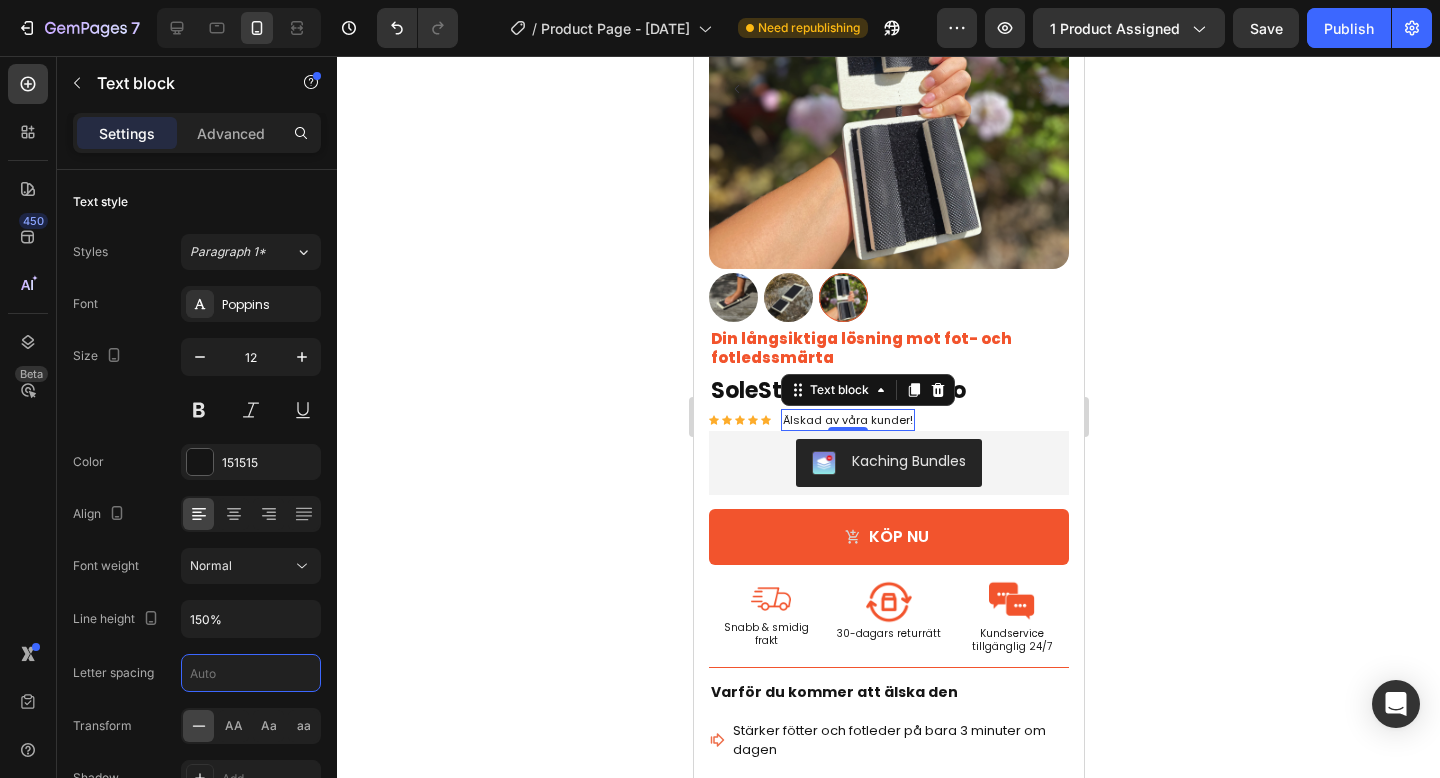 click 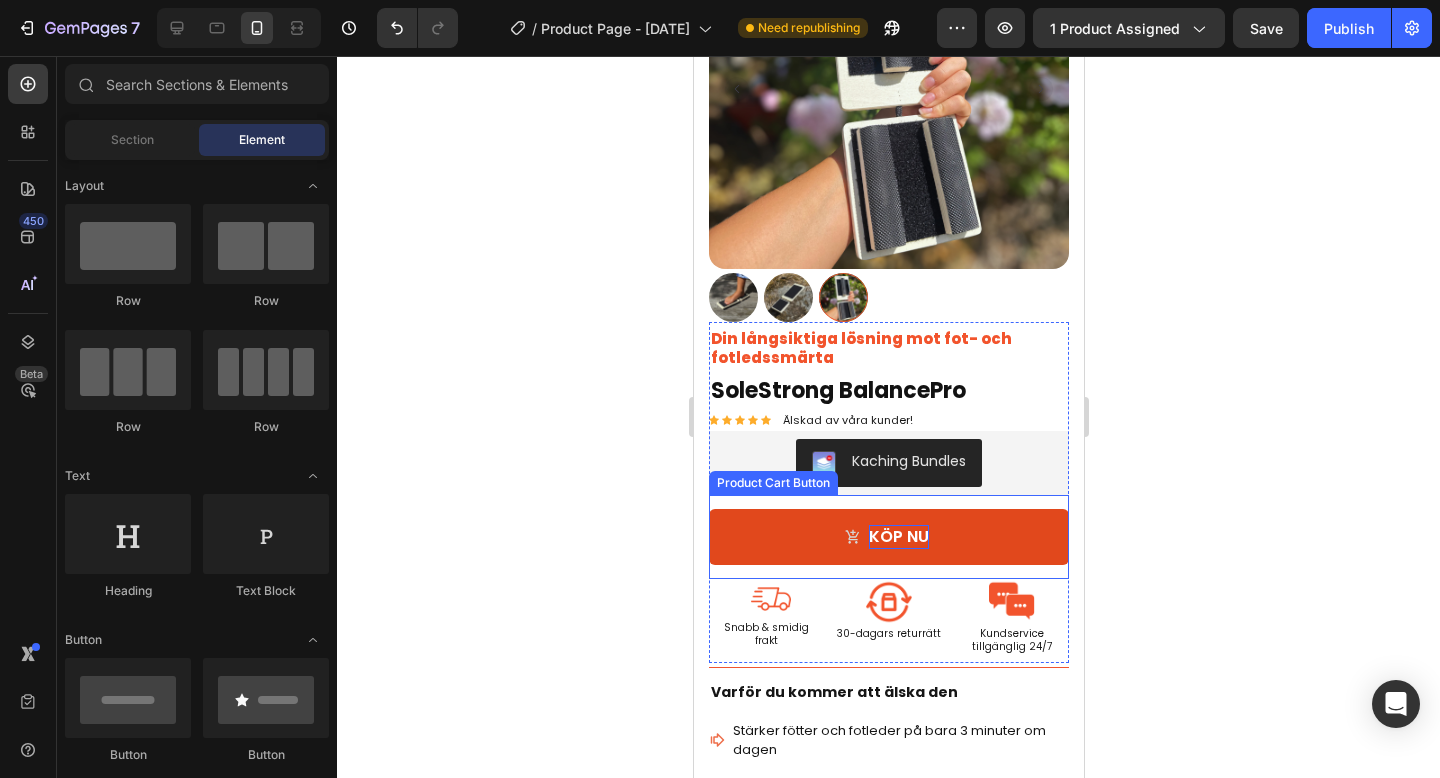 click on "Köp nu" at bounding box center (898, 537) 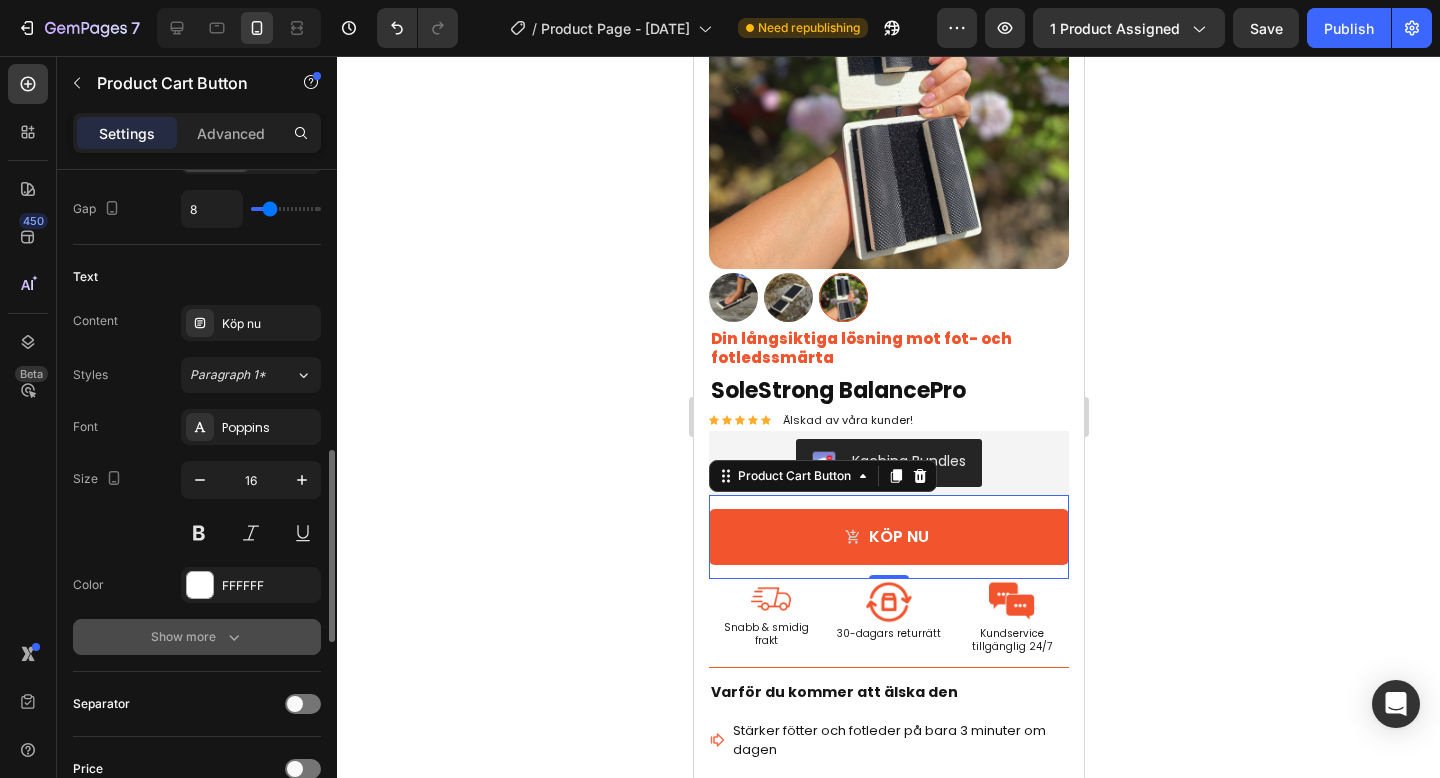 click on "Show more" at bounding box center [197, 637] 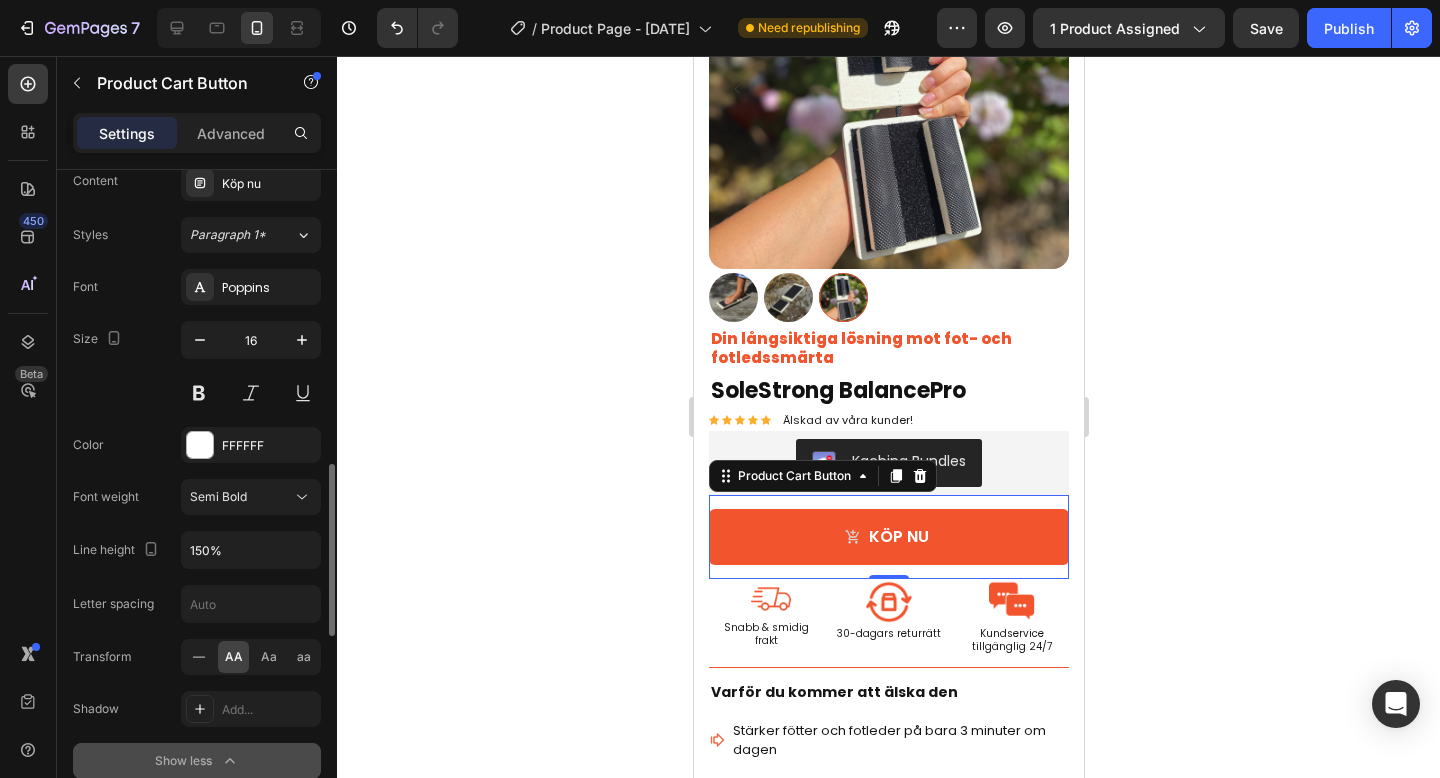 scroll, scrollTop: 1129, scrollLeft: 0, axis: vertical 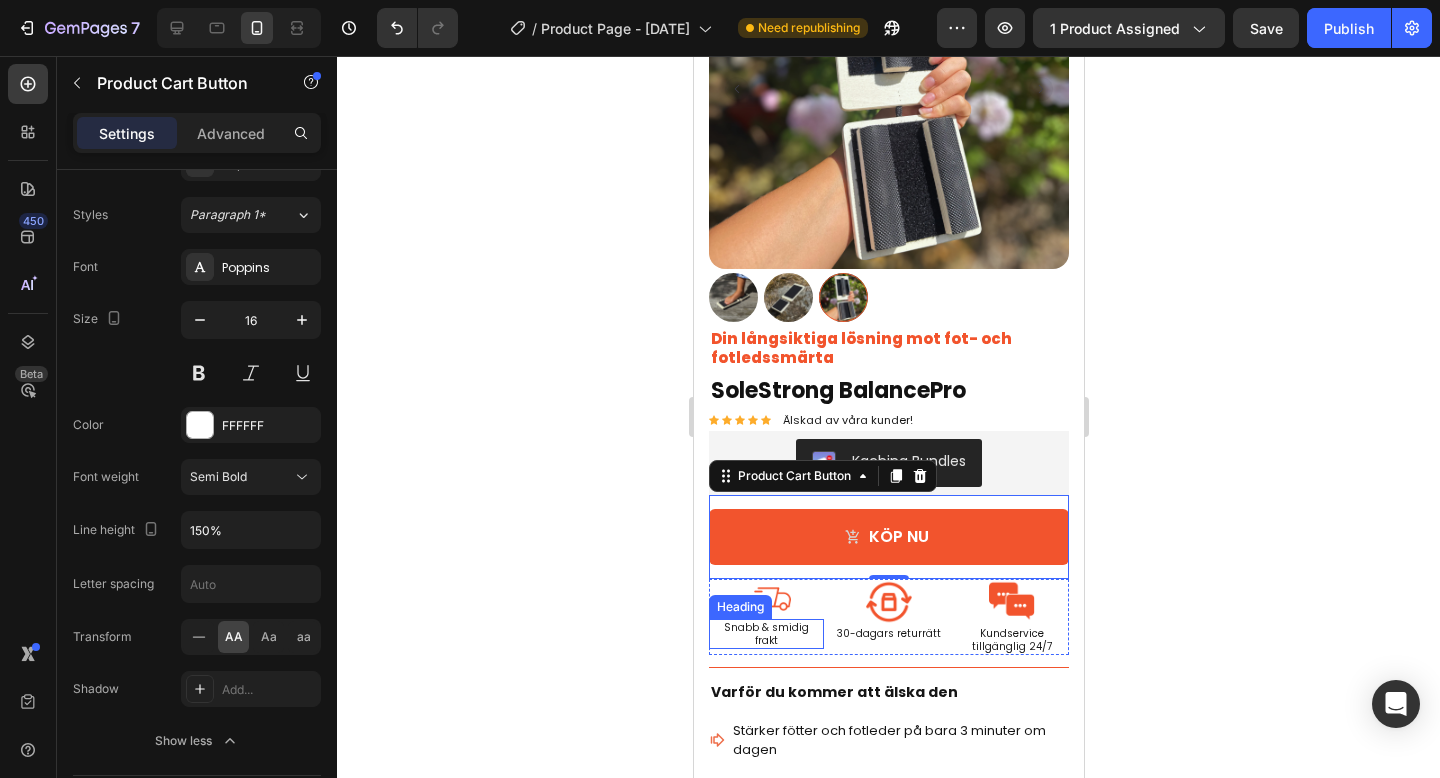 click on "Snabb & smidig frakt" at bounding box center [765, 634] 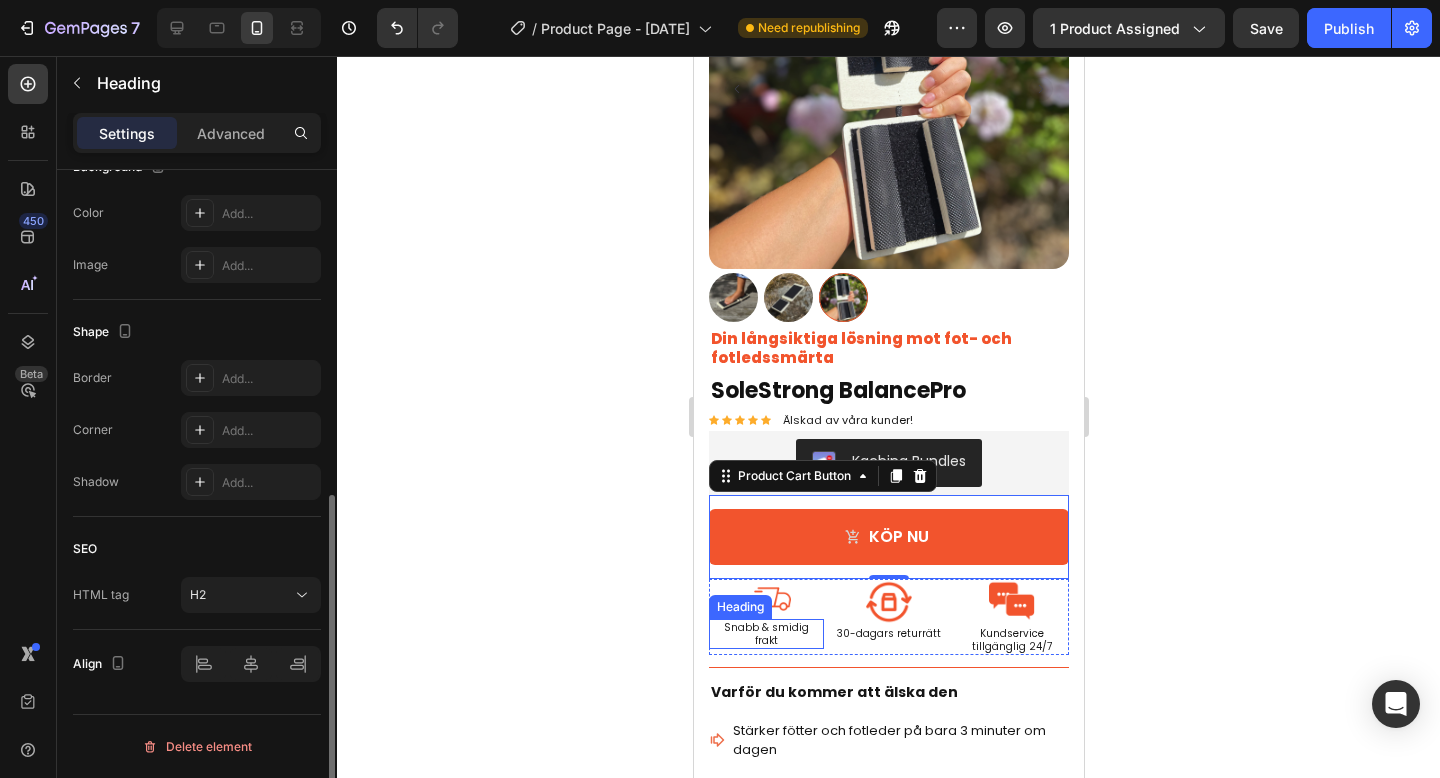 scroll, scrollTop: 0, scrollLeft: 0, axis: both 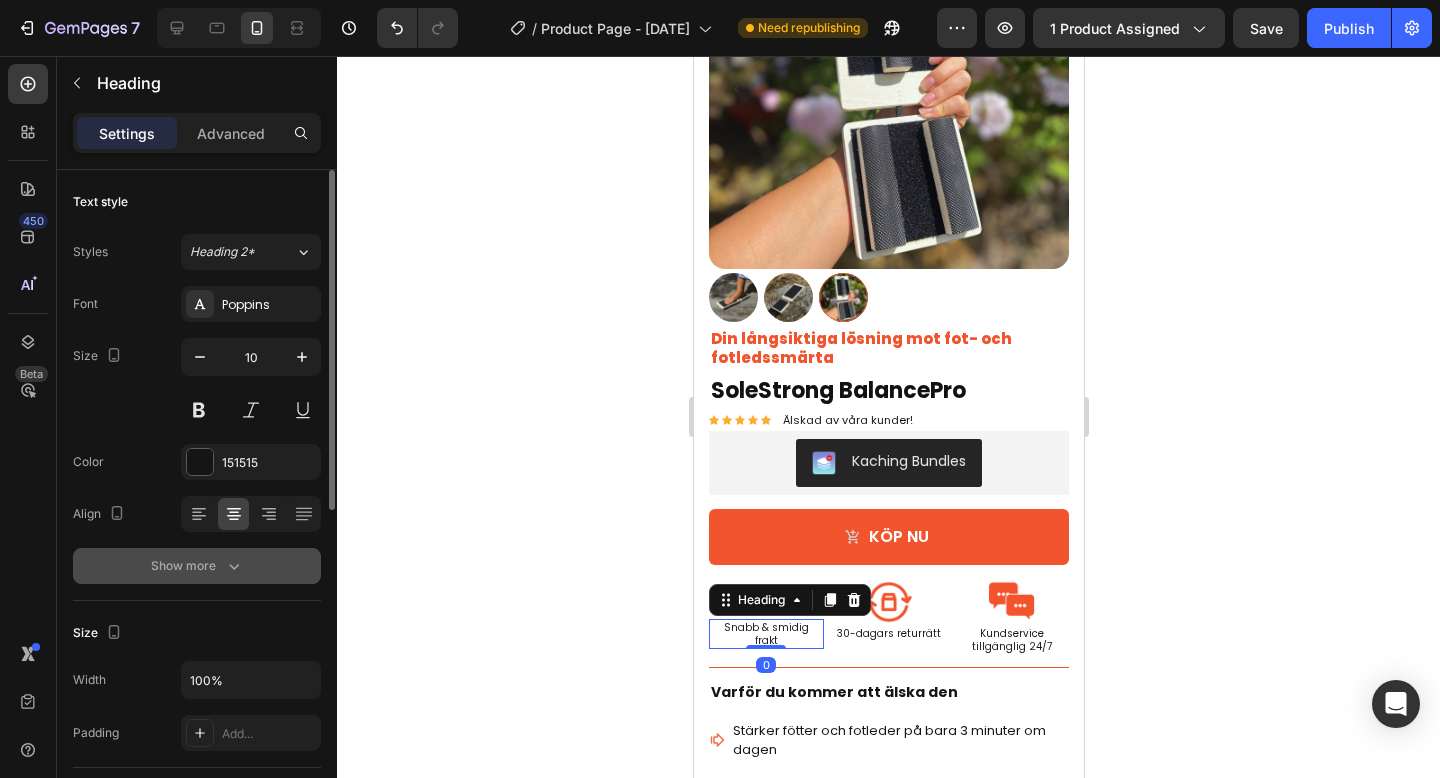 click 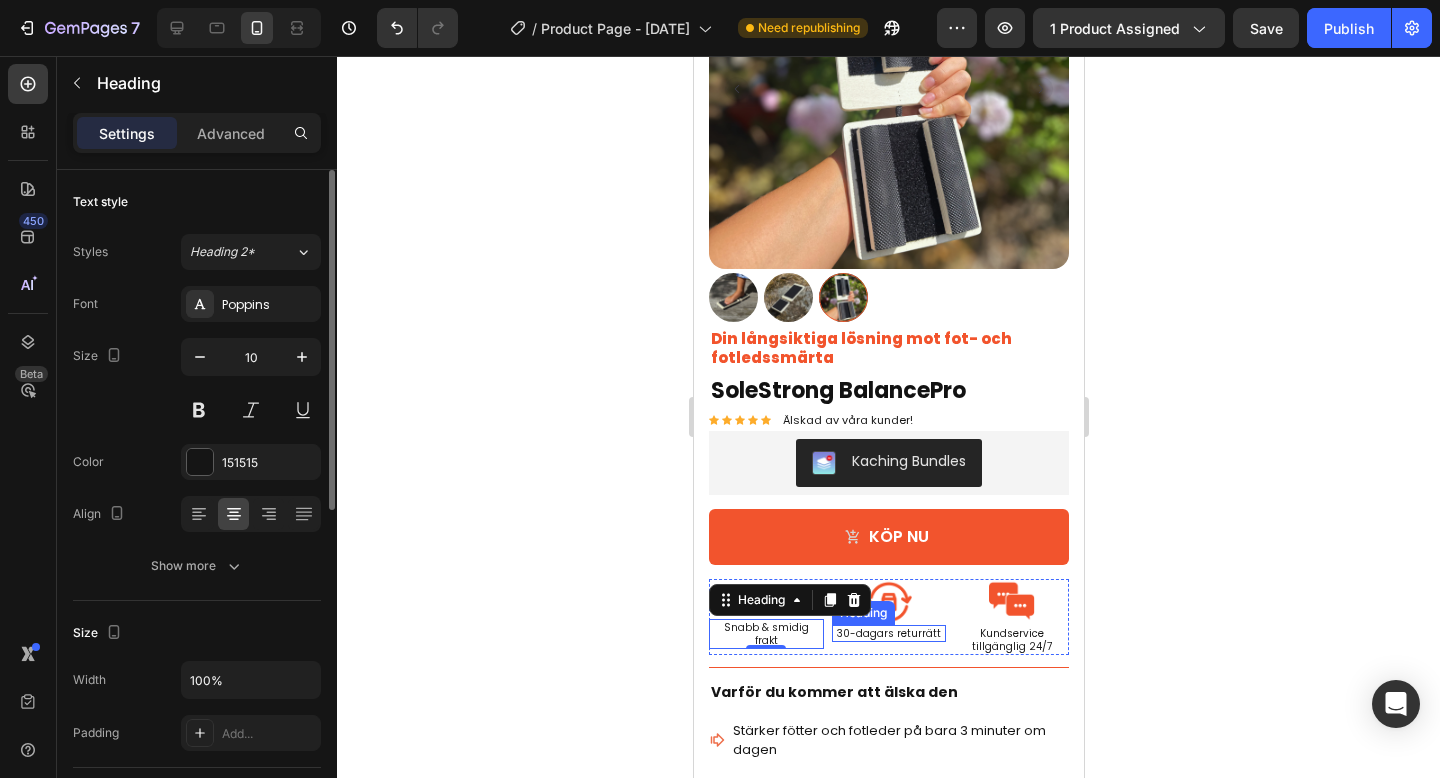 click on "30-dagars returrätt" at bounding box center (888, 633) 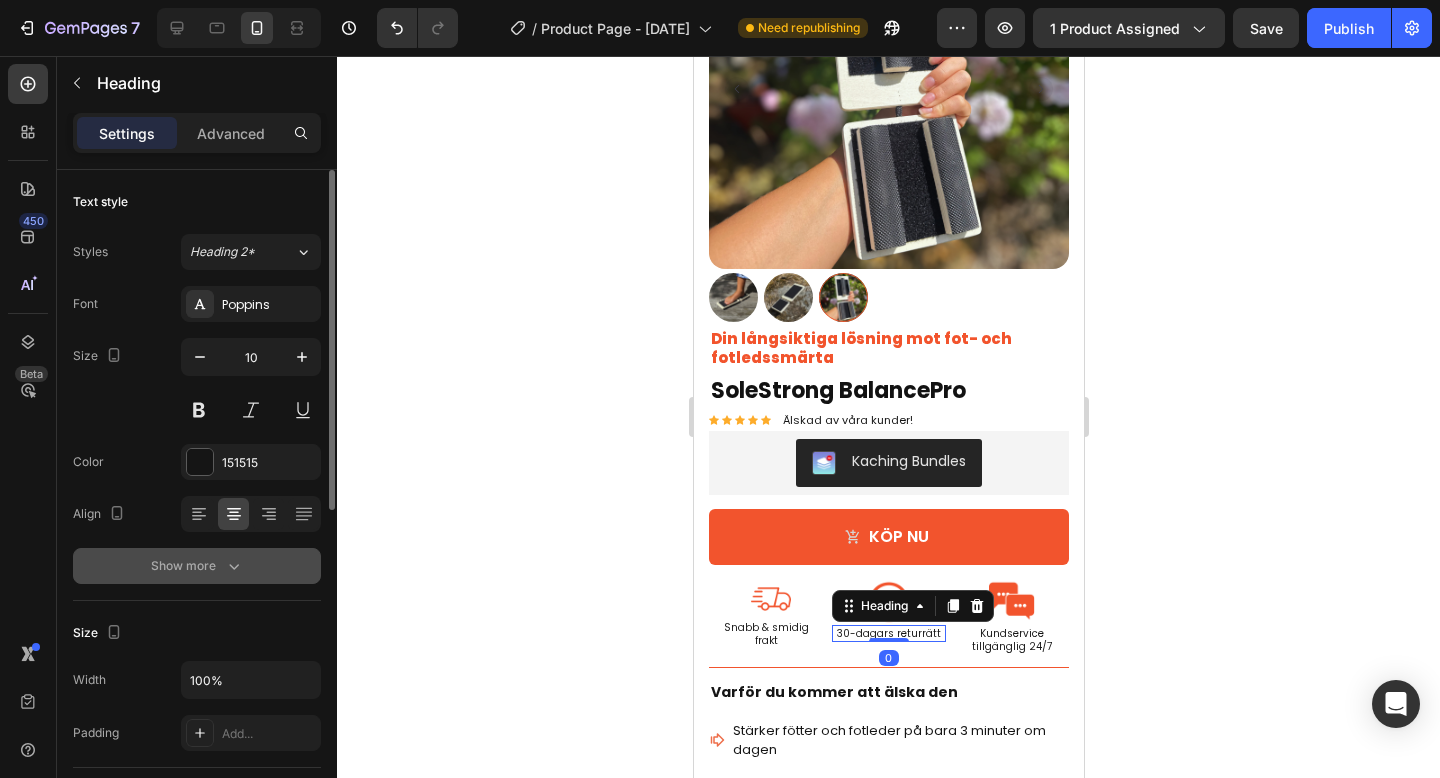 click 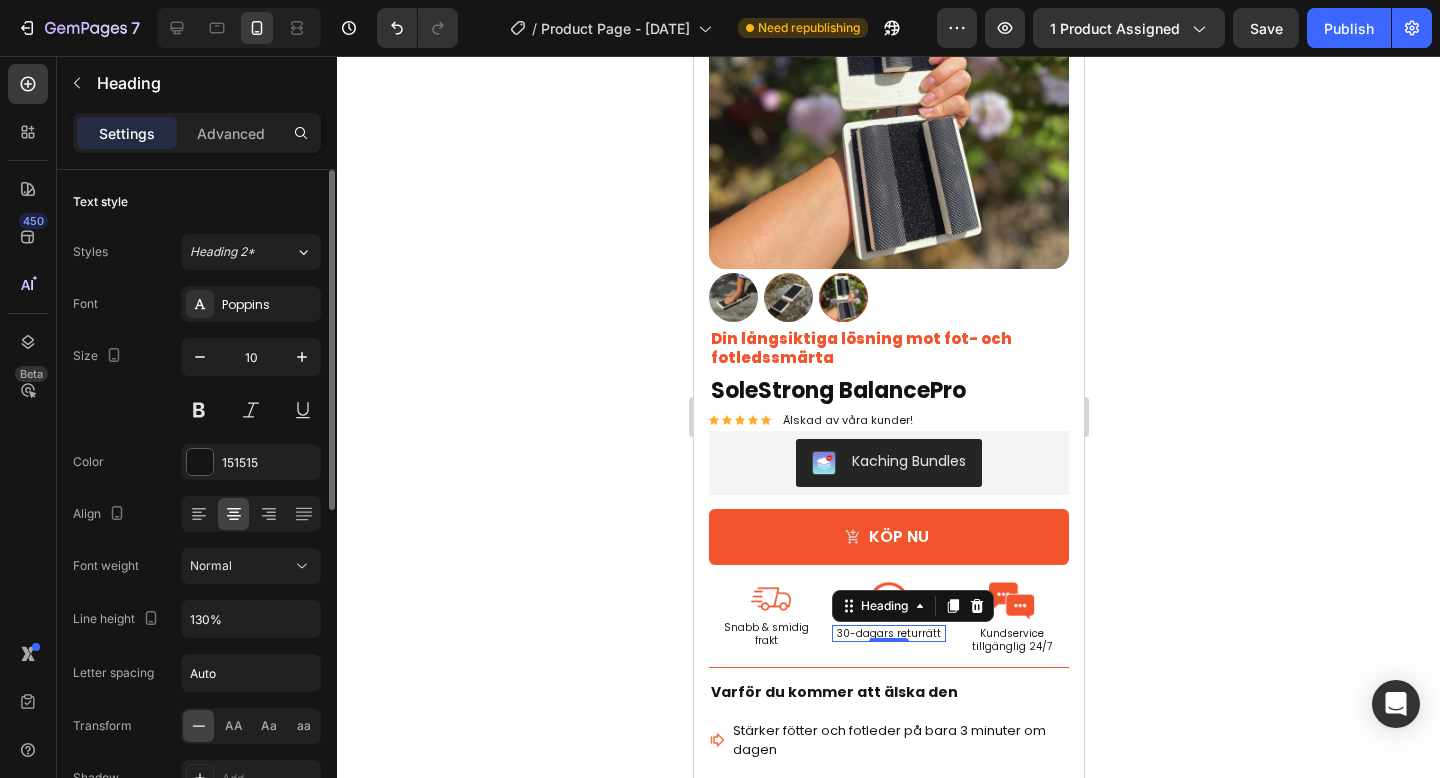 click 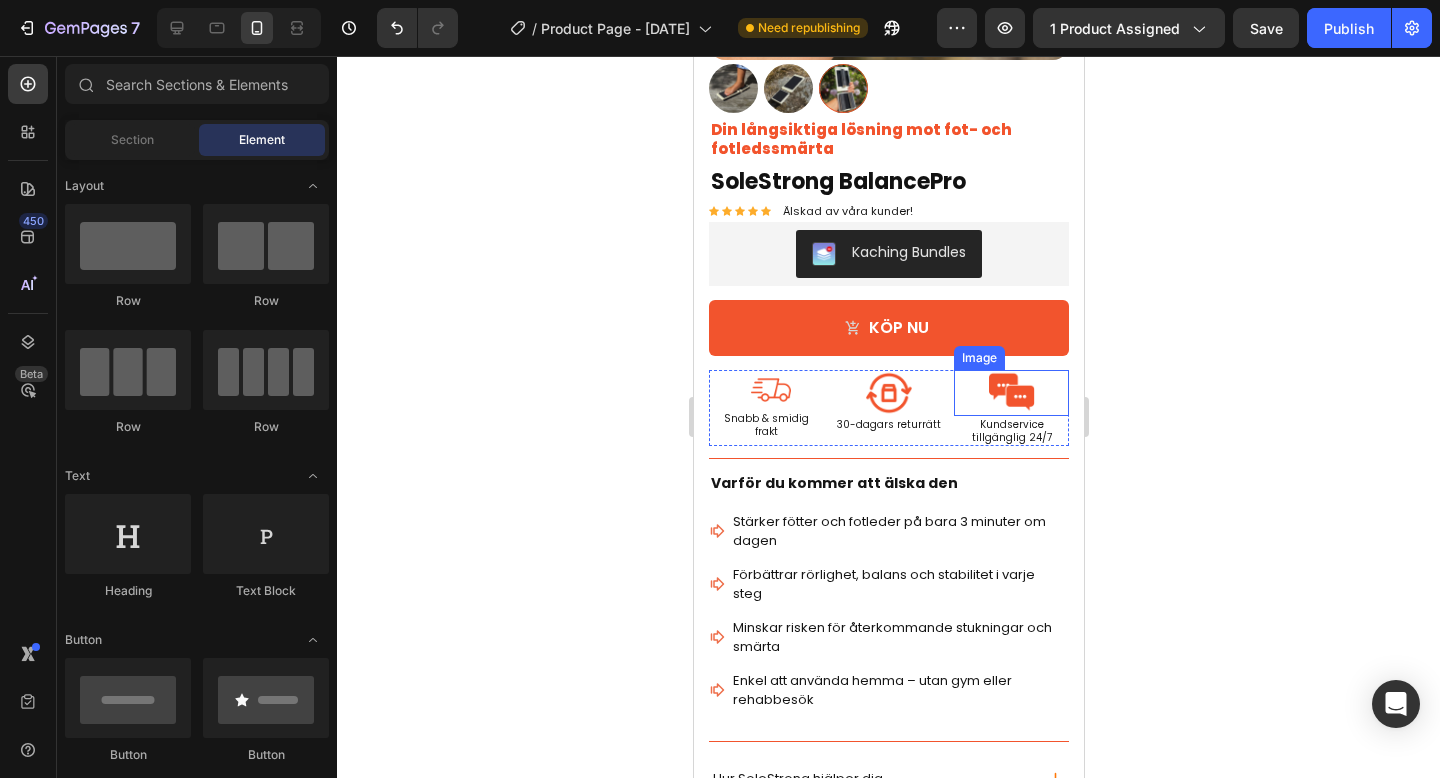scroll, scrollTop: 450, scrollLeft: 0, axis: vertical 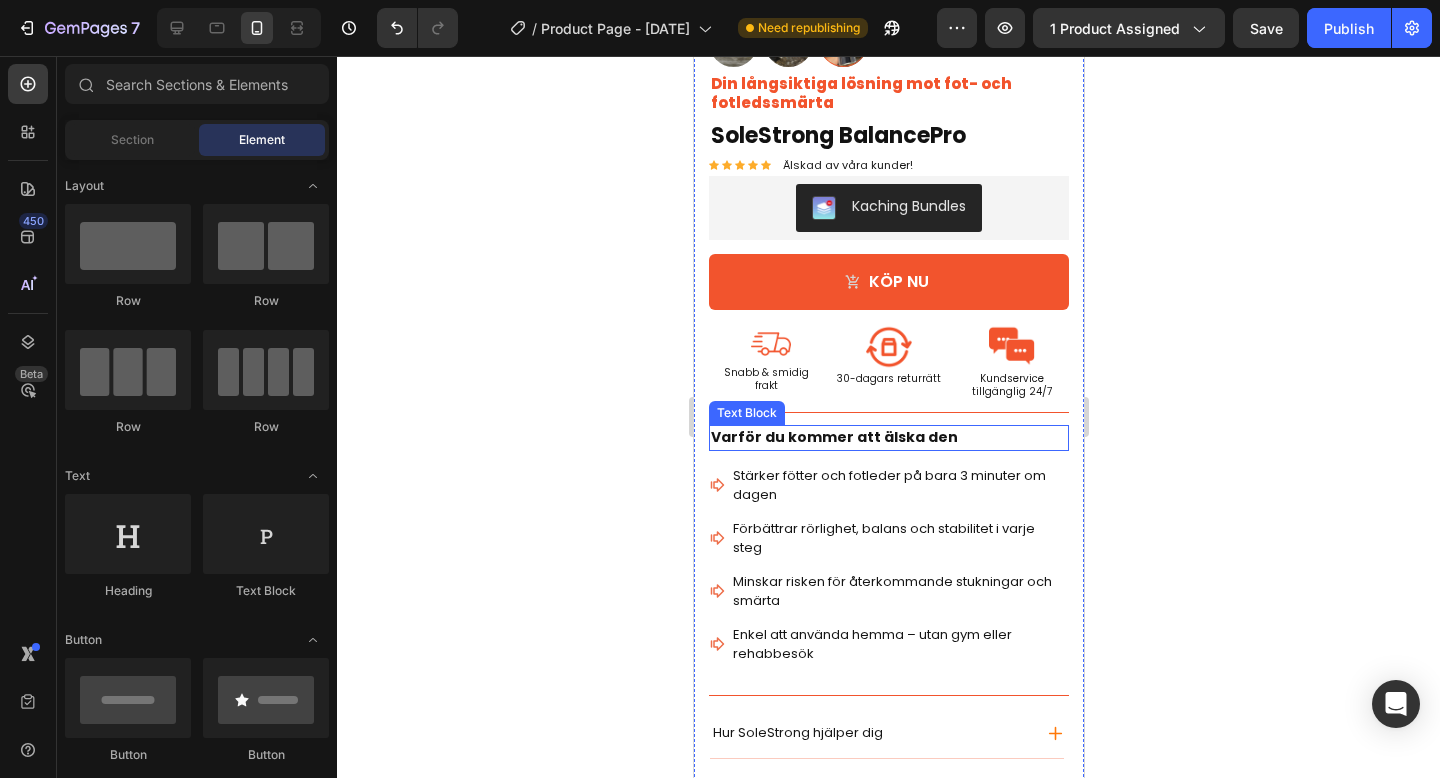 click on "Varför du kommer att älska den" at bounding box center (833, 437) 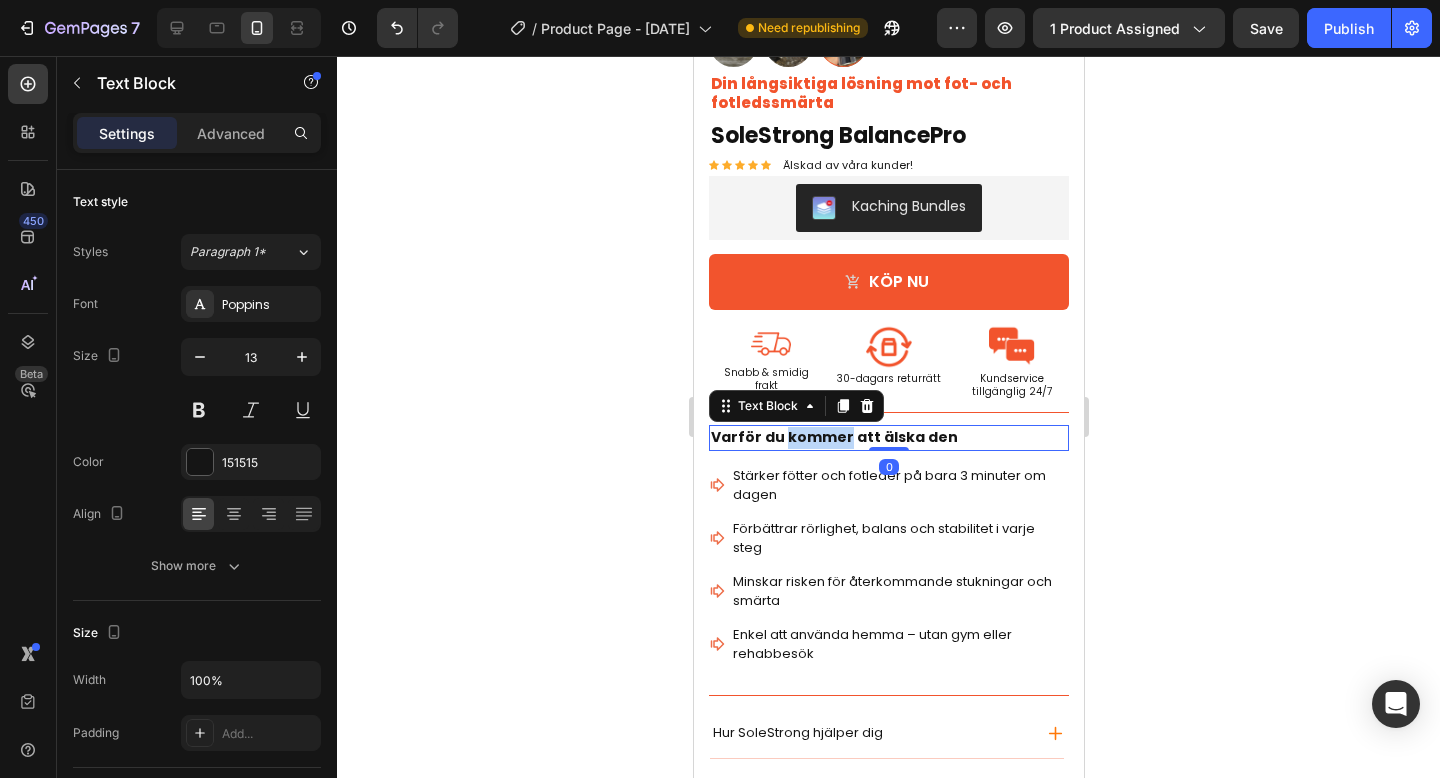 click on "Varför du kommer att älska den" at bounding box center (833, 437) 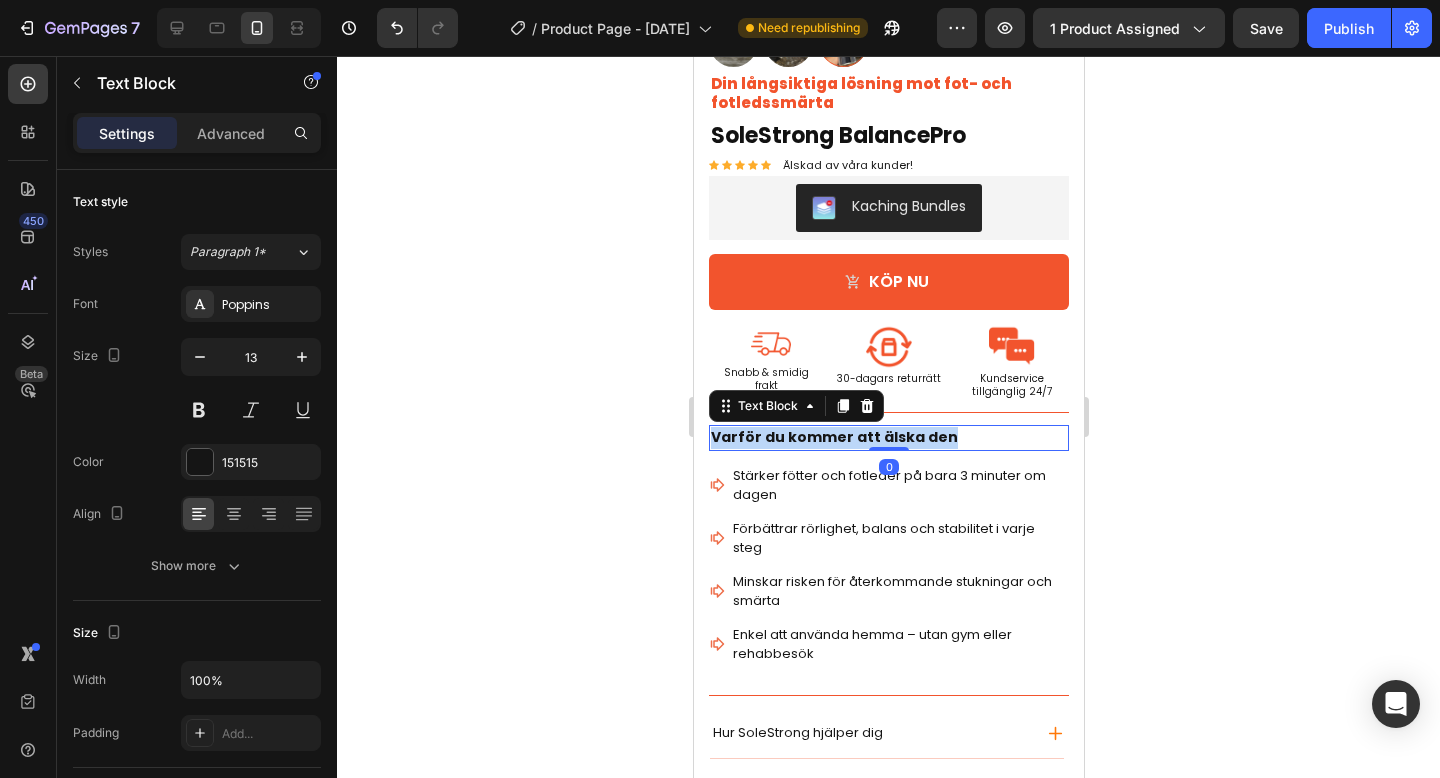 click on "Varför du kommer att älska den" at bounding box center (833, 437) 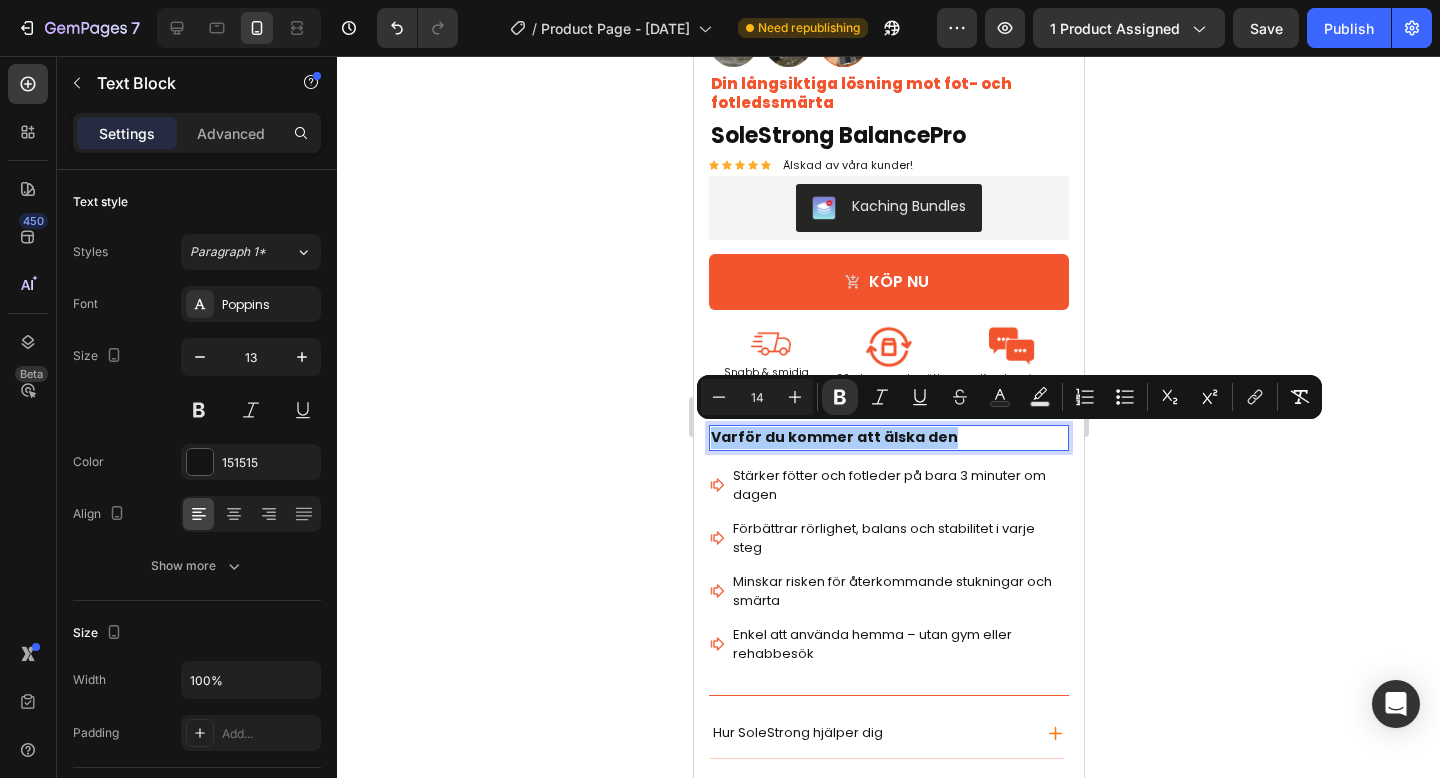 click 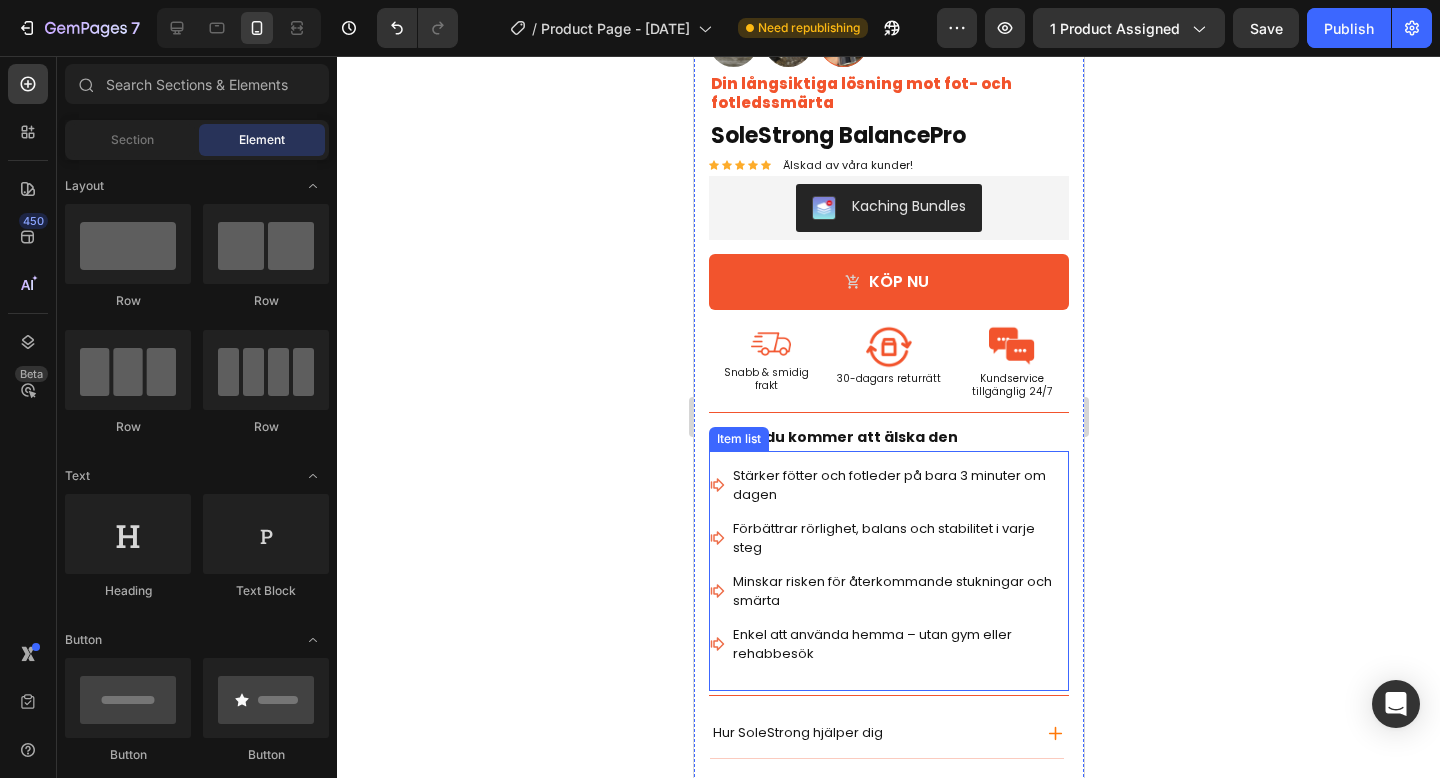 click on "Stärker fötter och fotleder på bara 3 minuter om dagen" at bounding box center (888, 485) 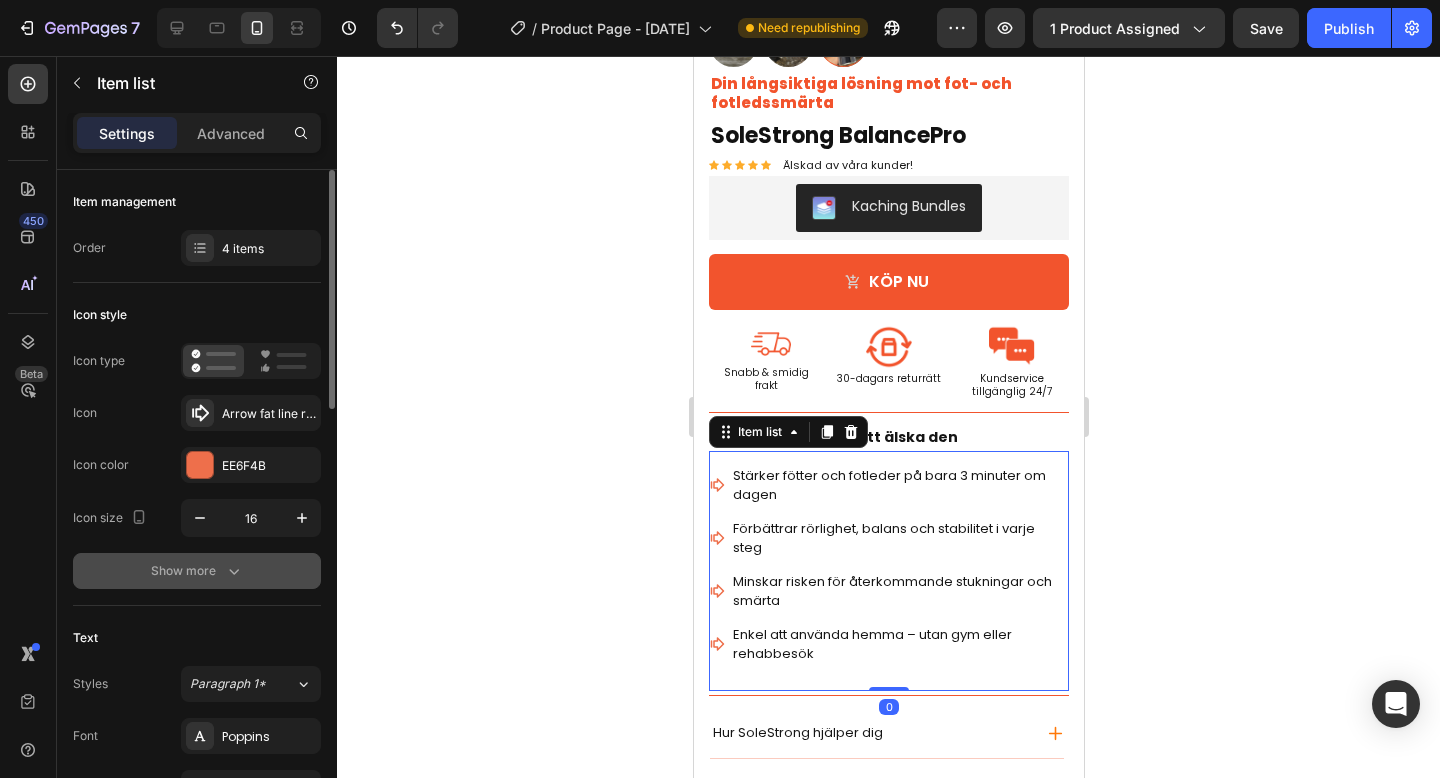 click on "Show more" at bounding box center [197, 571] 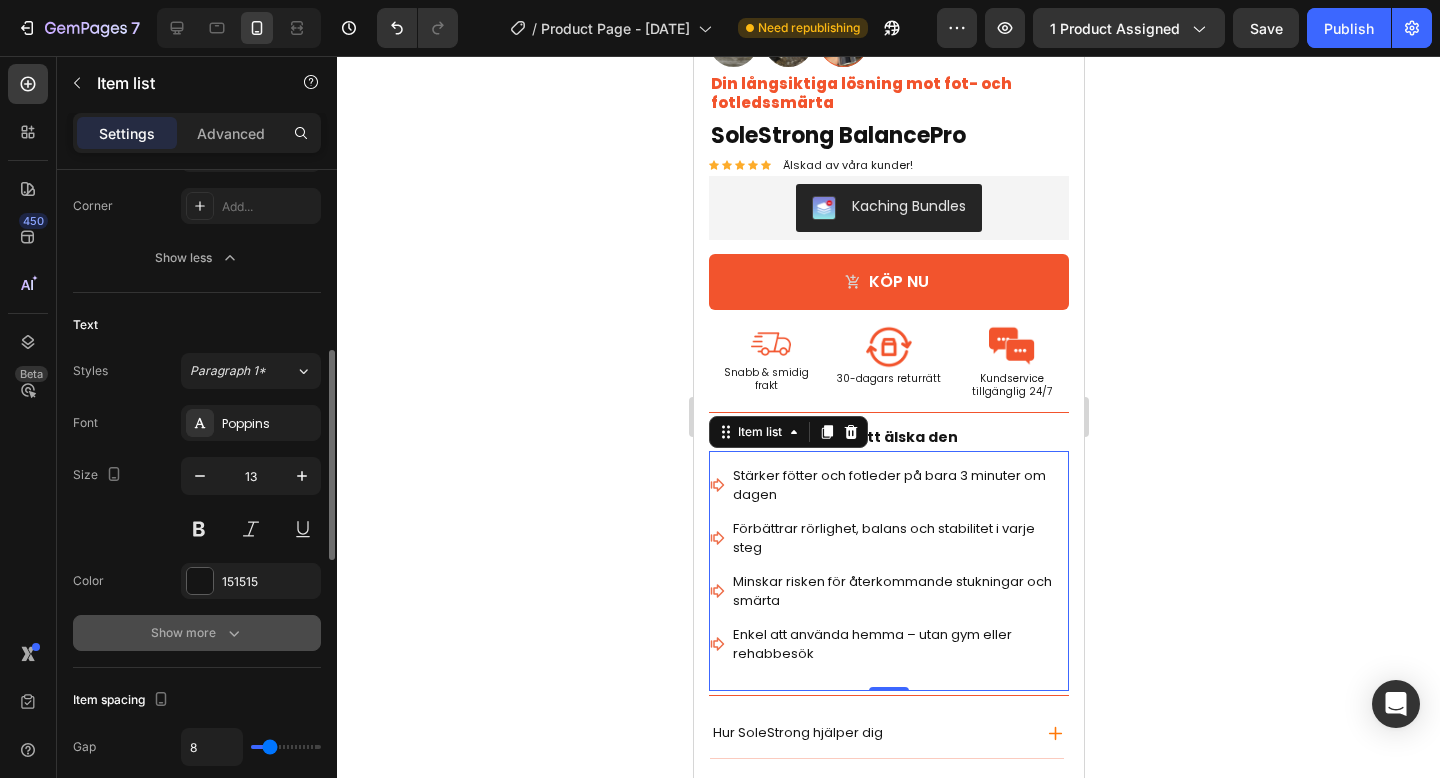 click on "Show more" at bounding box center (197, 633) 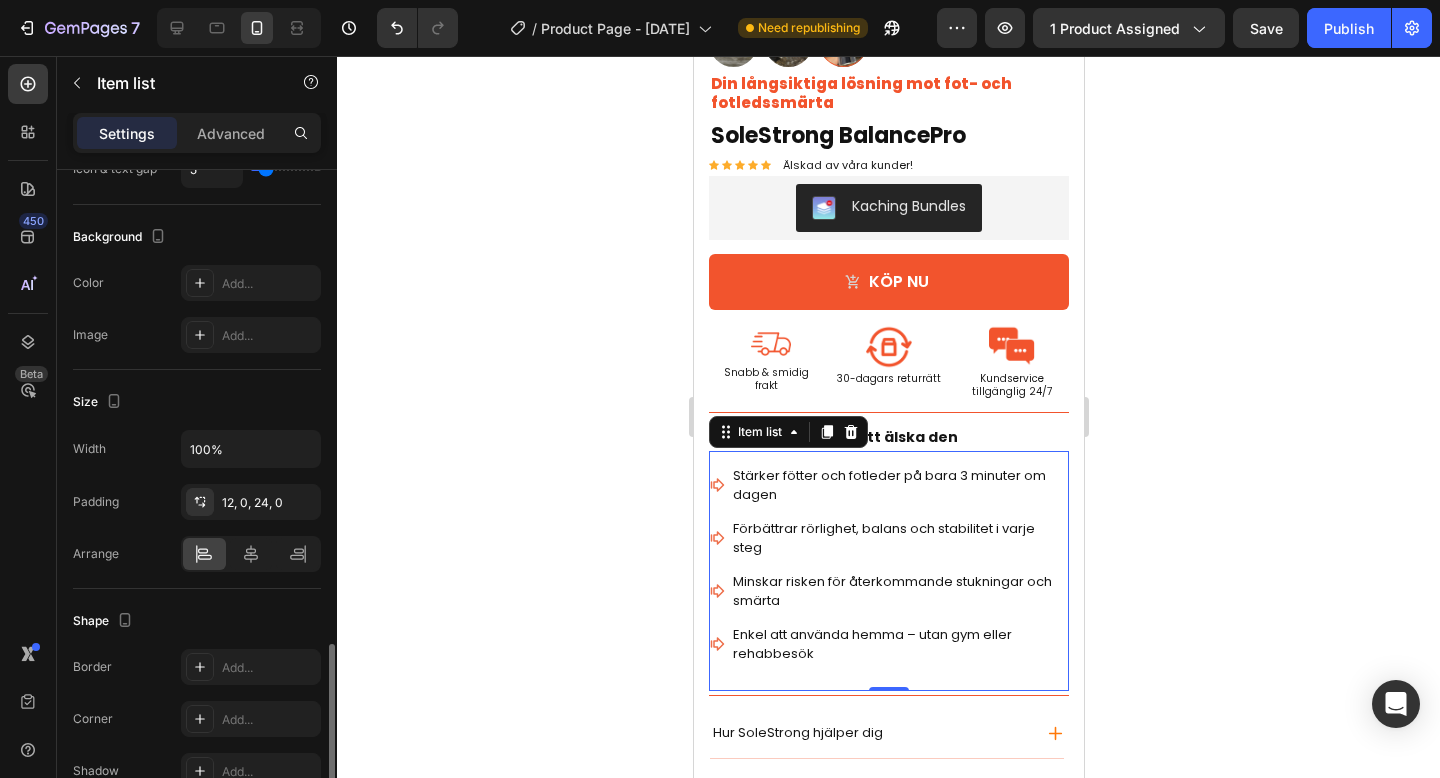 scroll, scrollTop: 1515, scrollLeft: 0, axis: vertical 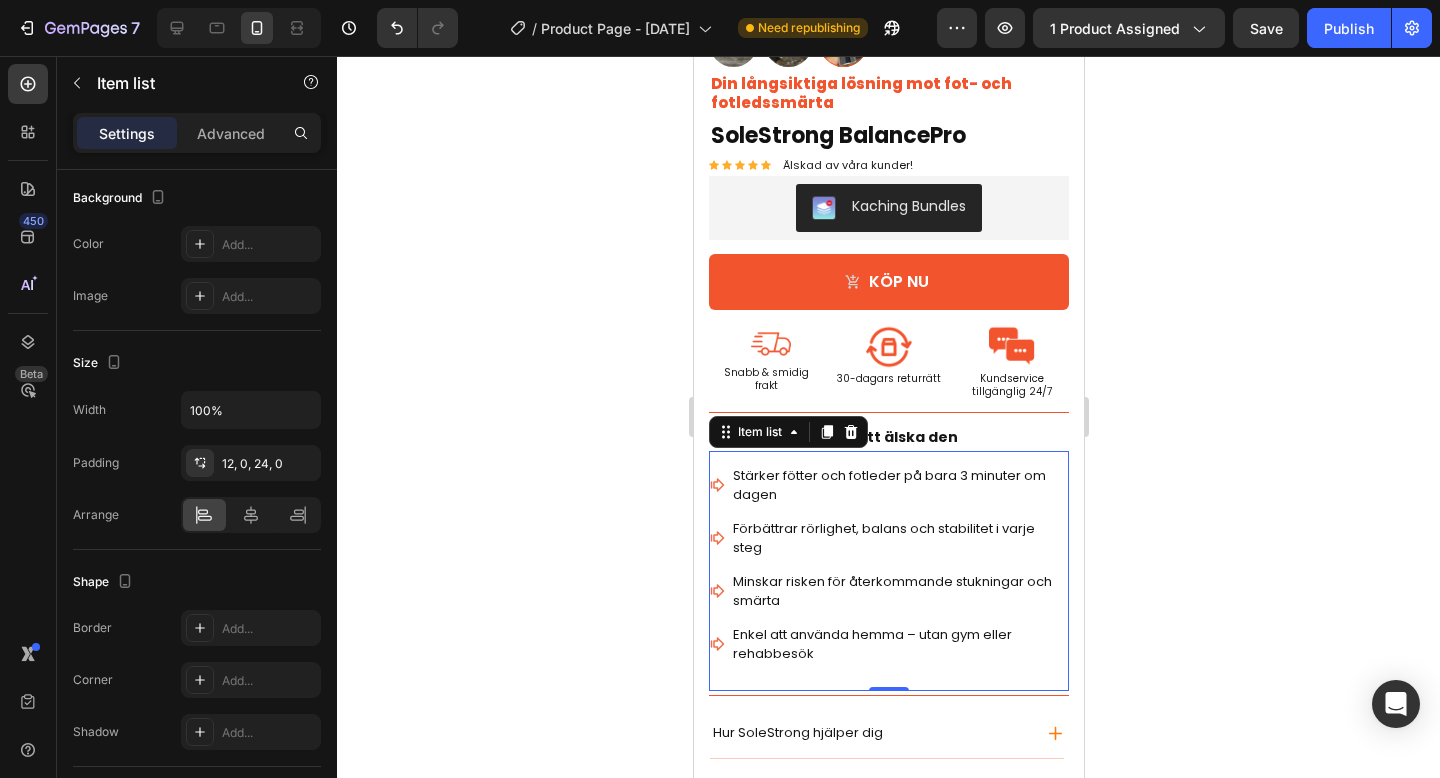 click 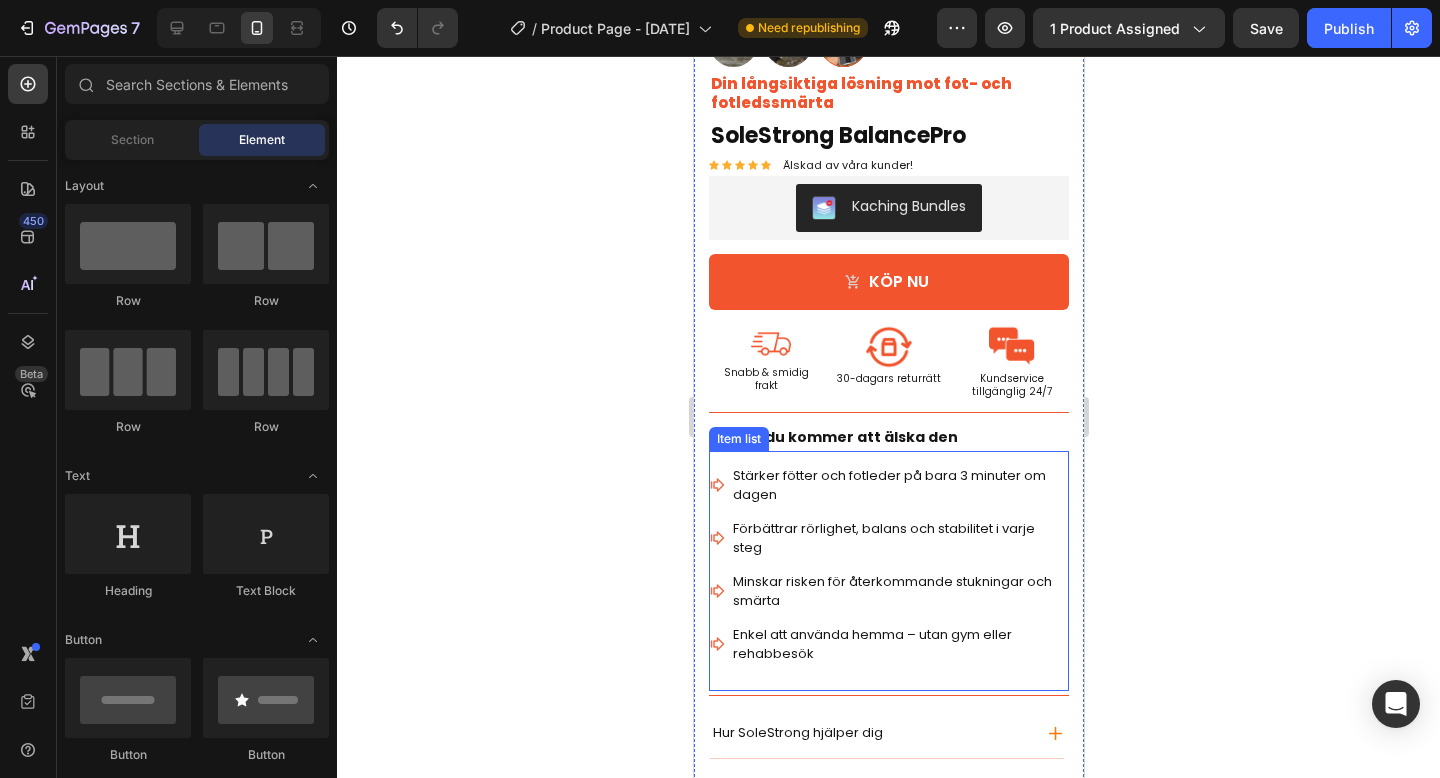 click on "Stärker fötter och fotleder på bara 3 minuter om dagen
Förbättrar rörlighet, balans och stabilitet i varje steg
Minskar risken för återkommande stukningar och smärta
Enkel att använda hemma – utan gym eller rehabbesök" at bounding box center [888, 565] 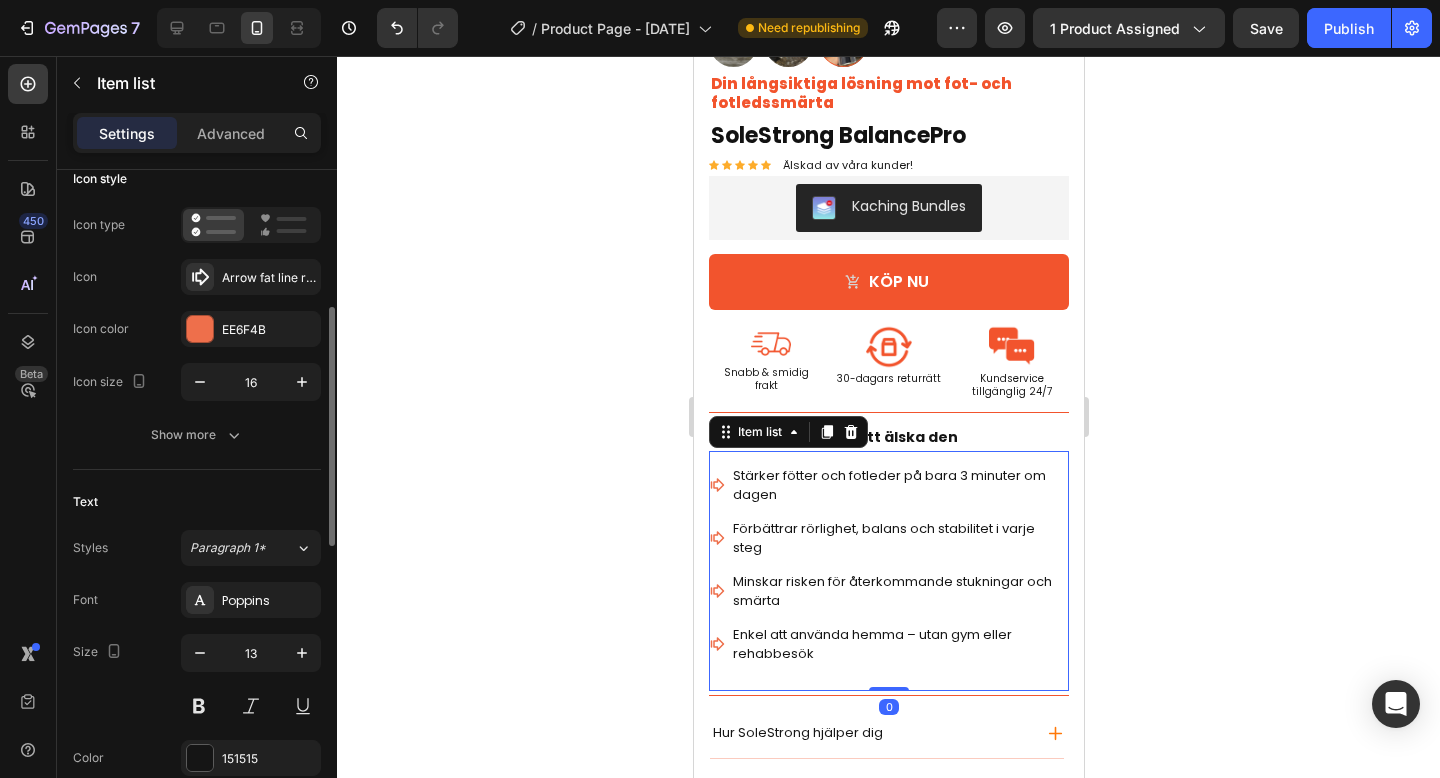 scroll, scrollTop: 274, scrollLeft: 0, axis: vertical 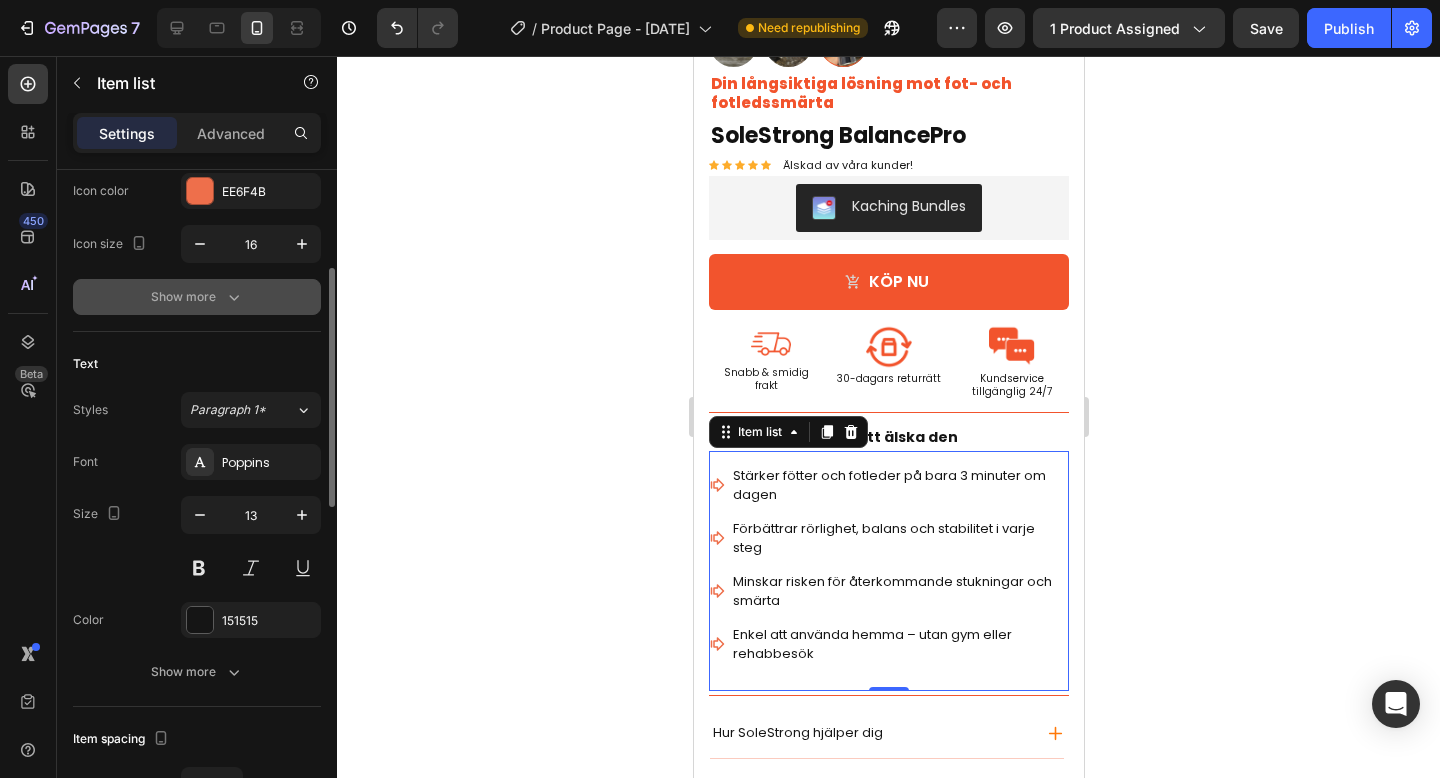 click on "Show more" at bounding box center (197, 297) 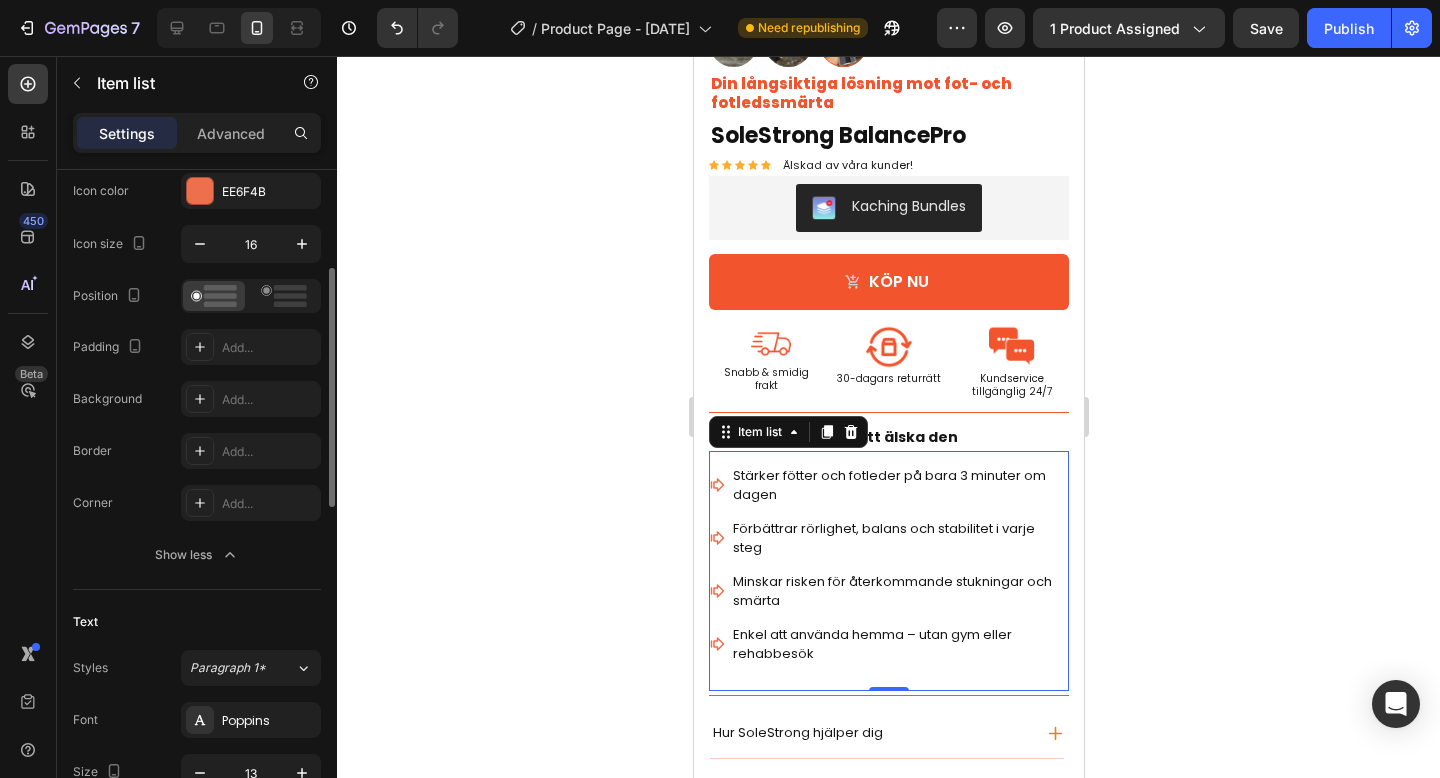 click on "Position" at bounding box center [197, 296] 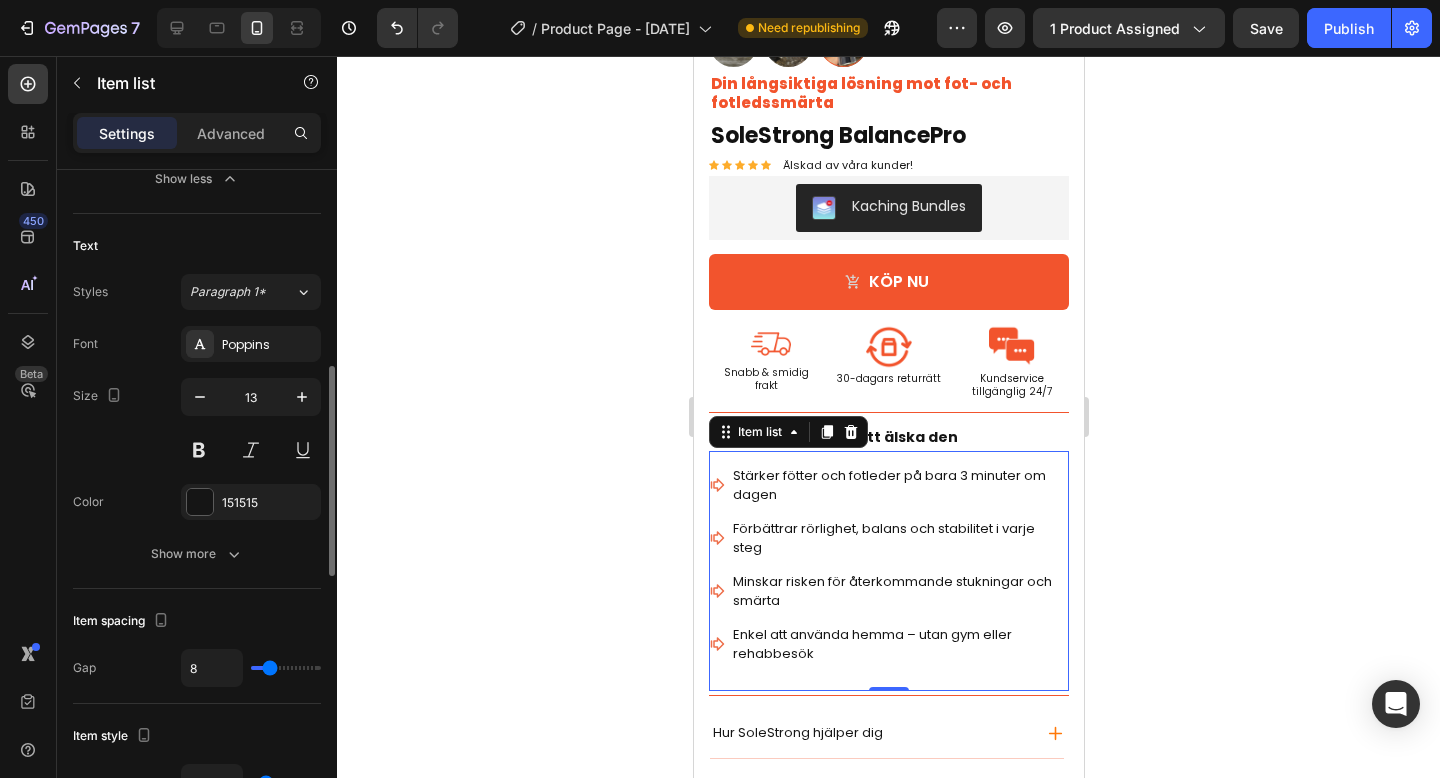 scroll, scrollTop: 684, scrollLeft: 0, axis: vertical 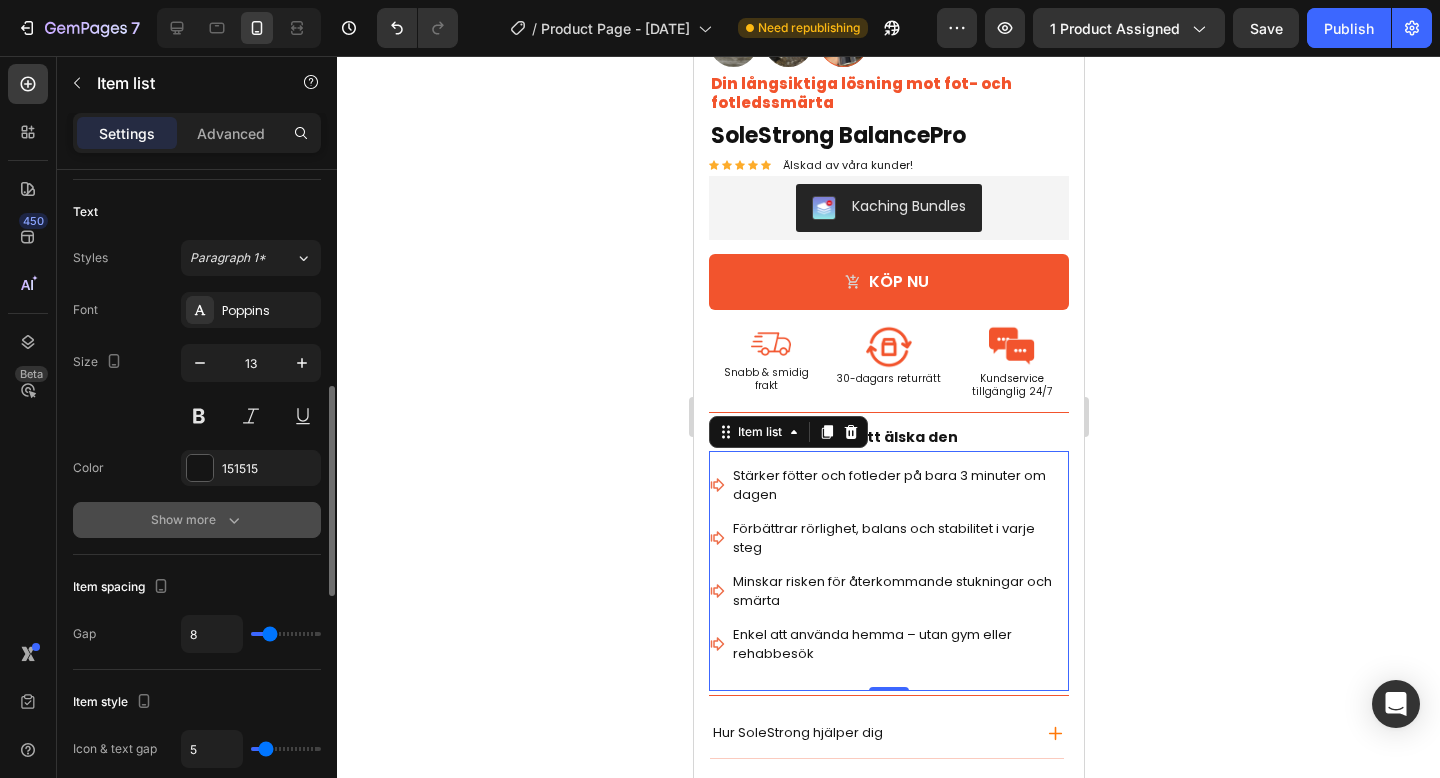 click on "Show more" at bounding box center [197, 520] 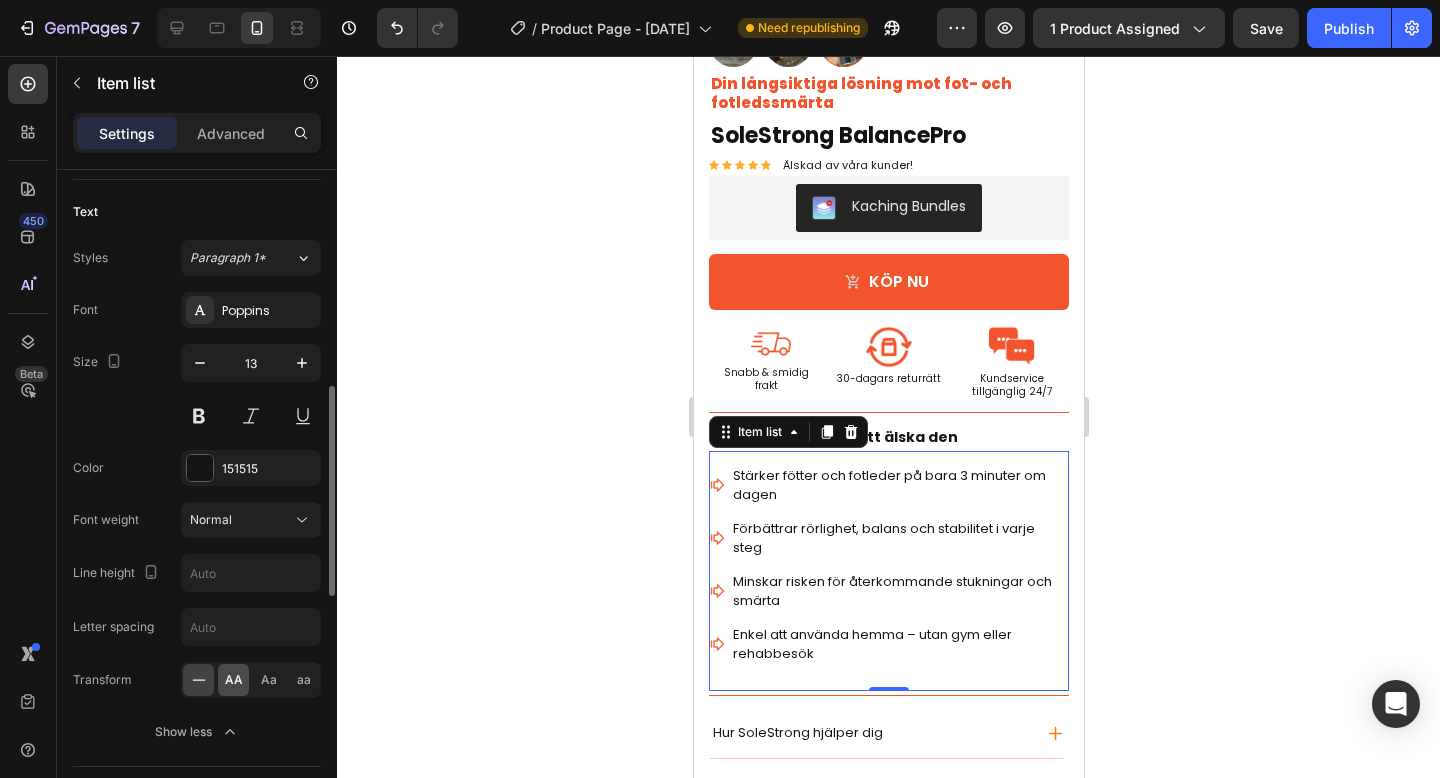 click on "AA" 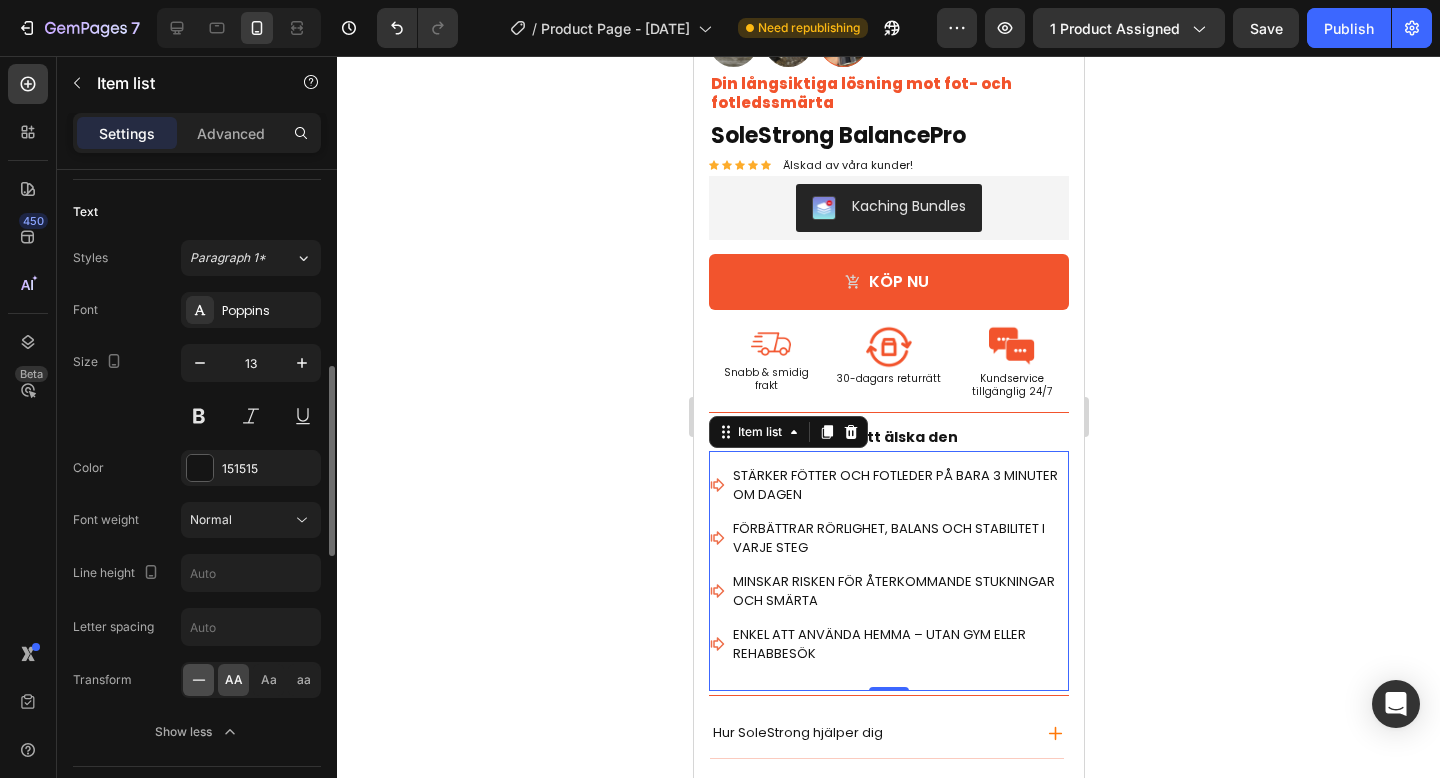 click 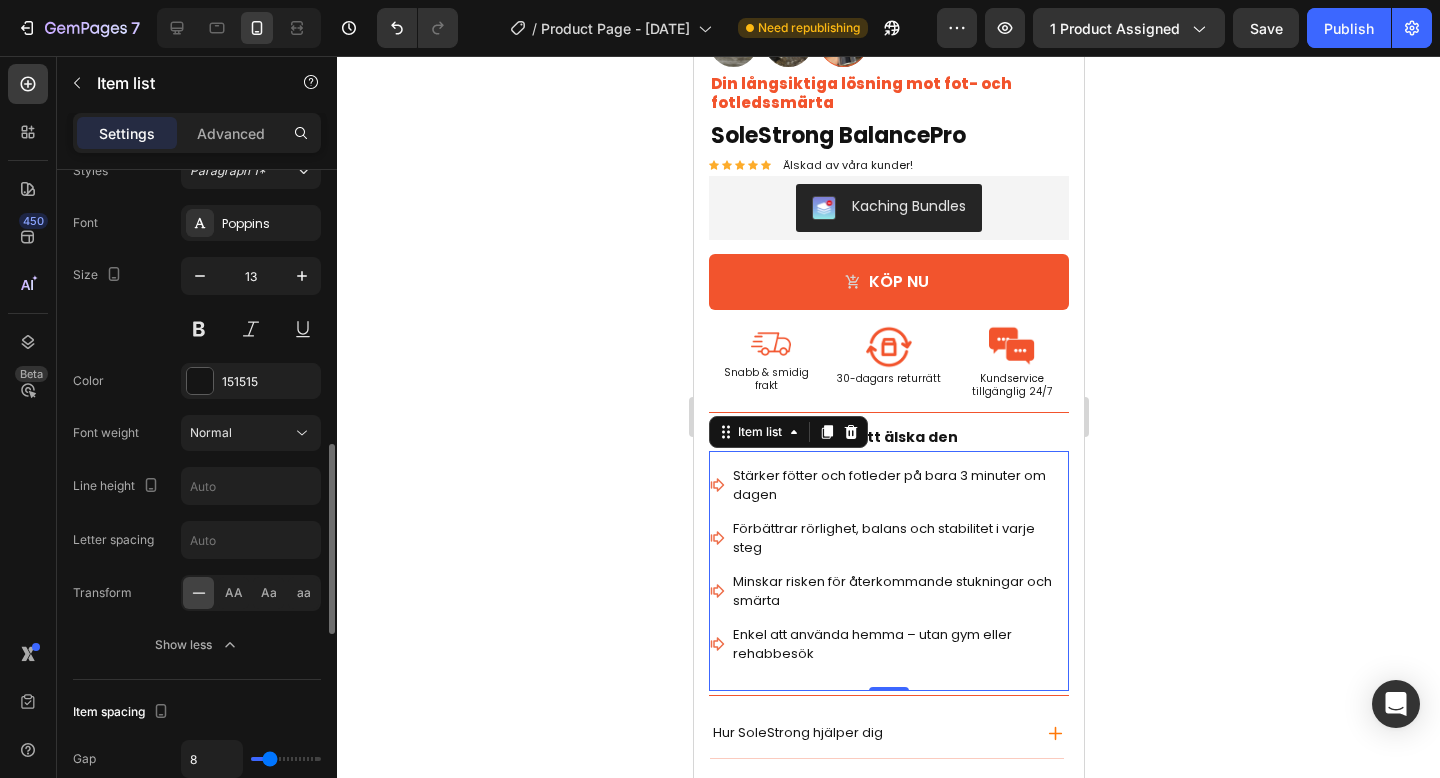 scroll, scrollTop: 837, scrollLeft: 0, axis: vertical 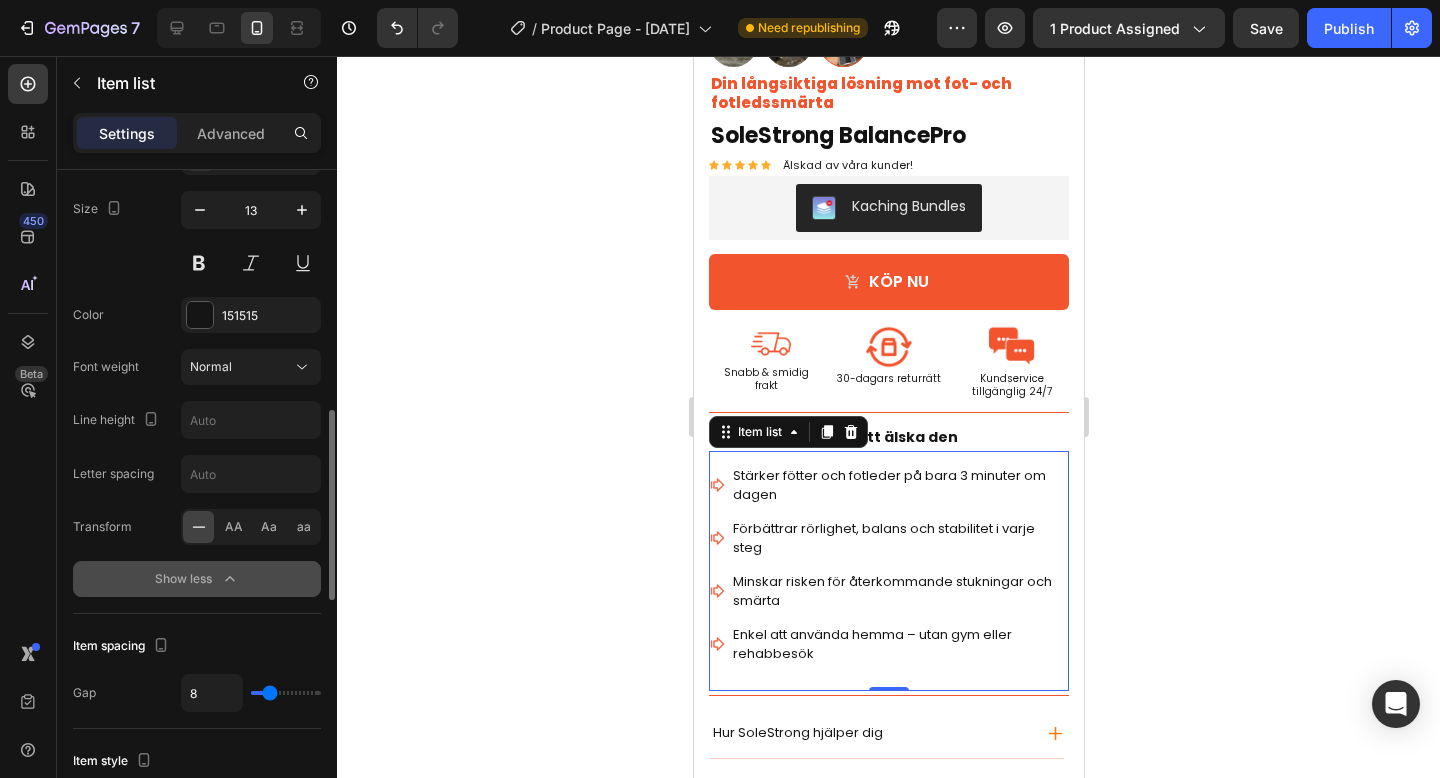 click on "Show less" at bounding box center (197, 579) 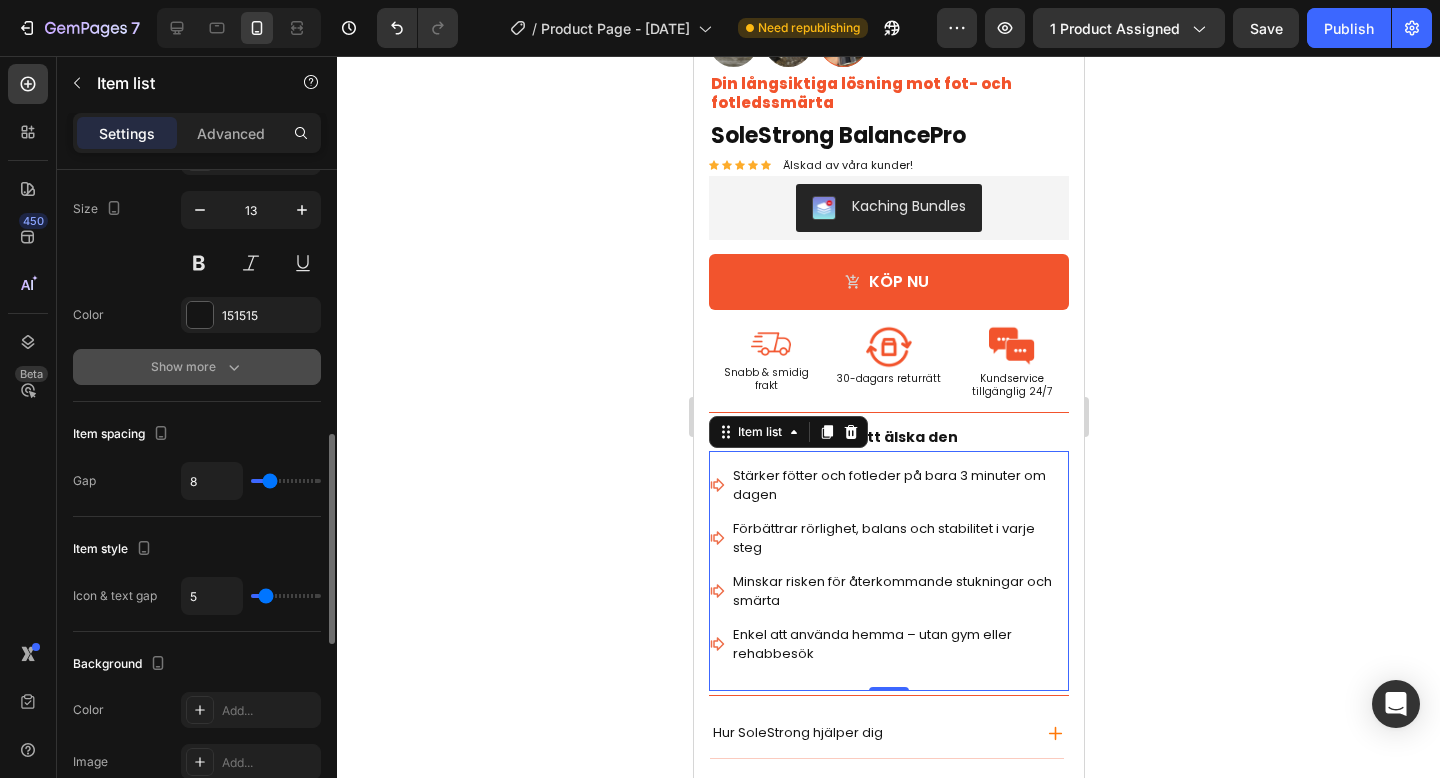 click on "Show more" at bounding box center (197, 367) 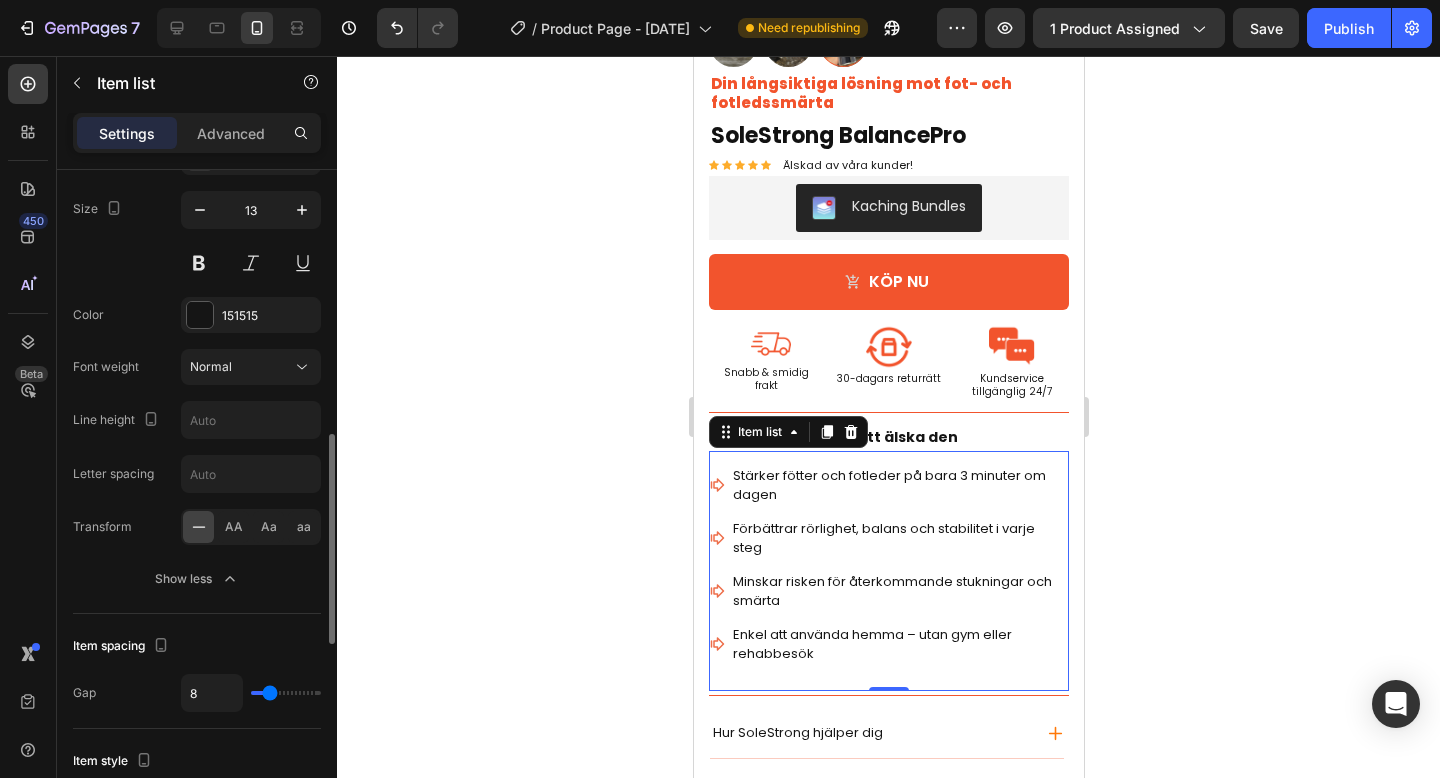 click on "Size 13" at bounding box center [197, 236] 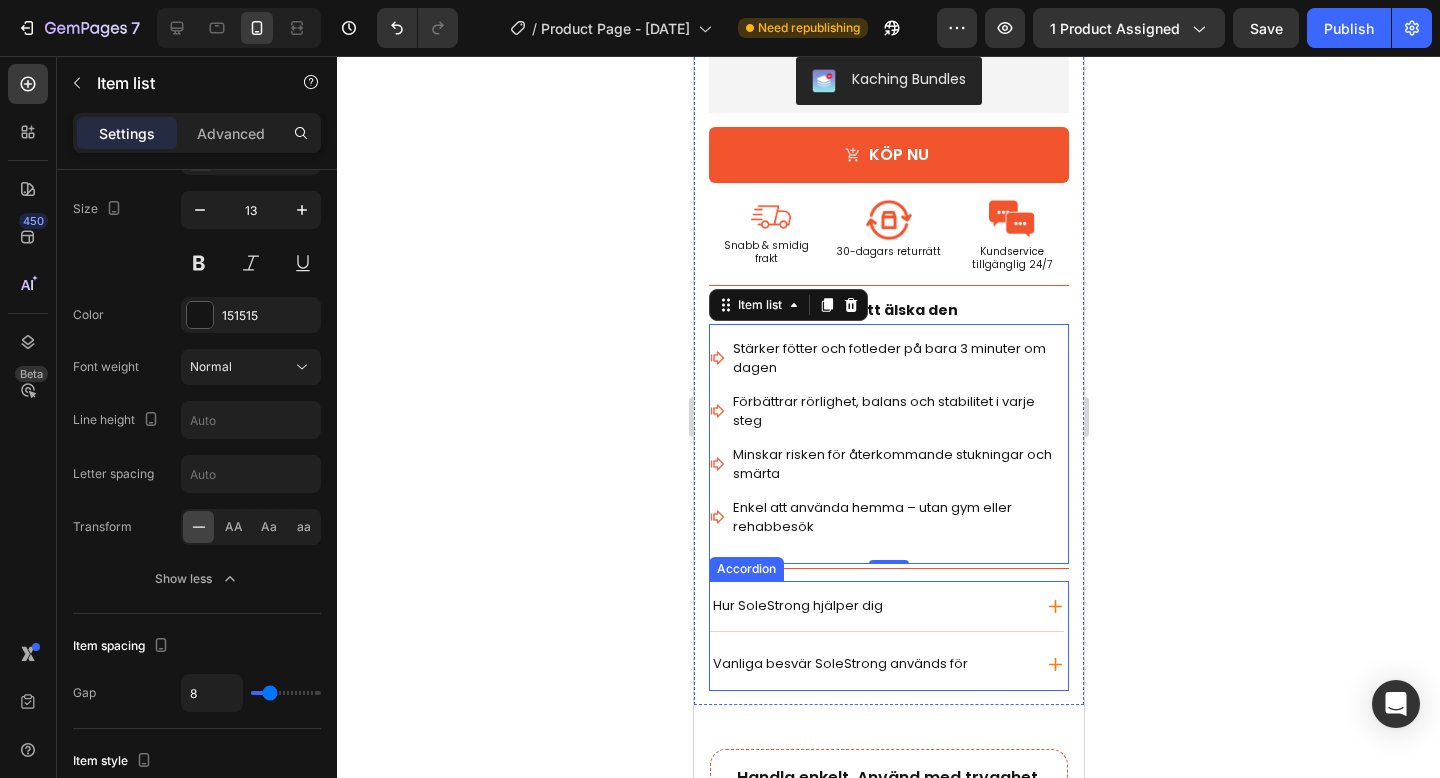 scroll, scrollTop: 606, scrollLeft: 0, axis: vertical 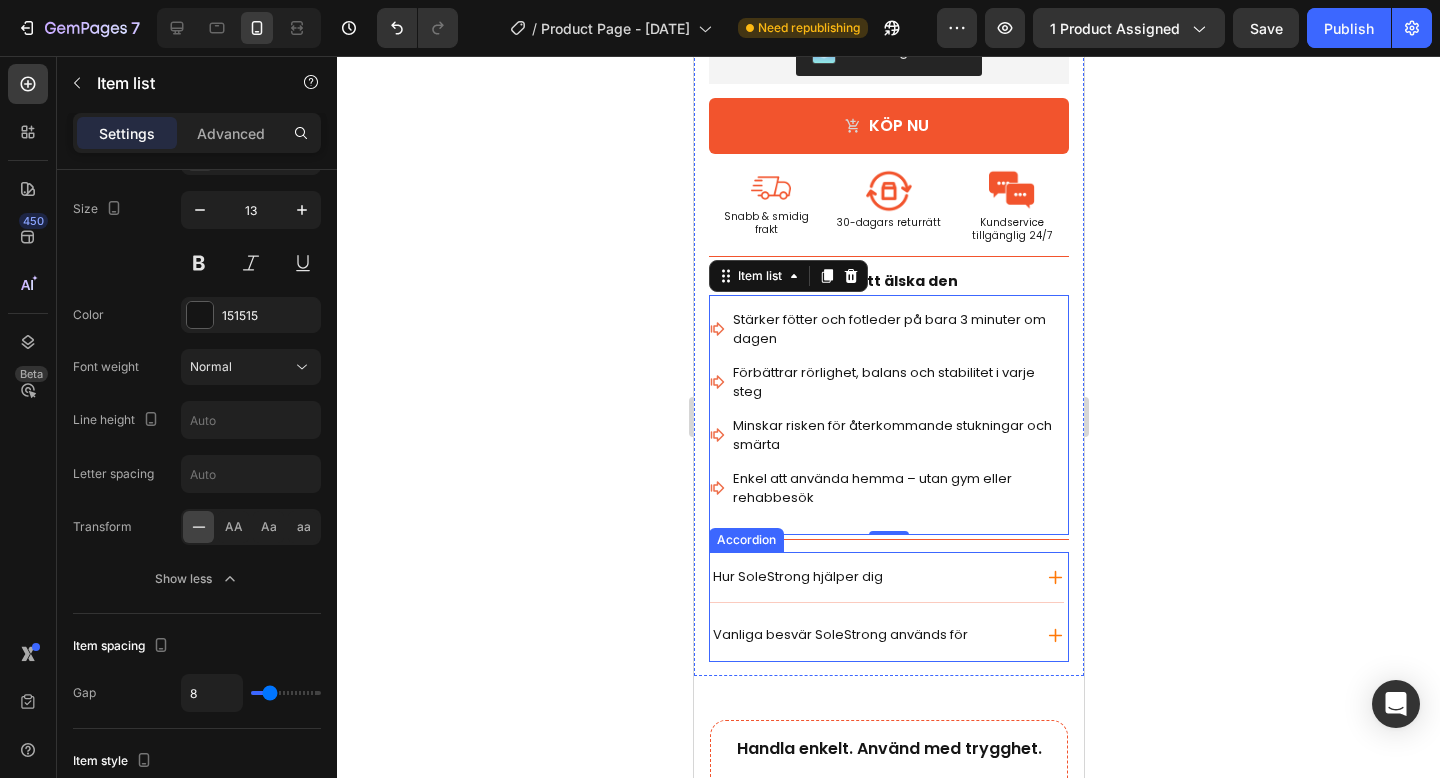 click on "Hur SoleStrong hjälper dig" at bounding box center [797, 576] 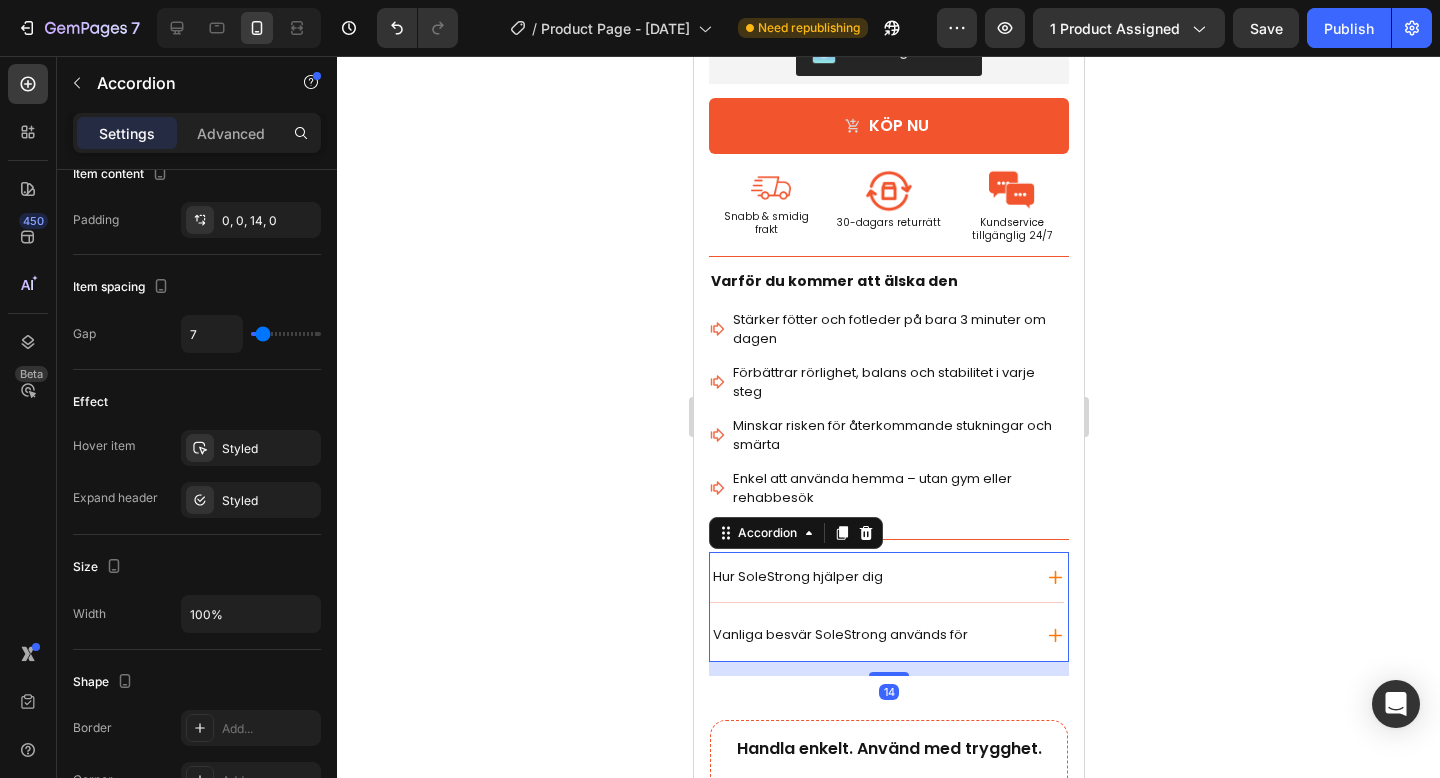 scroll, scrollTop: 0, scrollLeft: 0, axis: both 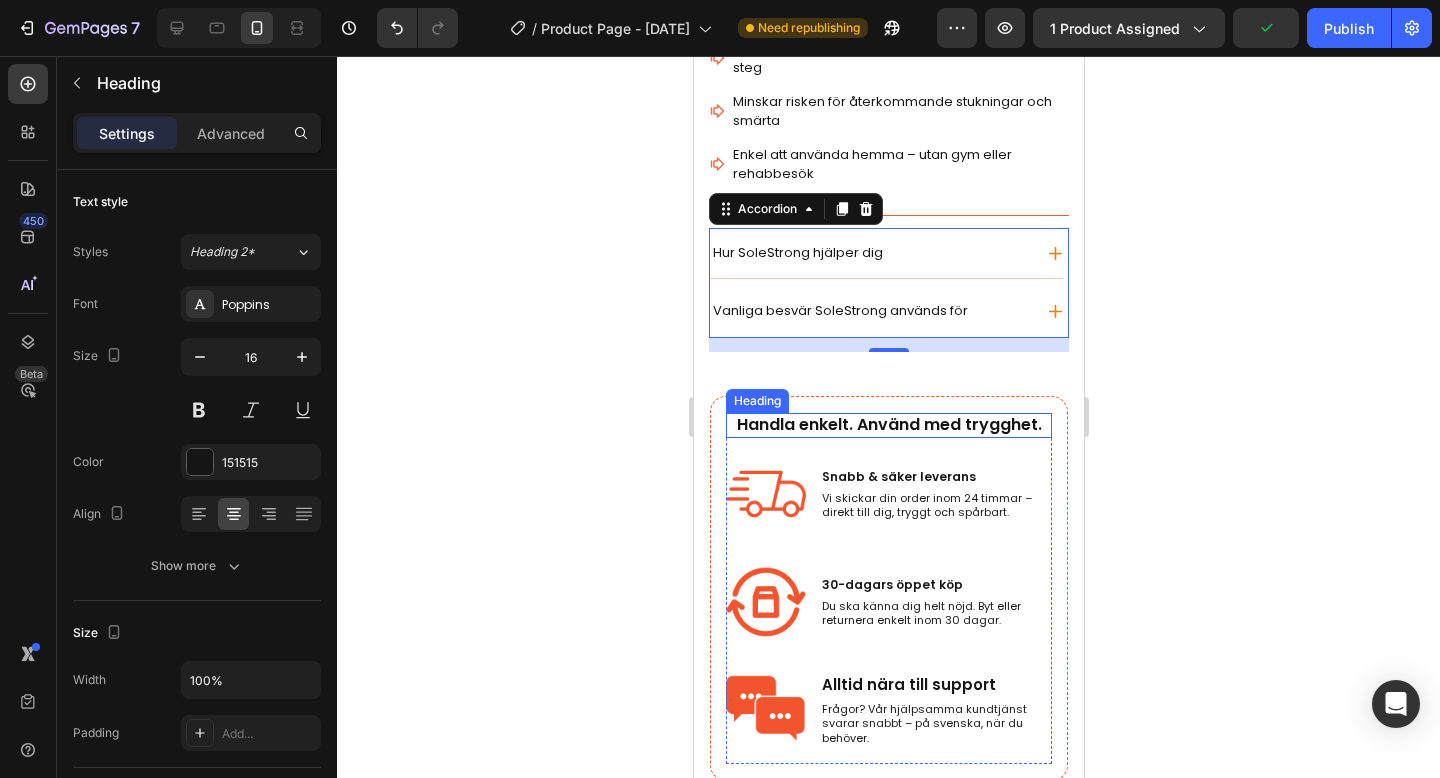 click on "Handla enkelt. Använd med trygghet." at bounding box center [888, 424] 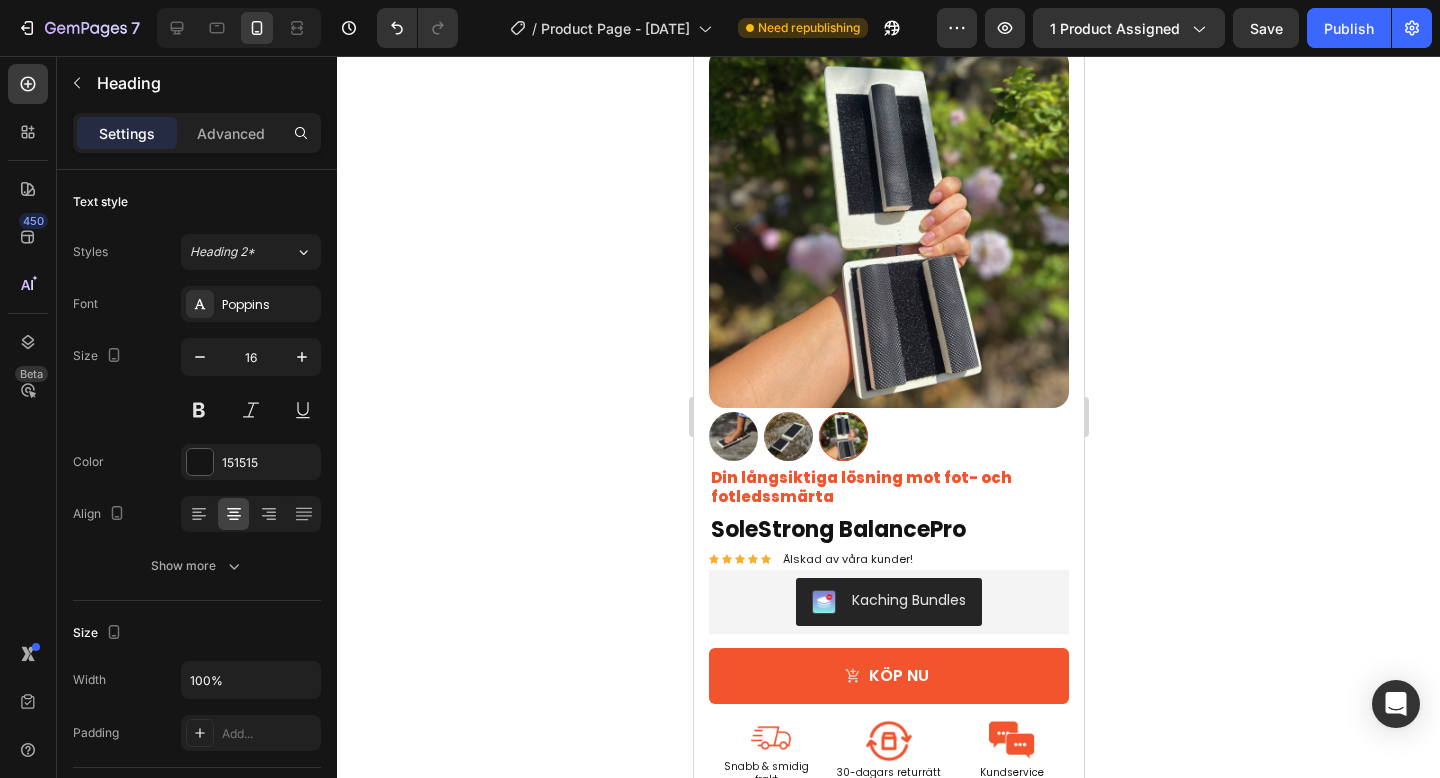 scroll, scrollTop: 0, scrollLeft: 0, axis: both 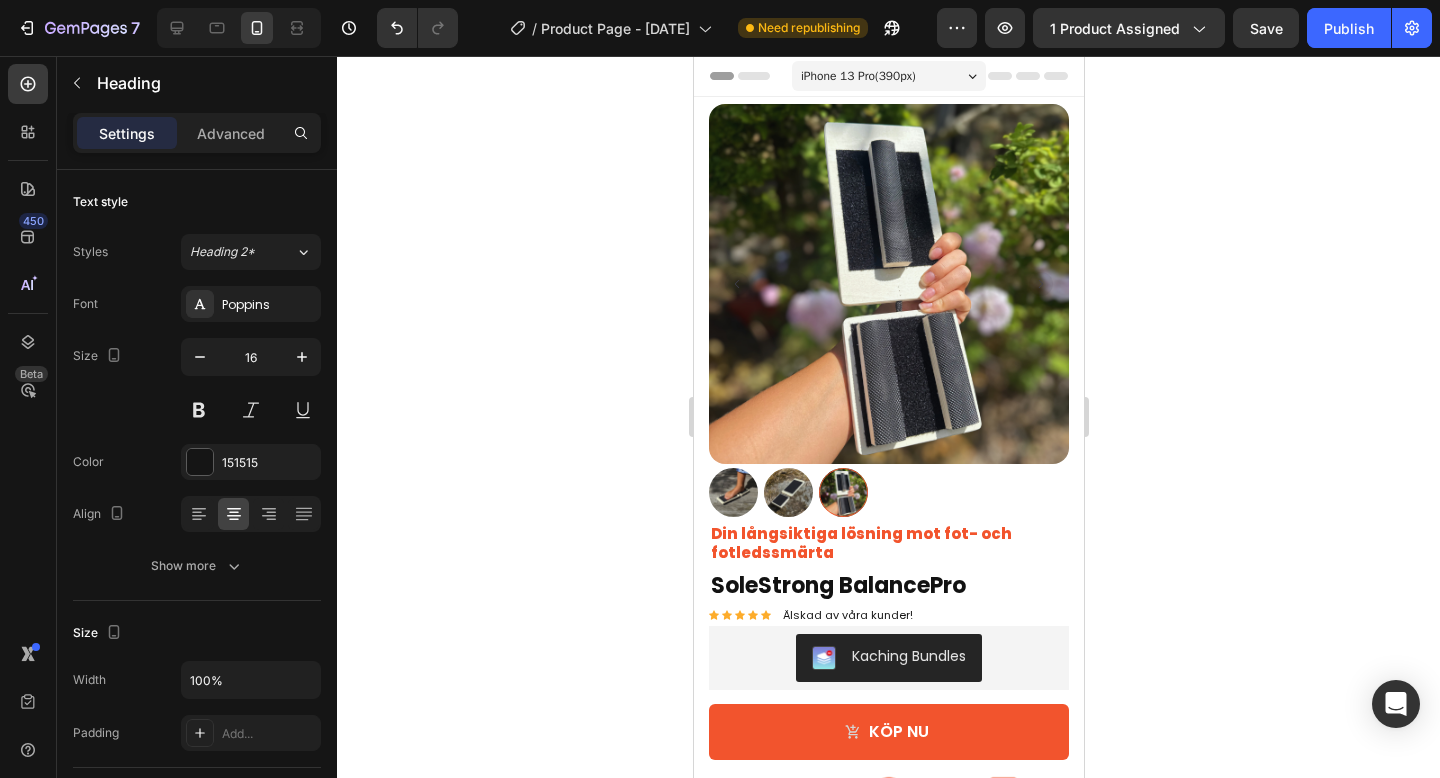 click at bounding box center [888, 284] 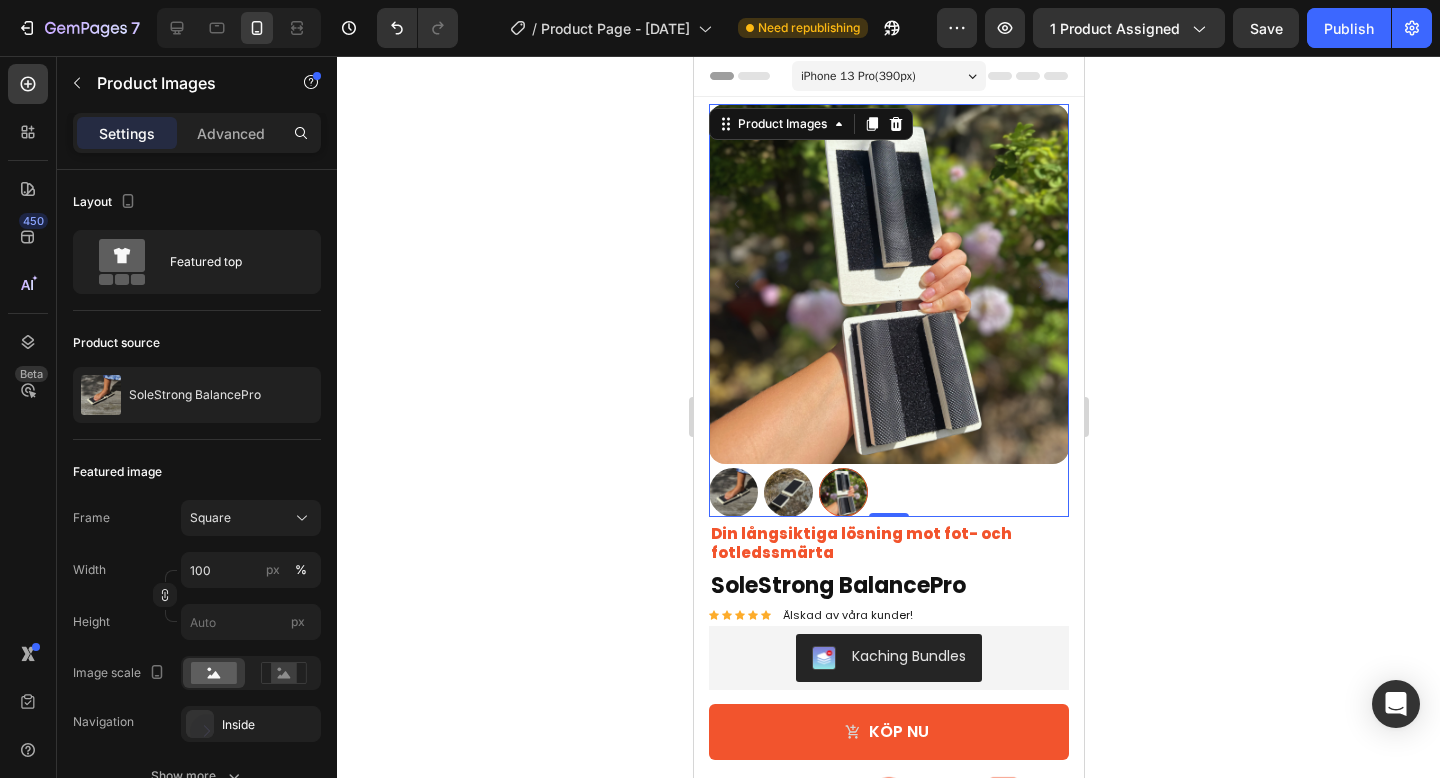 click 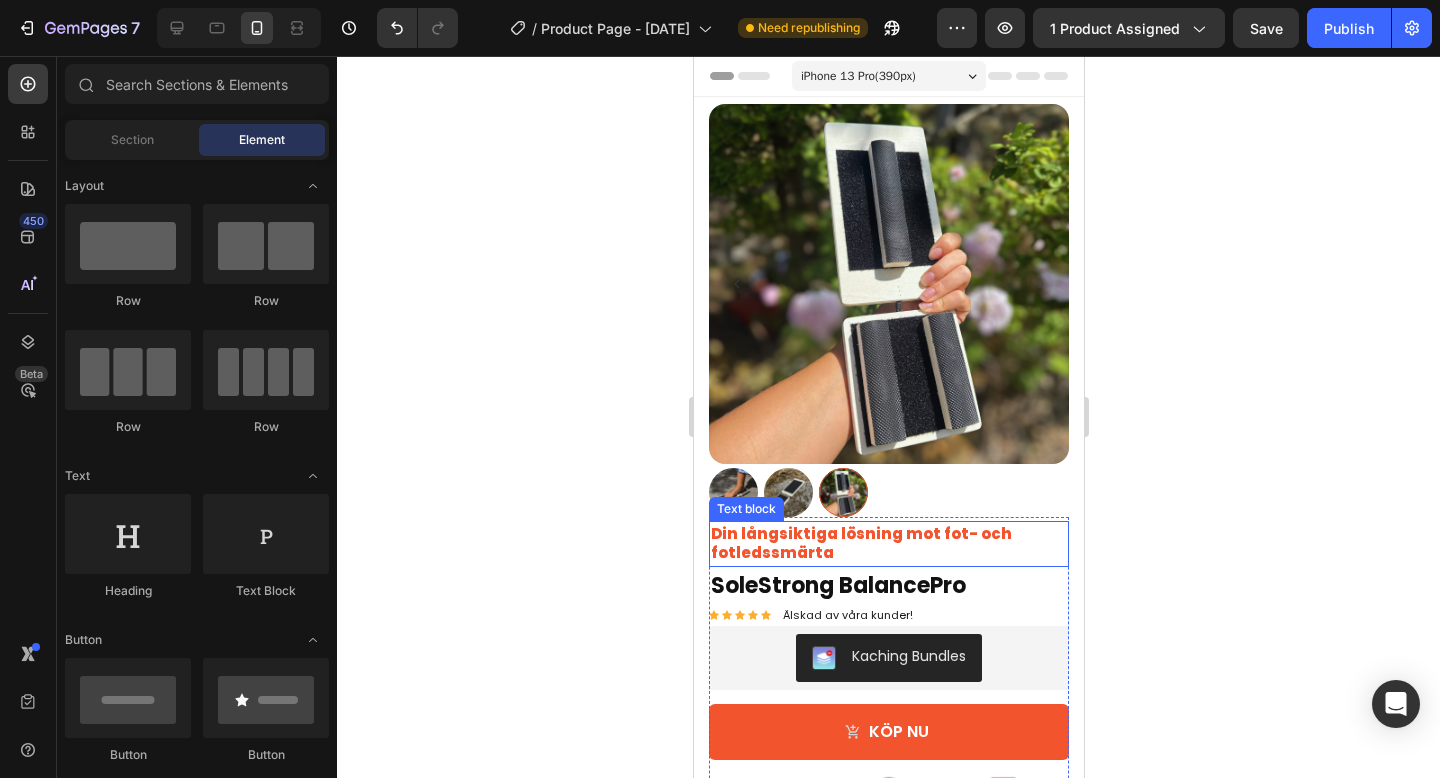 click on "Din långsiktiga lösning mot fot- och fotledssmärta" at bounding box center [860, 543] 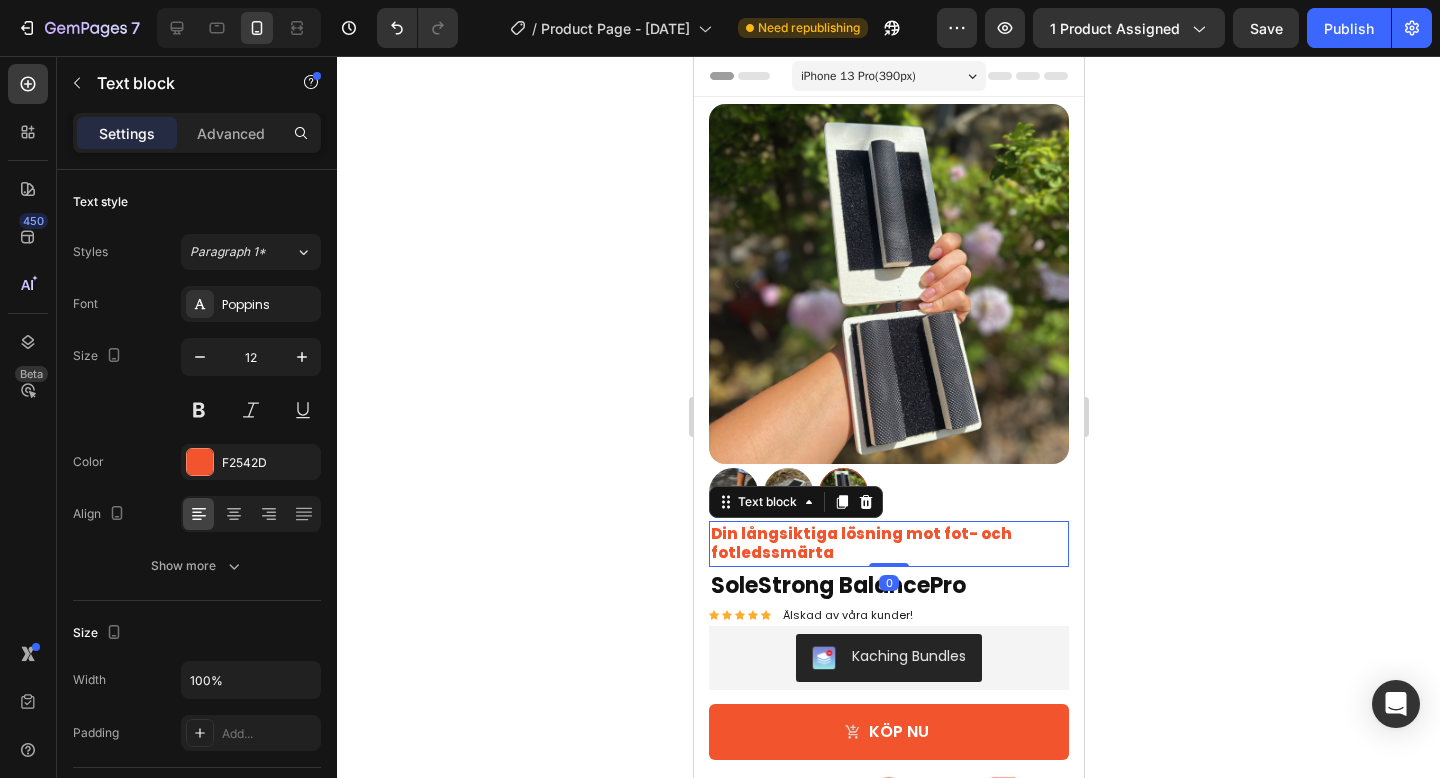 click 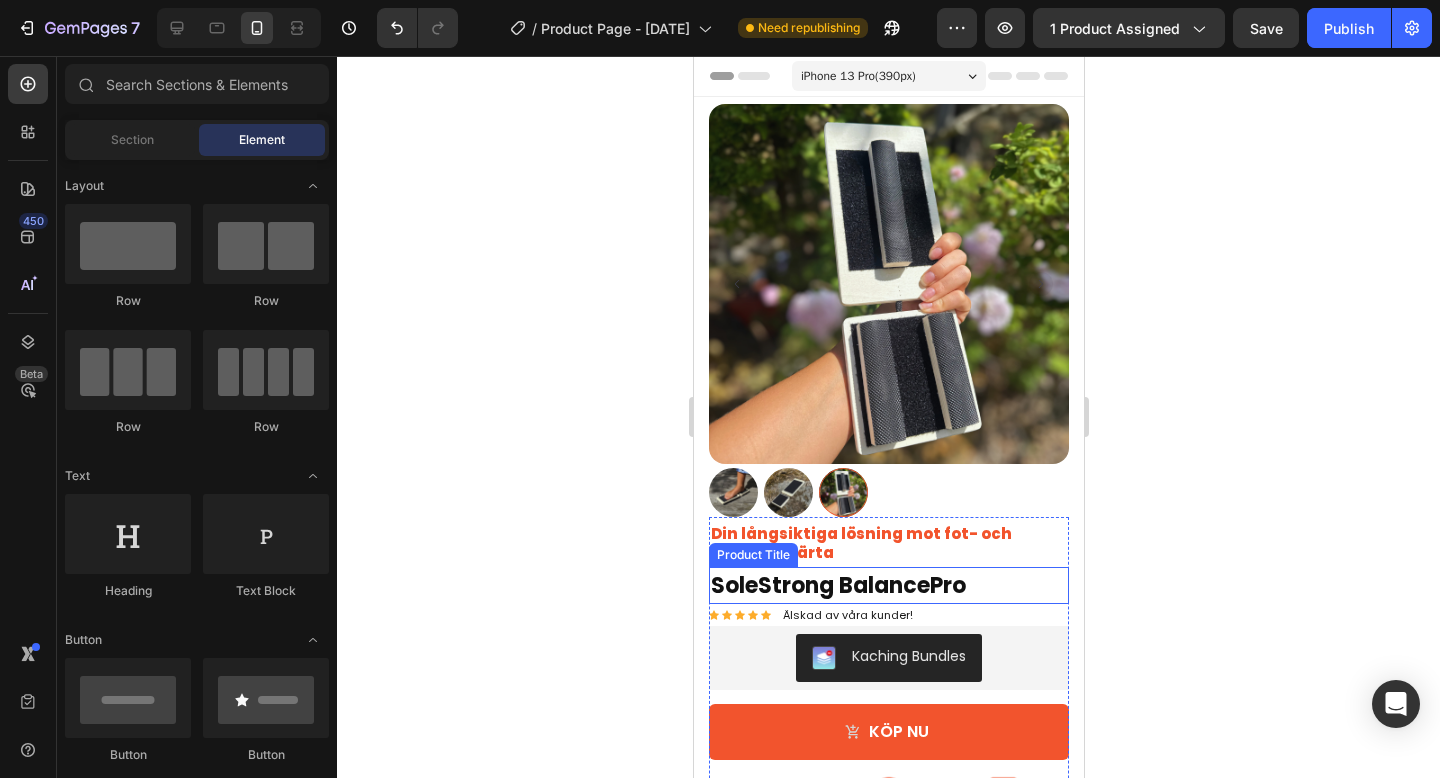 click on "SoleStrong BalancePro" at bounding box center [888, 585] 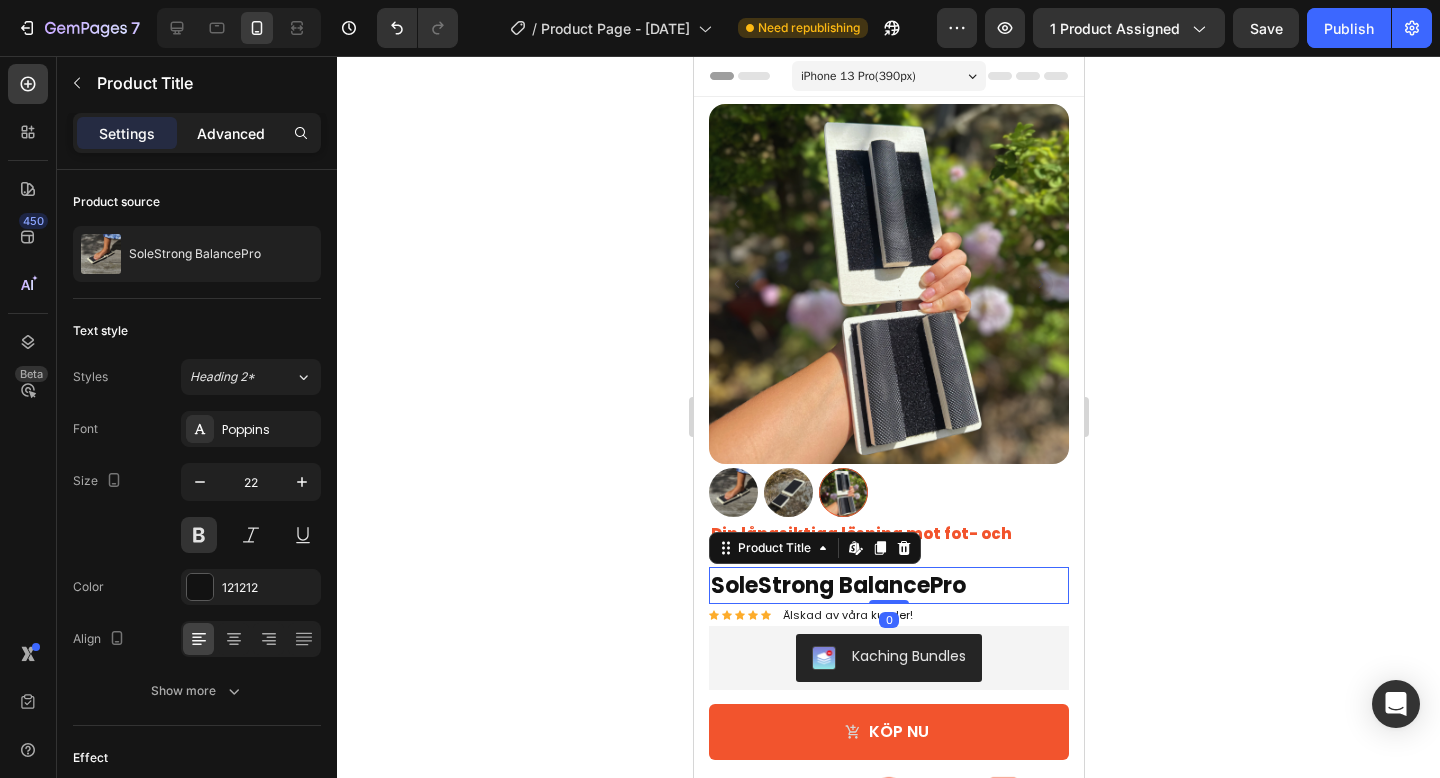 click on "Advanced" at bounding box center [231, 133] 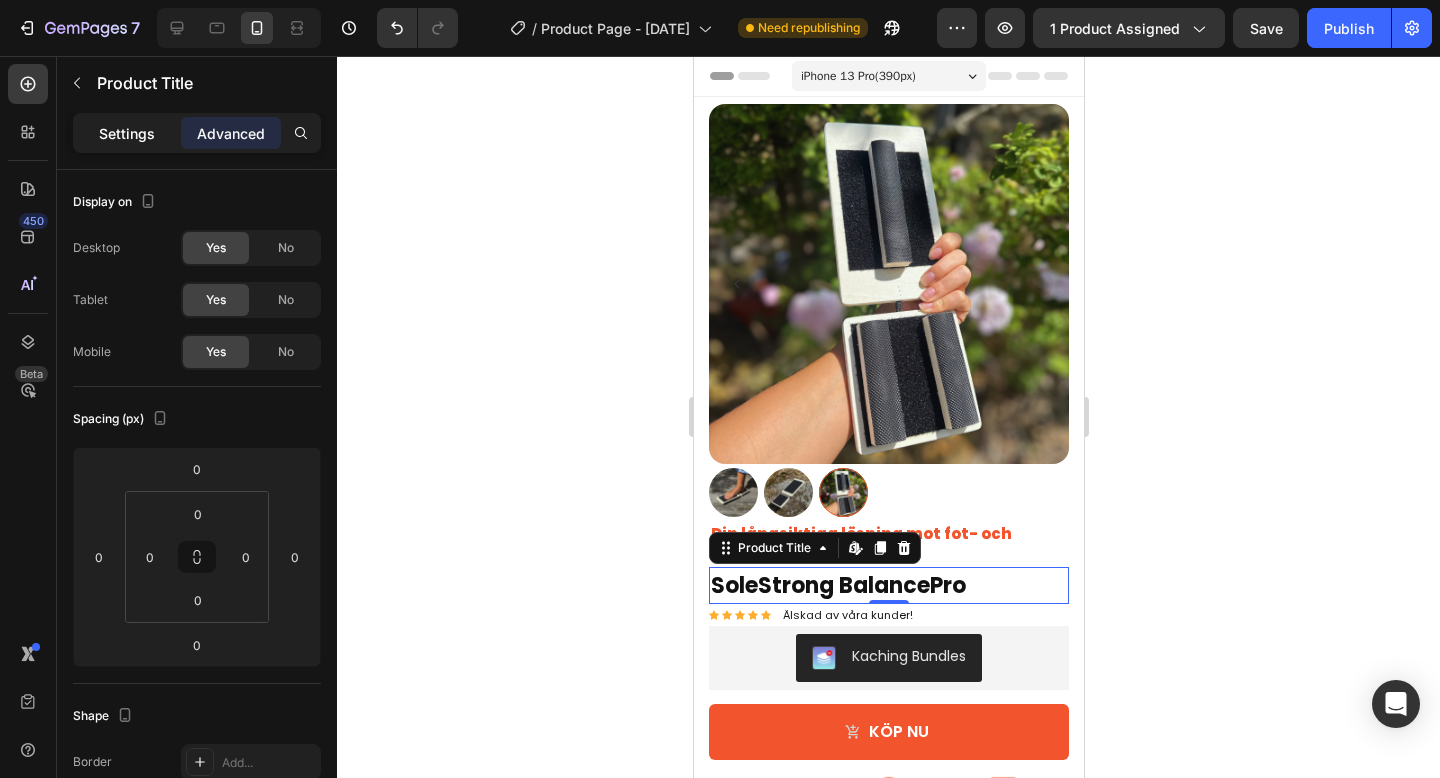 click on "Settings" at bounding box center [127, 133] 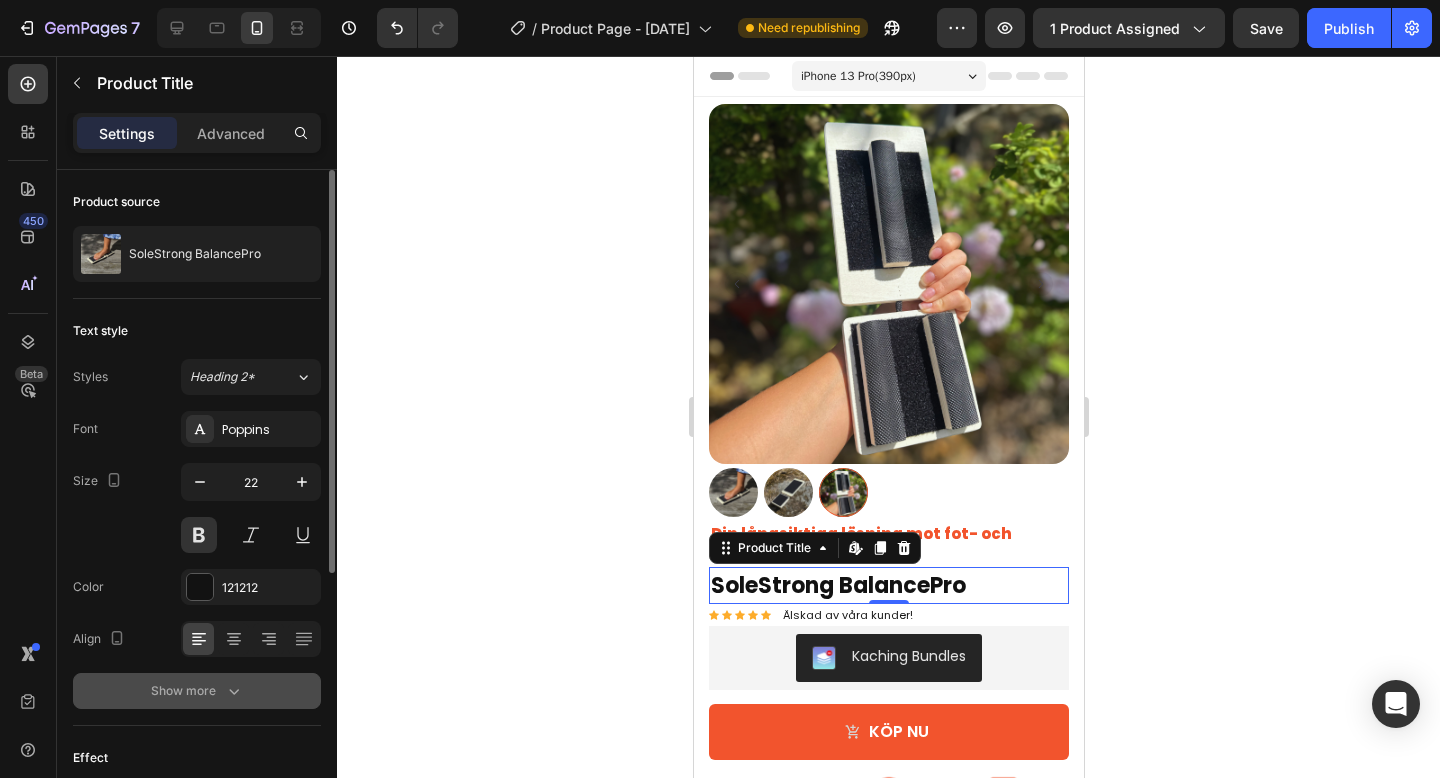 click on "Show more" at bounding box center [197, 691] 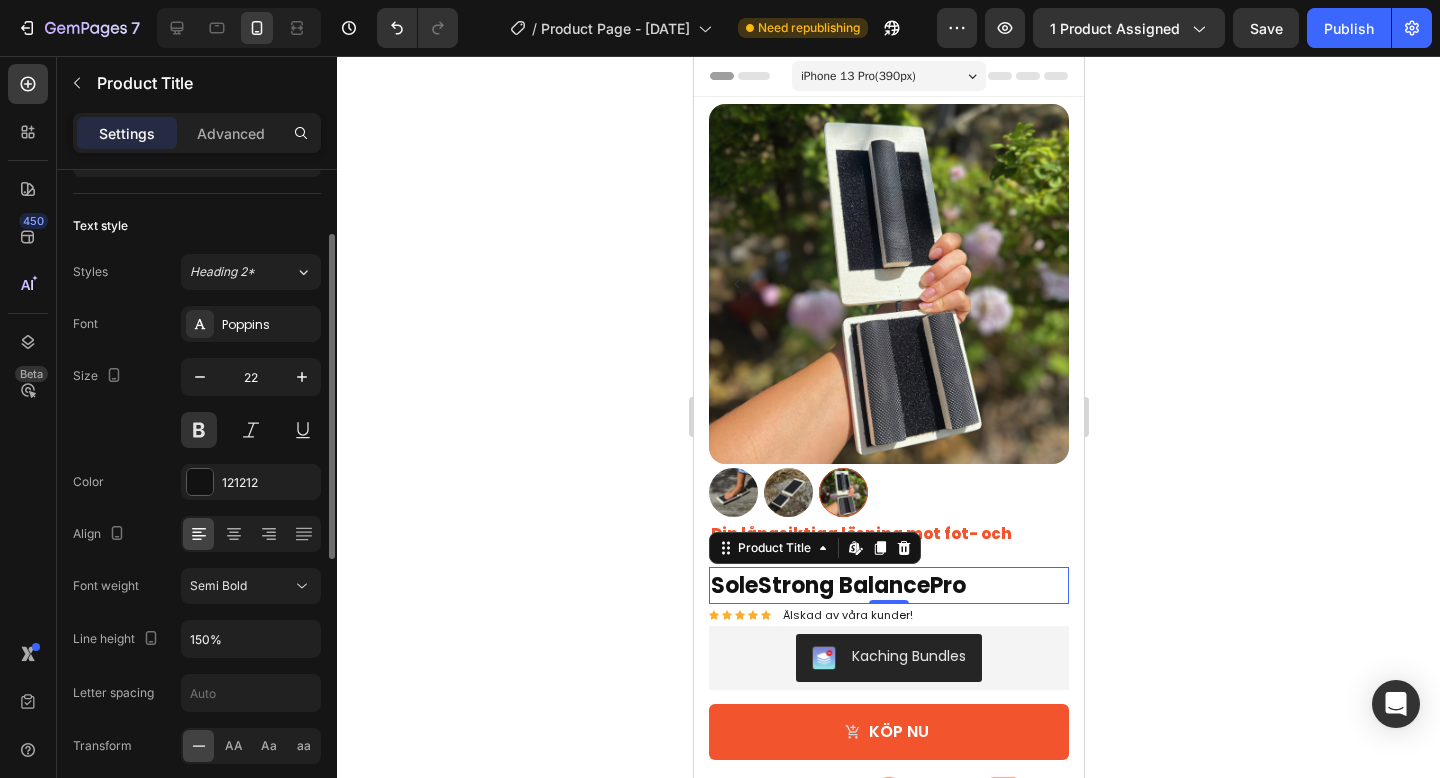 scroll, scrollTop: 130, scrollLeft: 0, axis: vertical 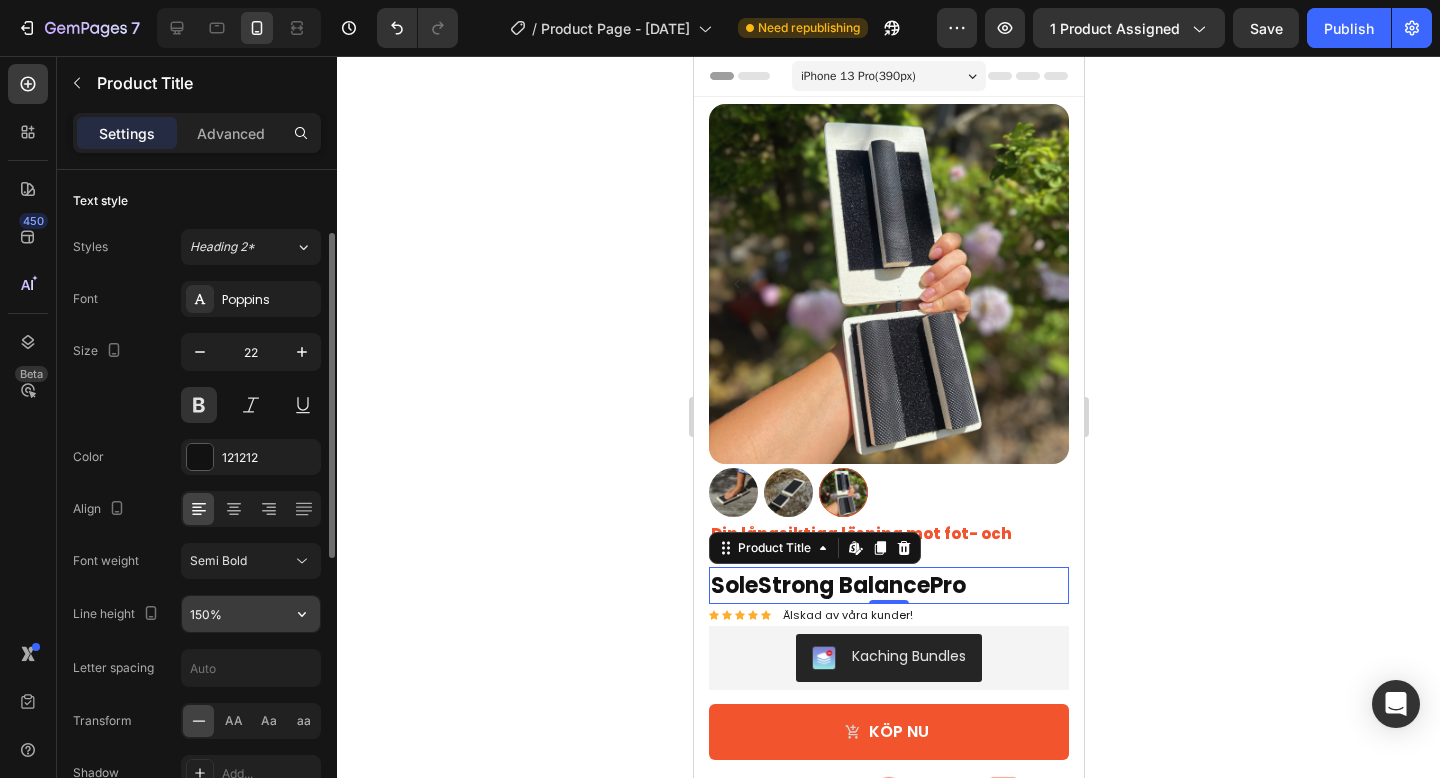 click on "150%" at bounding box center (251, 614) 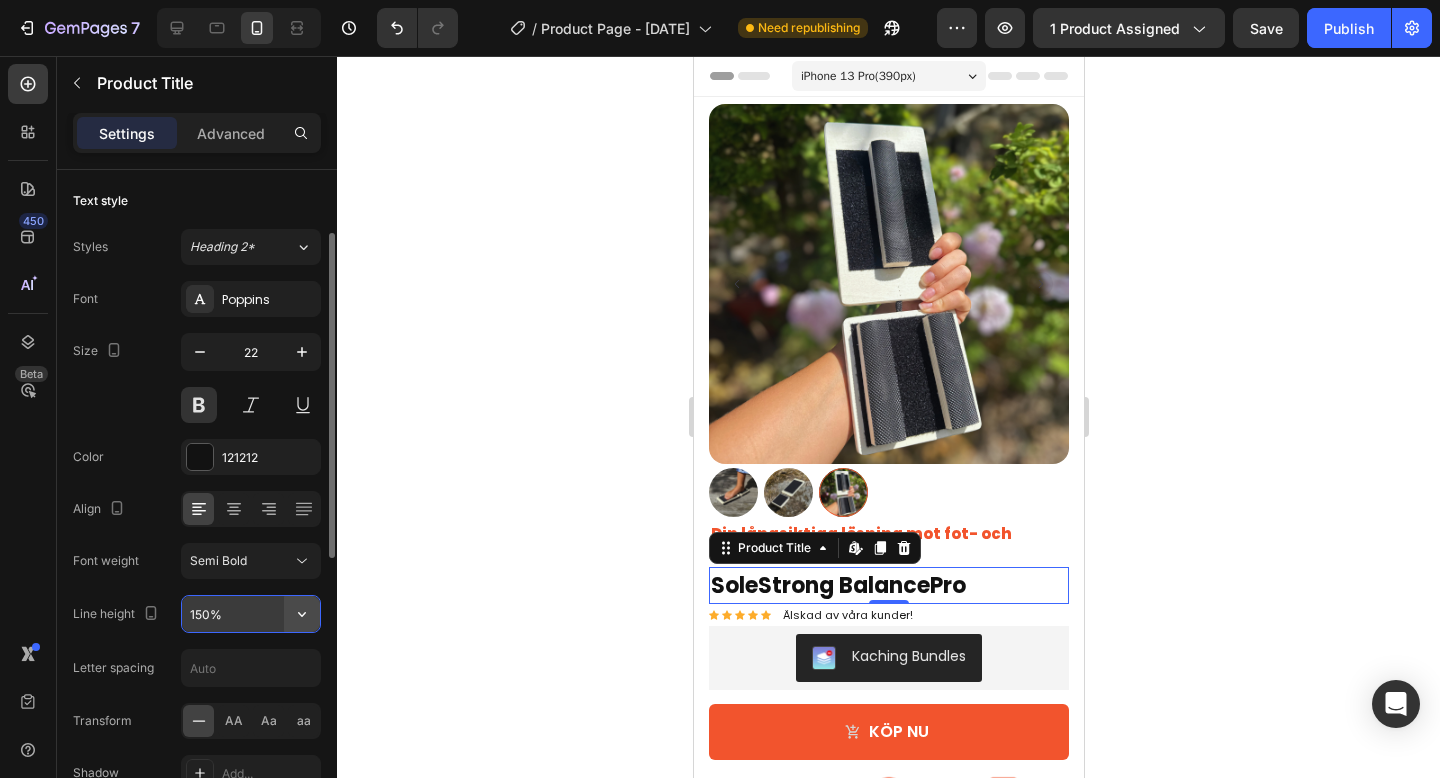 click 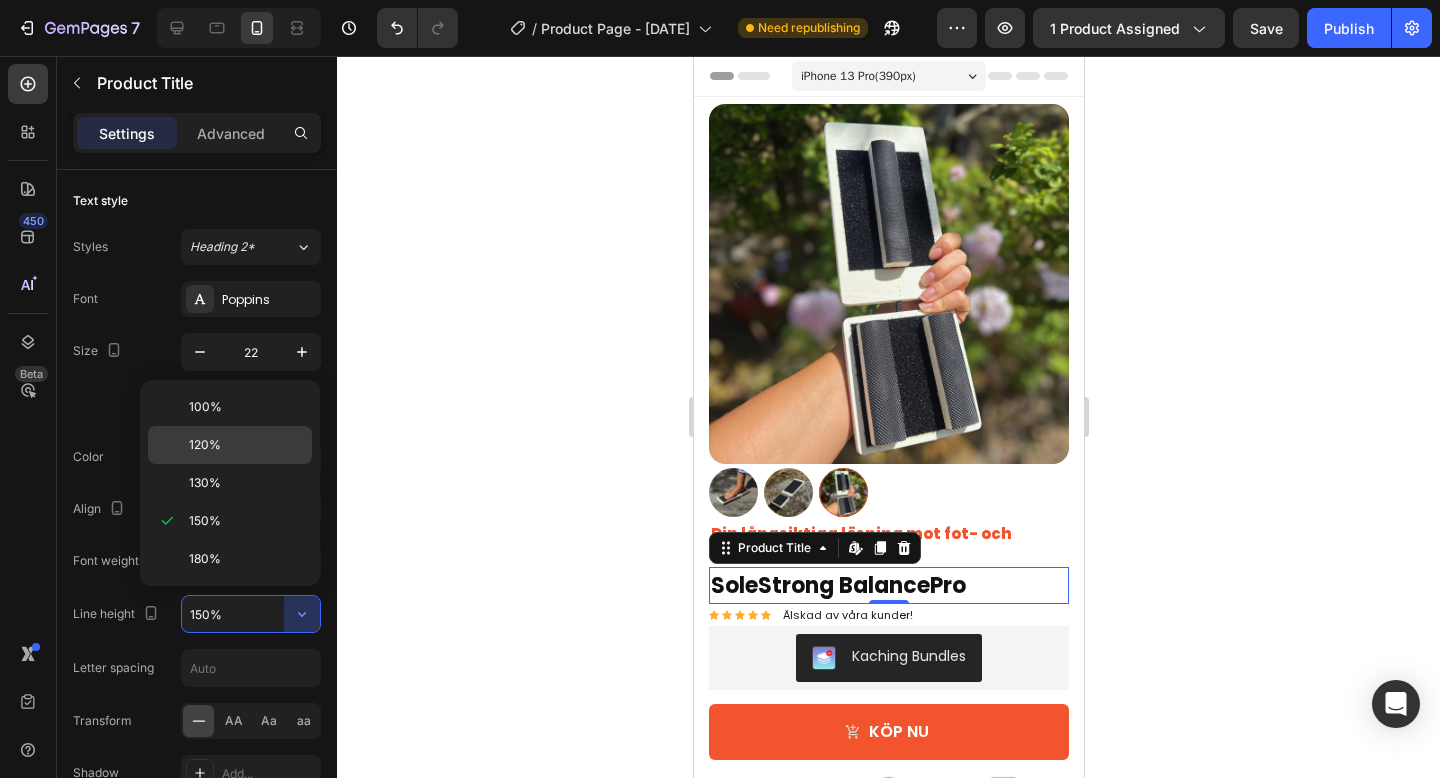 click on "120%" at bounding box center [205, 445] 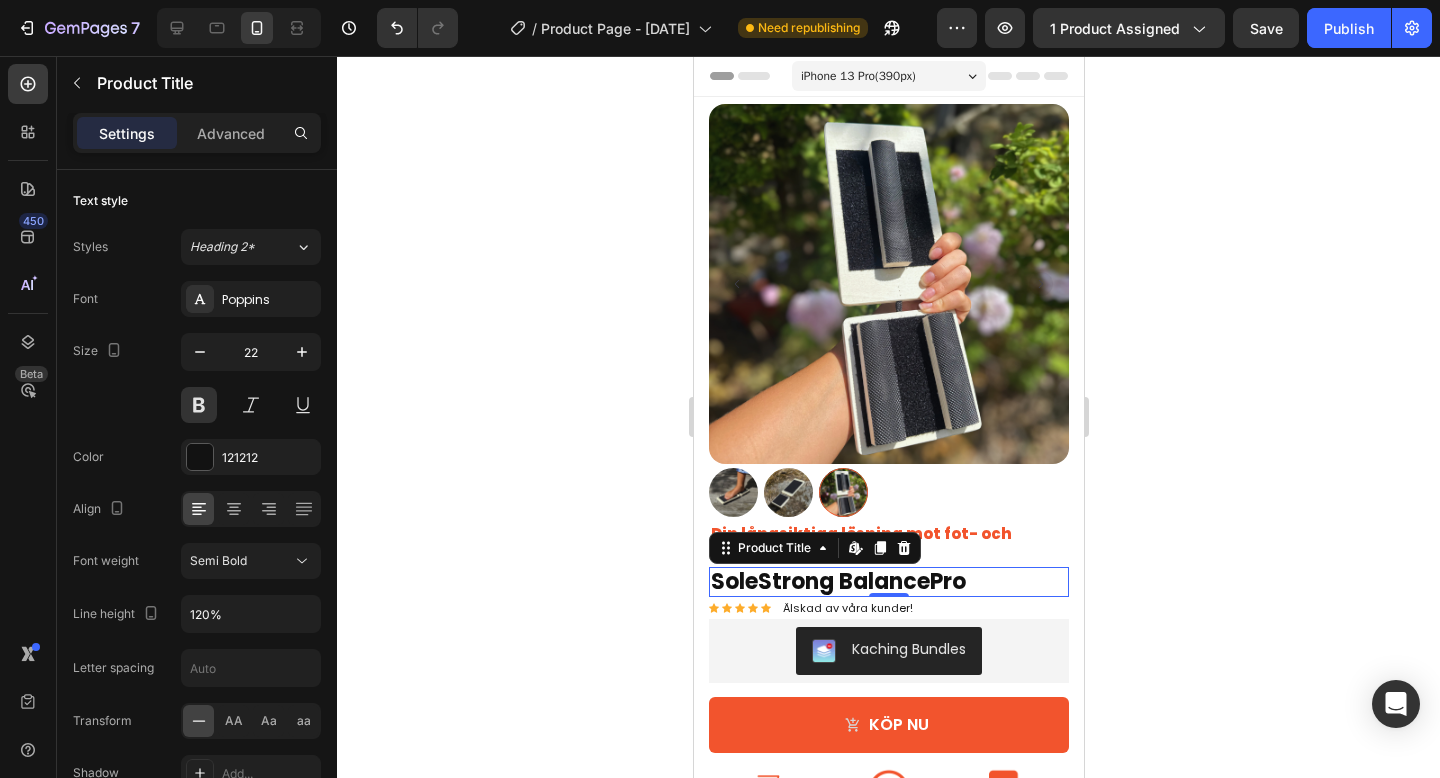click 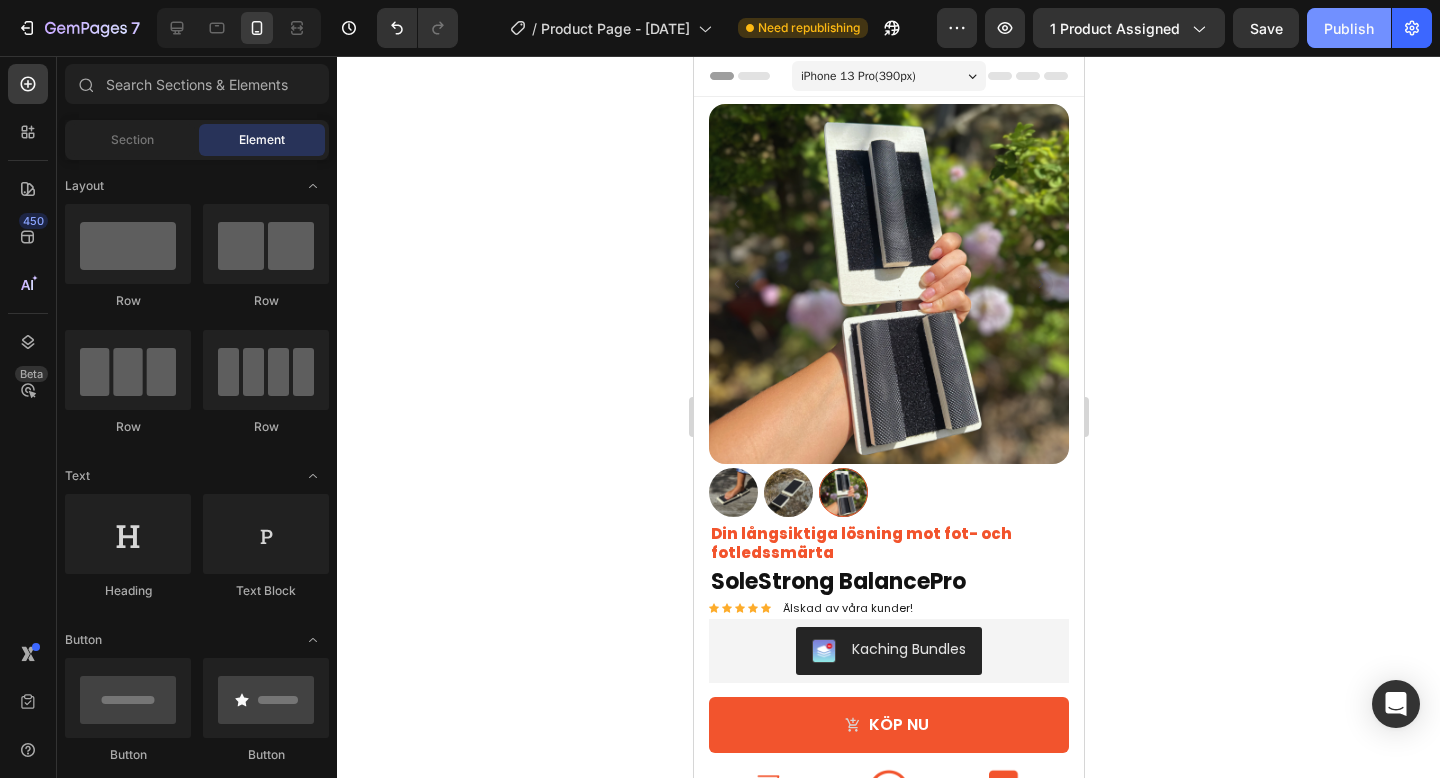 click on "Publish" at bounding box center [1349, 28] 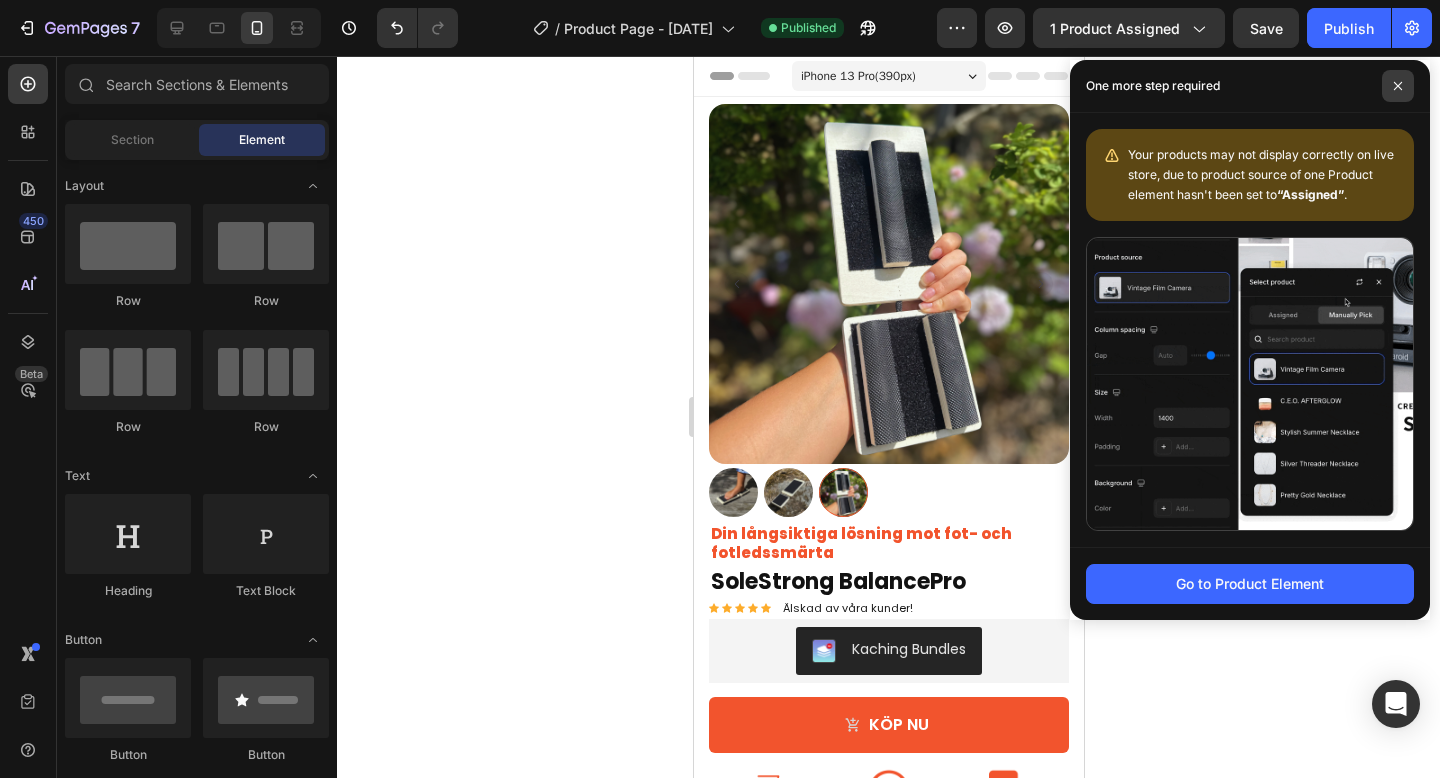 click 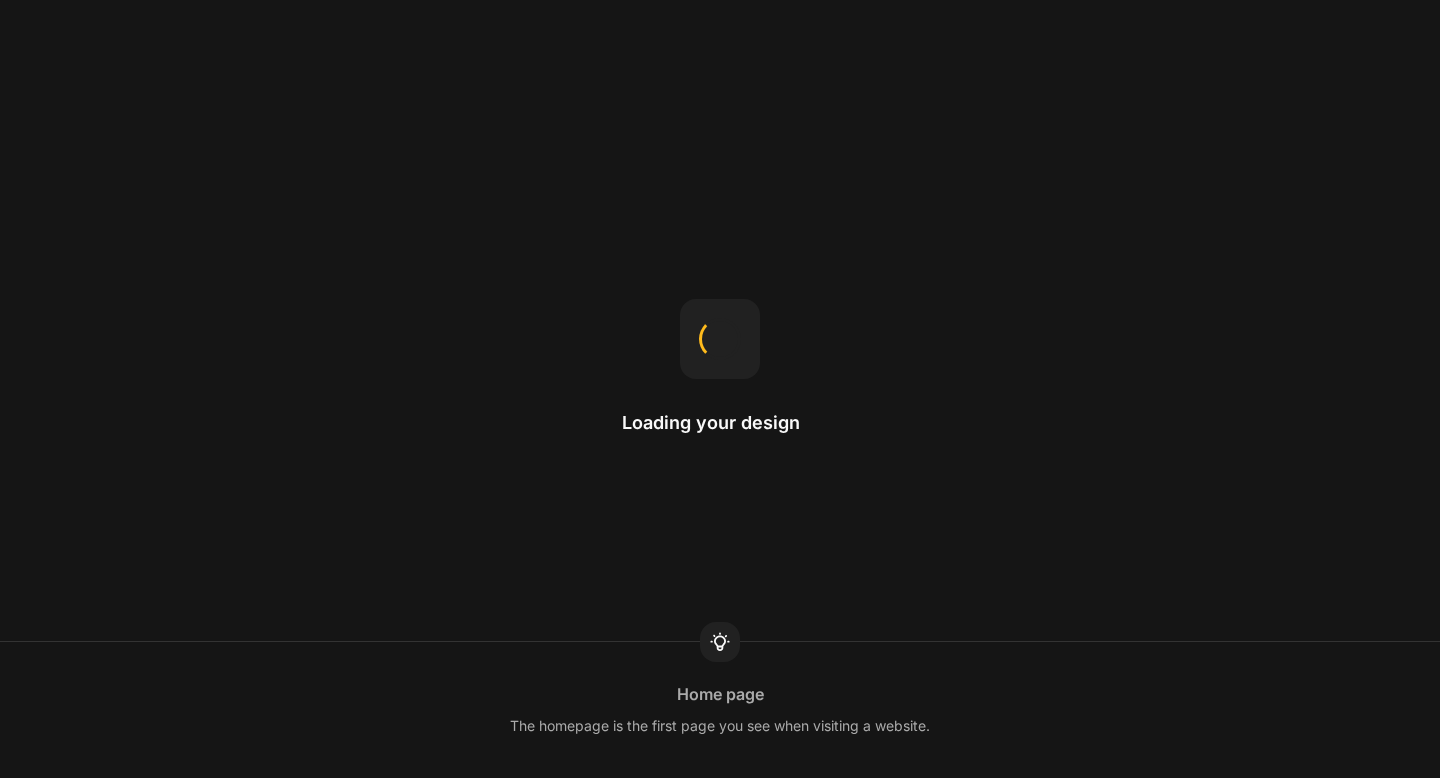 scroll, scrollTop: 0, scrollLeft: 0, axis: both 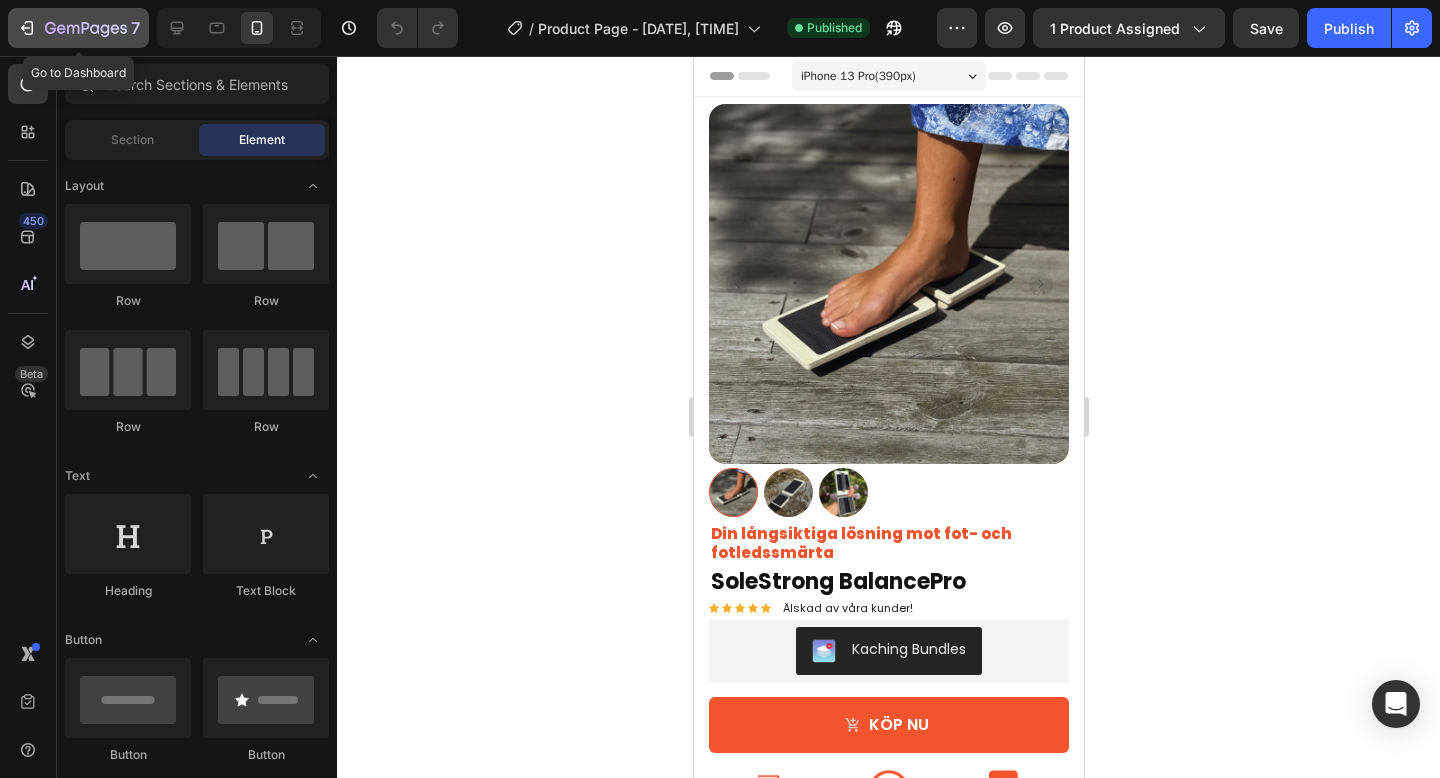 click 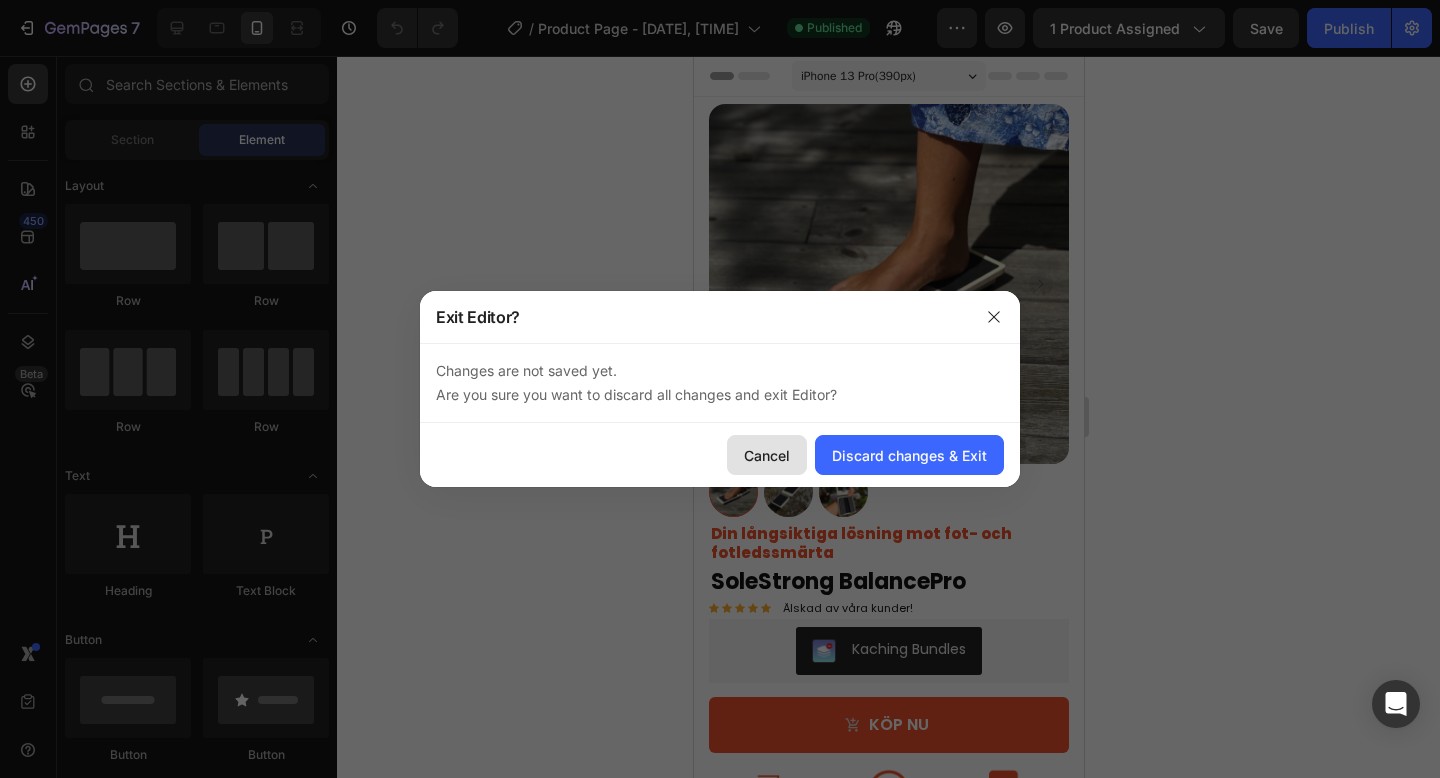click on "Cancel" at bounding box center [767, 455] 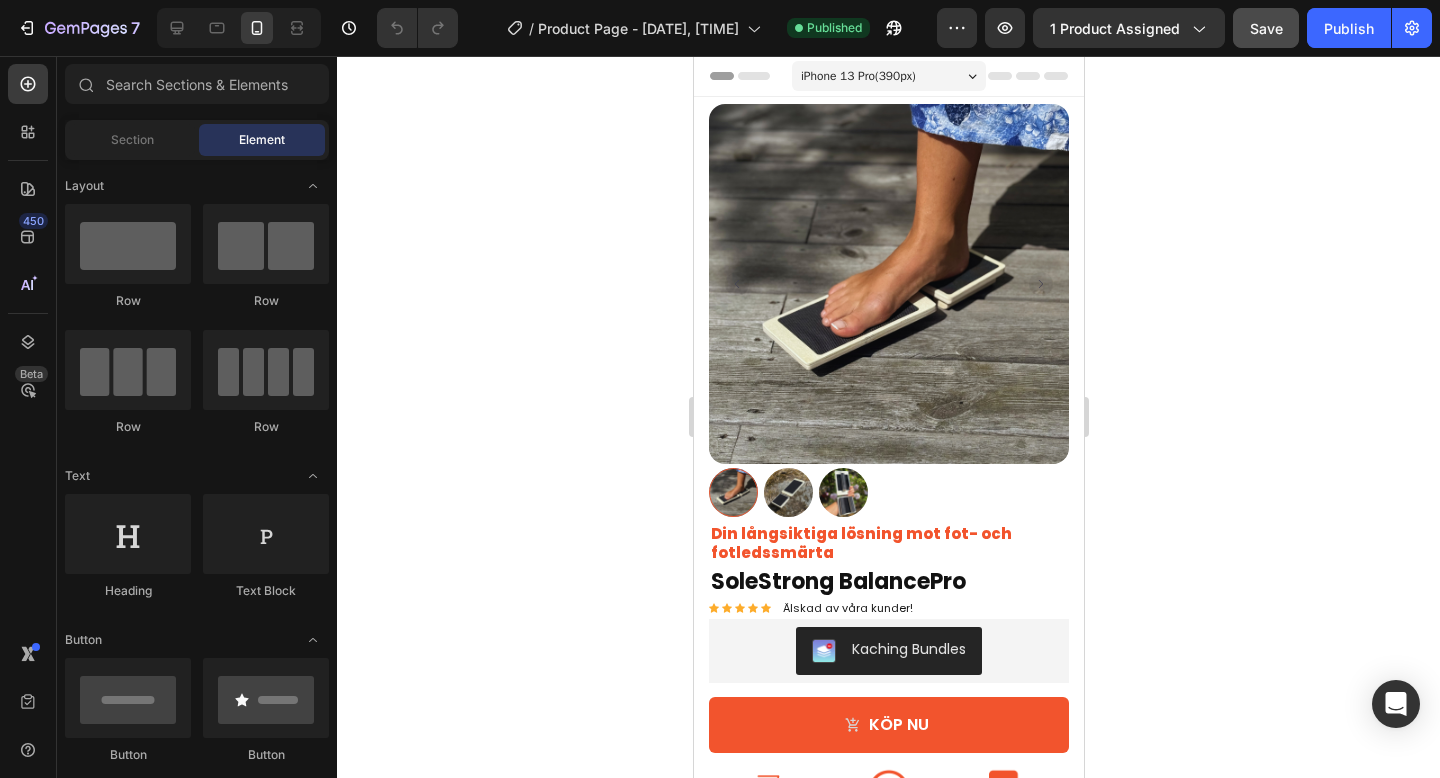 click on "Save" at bounding box center (1266, 28) 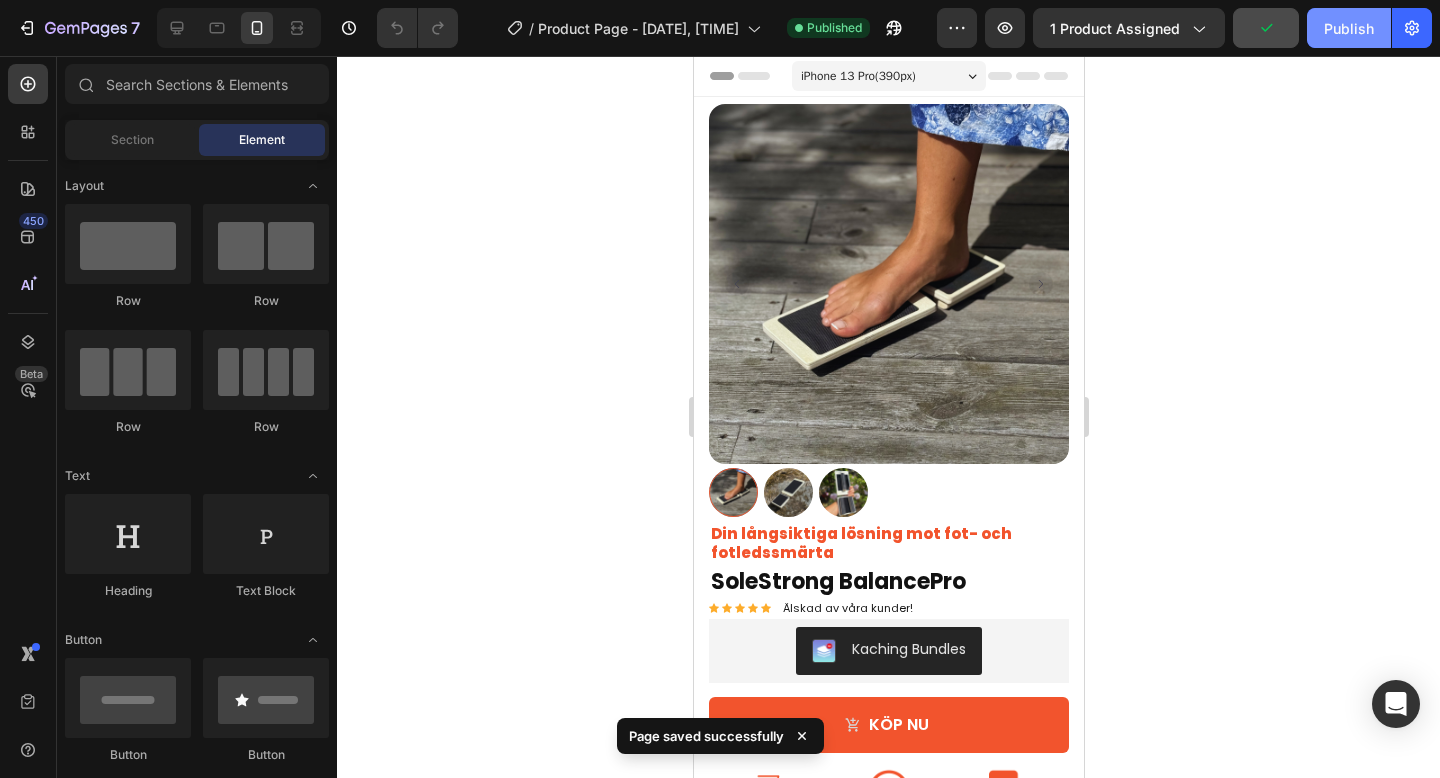 click on "Publish" at bounding box center [1349, 28] 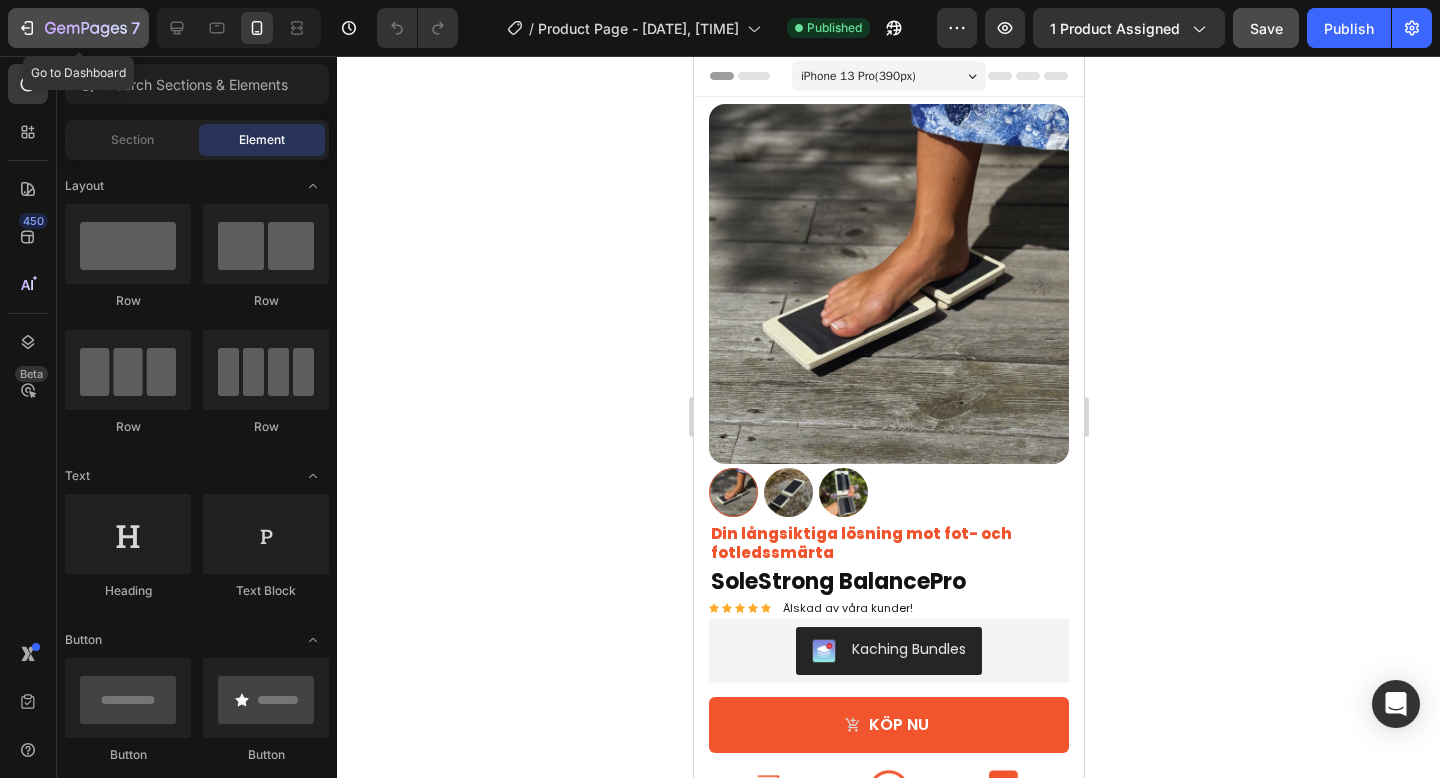 click 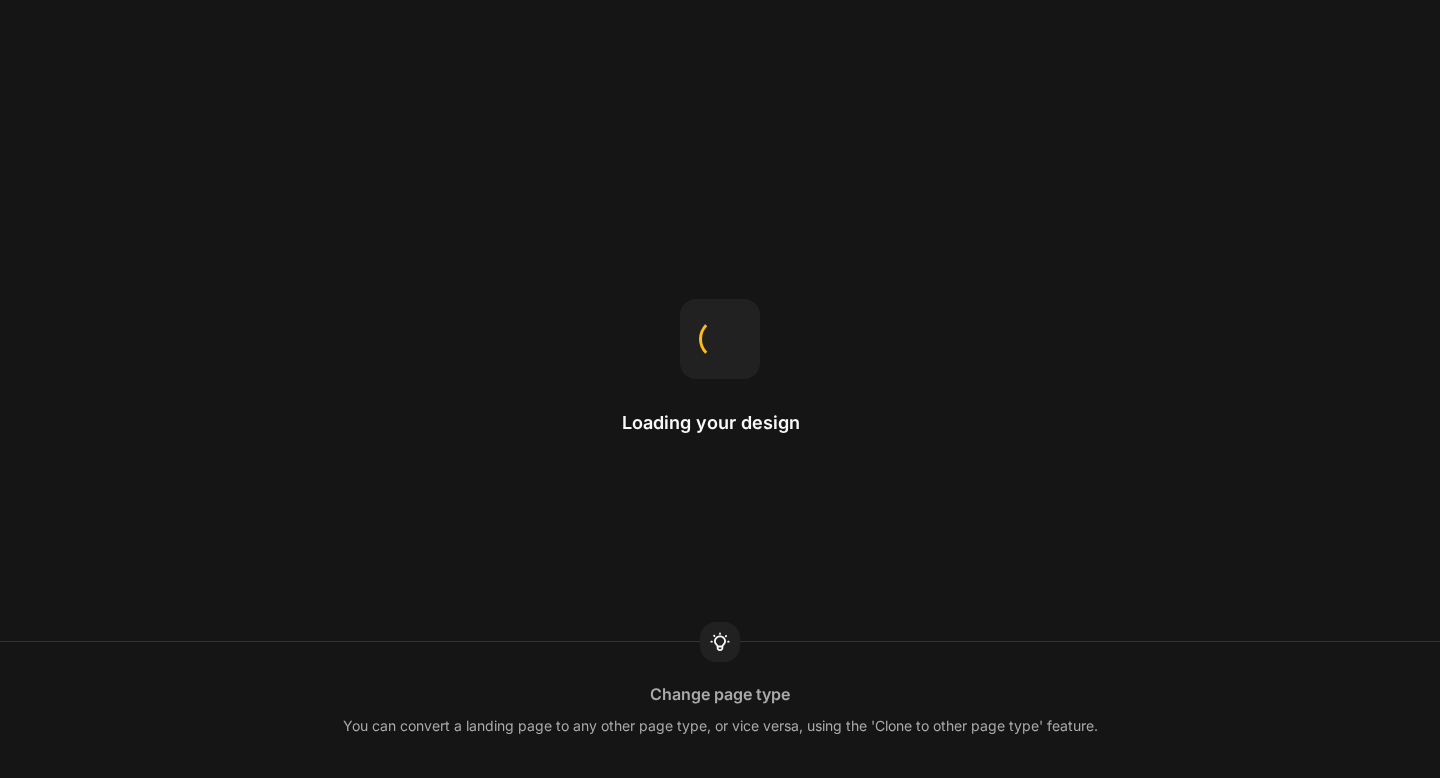 scroll, scrollTop: 0, scrollLeft: 0, axis: both 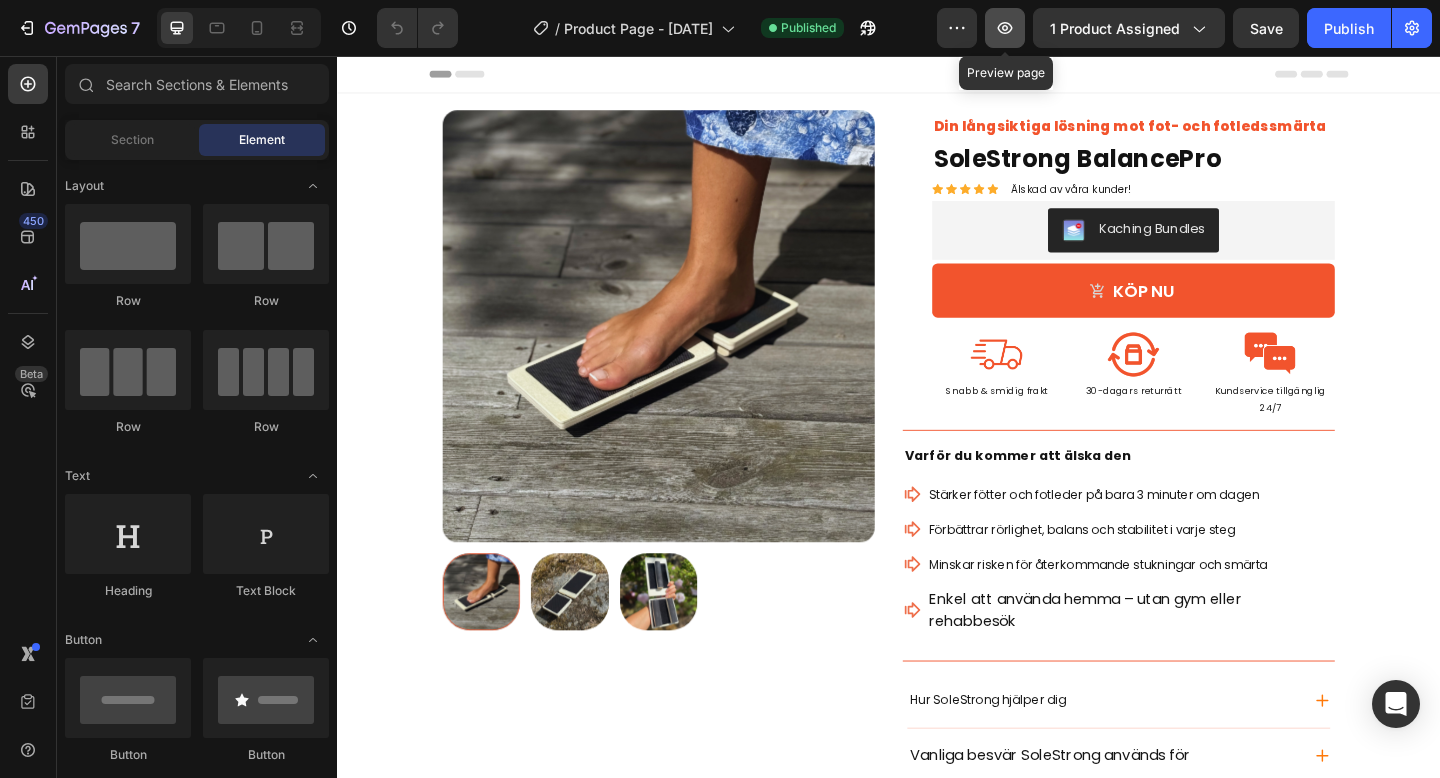 click 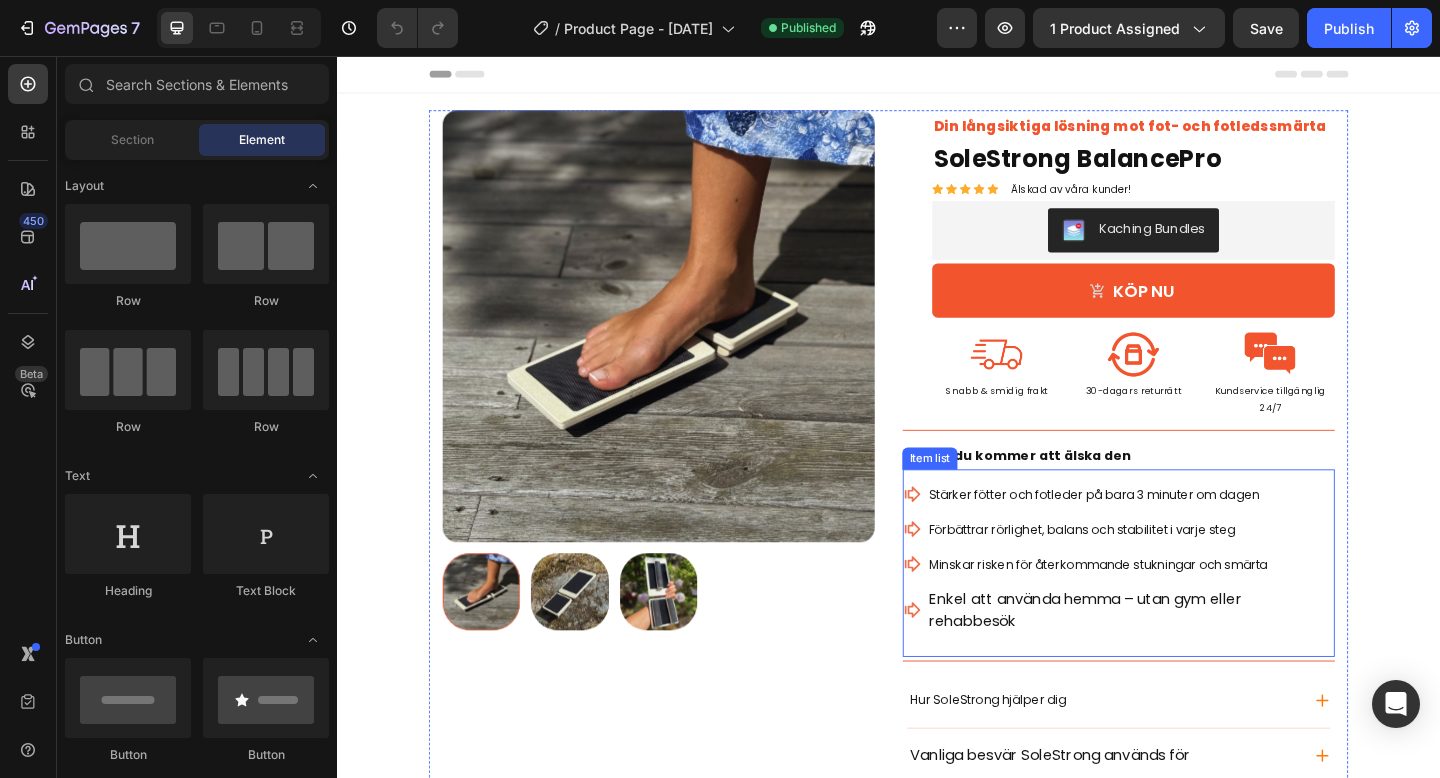 click on "Enkel att använda hemma – utan gym eller rehabbesök" at bounding box center [1199, 659] 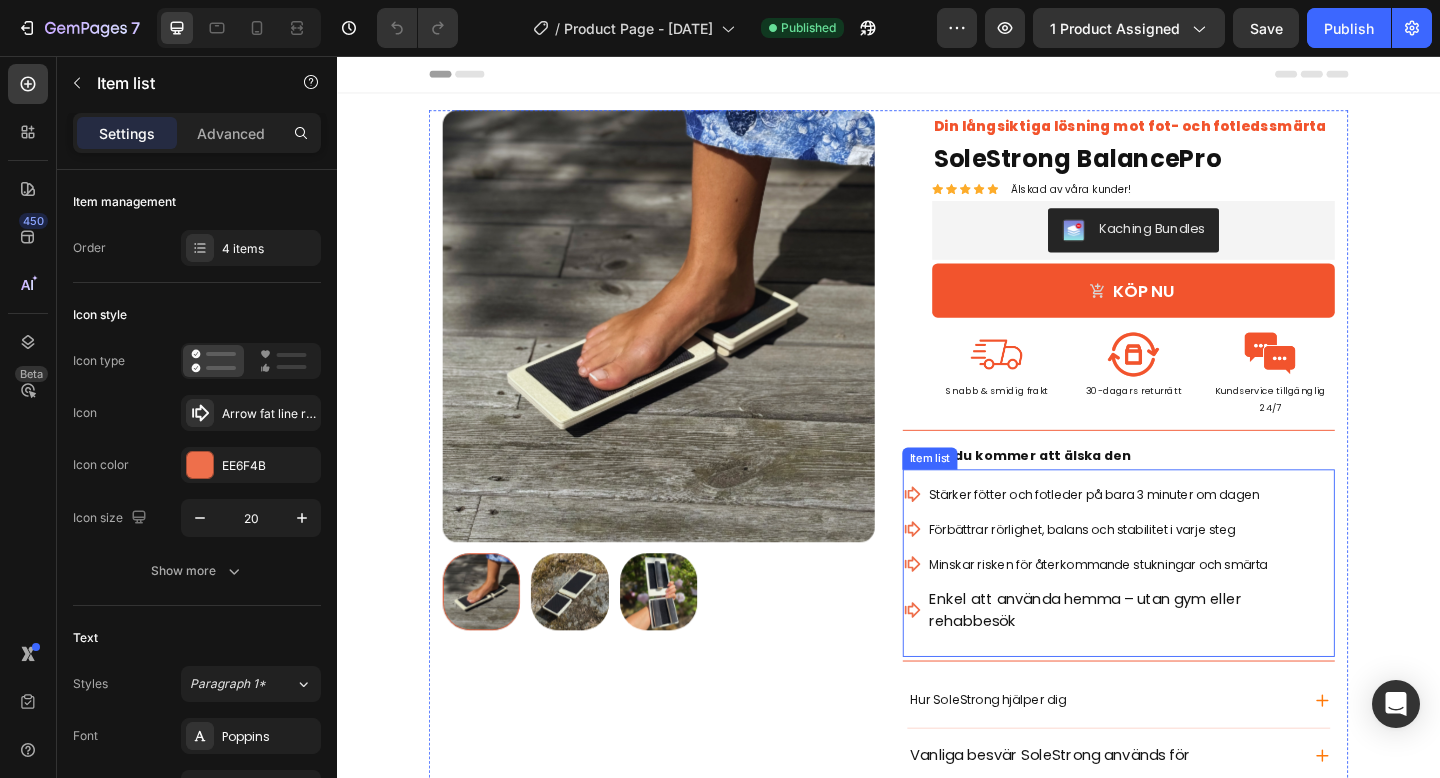 click on "Enkel att använda hemma – utan gym eller rehabbesök" at bounding box center [1199, 659] 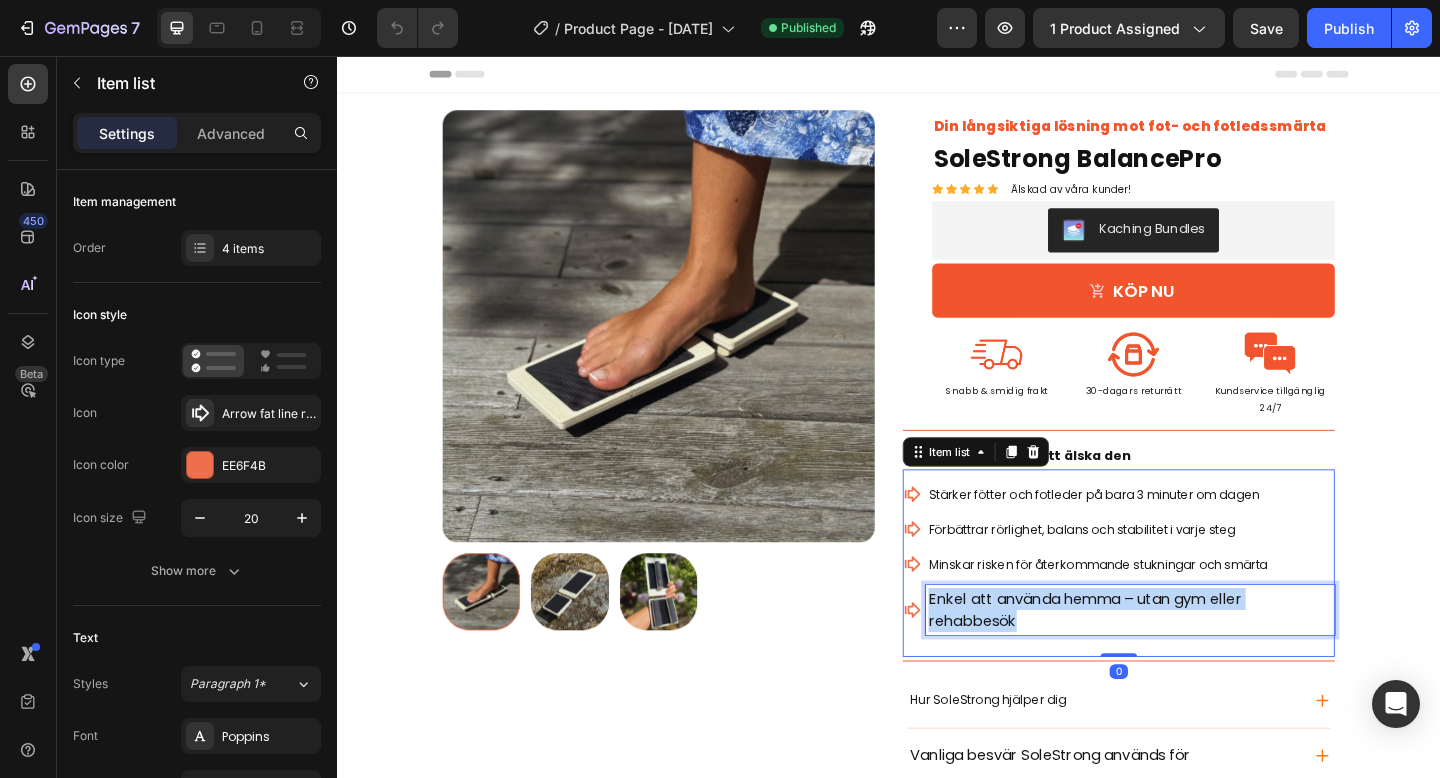 click on "Enkel att använda hemma – utan gym eller rehabbesök" at bounding box center [1199, 659] 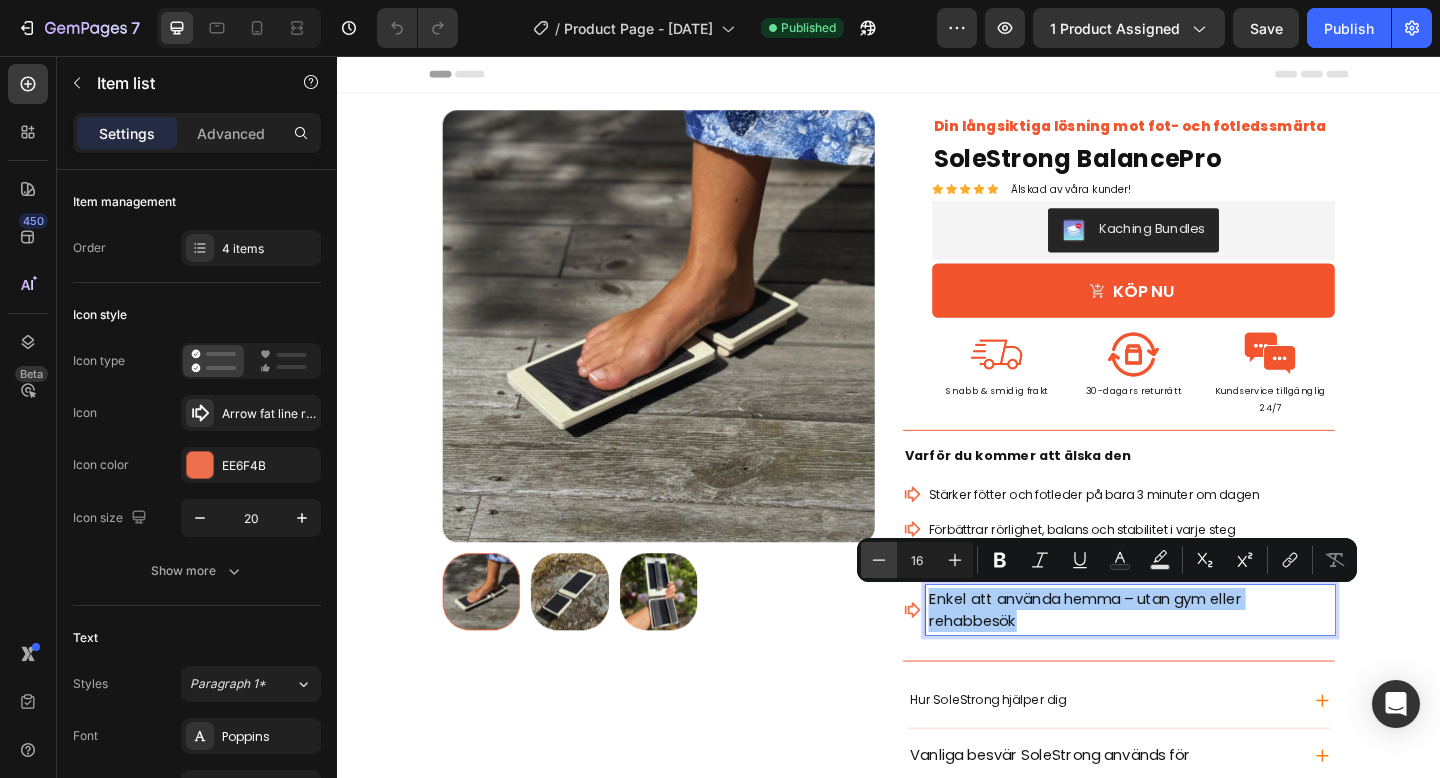 click on "Minus" at bounding box center [879, 560] 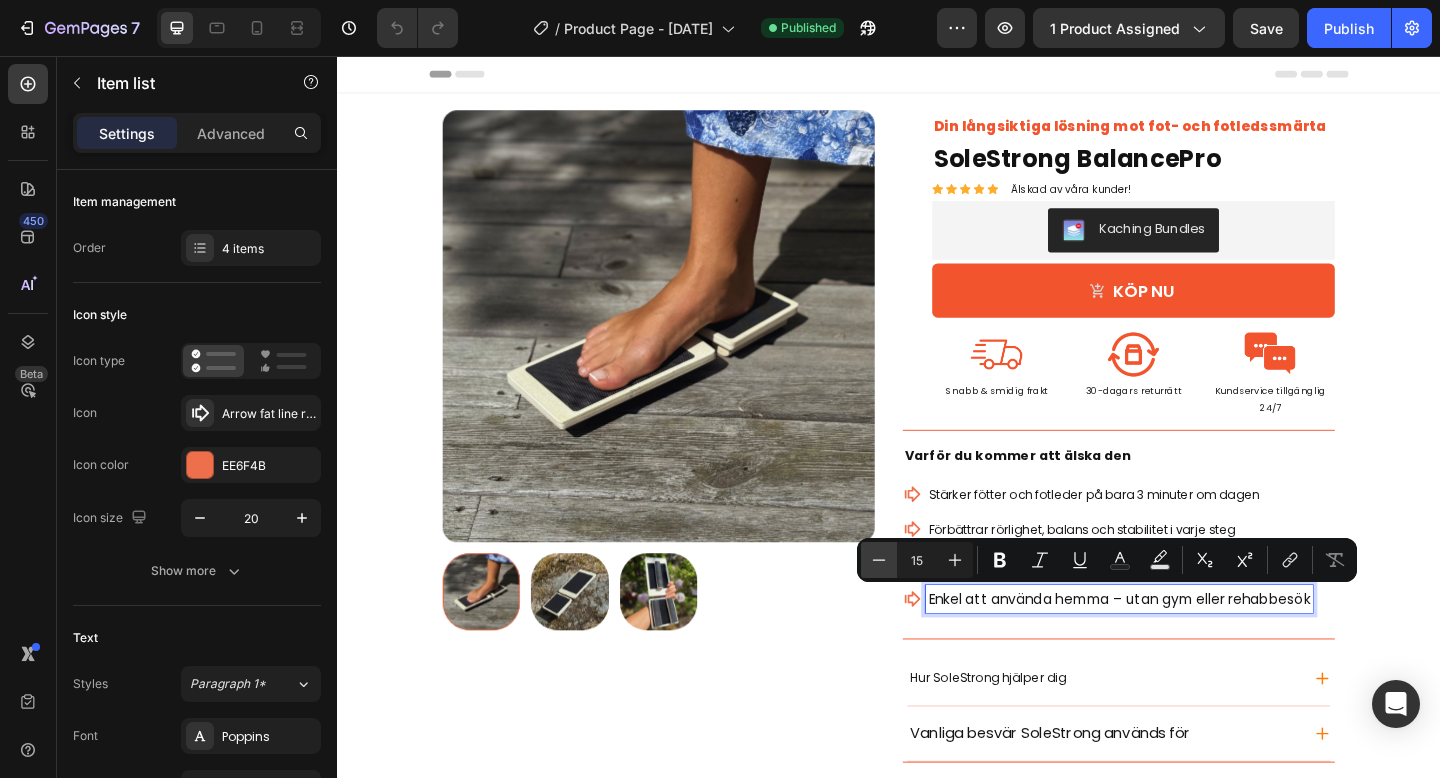 click on "Minus" at bounding box center [879, 560] 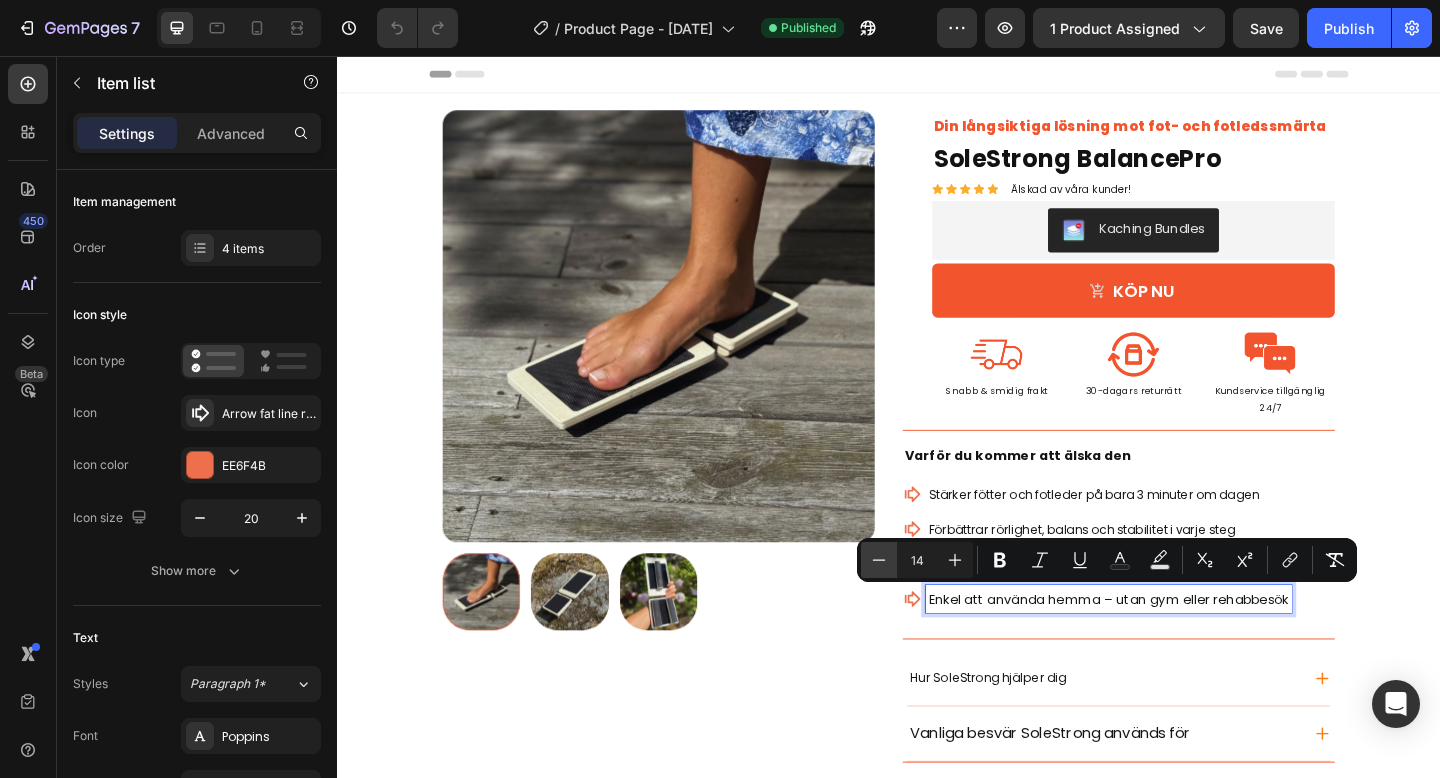 click on "Minus" at bounding box center [879, 560] 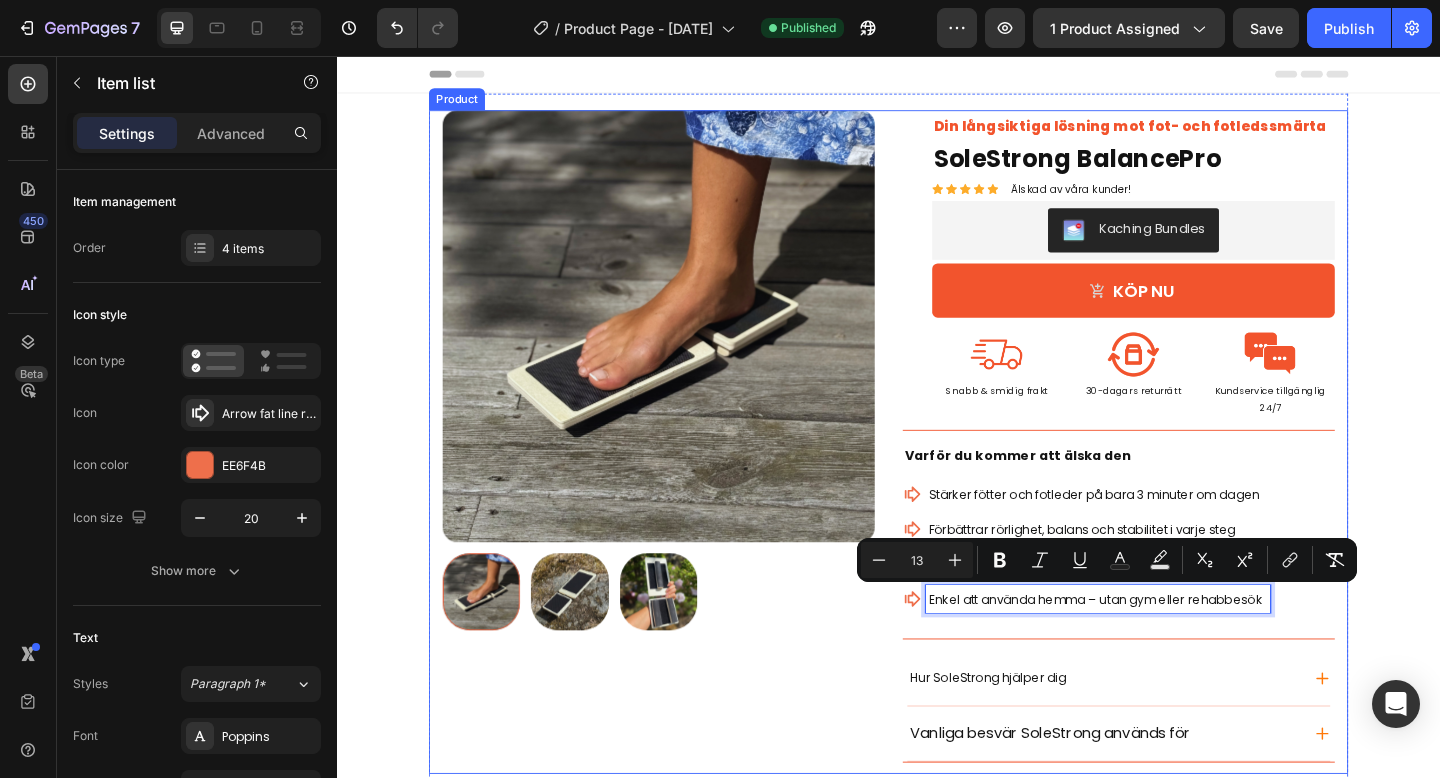 click on "Product Images Row" at bounding box center (687, 476) 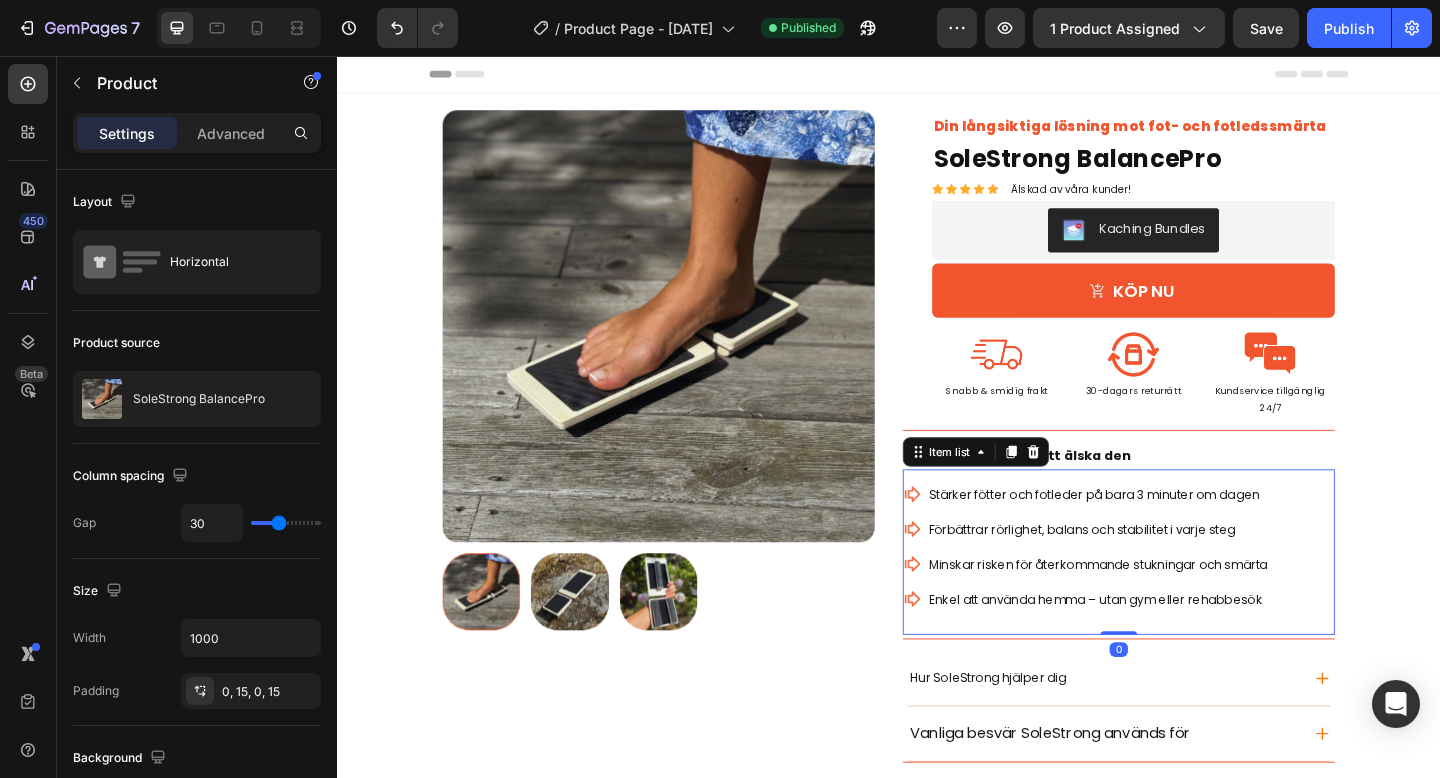 click on "Minskar risken för återkommande stukningar och smärta" at bounding box center [1164, 609] 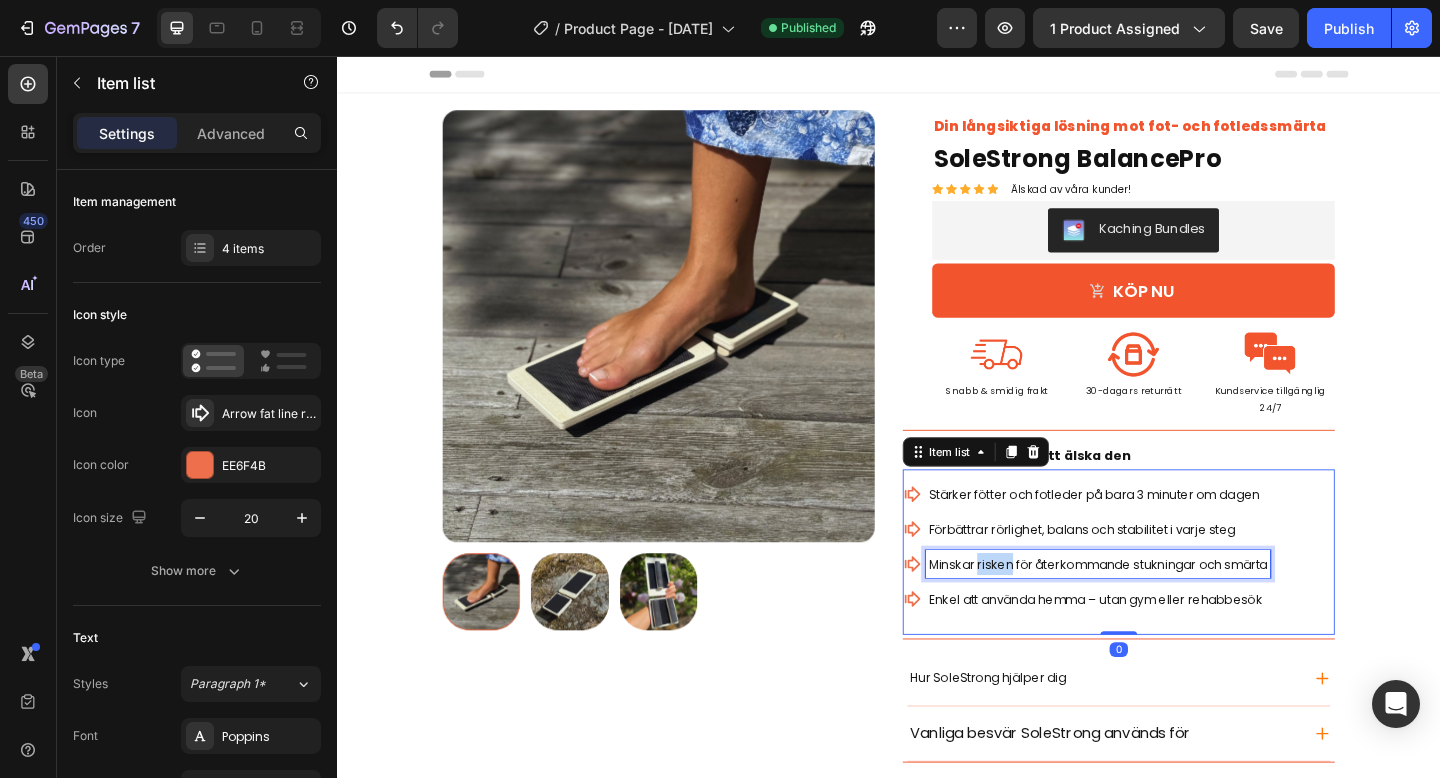 click on "Minskar risken för återkommande stukningar och smärta" at bounding box center [1164, 609] 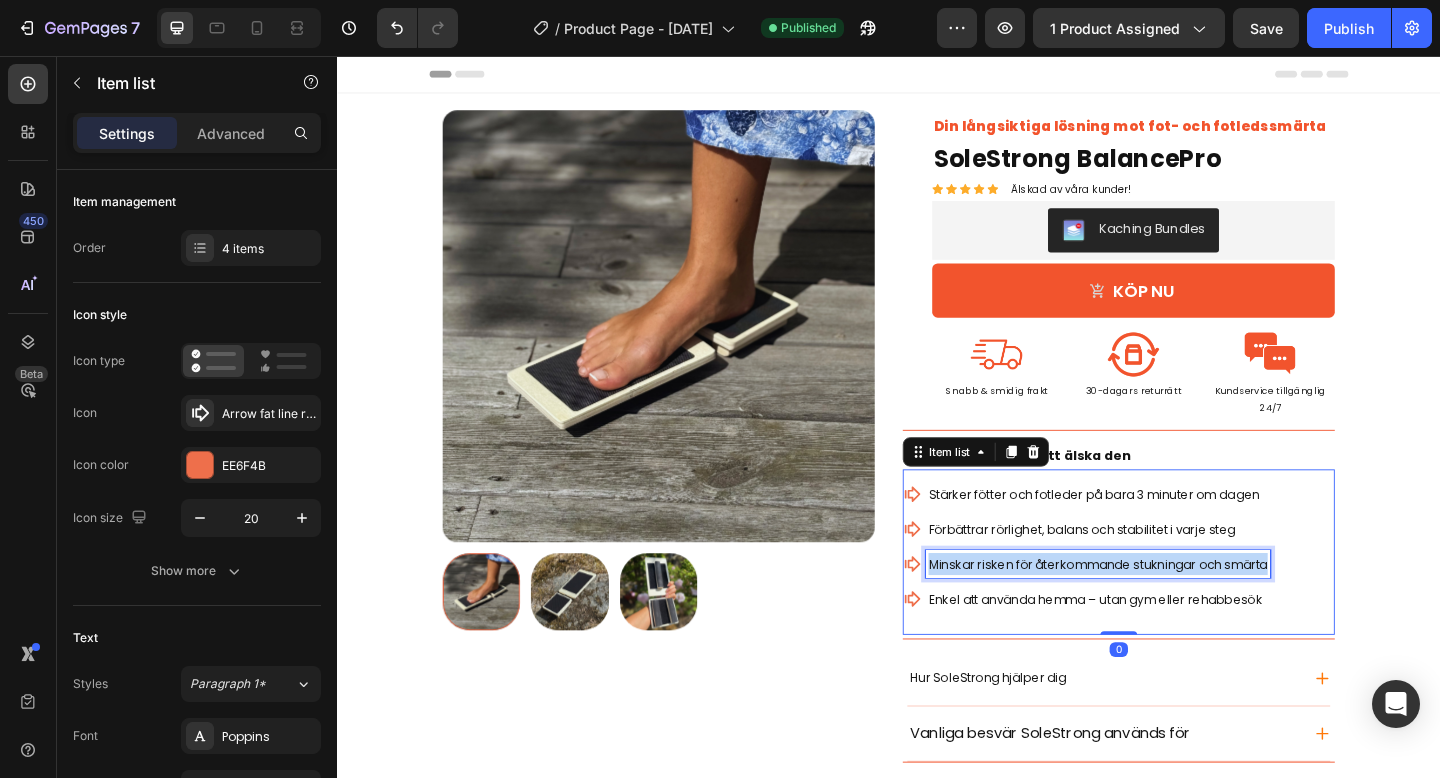 click on "Minskar risken för återkommande stukningar och smärta" at bounding box center [1164, 609] 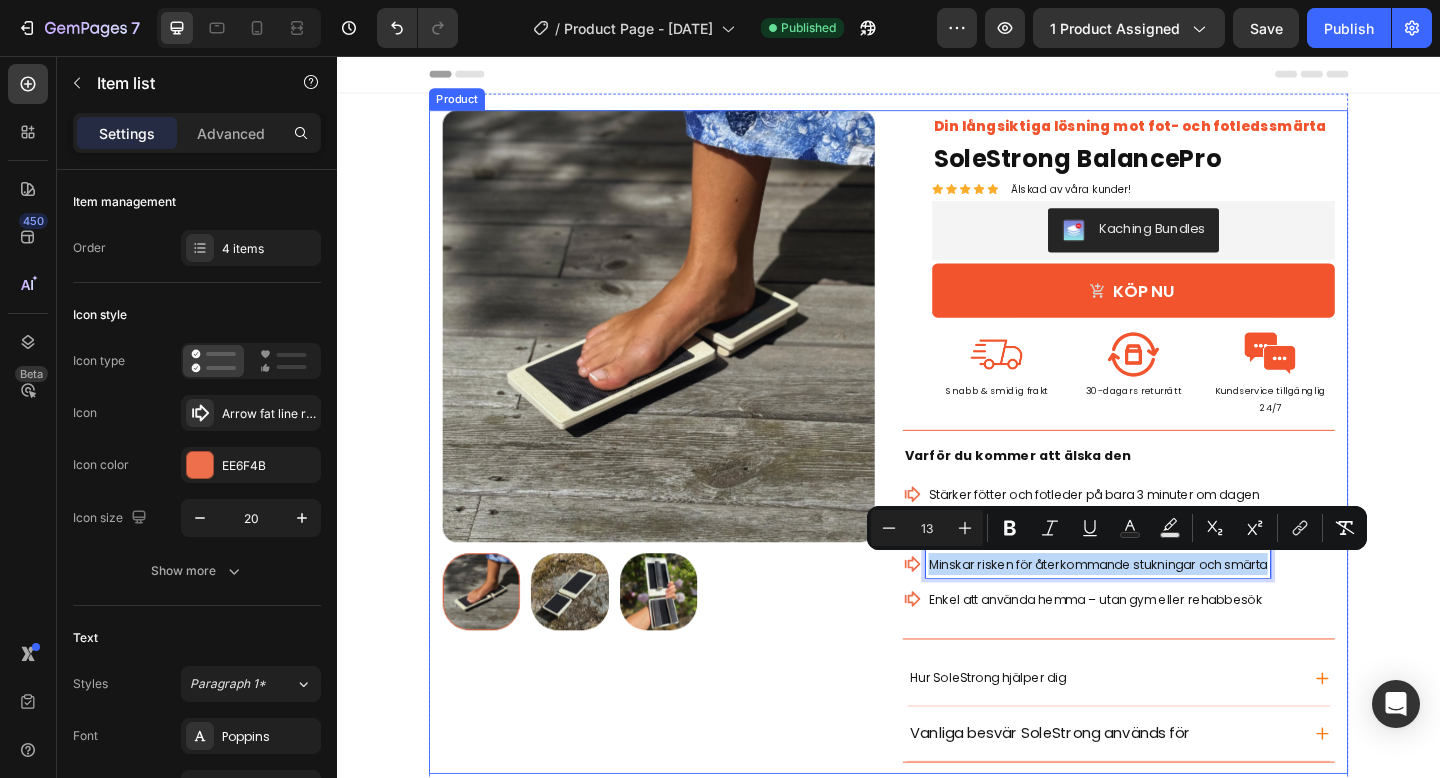 click on "Product Images Row" at bounding box center [687, 476] 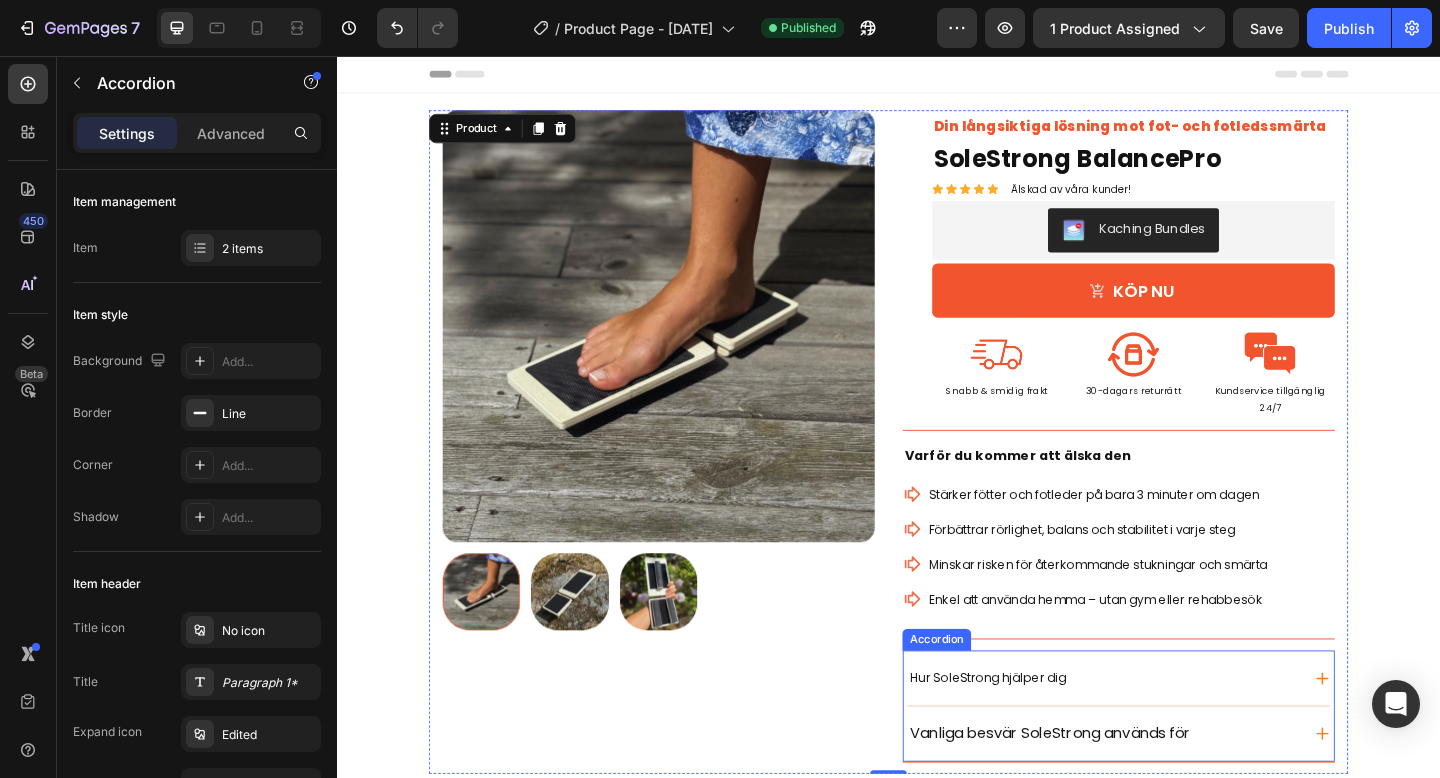 click on "Vanliga besvär SoleStrong används för" at bounding box center (1112, 793) 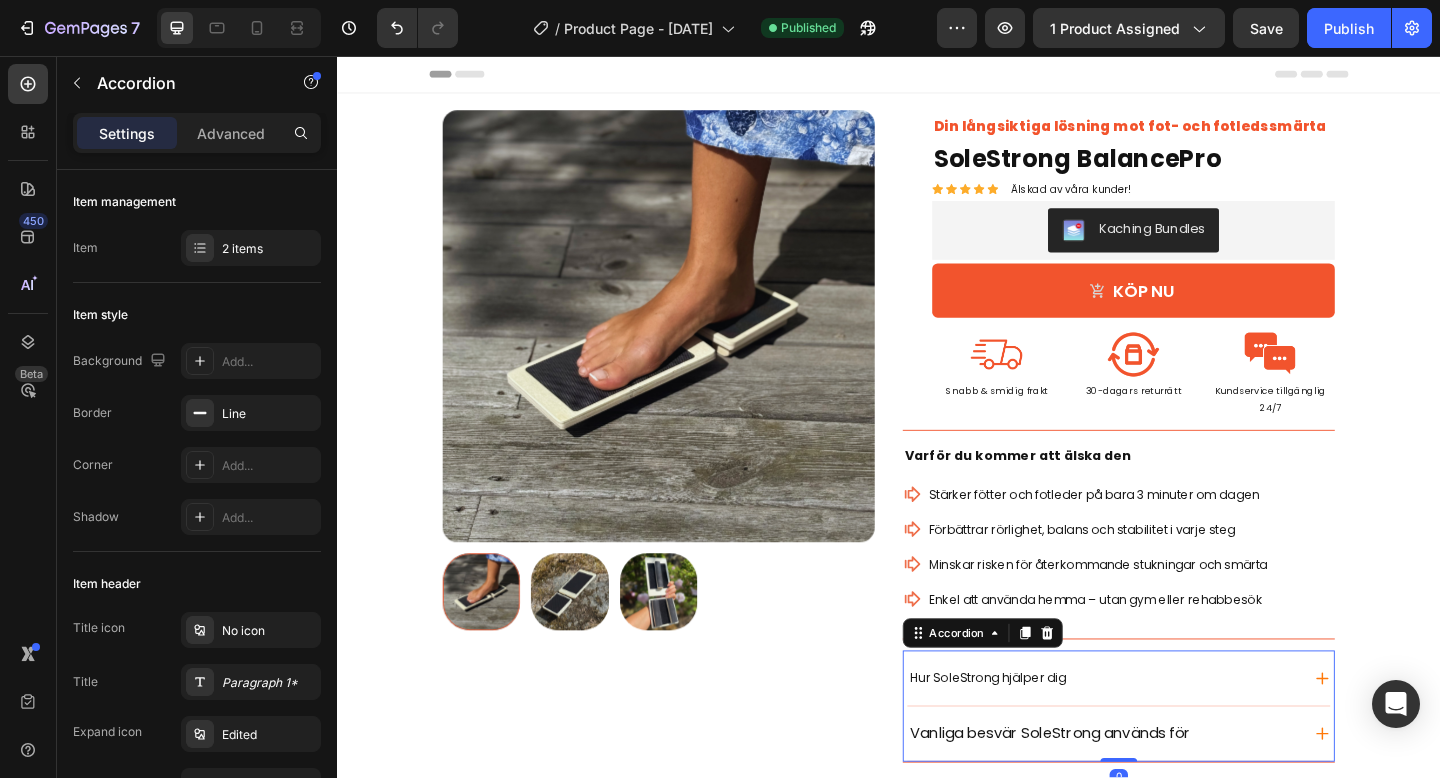 click on "Vanliga besvär SoleStrong används för" at bounding box center (1112, 793) 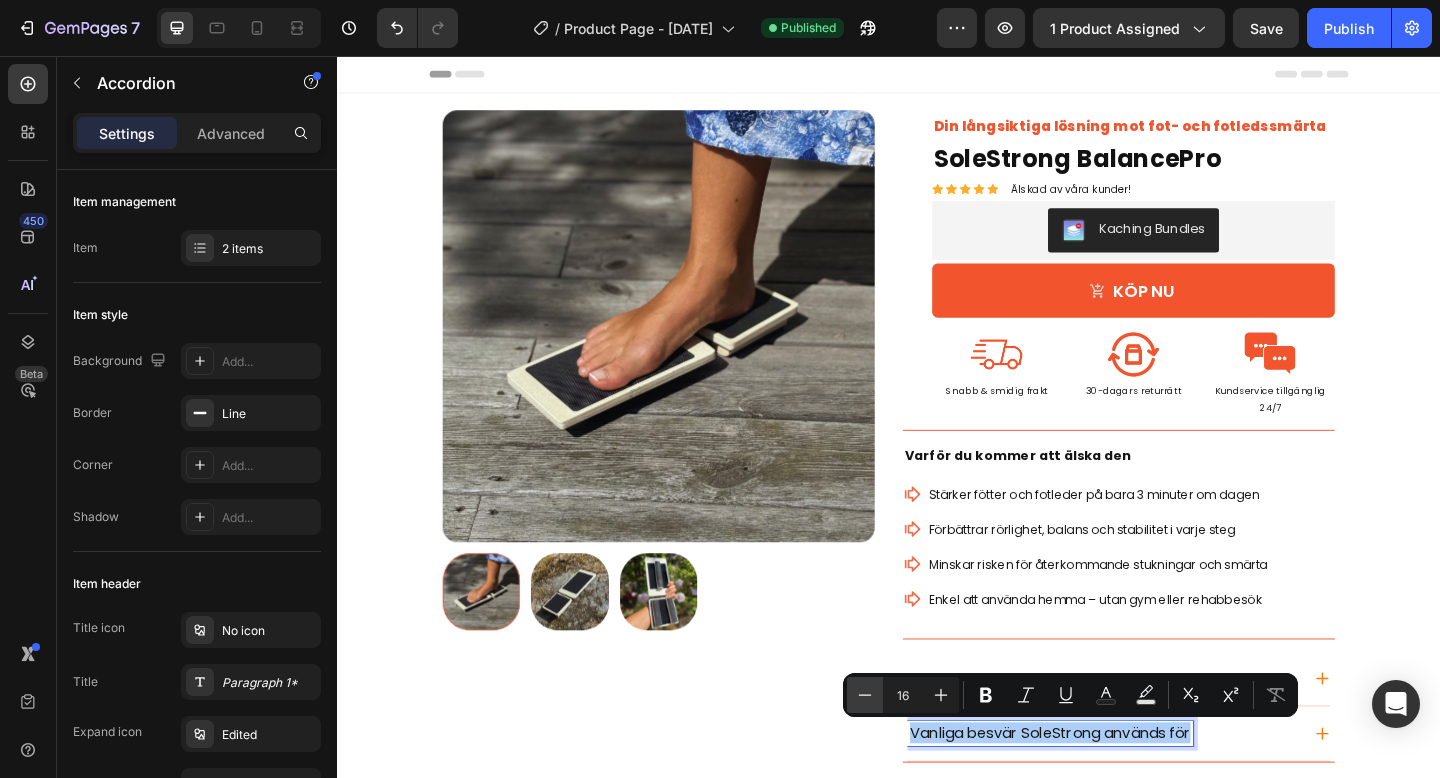 click 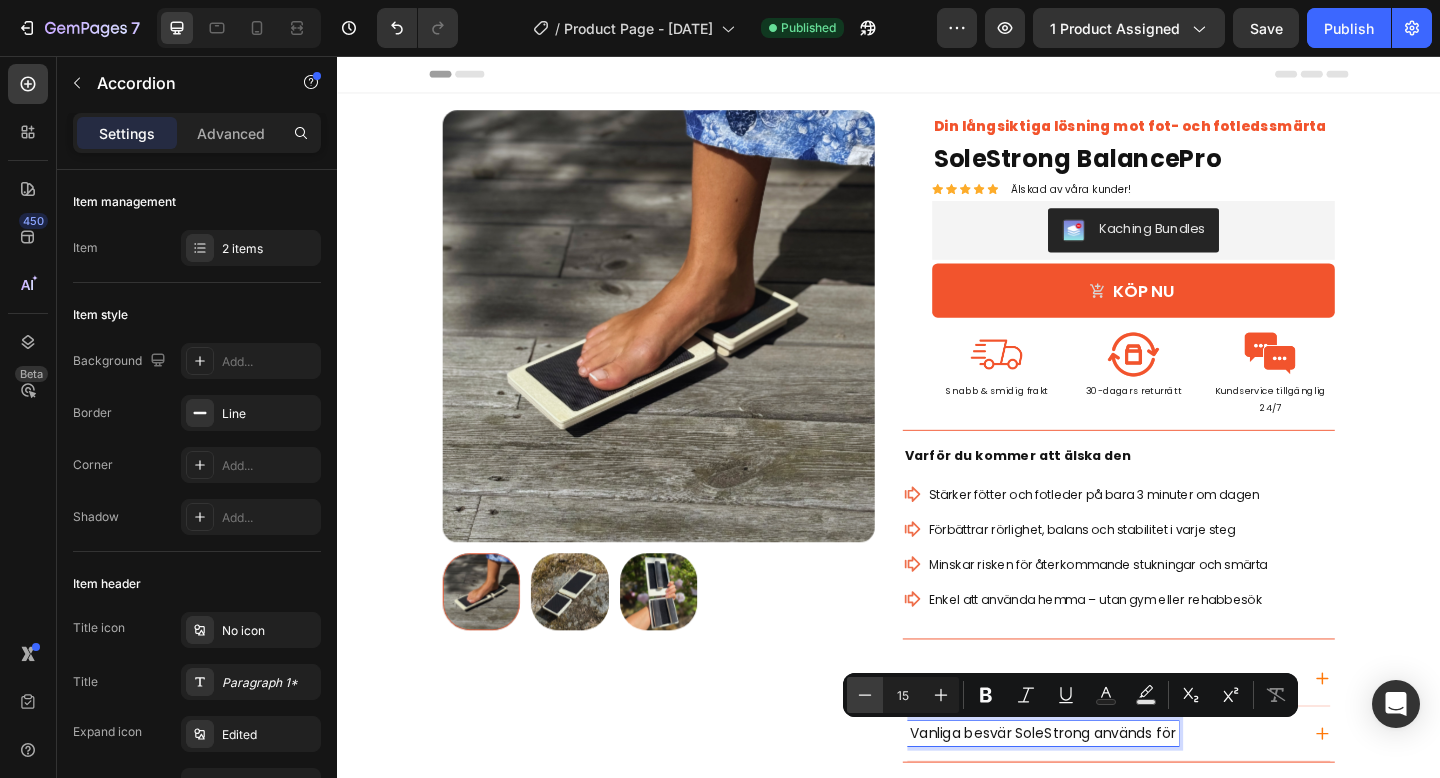 click 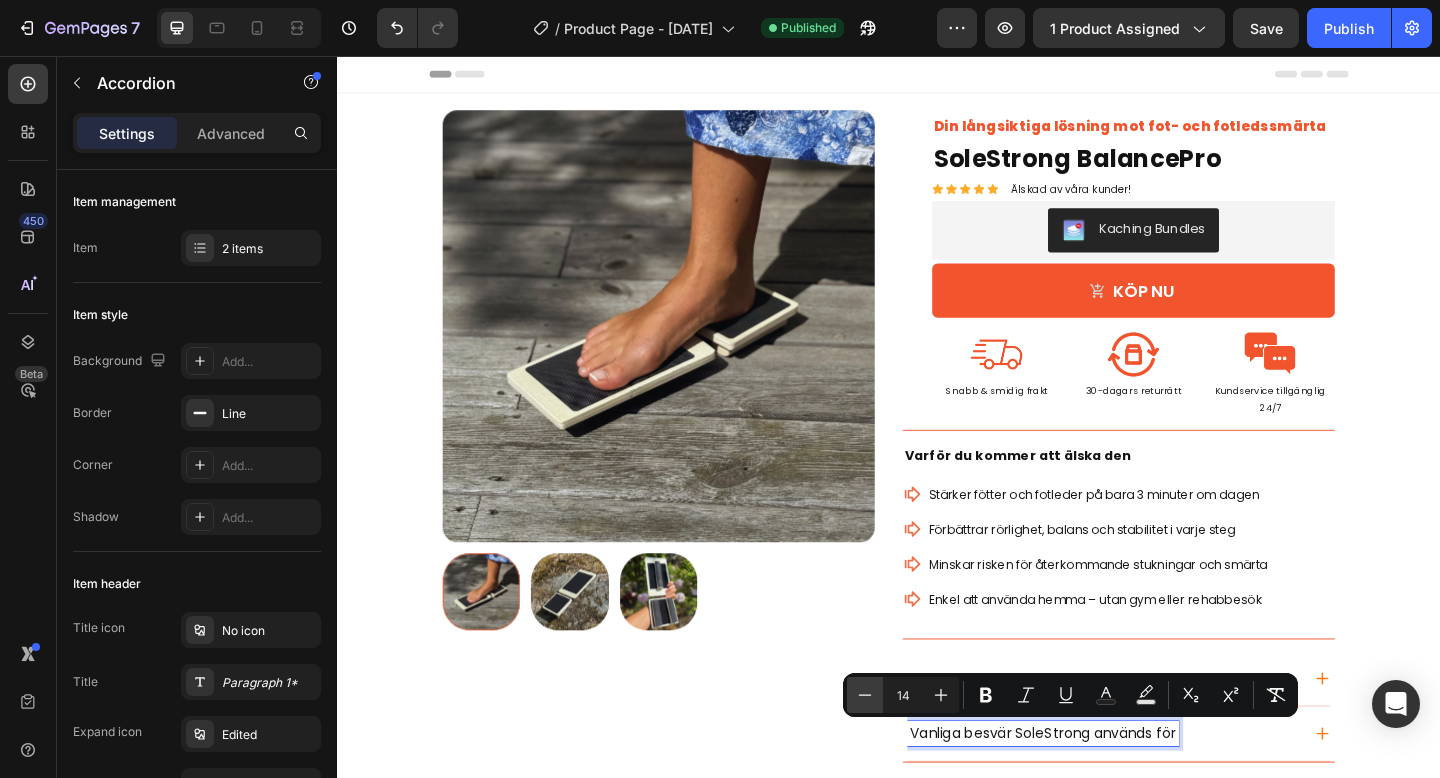 click 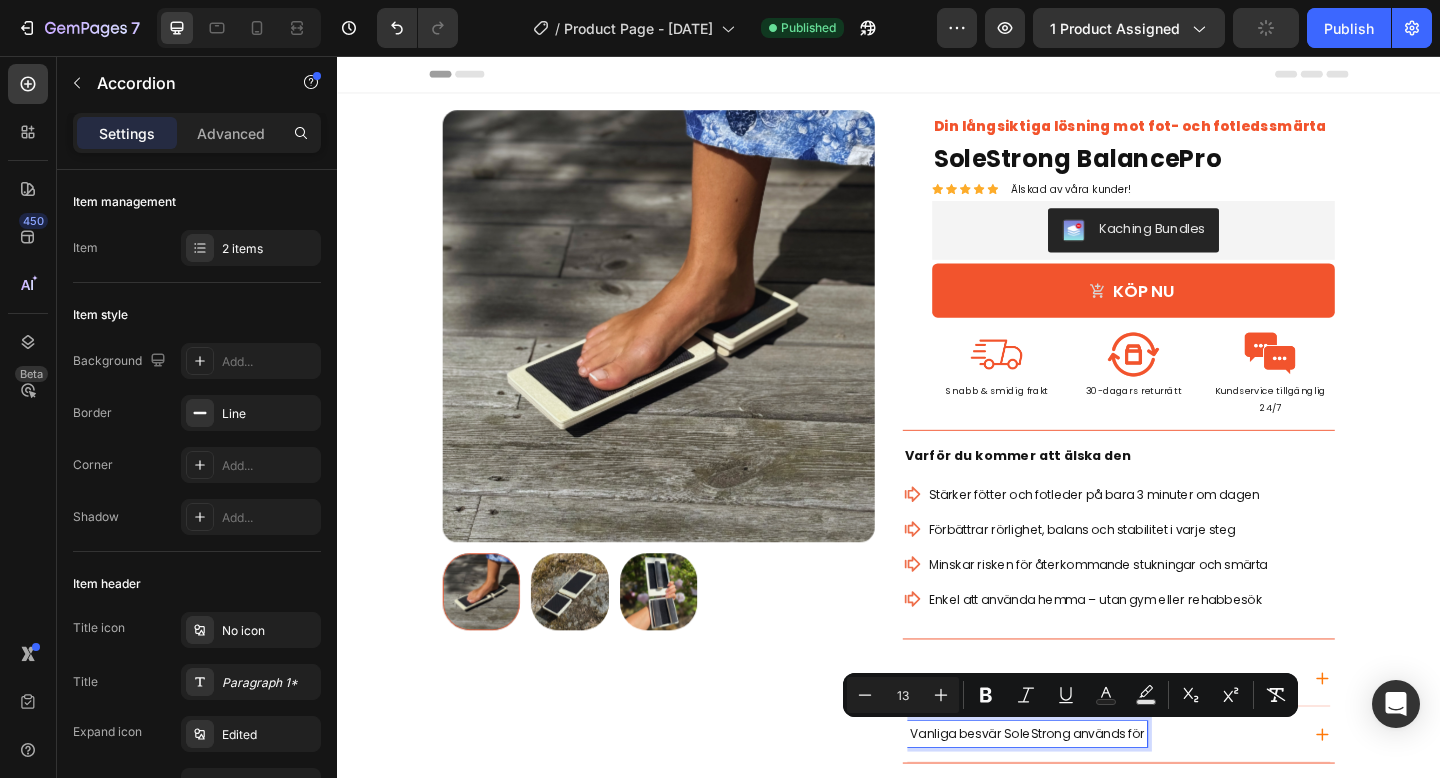 click on "Product Images Row" at bounding box center [687, 476] 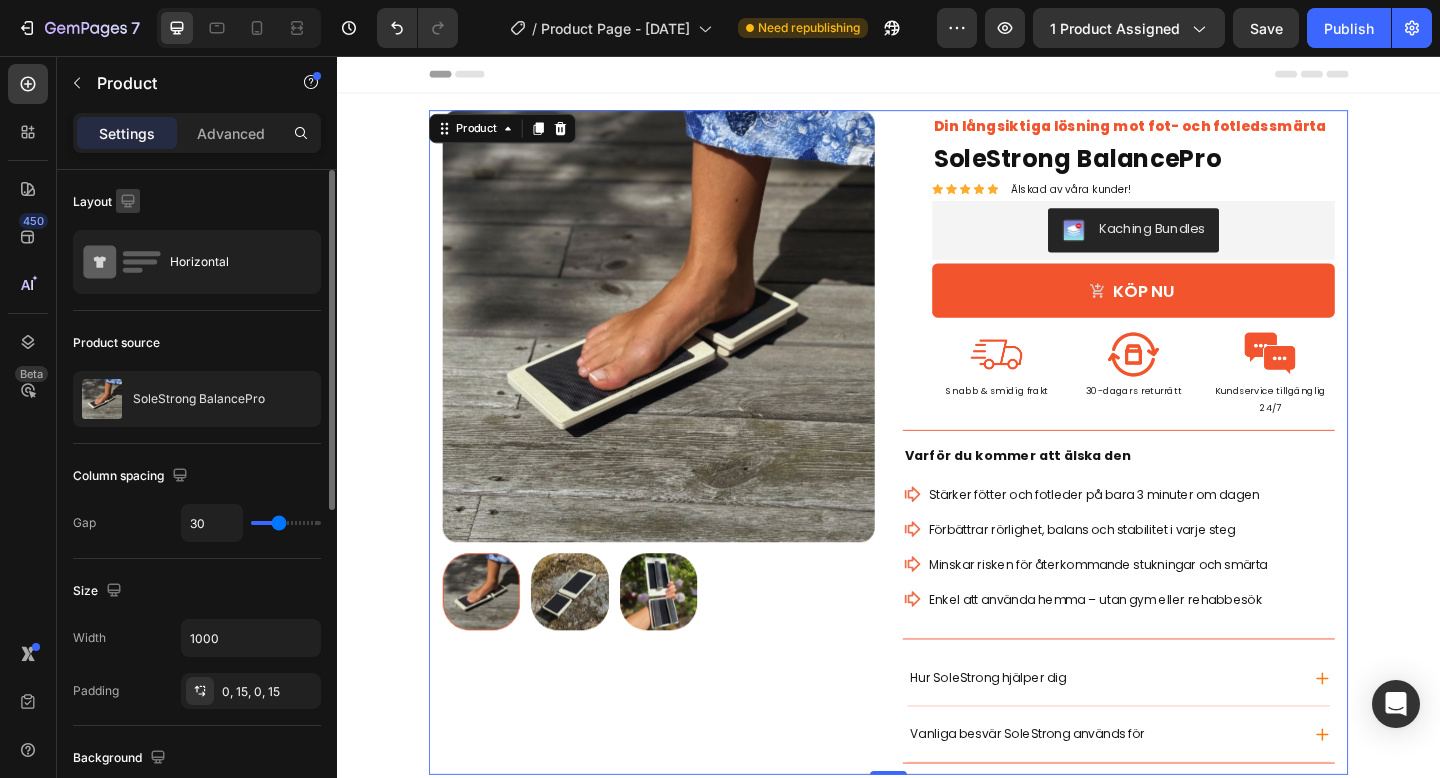 click 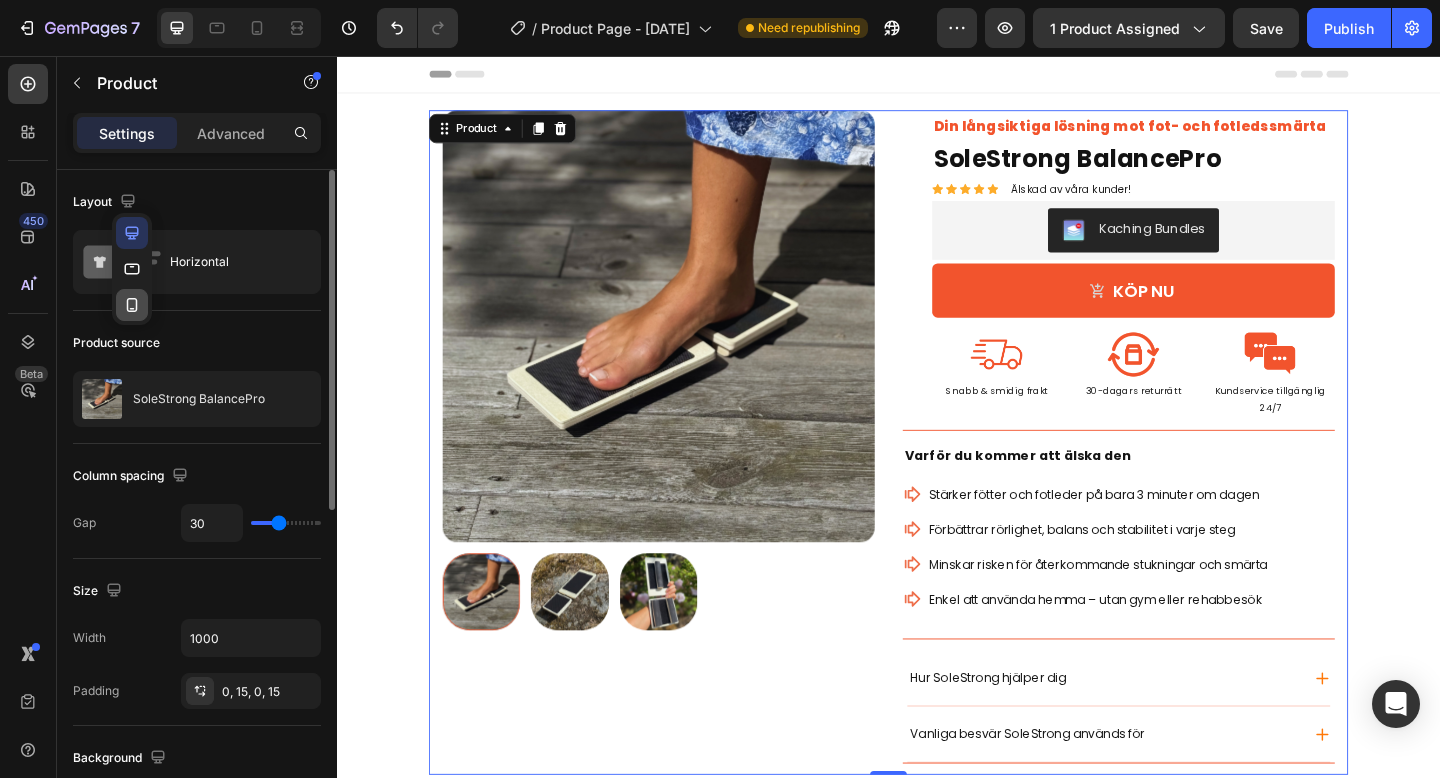 click 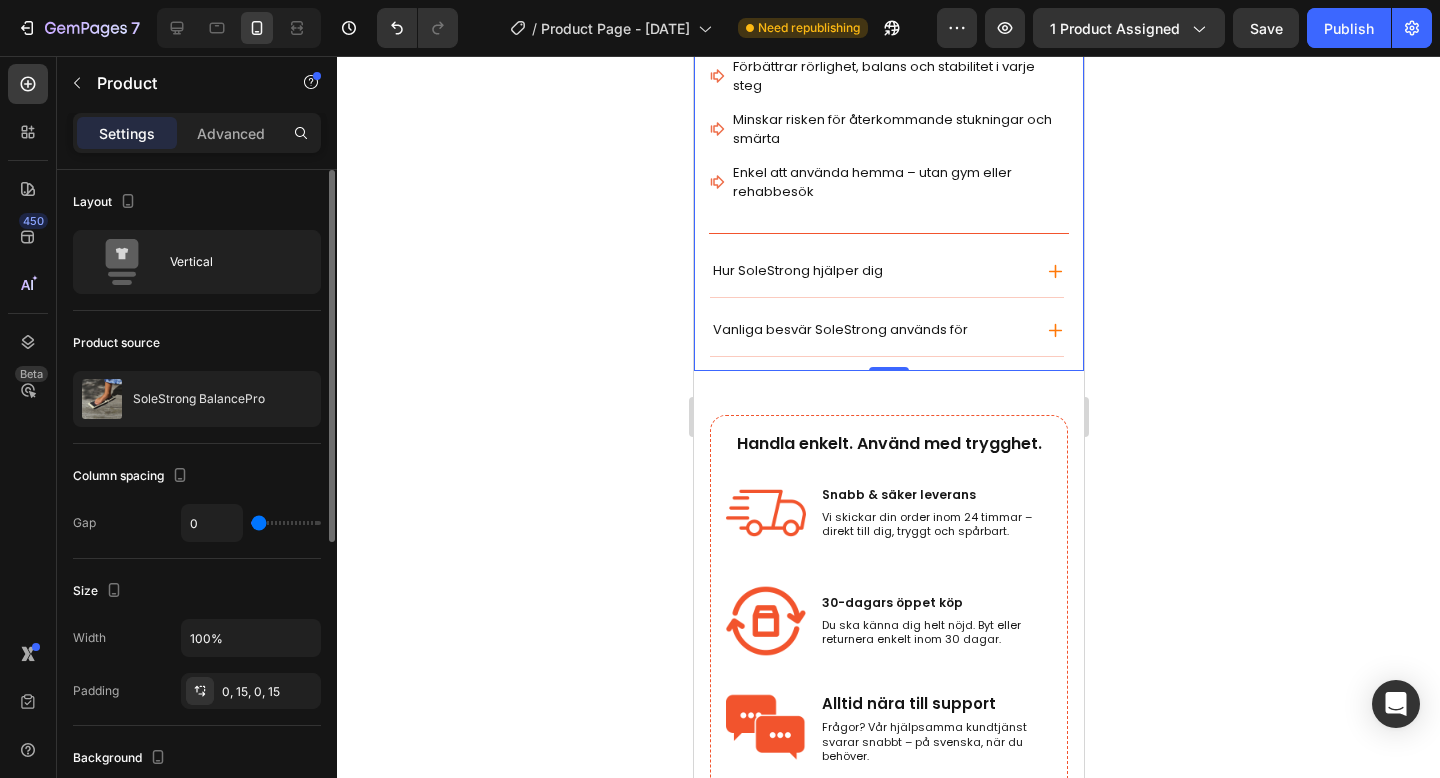 scroll, scrollTop: 1032, scrollLeft: 0, axis: vertical 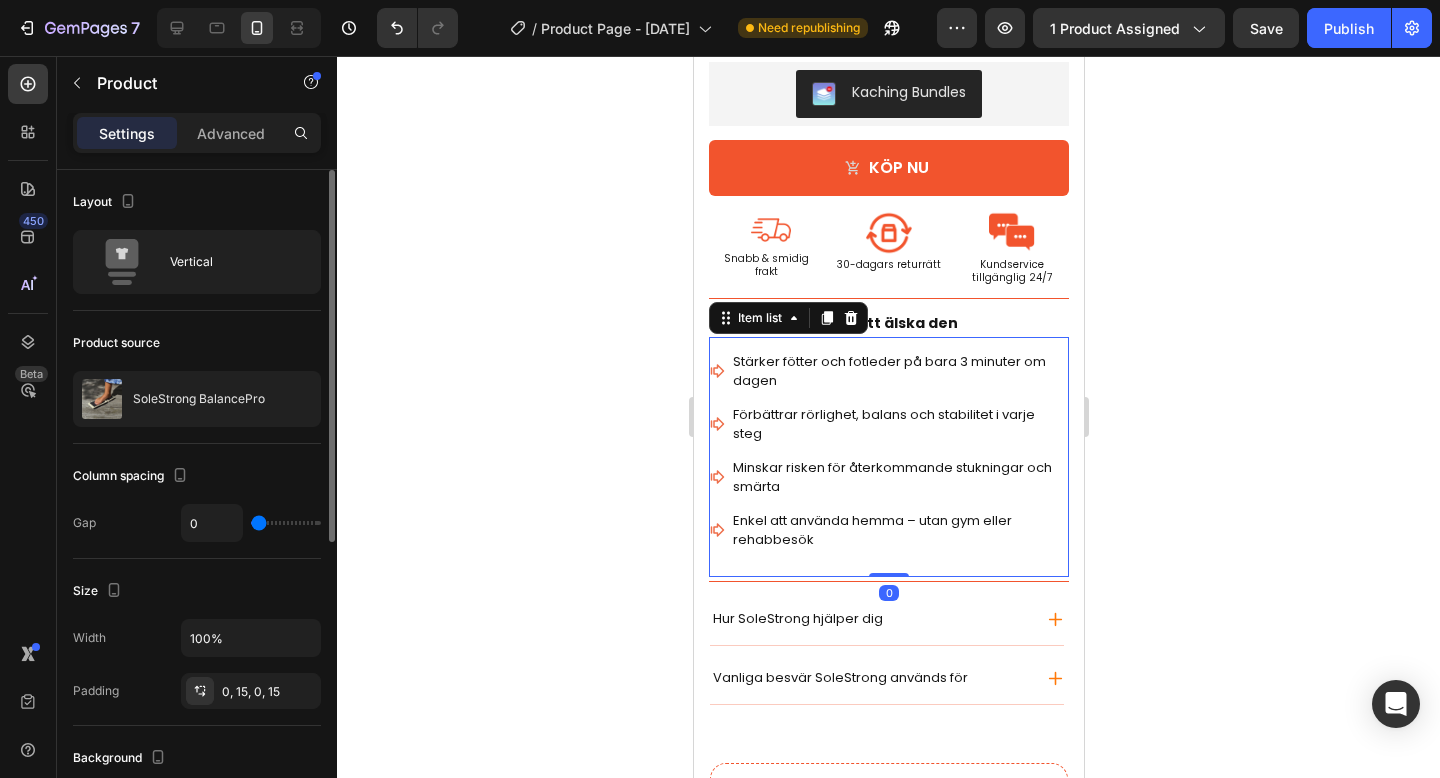 click on "Stärker fötter och fotleder på bara 3 minuter om dagen" at bounding box center [888, 371] 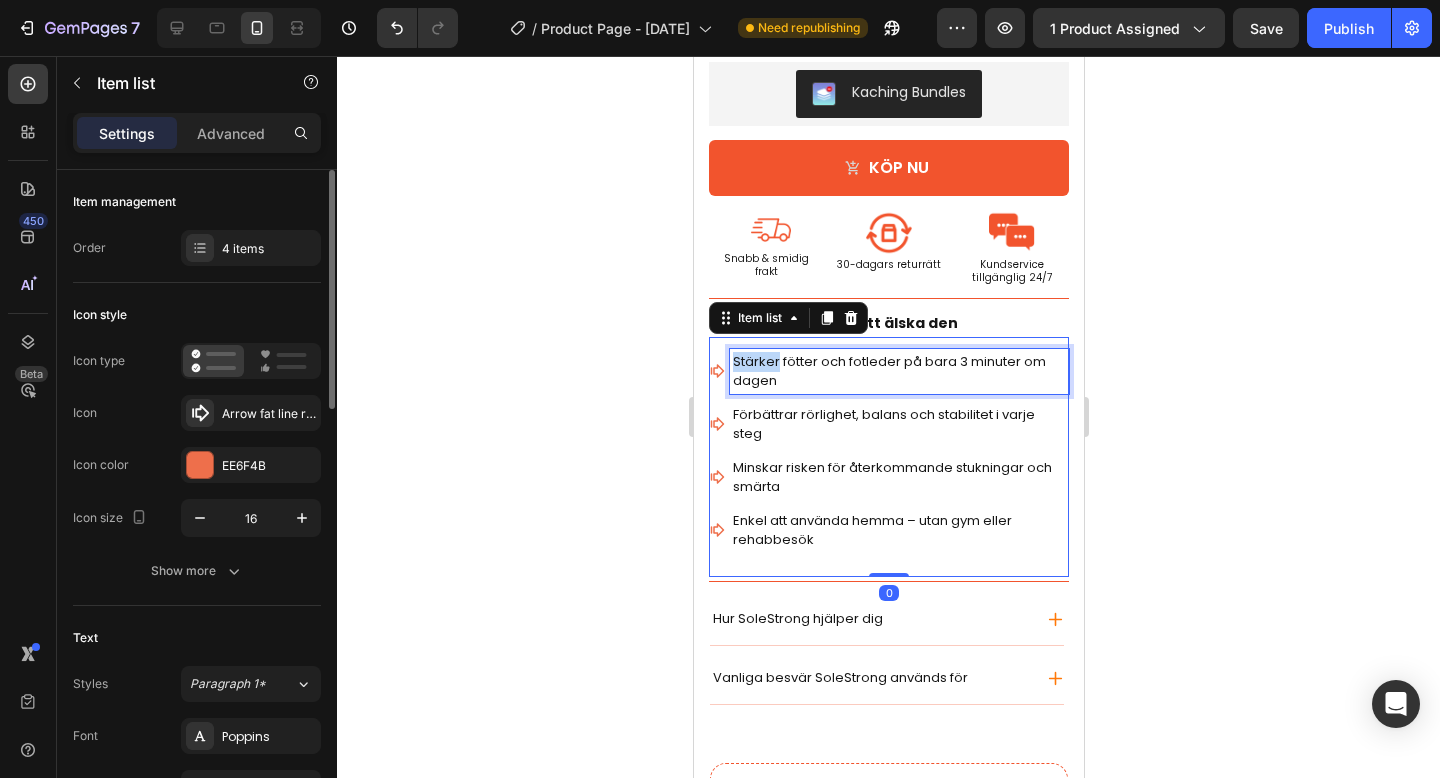 click on "Stärker fötter och fotleder på bara 3 minuter om dagen" at bounding box center (888, 371) 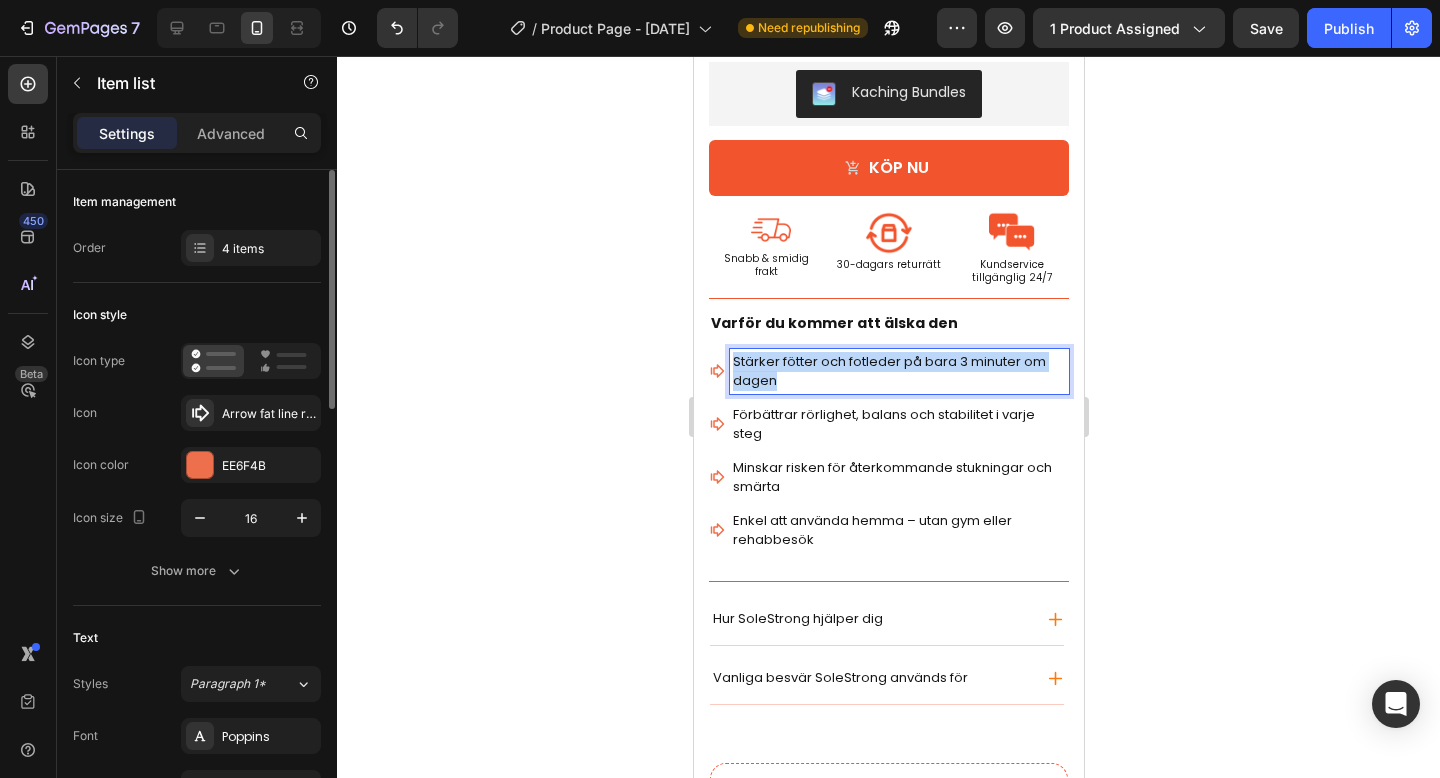 click on "Stärker fötter och fotleder på bara 3 minuter om dagen" at bounding box center (888, 371) 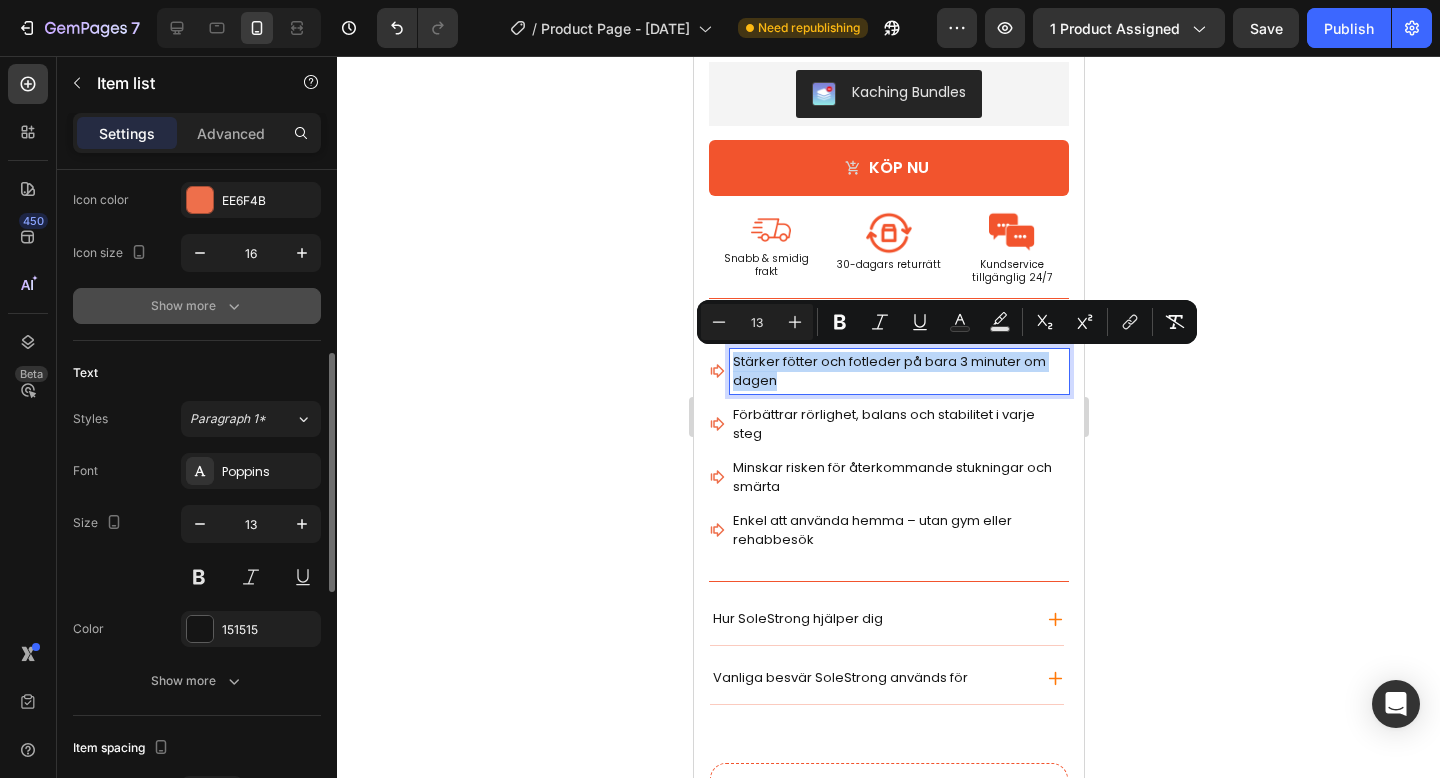 scroll, scrollTop: 397, scrollLeft: 0, axis: vertical 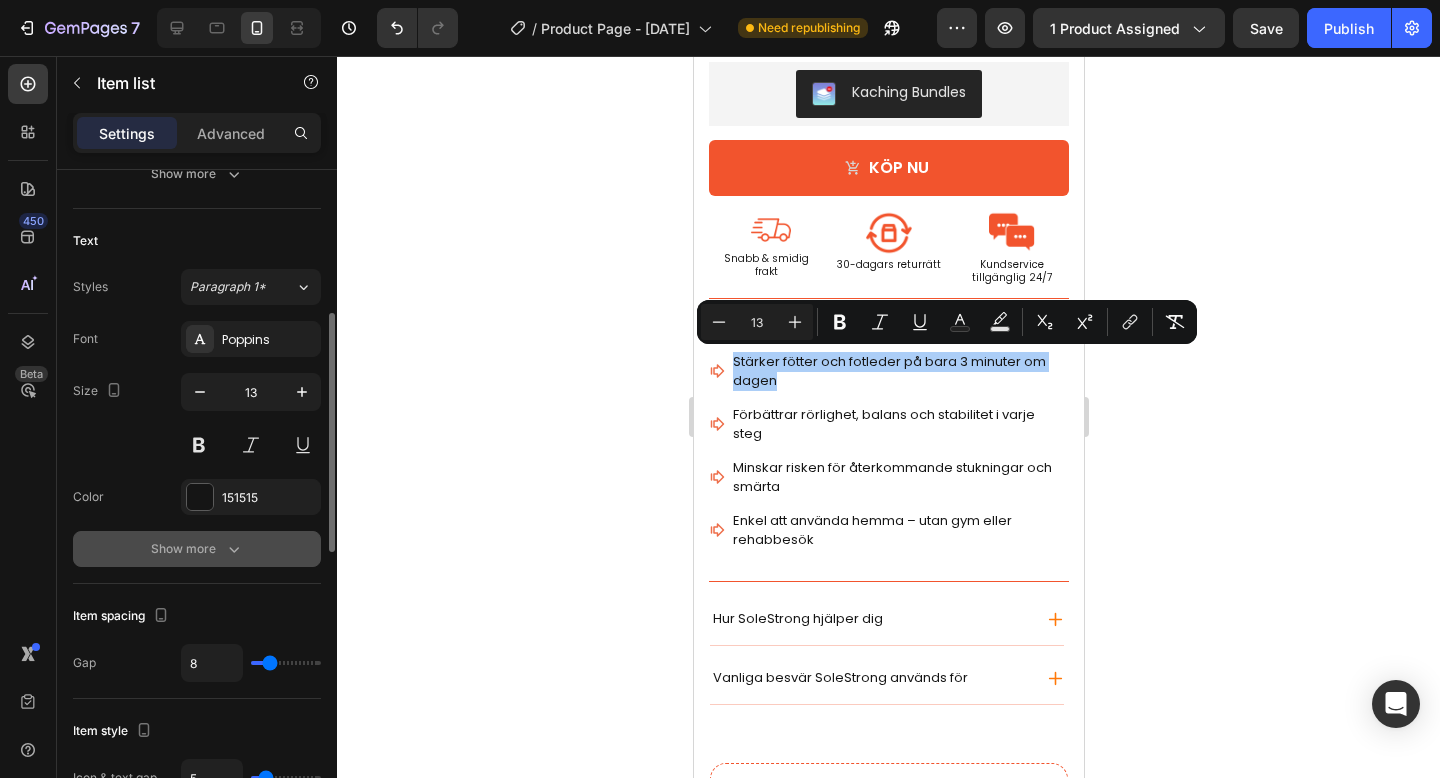 click on "Show more" at bounding box center [197, 549] 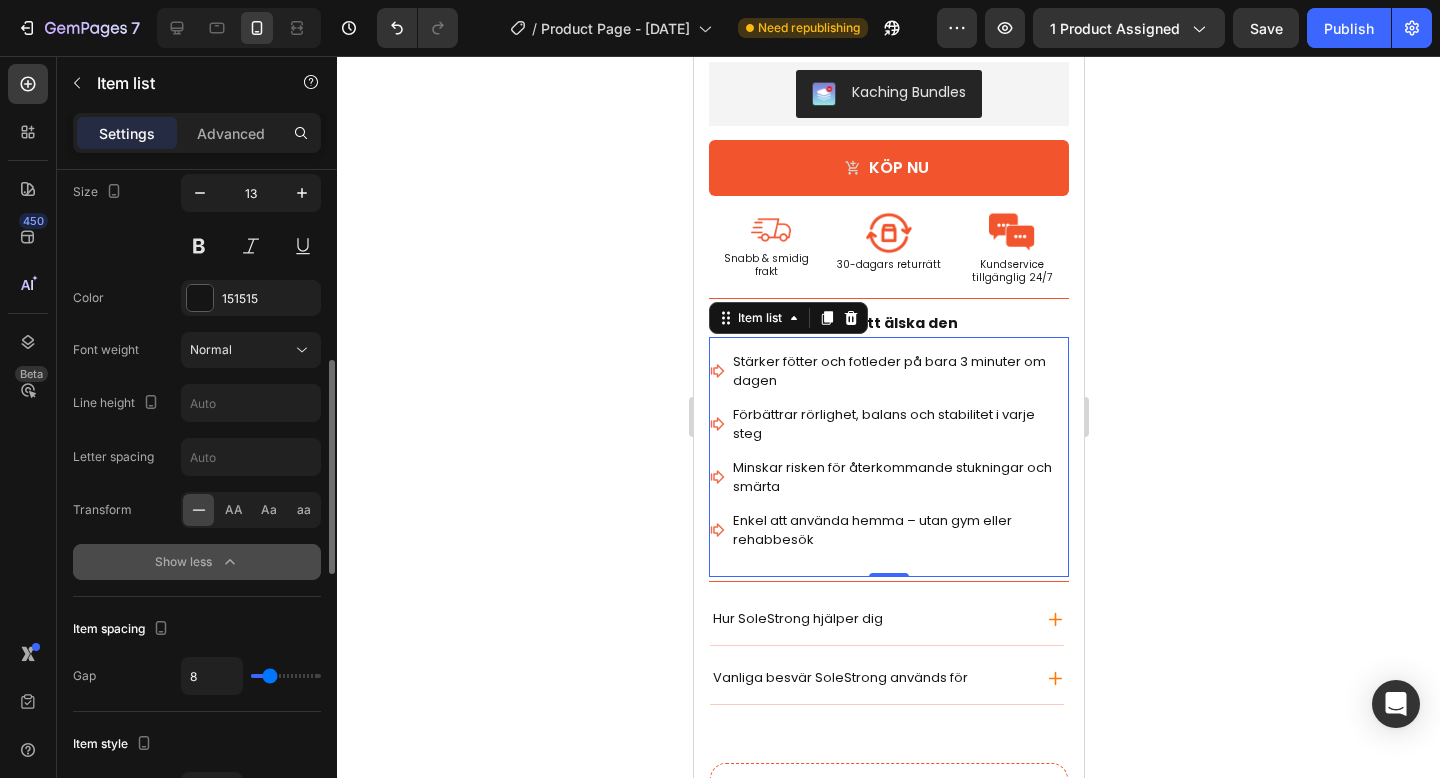 scroll, scrollTop: 601, scrollLeft: 0, axis: vertical 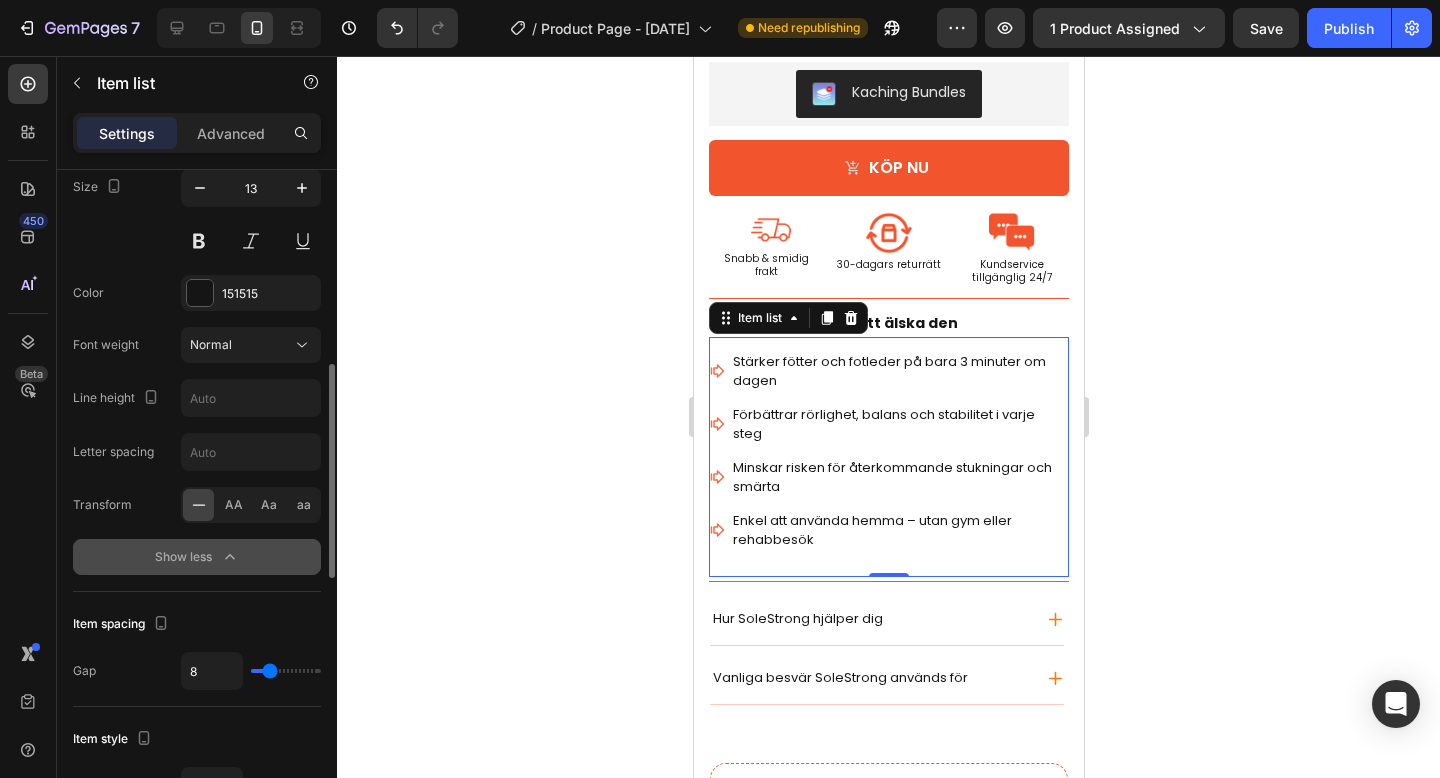 click on "Show less" at bounding box center [197, 557] 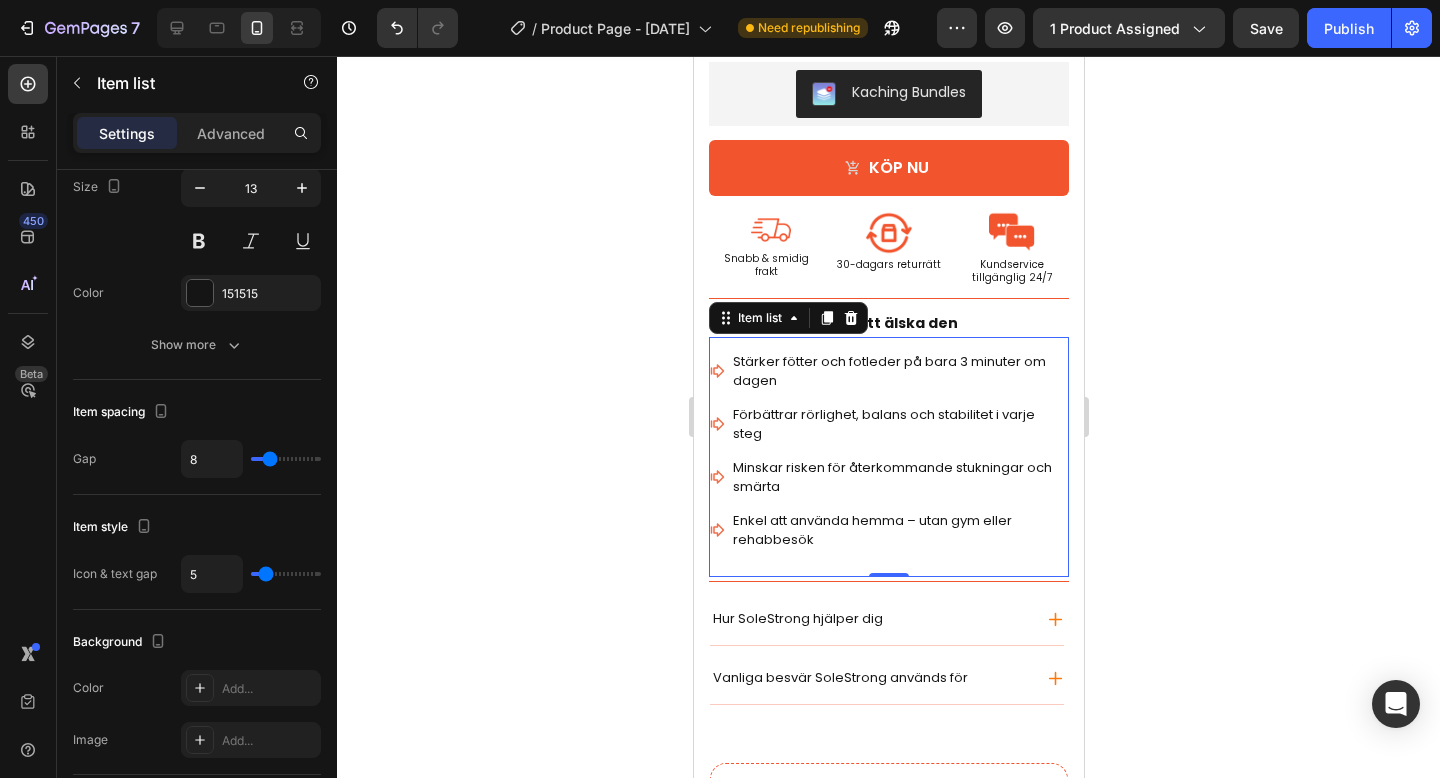 click 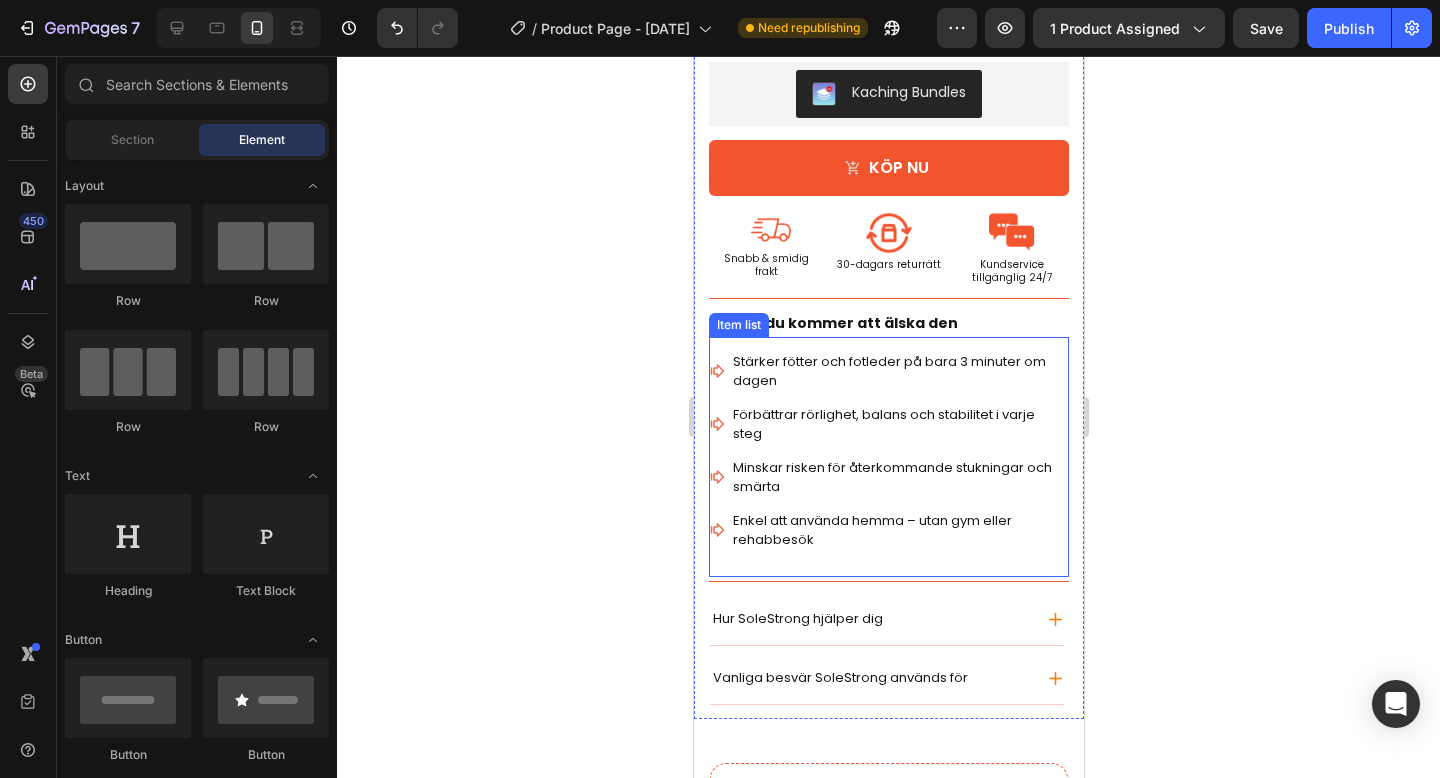 click on "Enkel att använda hemma – utan gym eller rehabbesök" at bounding box center [871, 530] 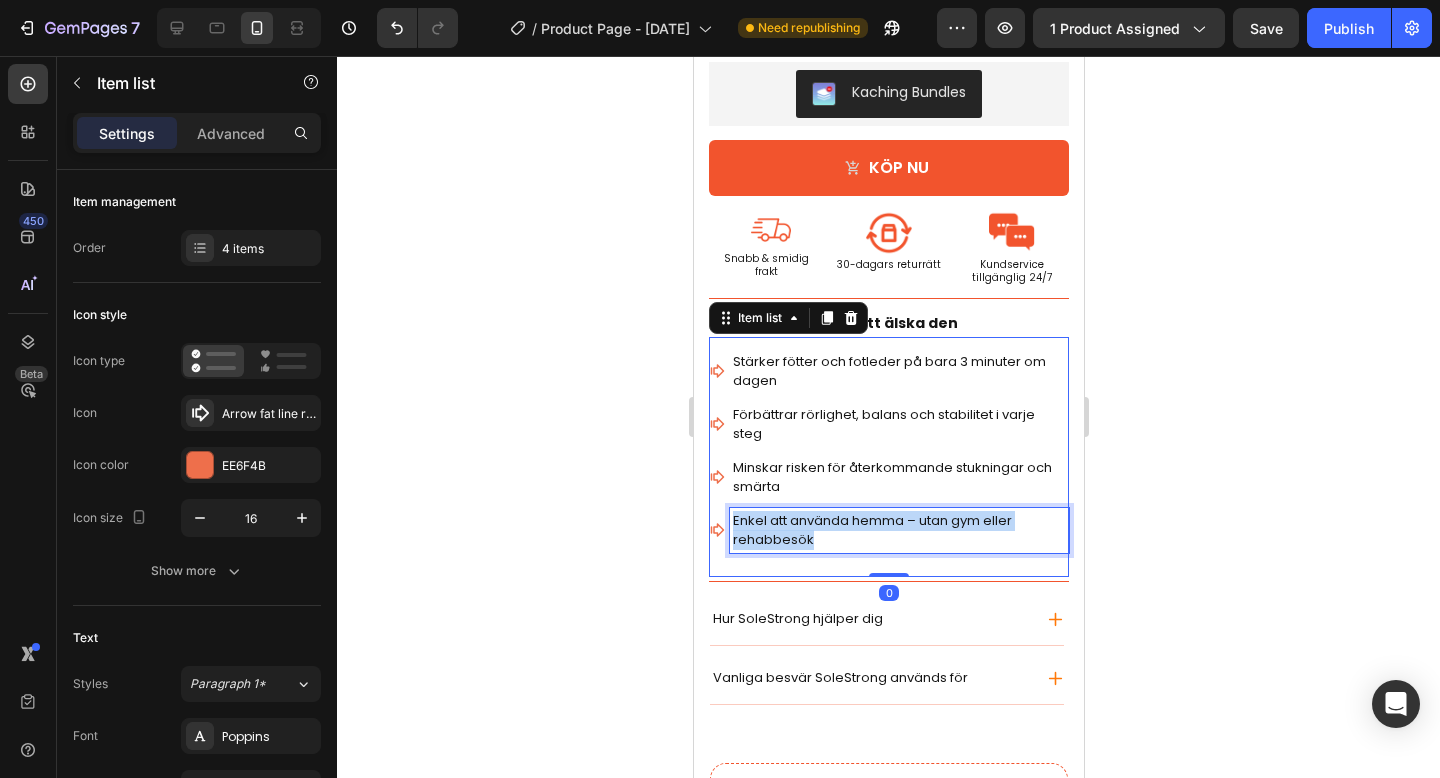 click on "Enkel att använda hemma – utan gym eller rehabbesök" at bounding box center [871, 530] 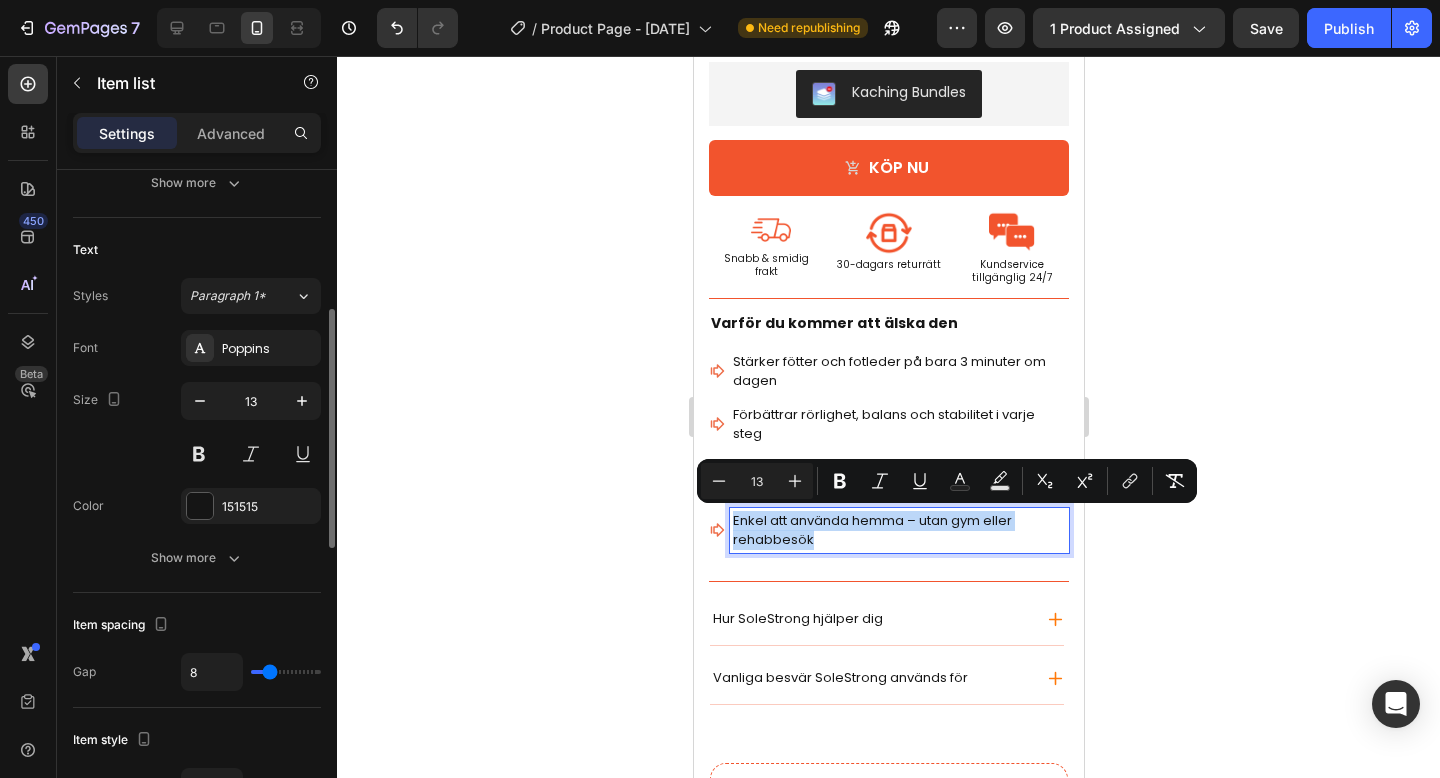 scroll, scrollTop: 390, scrollLeft: 0, axis: vertical 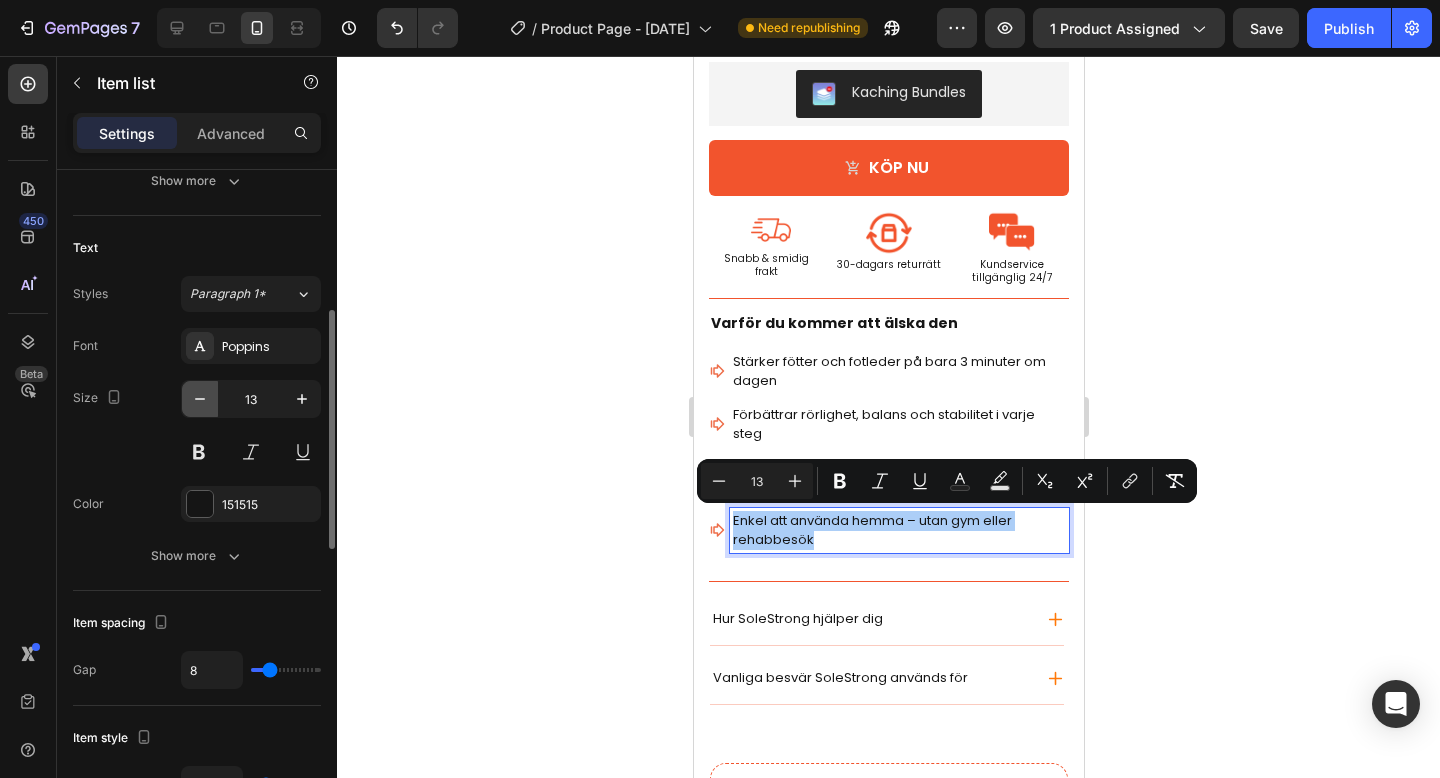 click 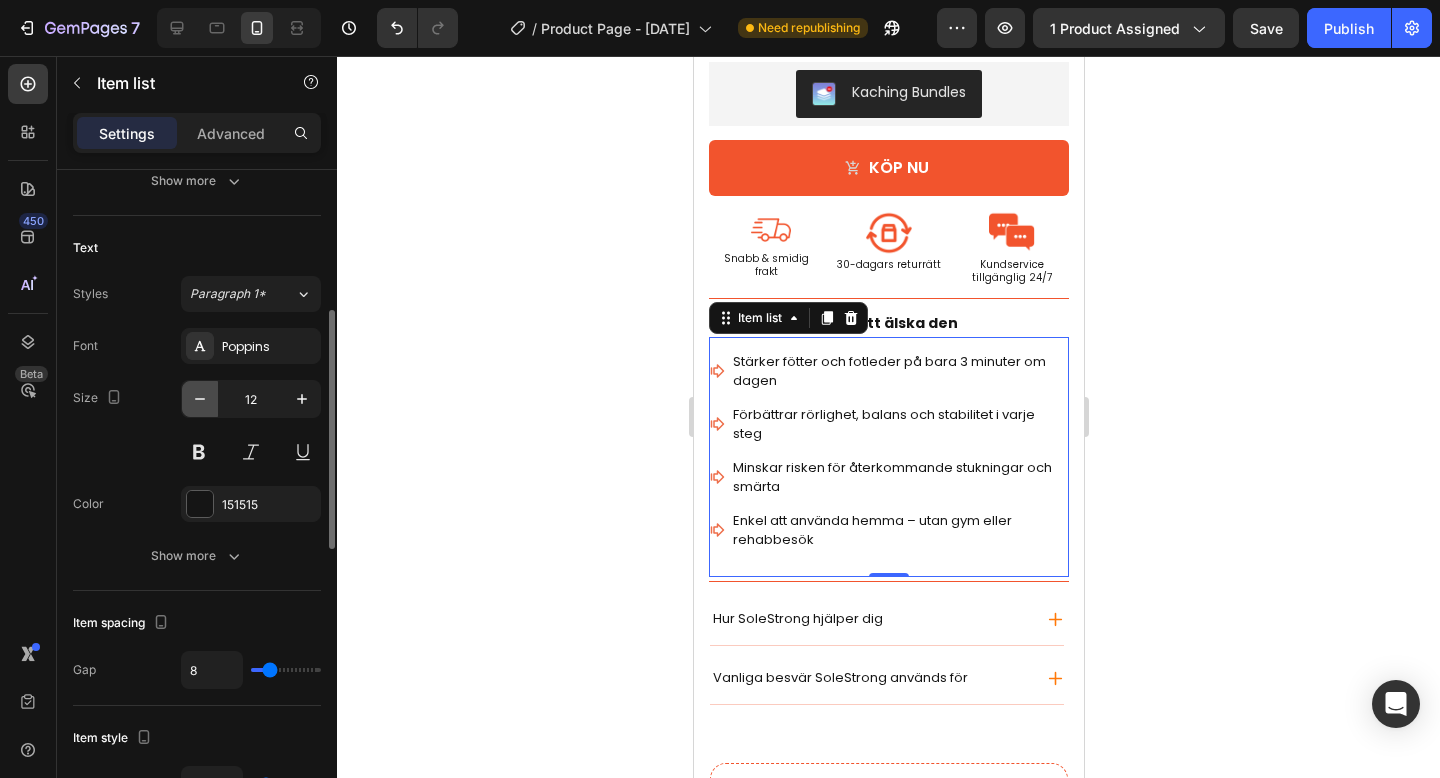 click 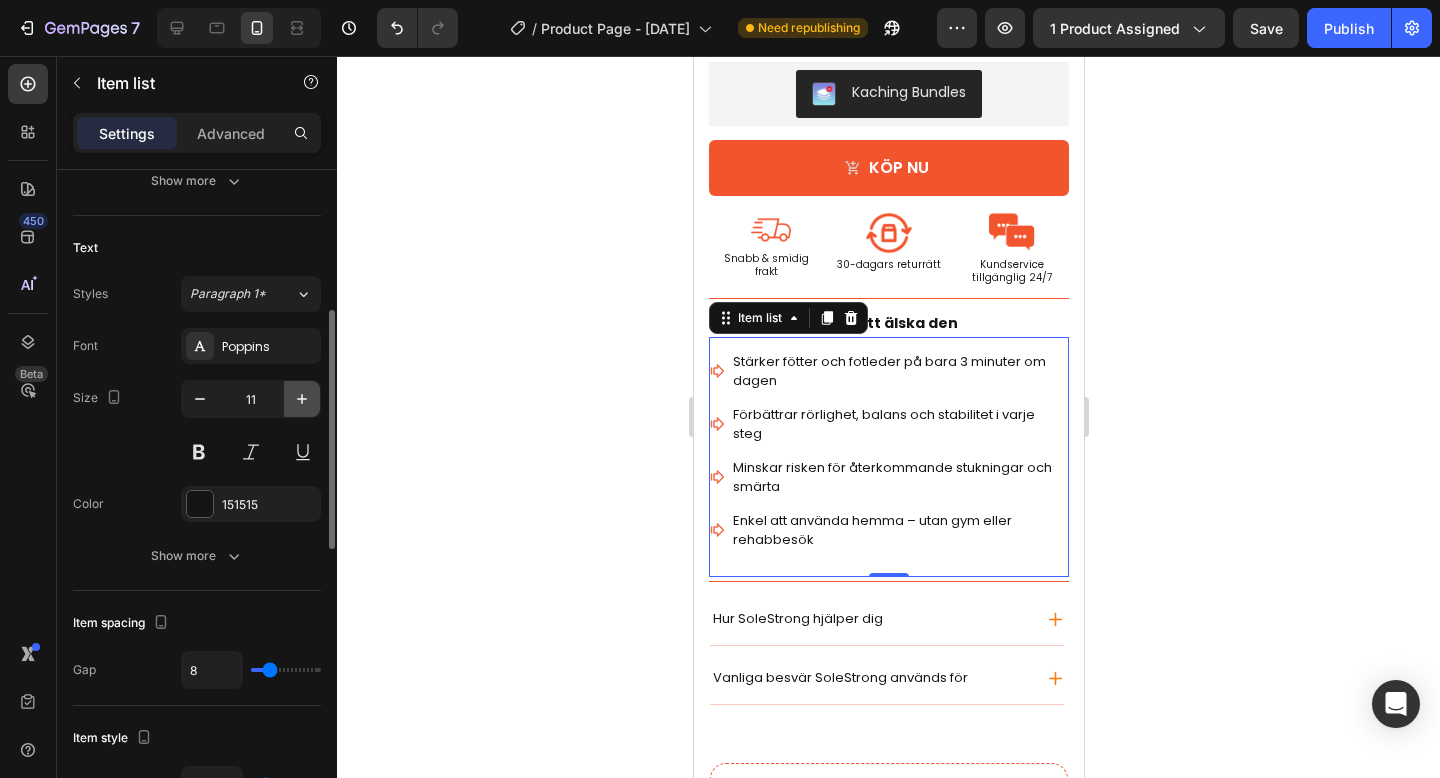 click 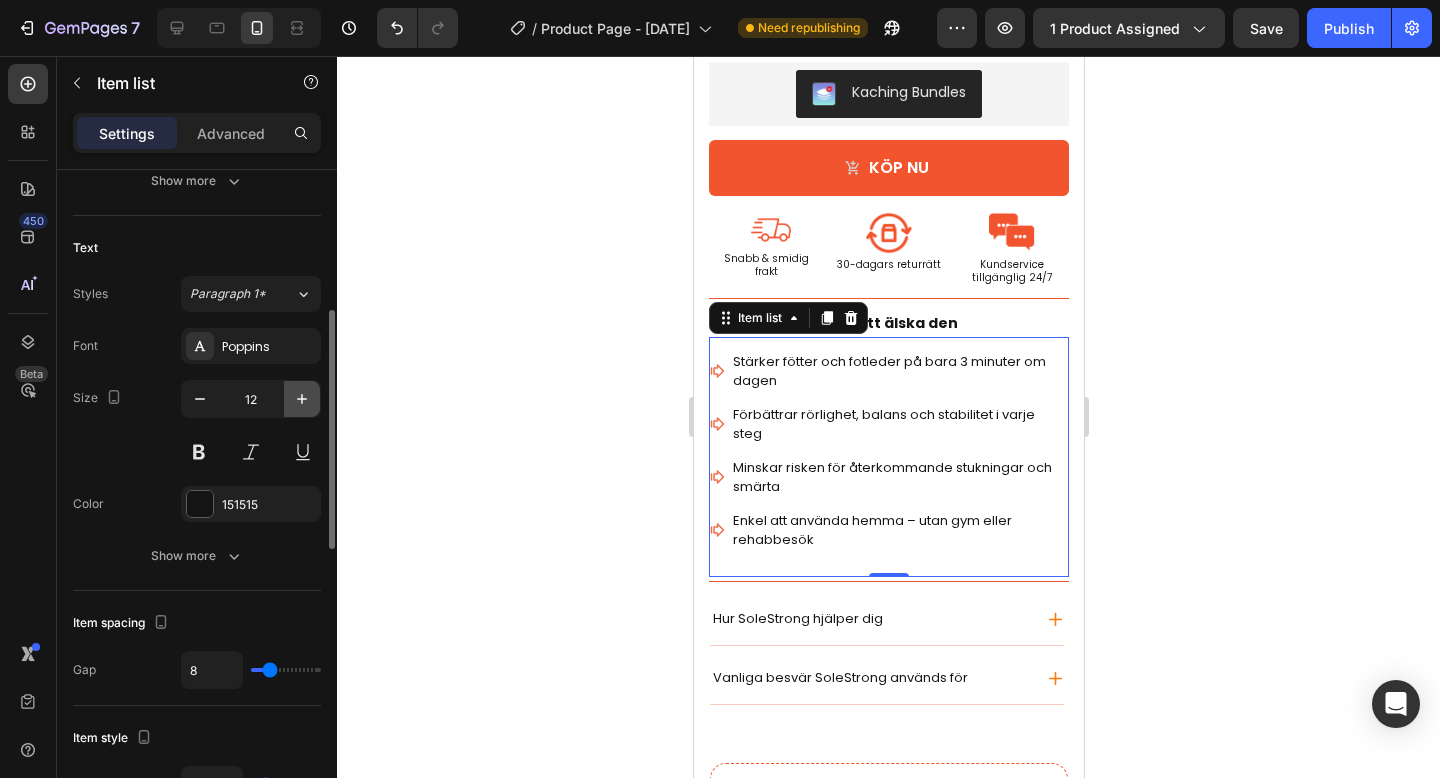 click 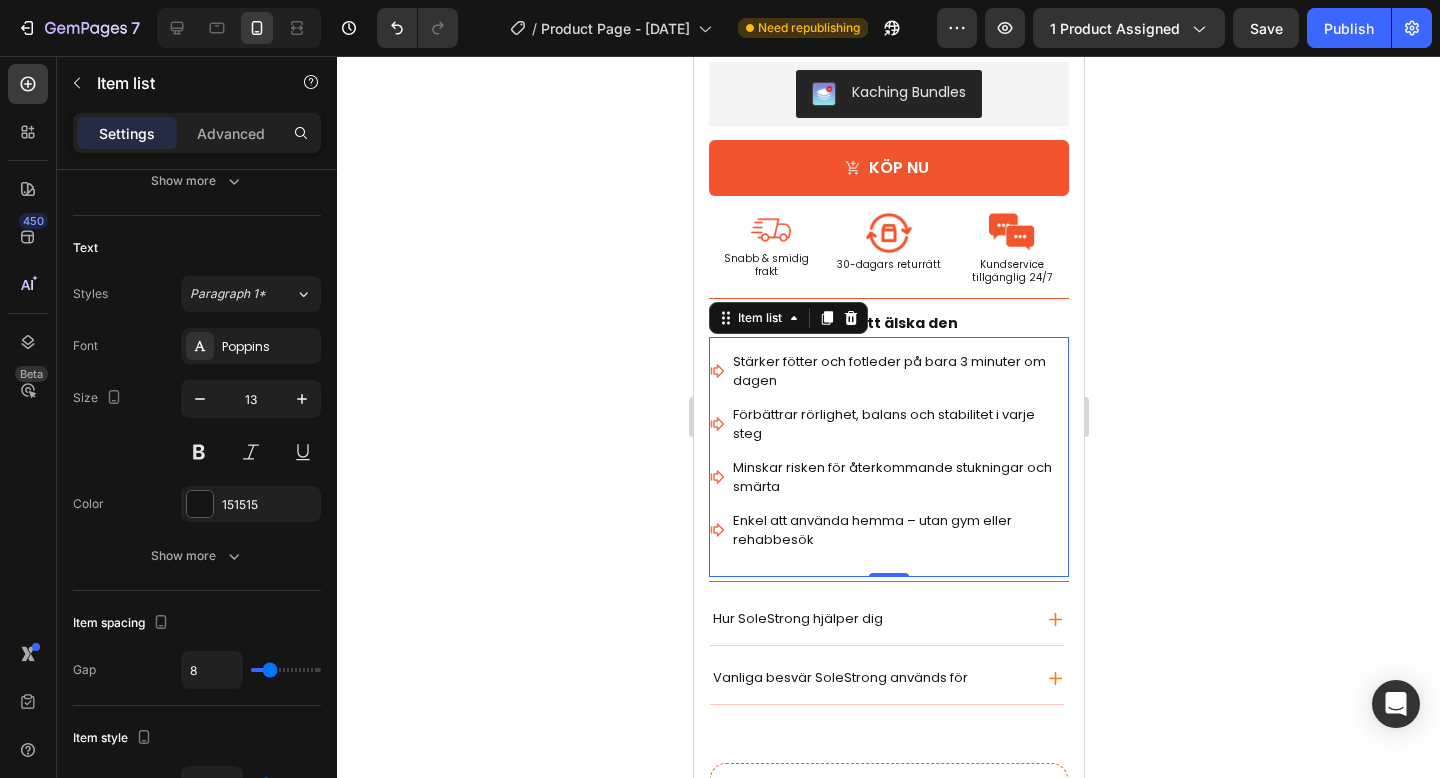 click 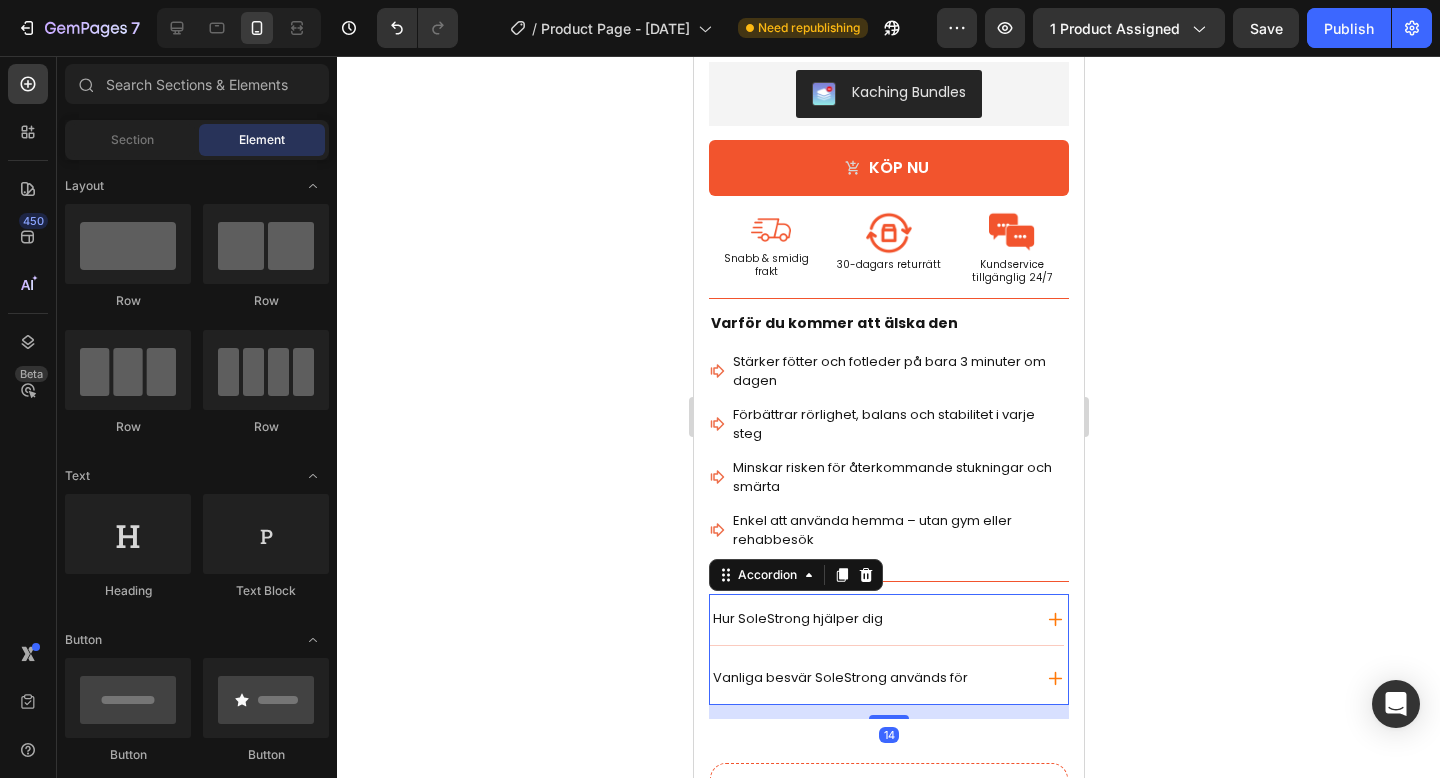 click 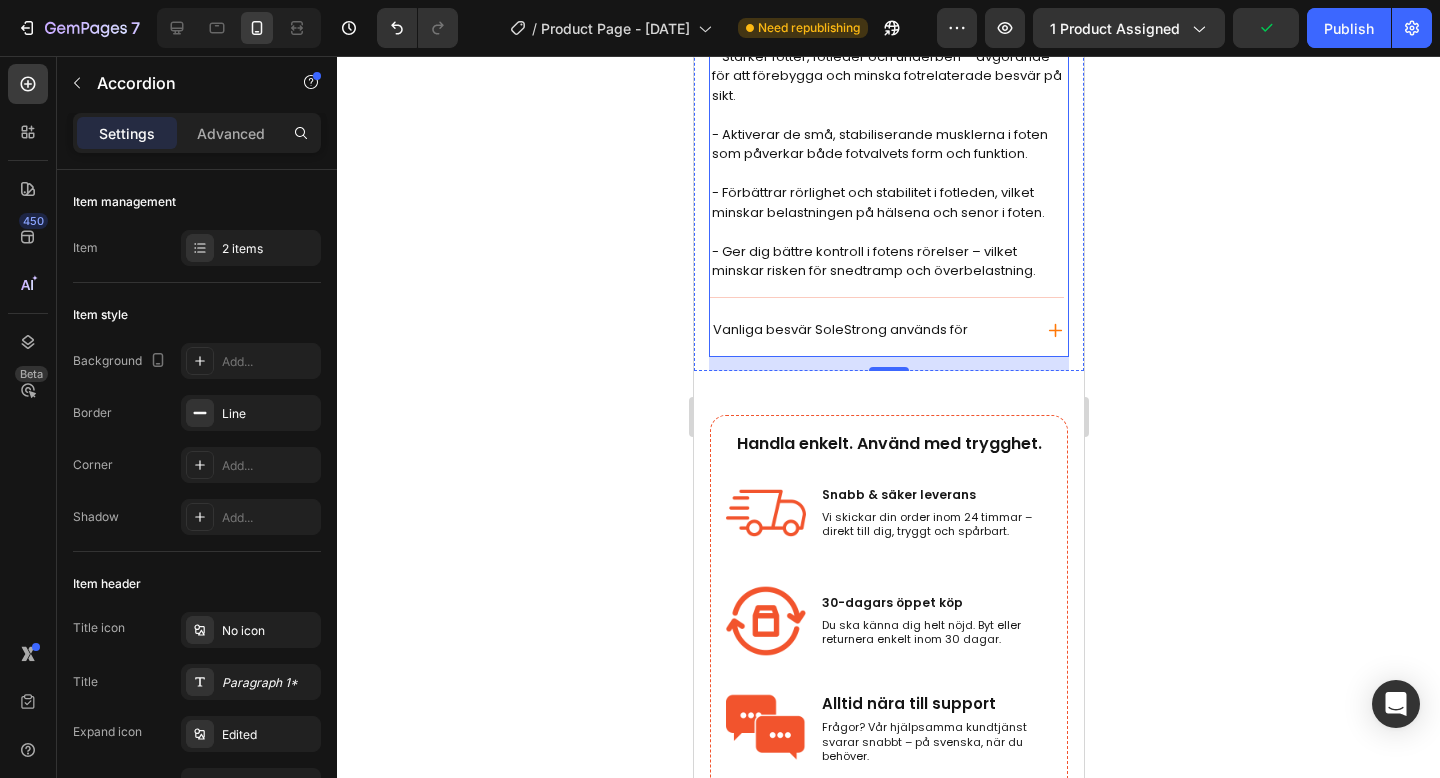 scroll, scrollTop: 1307, scrollLeft: 0, axis: vertical 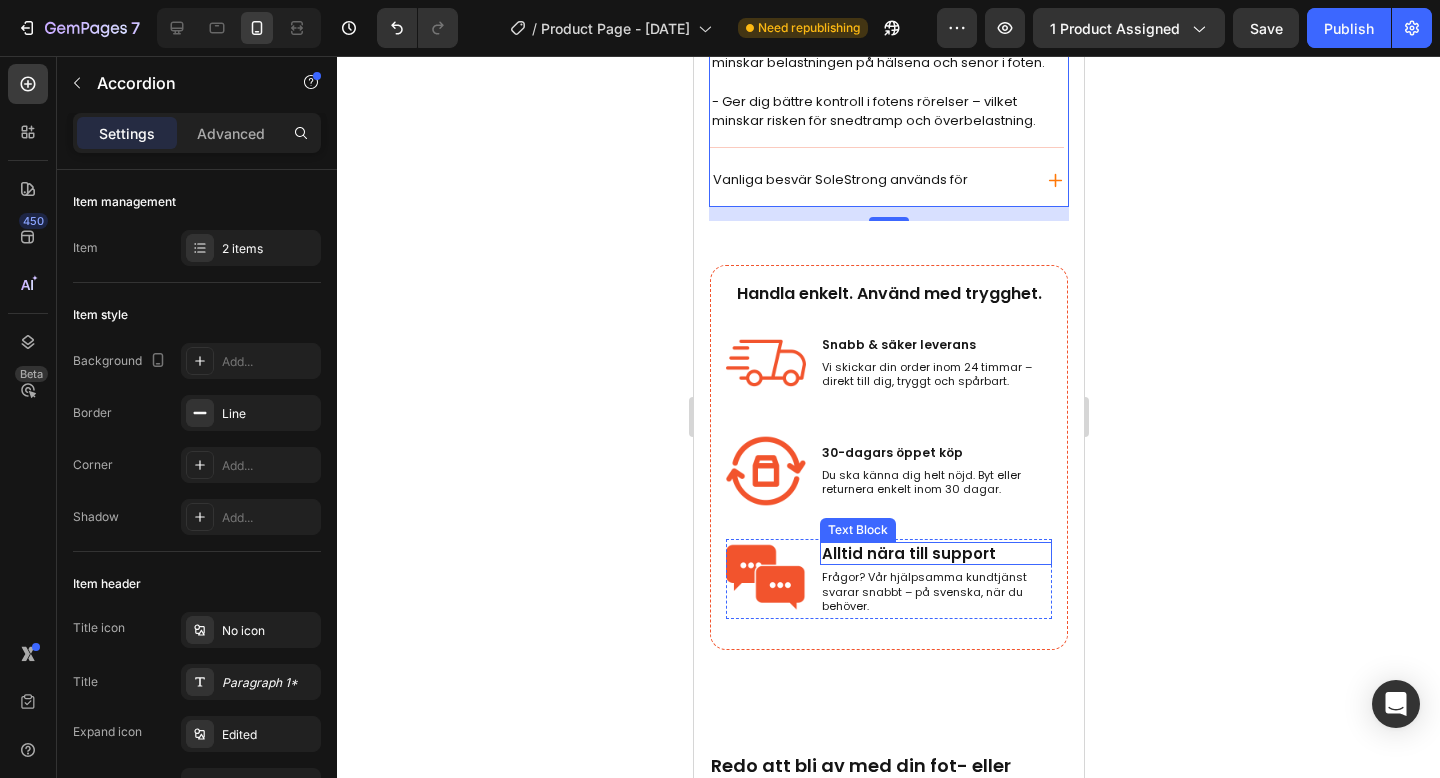 click on "Alltid nära till support" at bounding box center [935, 554] 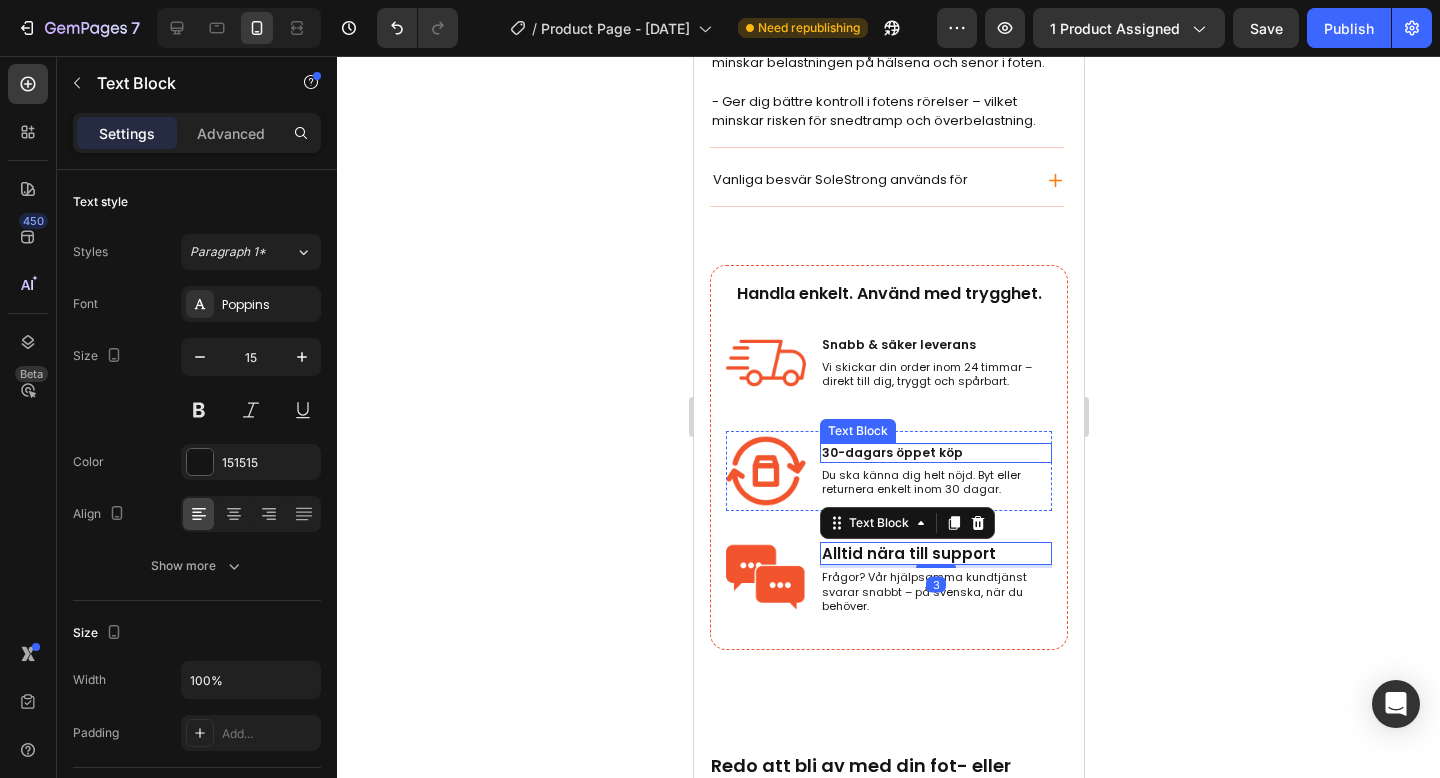 click on "30-dagars öppet köp" at bounding box center [935, 453] 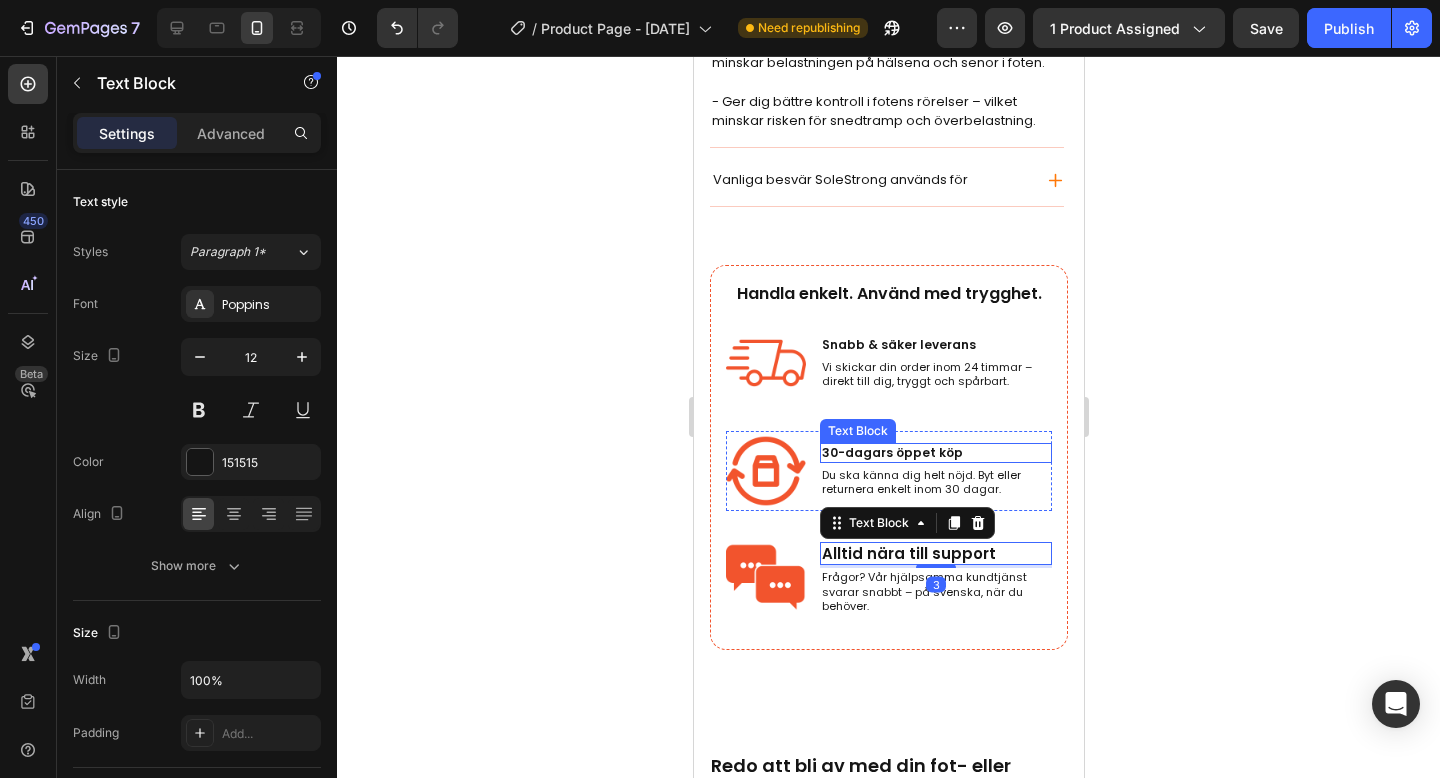 scroll, scrollTop: 390, scrollLeft: 0, axis: vertical 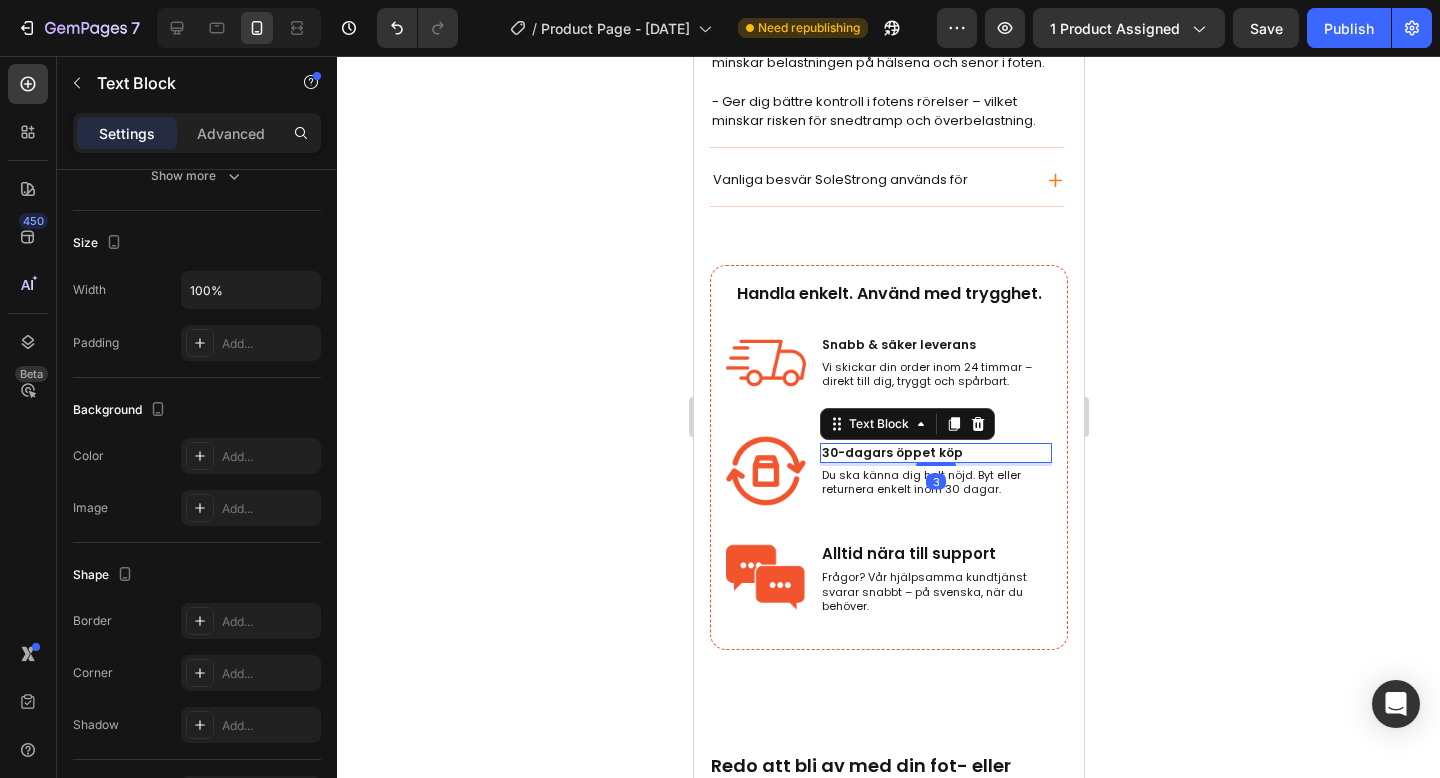 click on "30-dagars öppet köp" at bounding box center (935, 453) 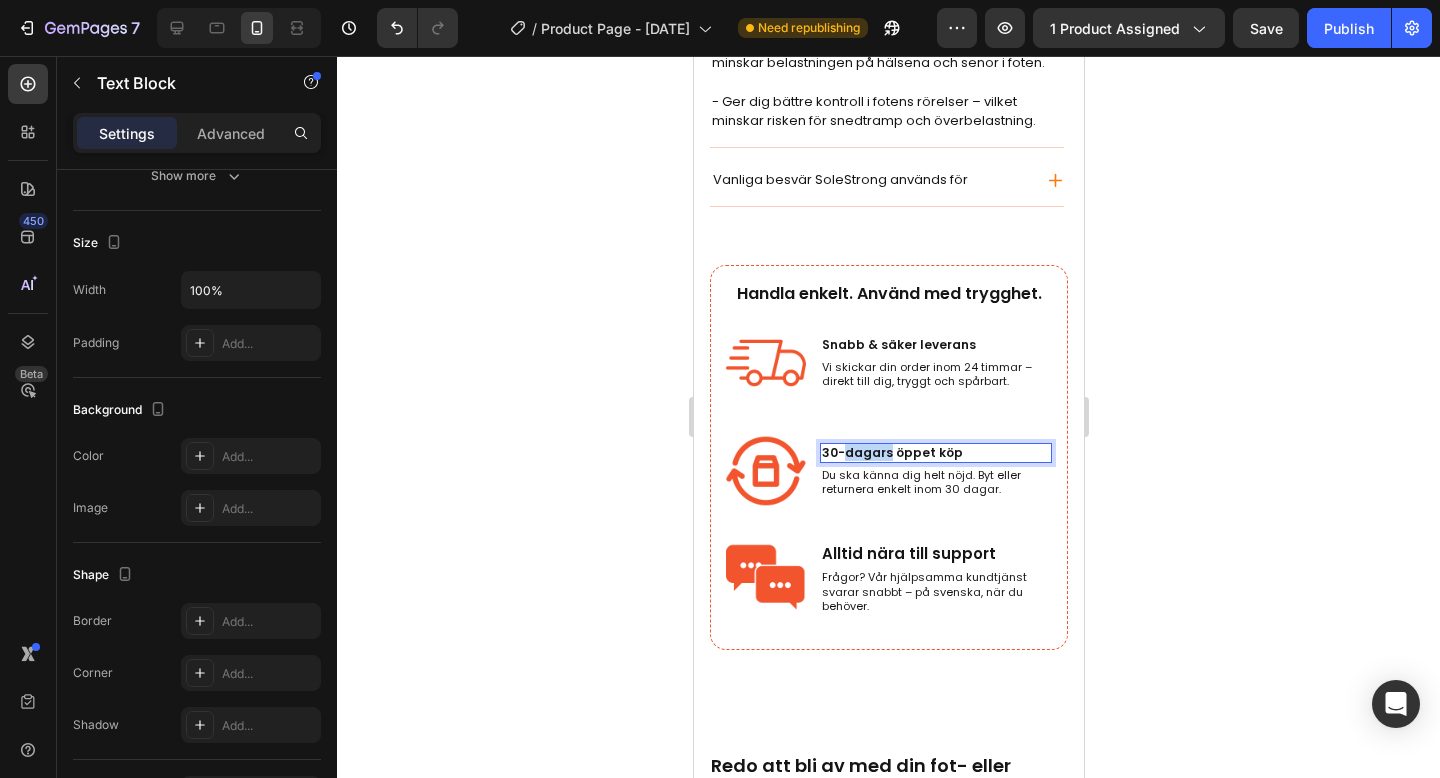 click on "30-dagars öppet köp" at bounding box center (935, 453) 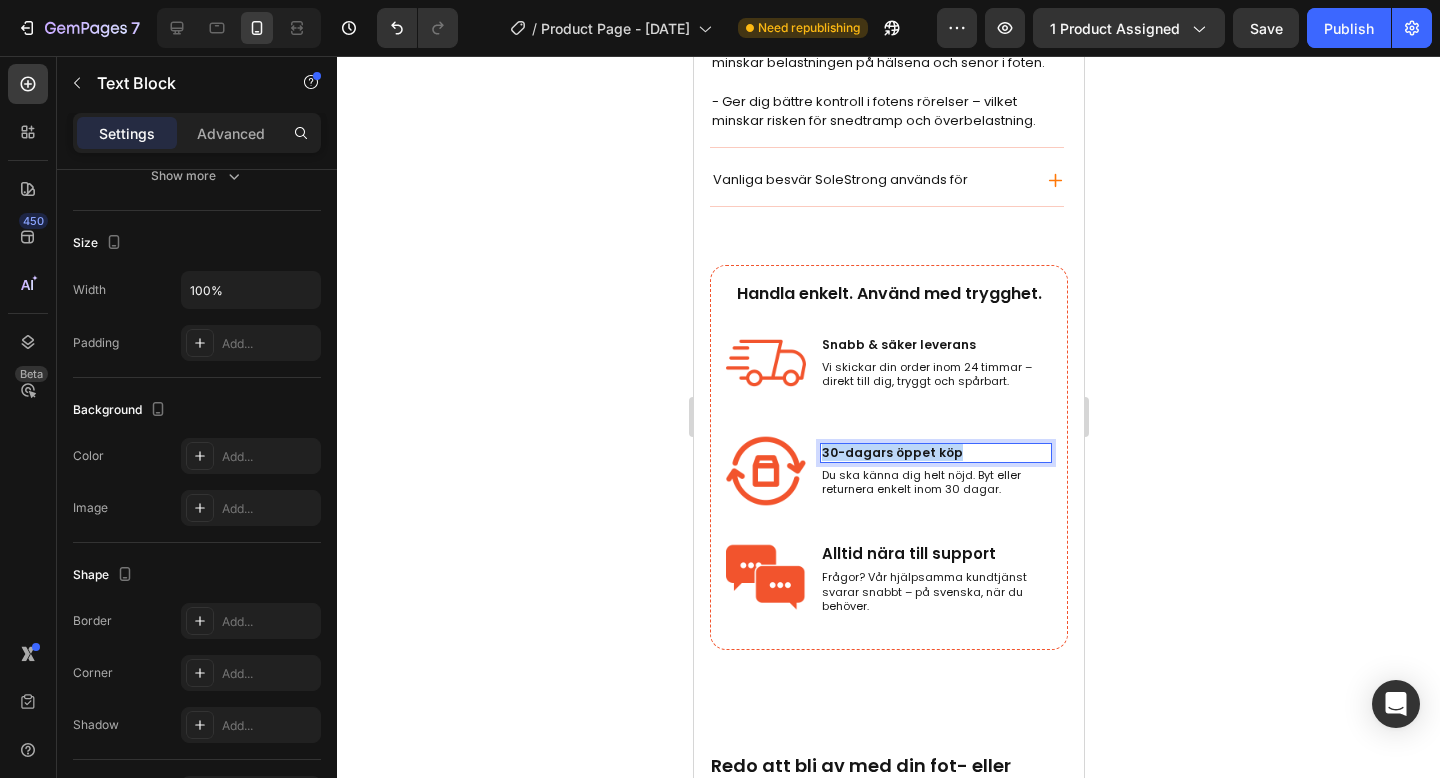 click on "30-dagars öppet köp" at bounding box center (935, 453) 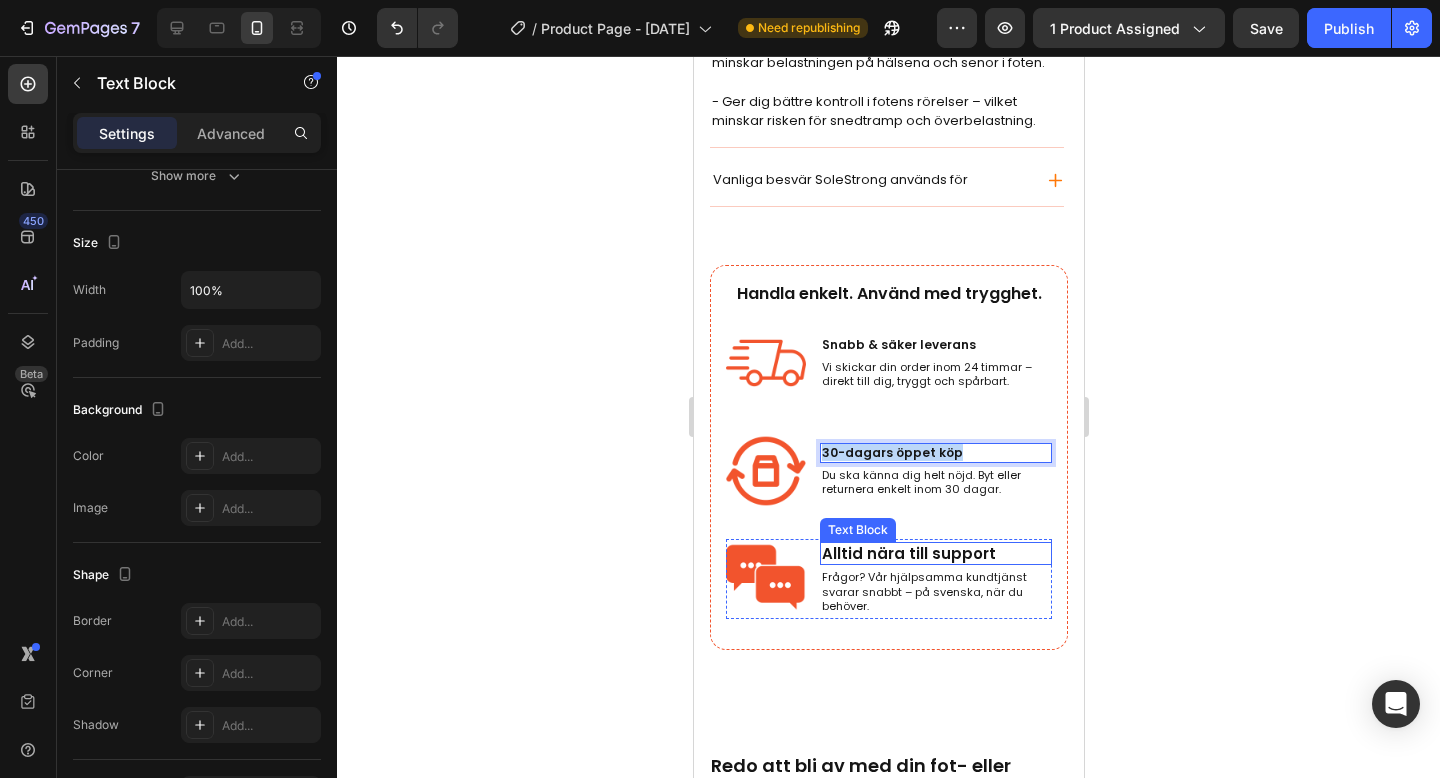 click on "Alltid nära till support" at bounding box center (935, 554) 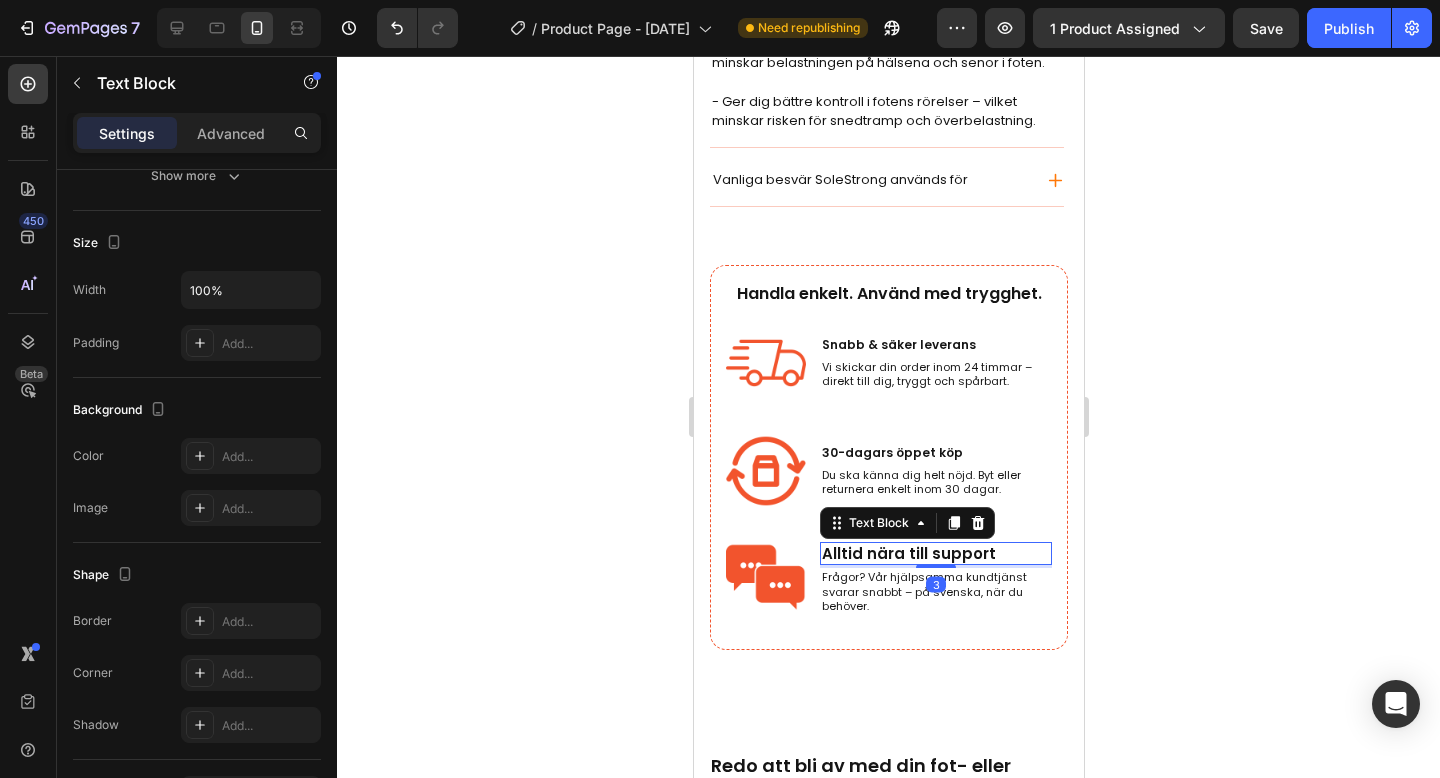 click on "Alltid nära till support" at bounding box center [935, 554] 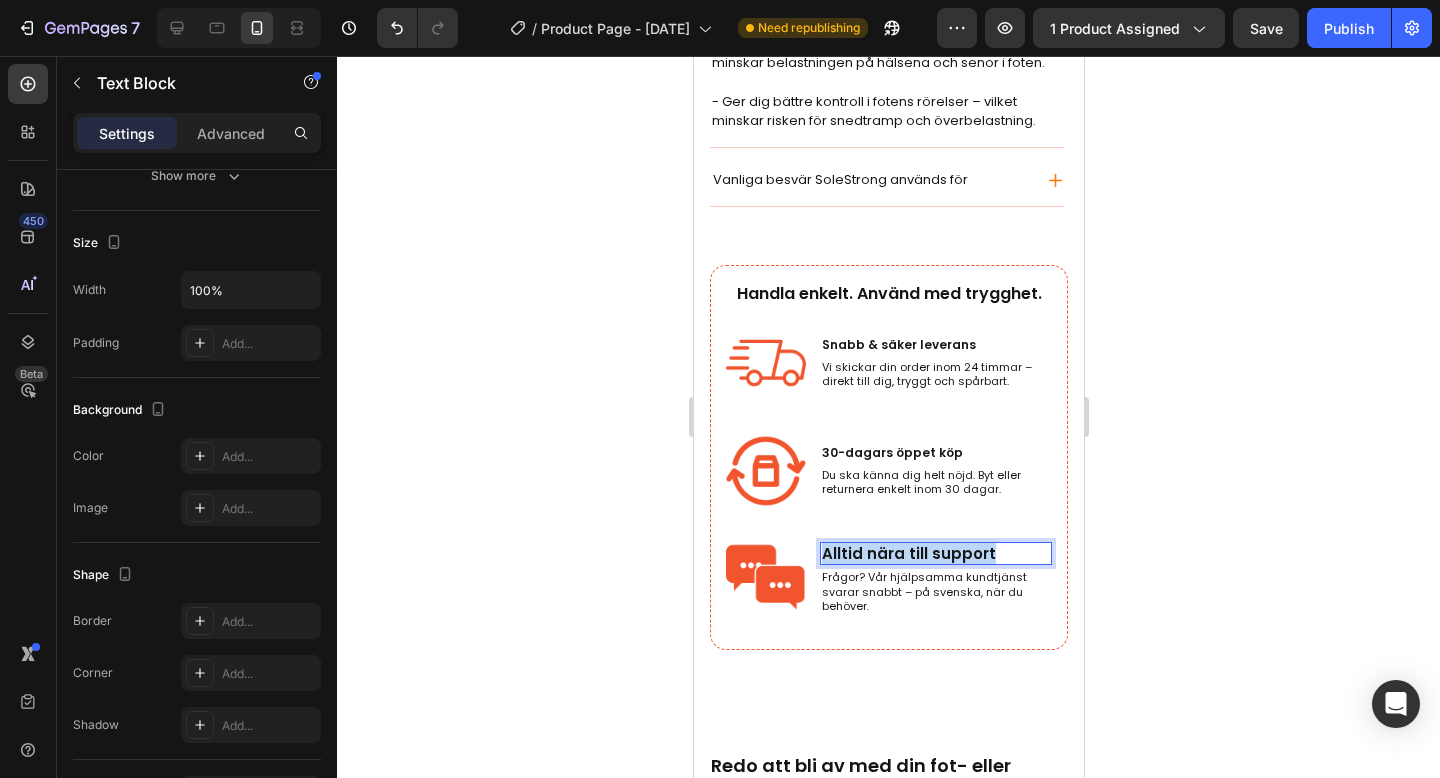 click on "Alltid nära till support" at bounding box center [935, 554] 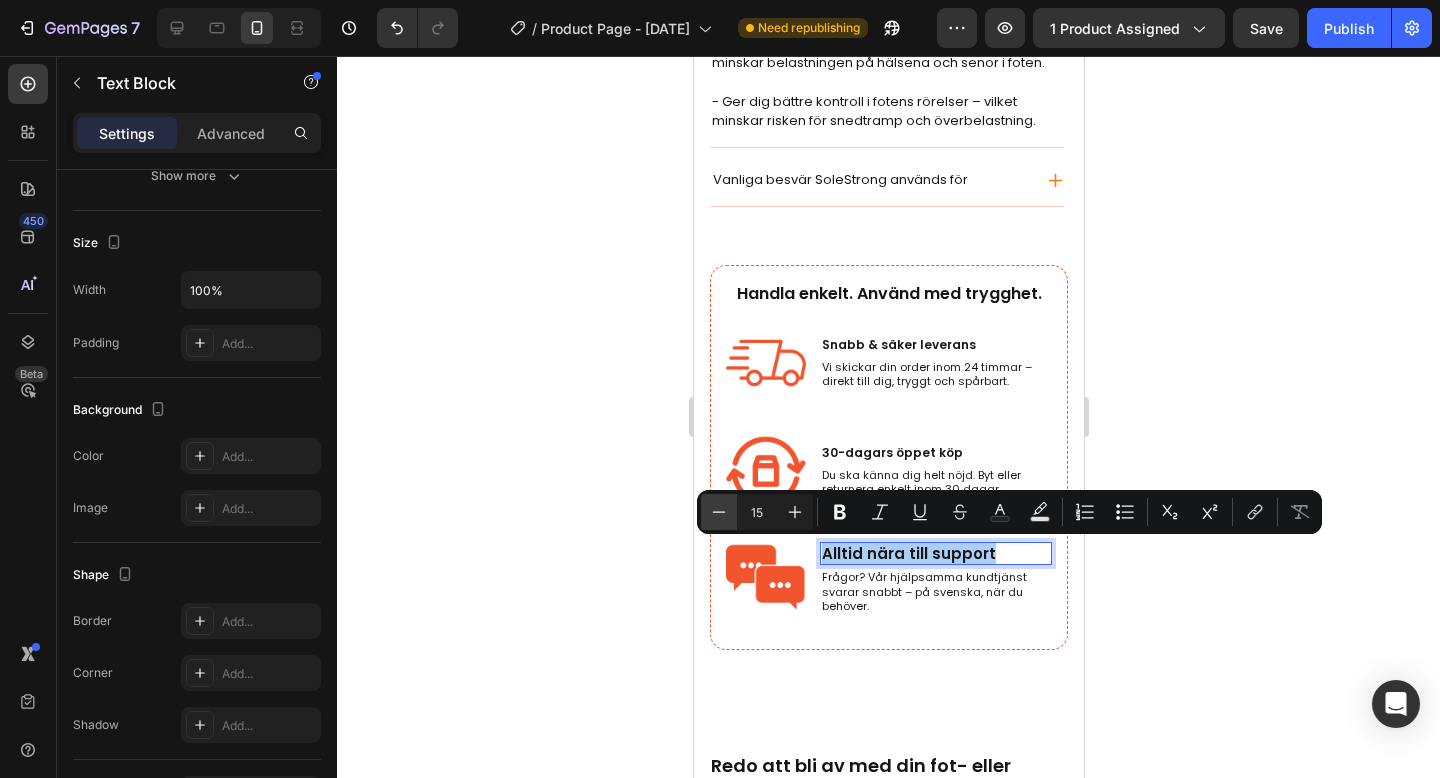 click 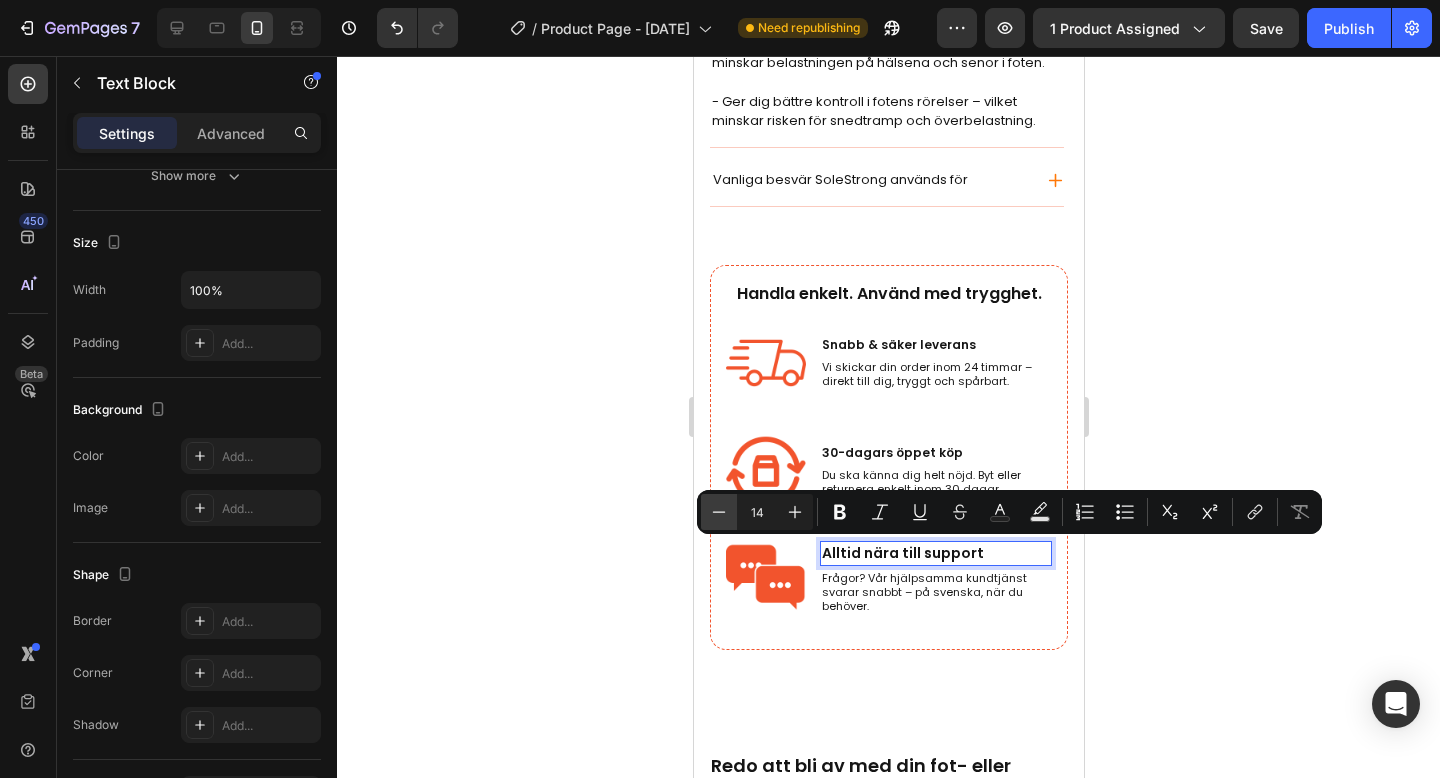 click 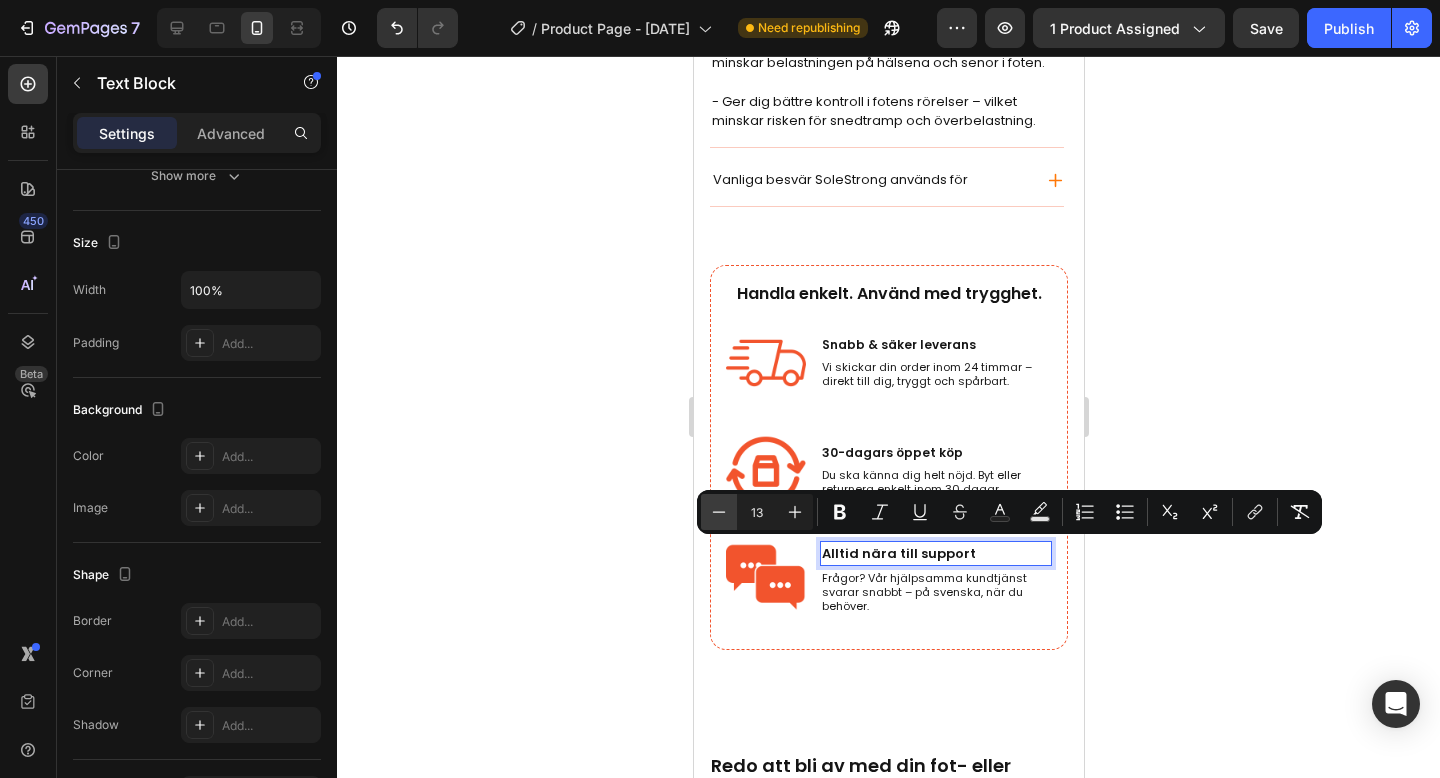 click 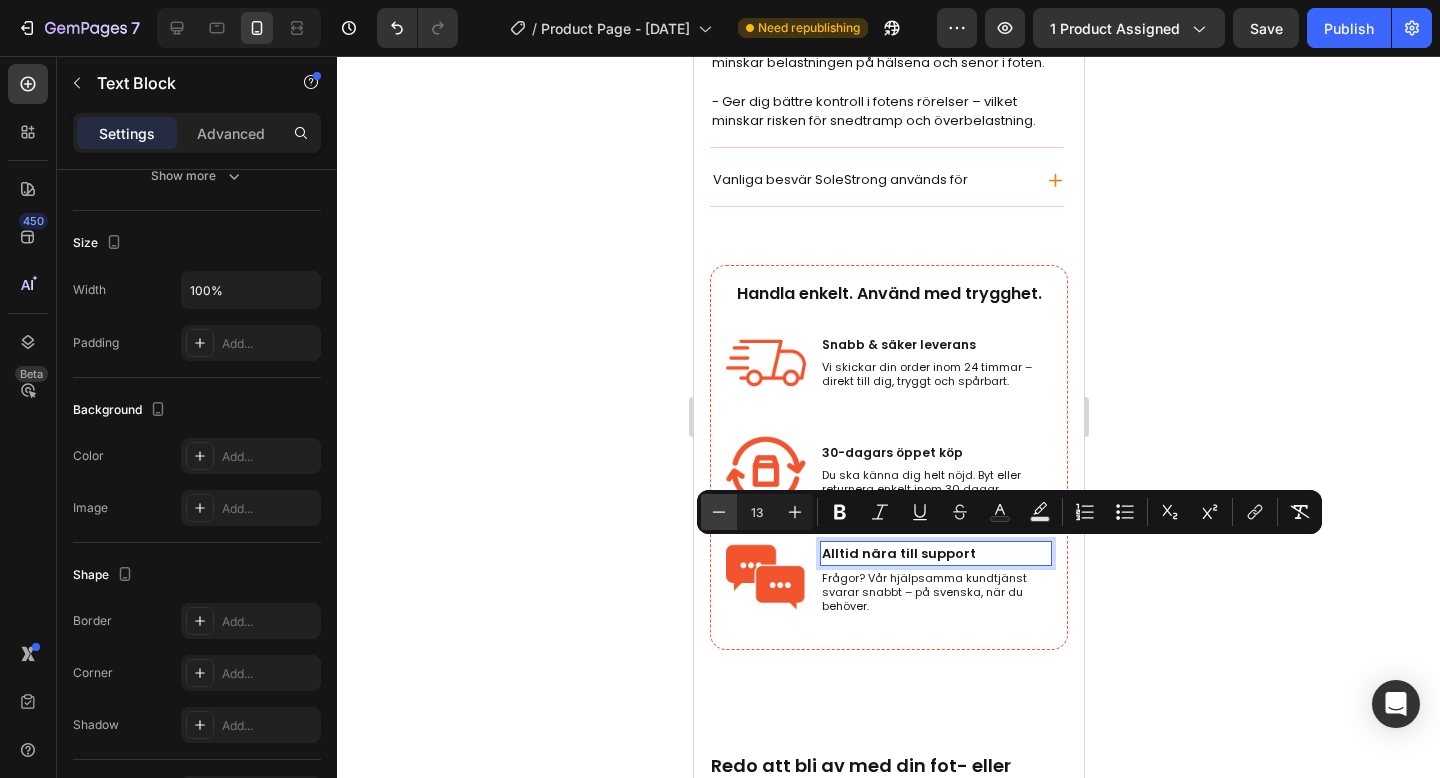 type on "12" 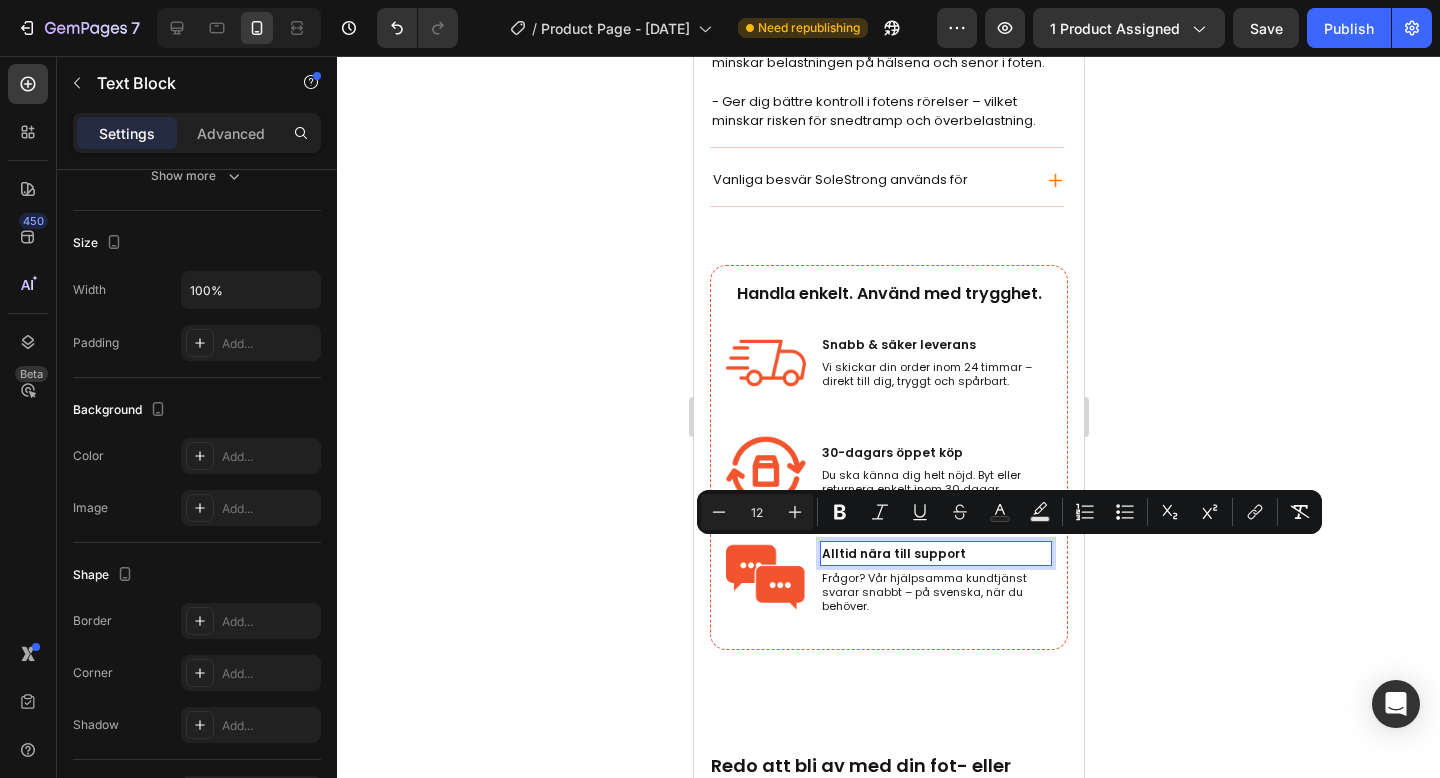 click 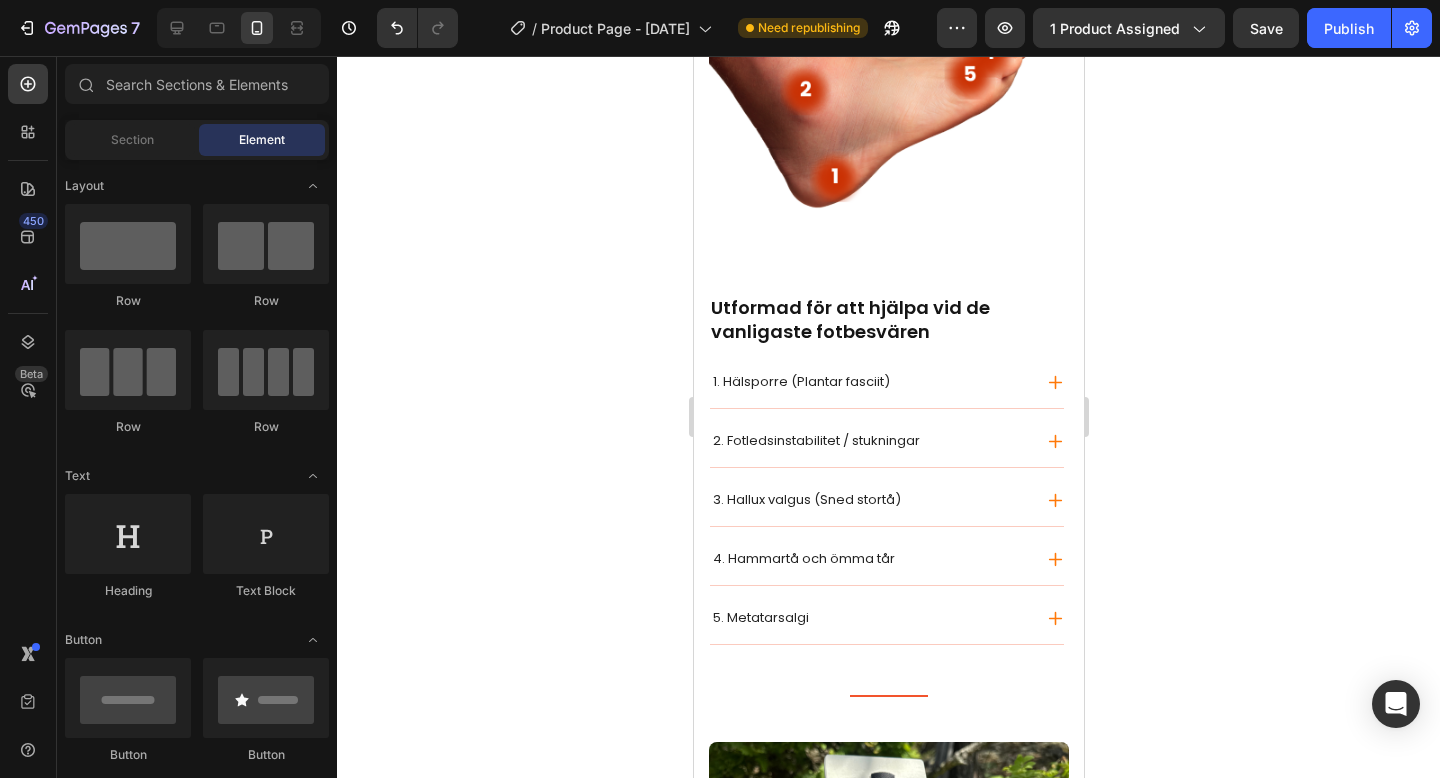 scroll, scrollTop: 3074, scrollLeft: 0, axis: vertical 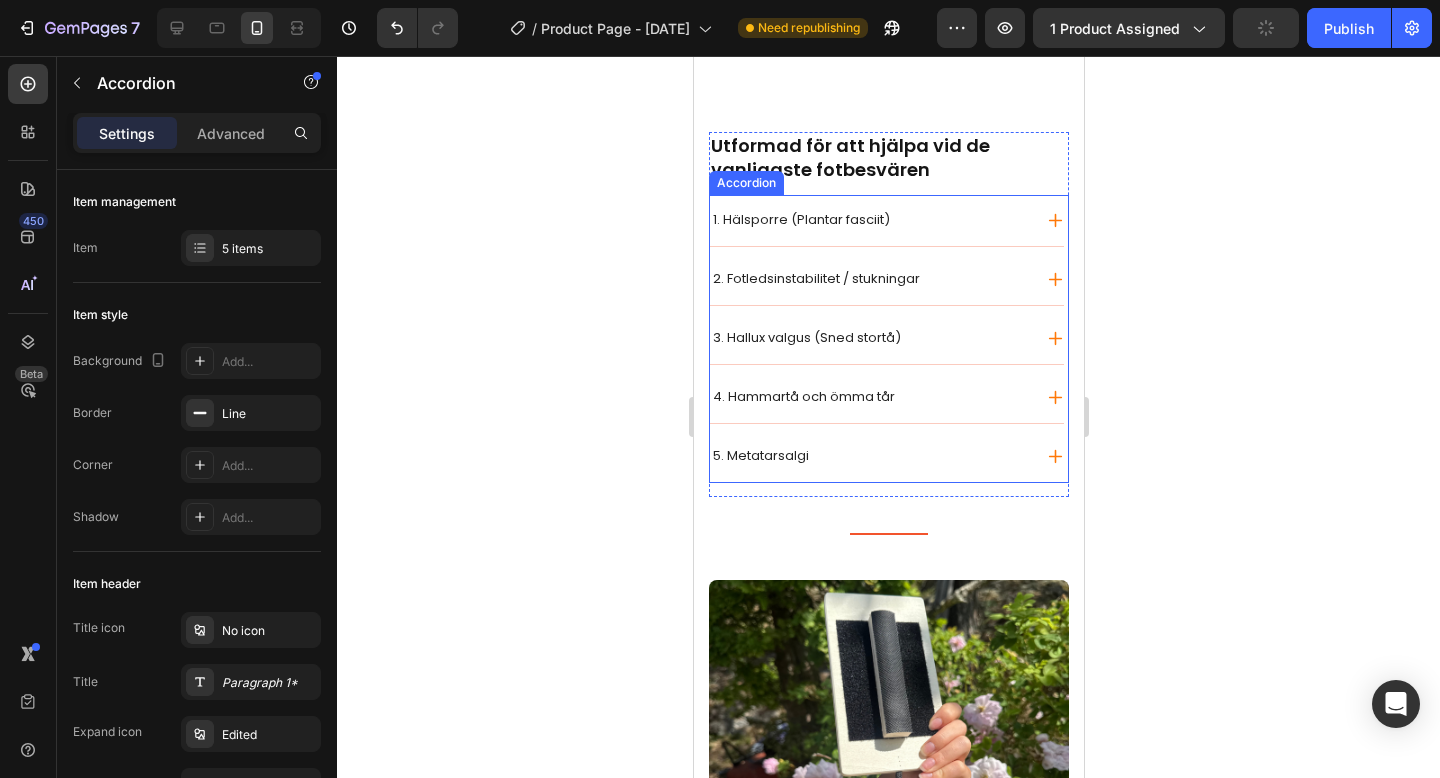 click 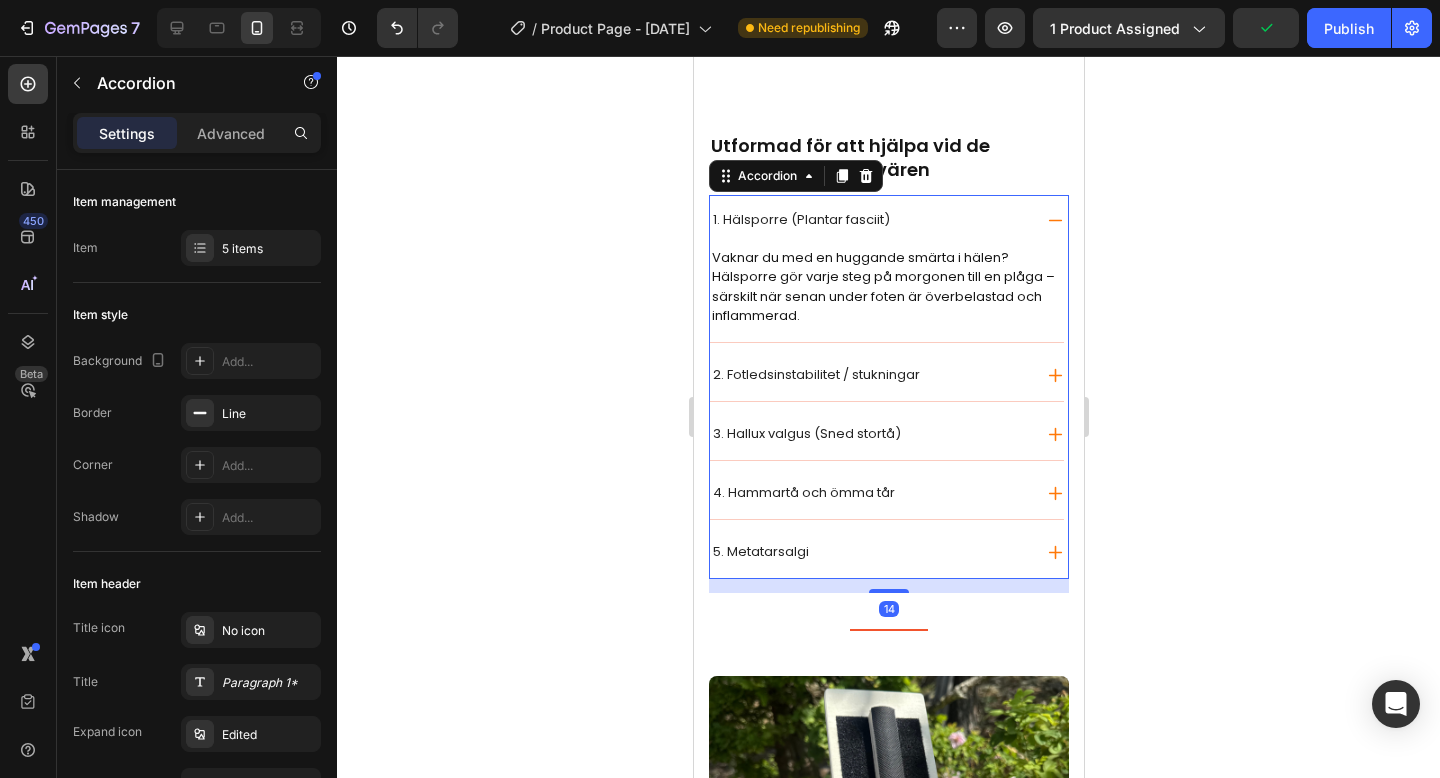 click 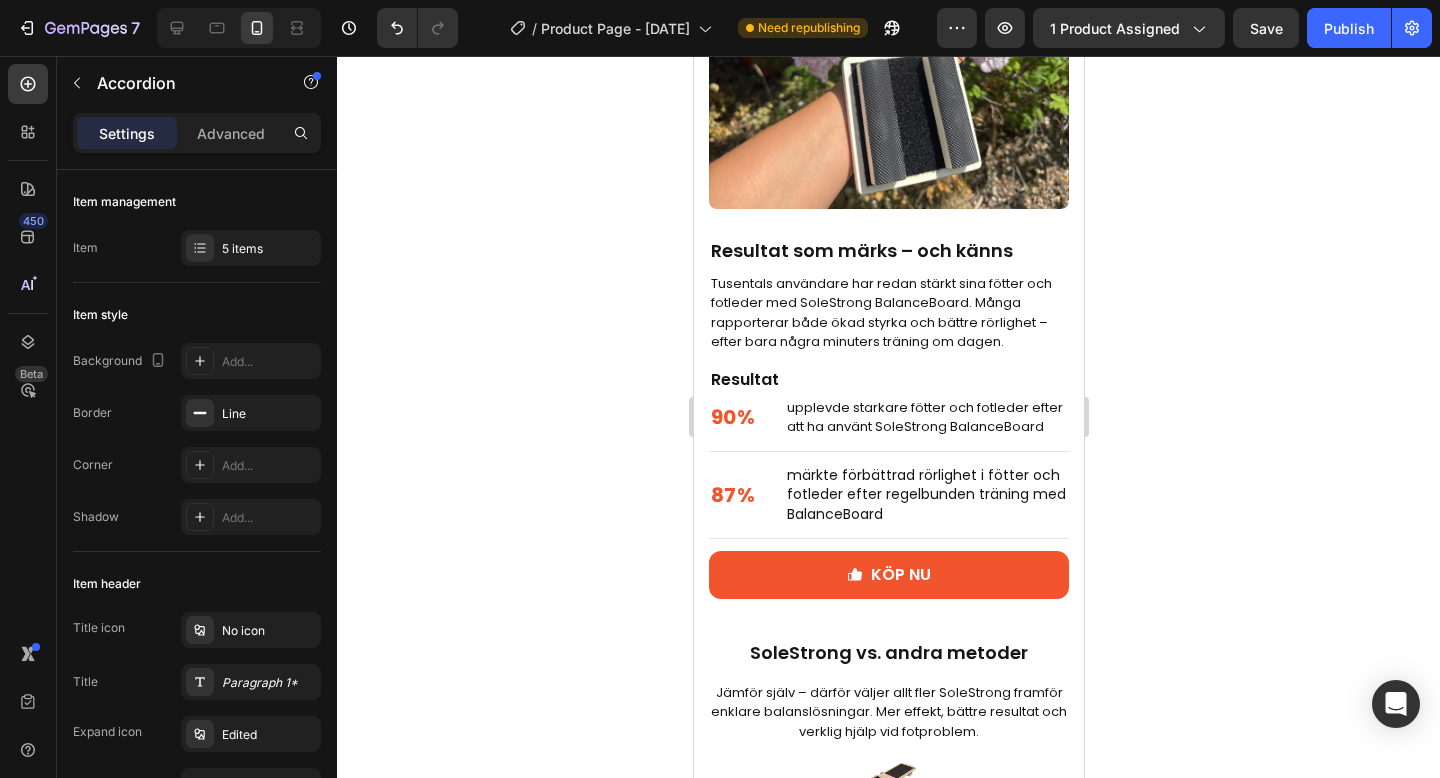 scroll, scrollTop: 3809, scrollLeft: 0, axis: vertical 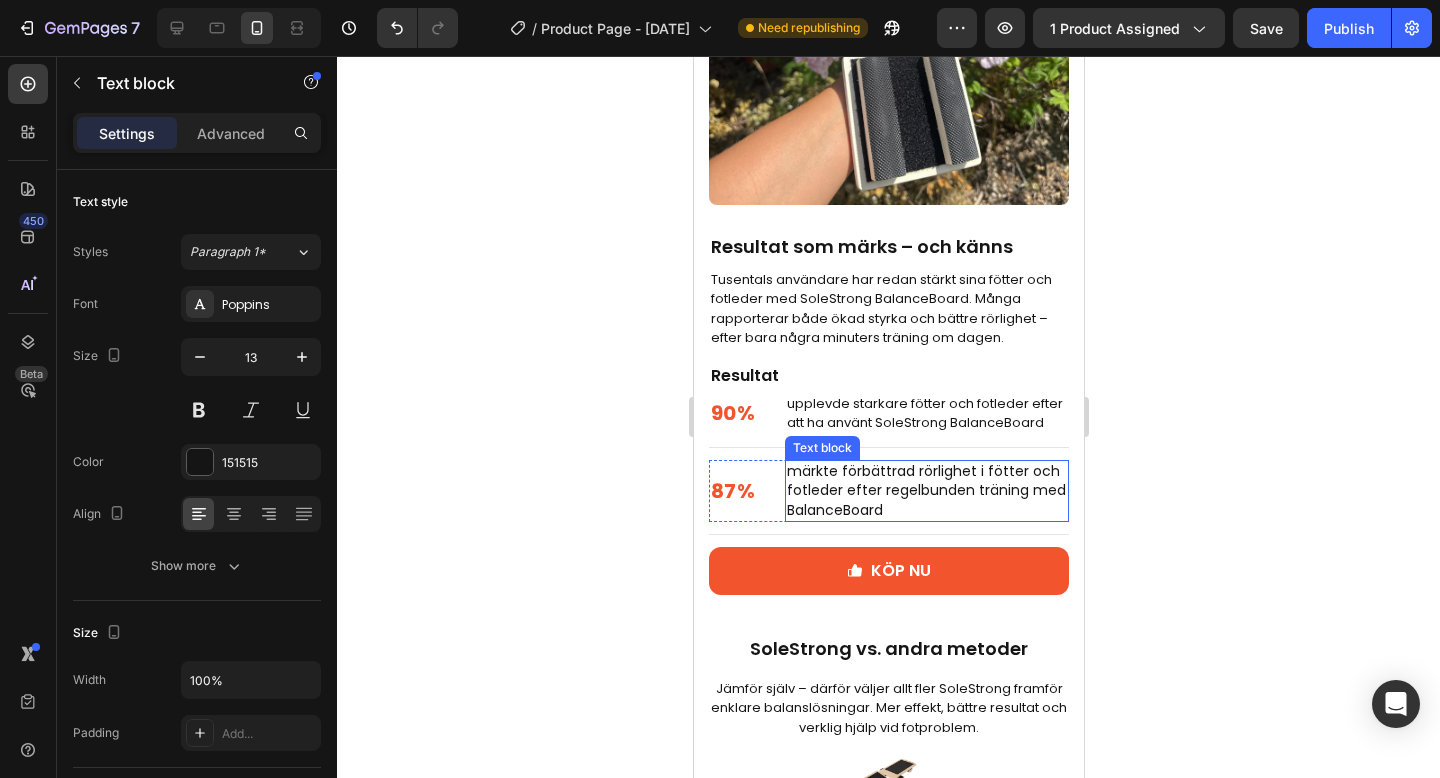 click on "märkte förbättrad rörlighet i fötter och fotleder efter regelbunden träning med BalanceBoard" at bounding box center [925, 490] 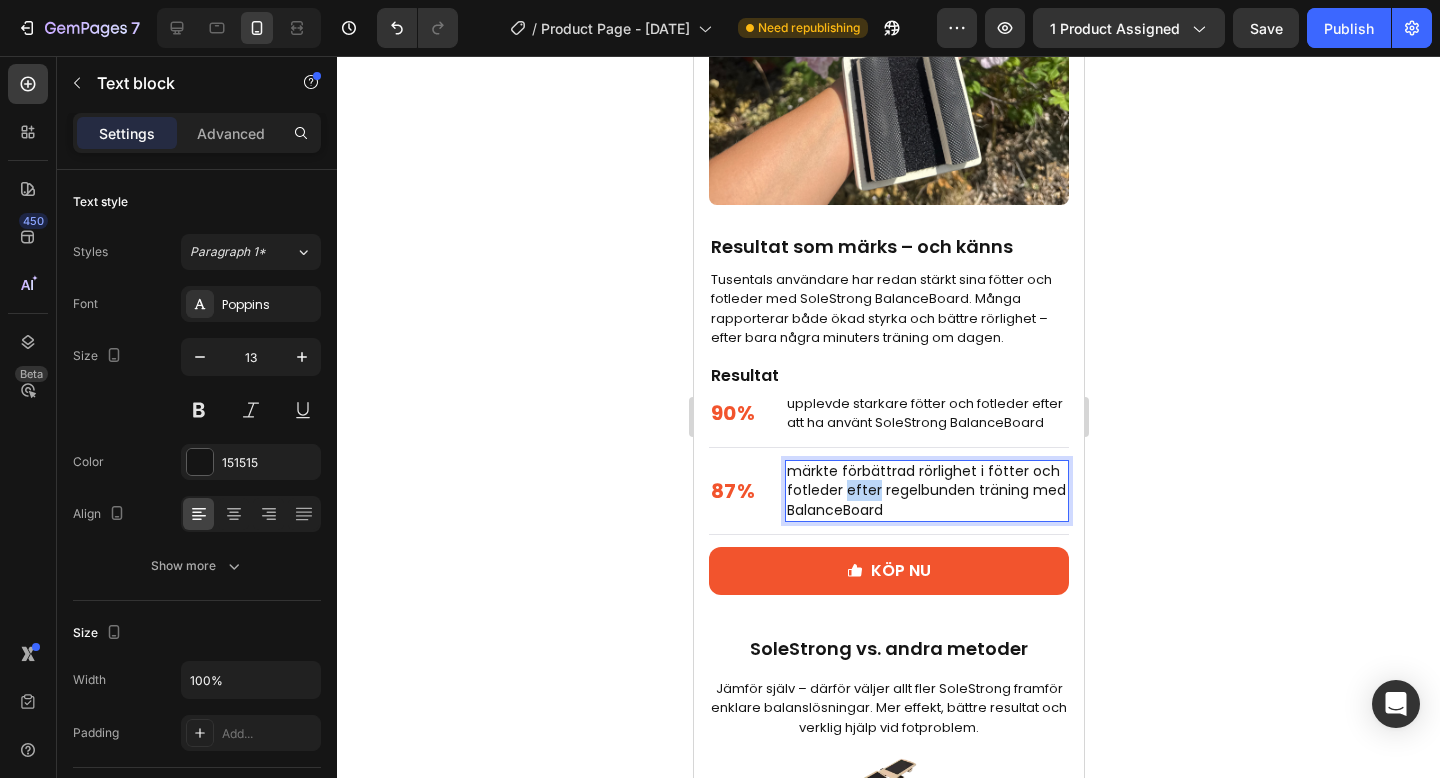 click on "märkte förbättrad rörlighet i fötter och fotleder efter regelbunden träning med BalanceBoard" at bounding box center [925, 490] 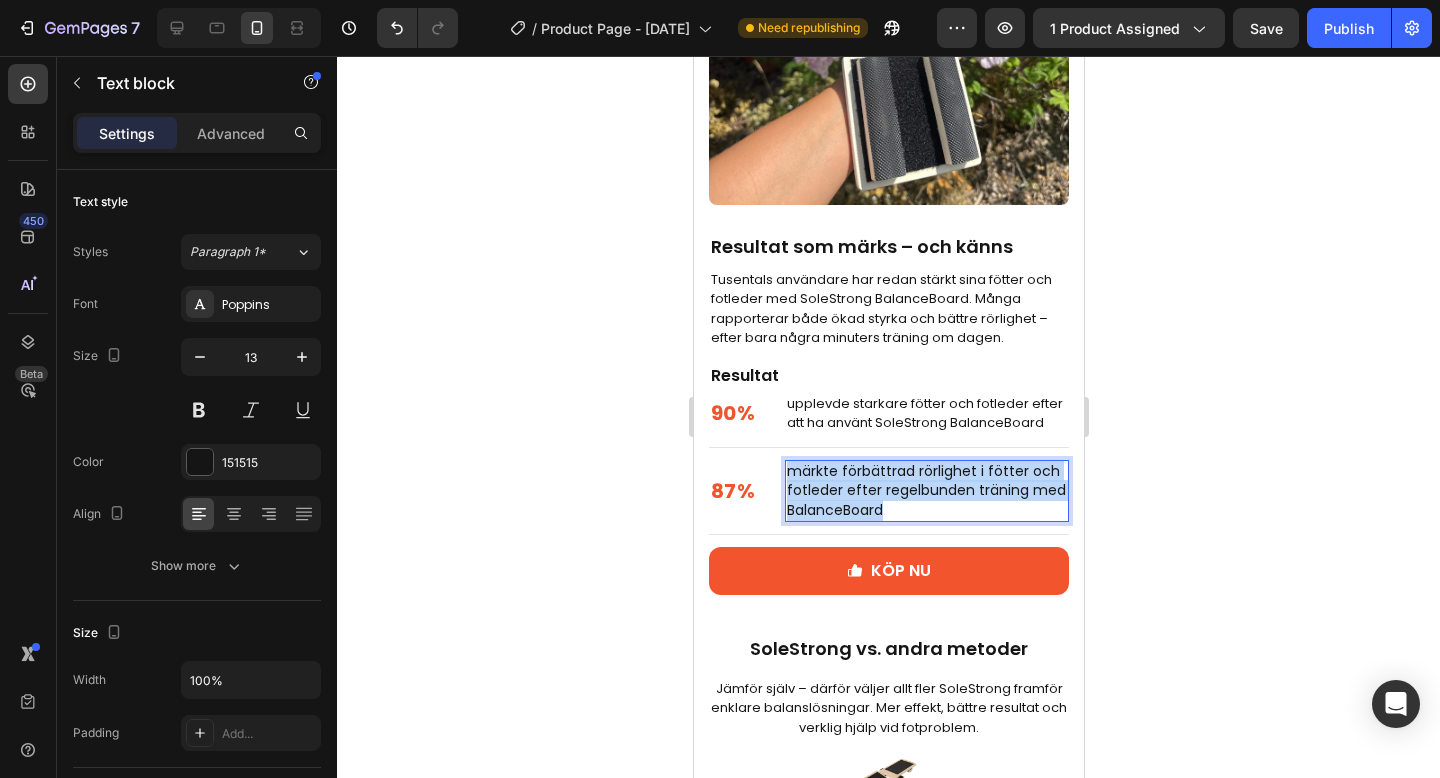 click on "märkte förbättrad rörlighet i fötter och fotleder efter regelbunden träning med BalanceBoard" at bounding box center [925, 490] 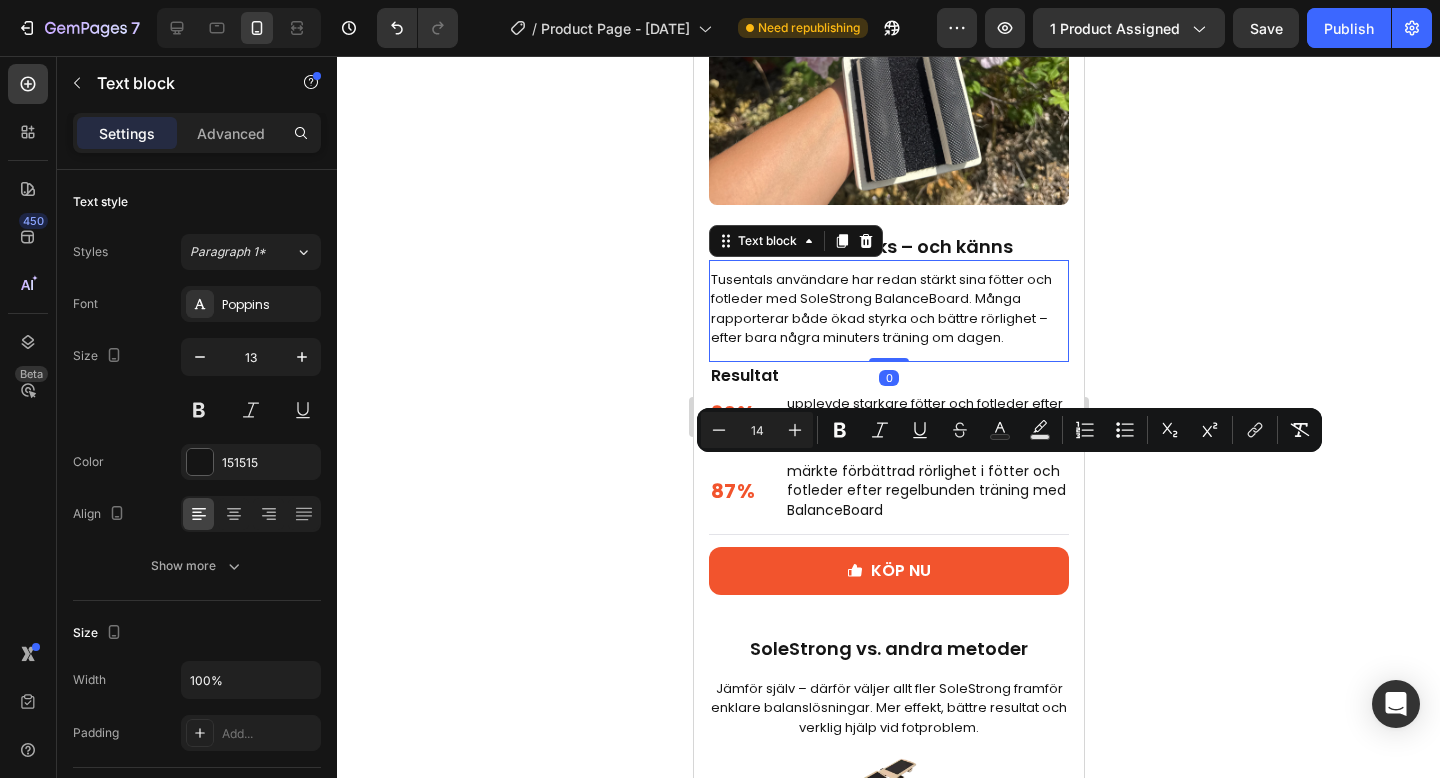 click on "Tusentals användare har redan stärkt sina fötter och fotleder med SoleStrong BalanceBoard. Många rapporterar både ökad styrka och bättre rörlighet – efter bara några minuters träning om dagen." at bounding box center (880, 309) 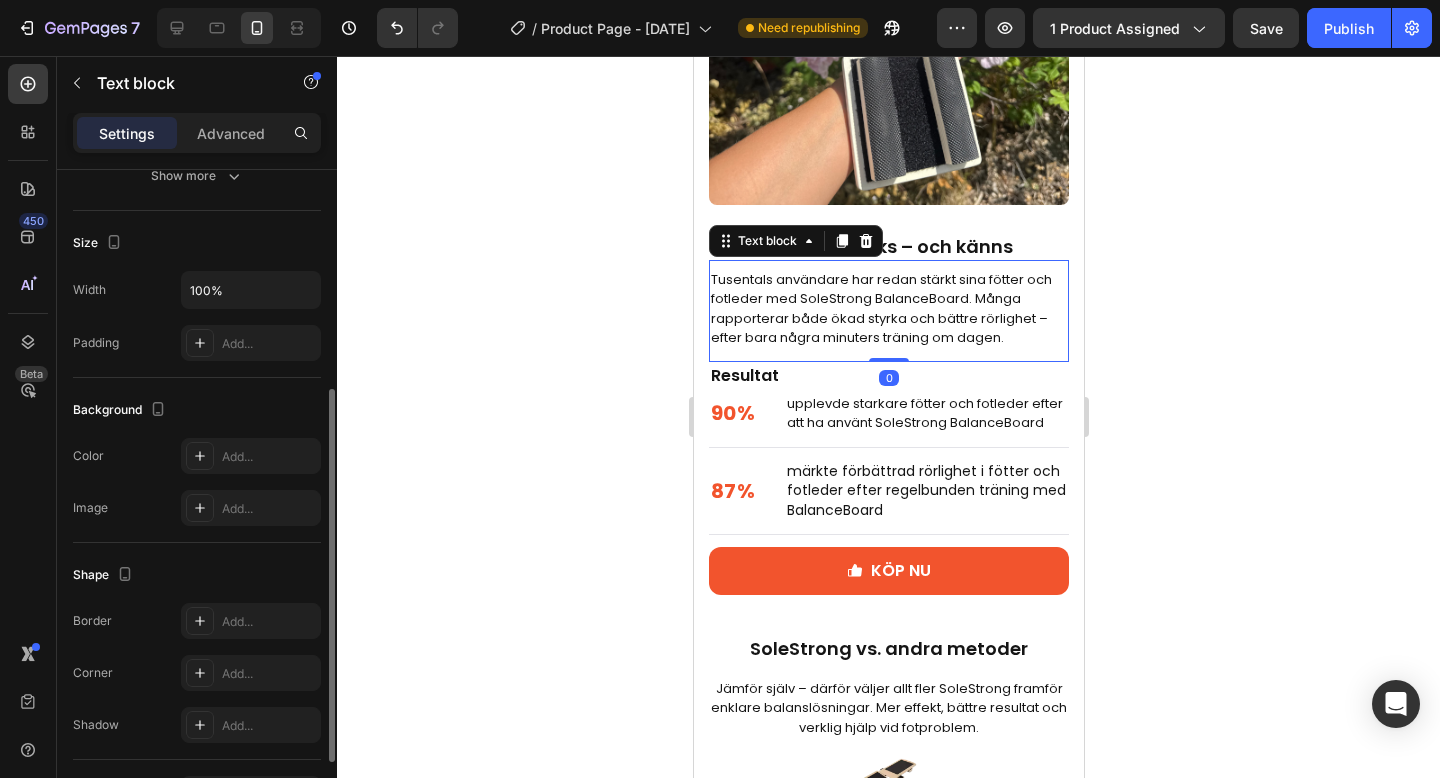 click on "Tusentals användare har redan stärkt sina fötter och fotleder med SoleStrong BalanceBoard. Många rapporterar både ökad styrka och bättre rörlighet – efter bara några minuters träning om dagen." at bounding box center (880, 309) 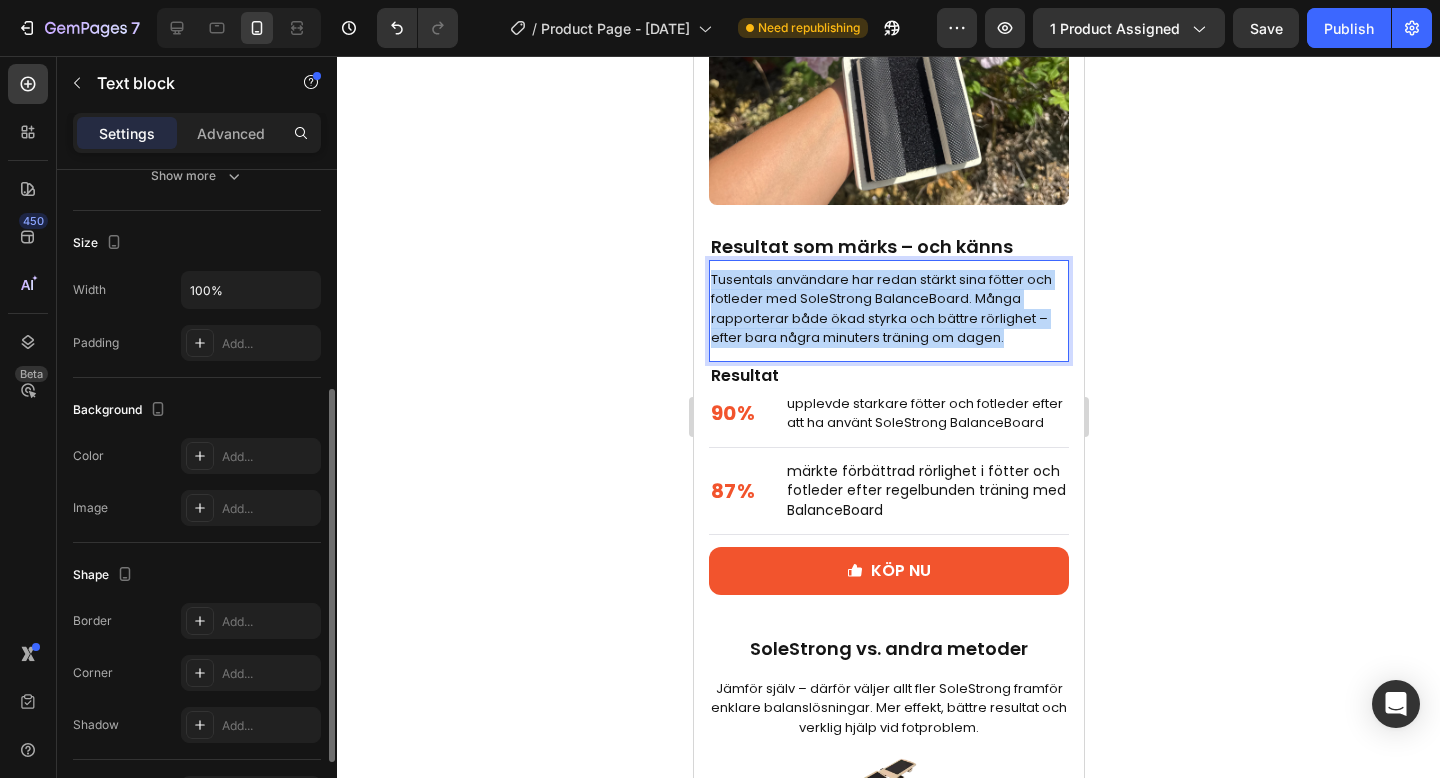 click on "Tusentals användare har redan stärkt sina fötter och fotleder med SoleStrong BalanceBoard. Många rapporterar både ökad styrka och bättre rörlighet – efter bara några minuters träning om dagen." at bounding box center [880, 309] 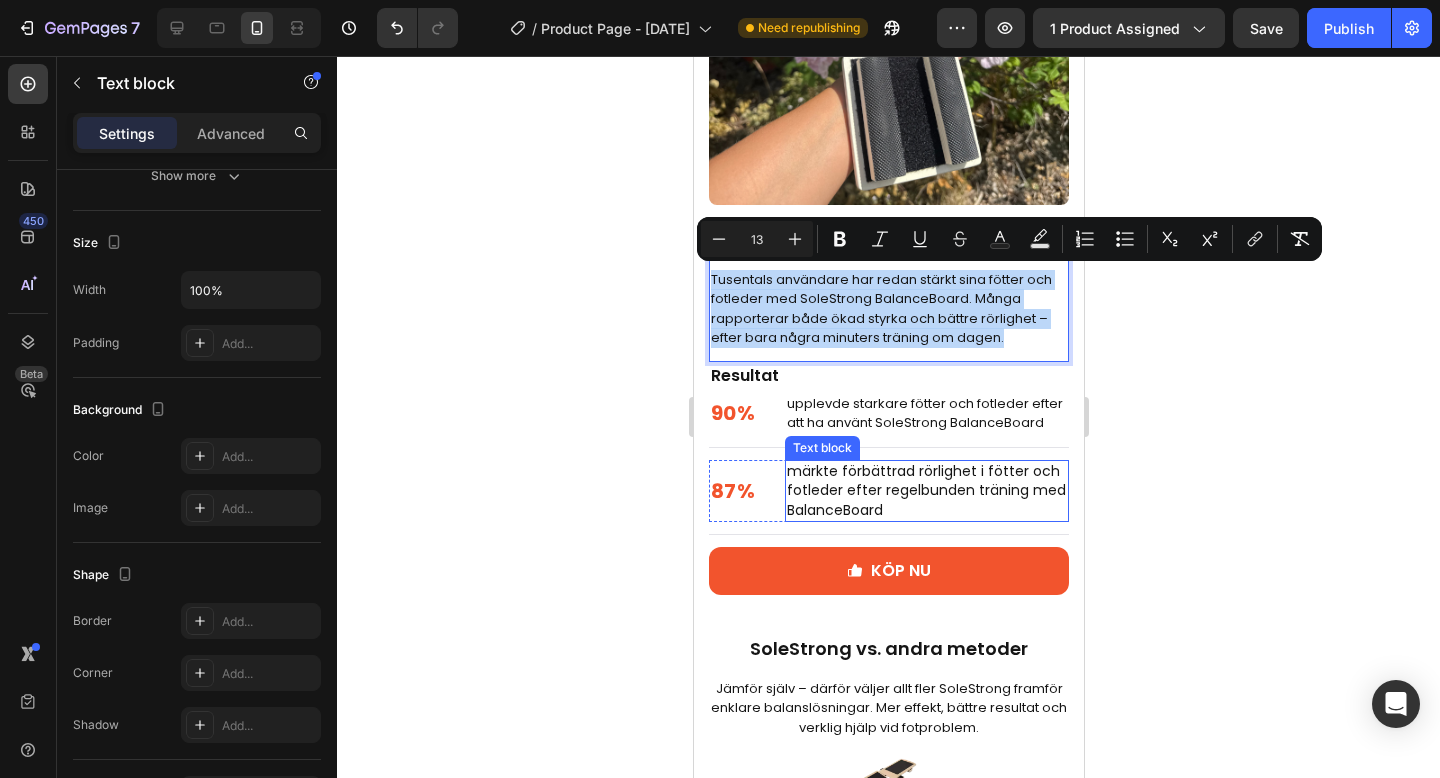 click on "märkte förbättrad rörlighet i fötter och fotleder efter regelbunden träning med BalanceBoard" at bounding box center [925, 490] 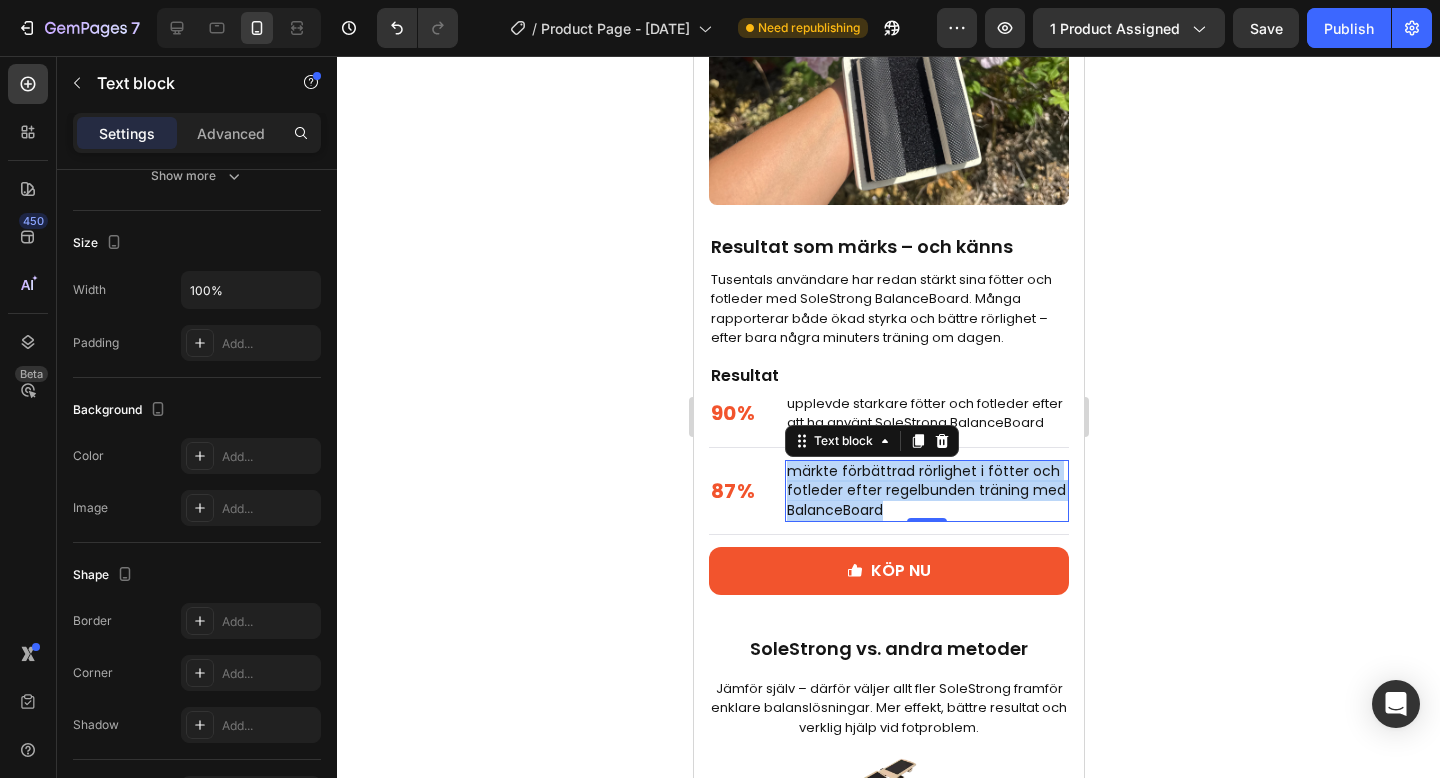 click on "märkte förbättrad rörlighet i fötter och fotleder efter regelbunden träning med BalanceBoard" at bounding box center (925, 490) 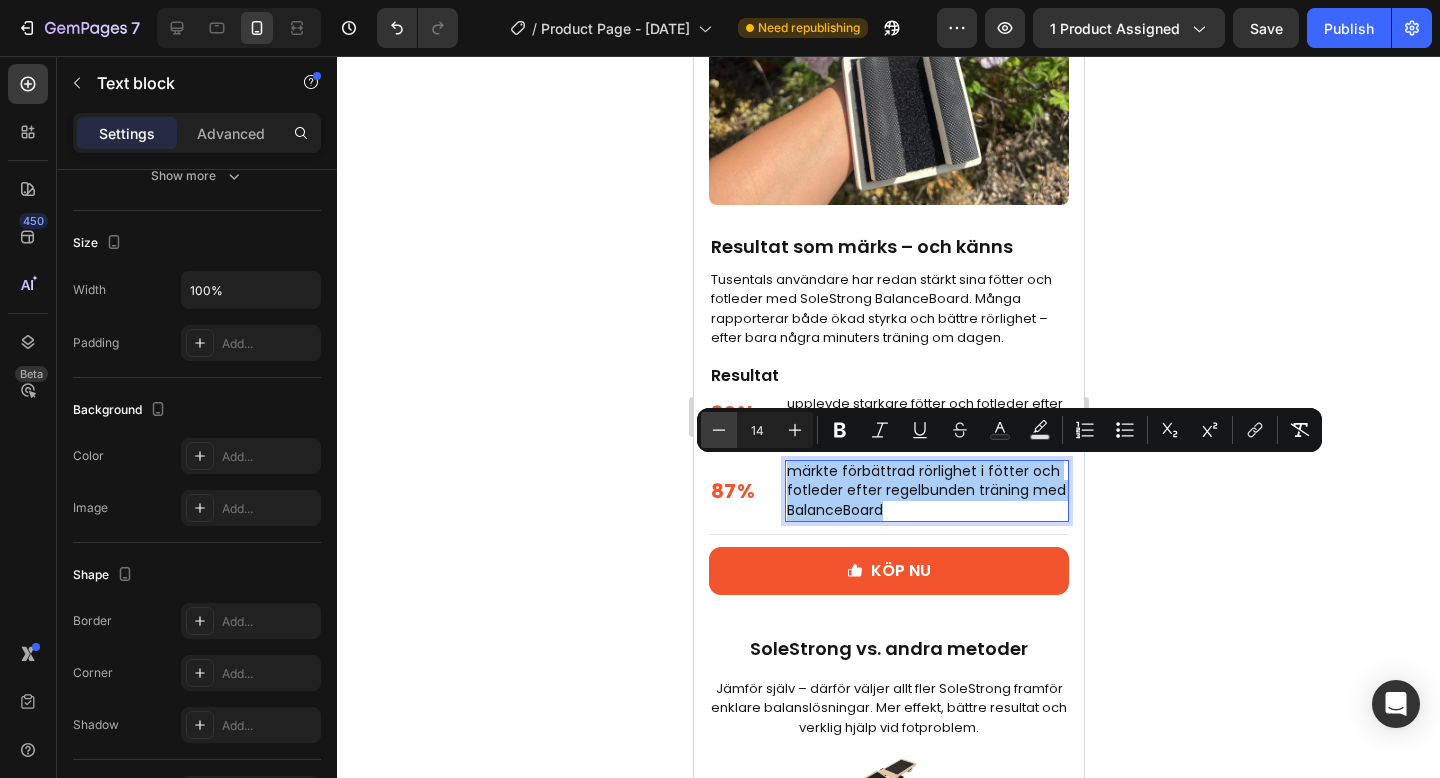 click 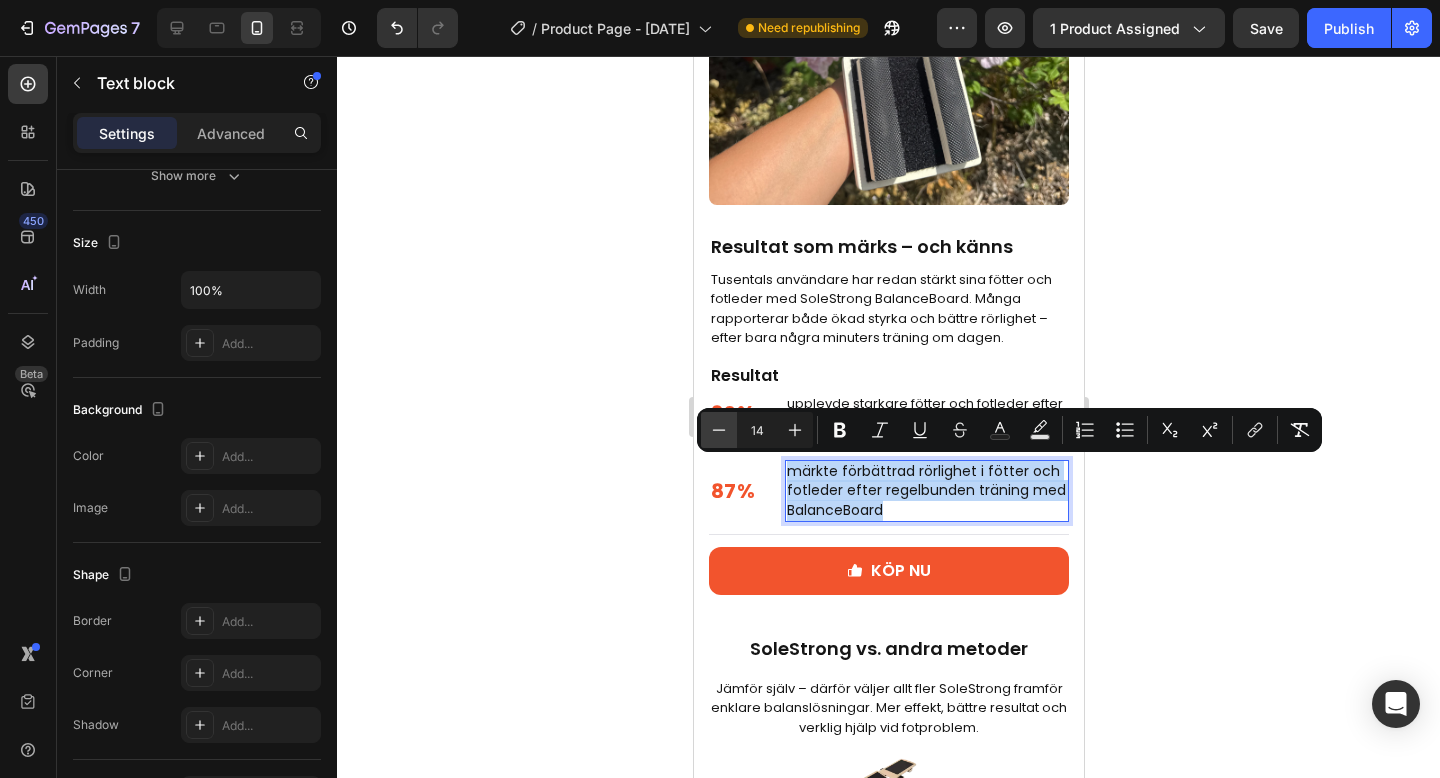 type on "13" 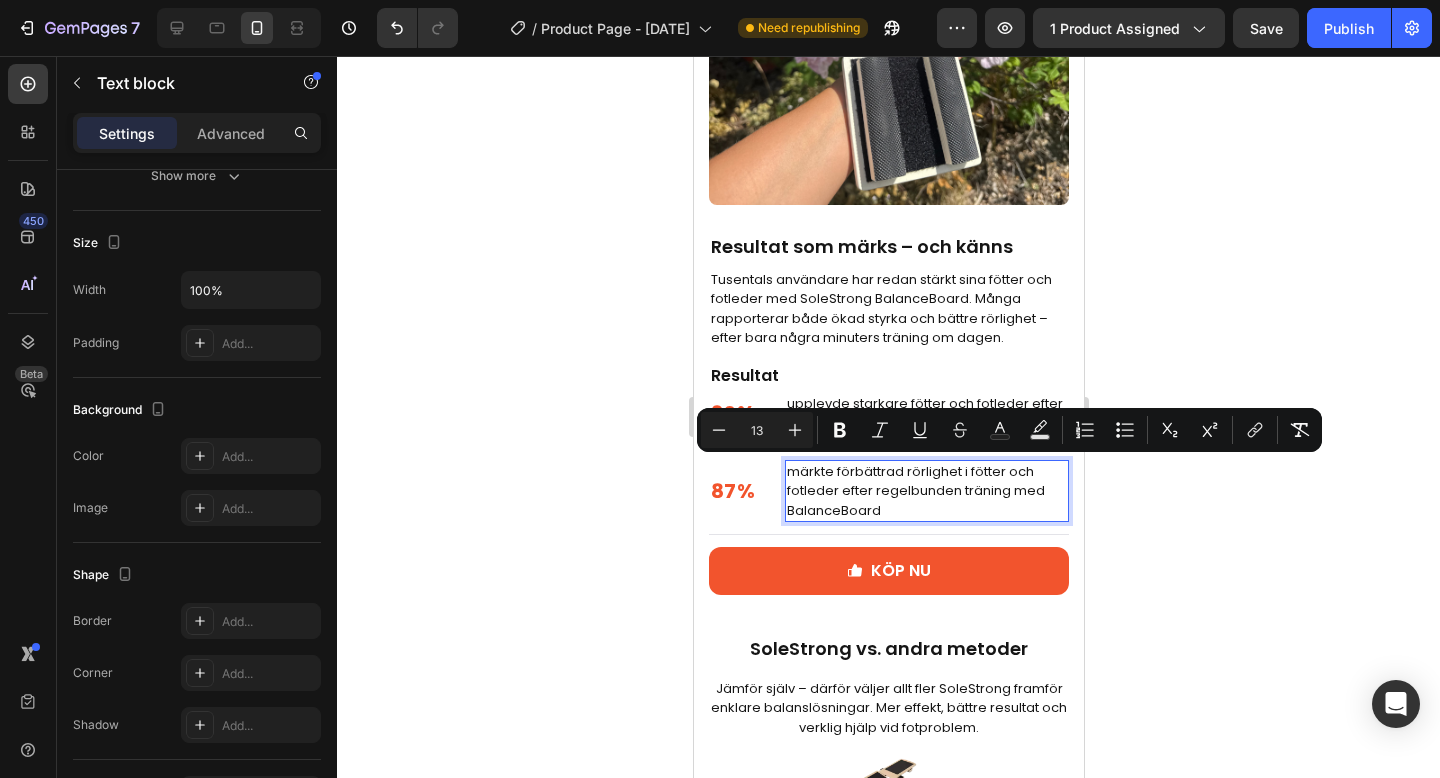 click 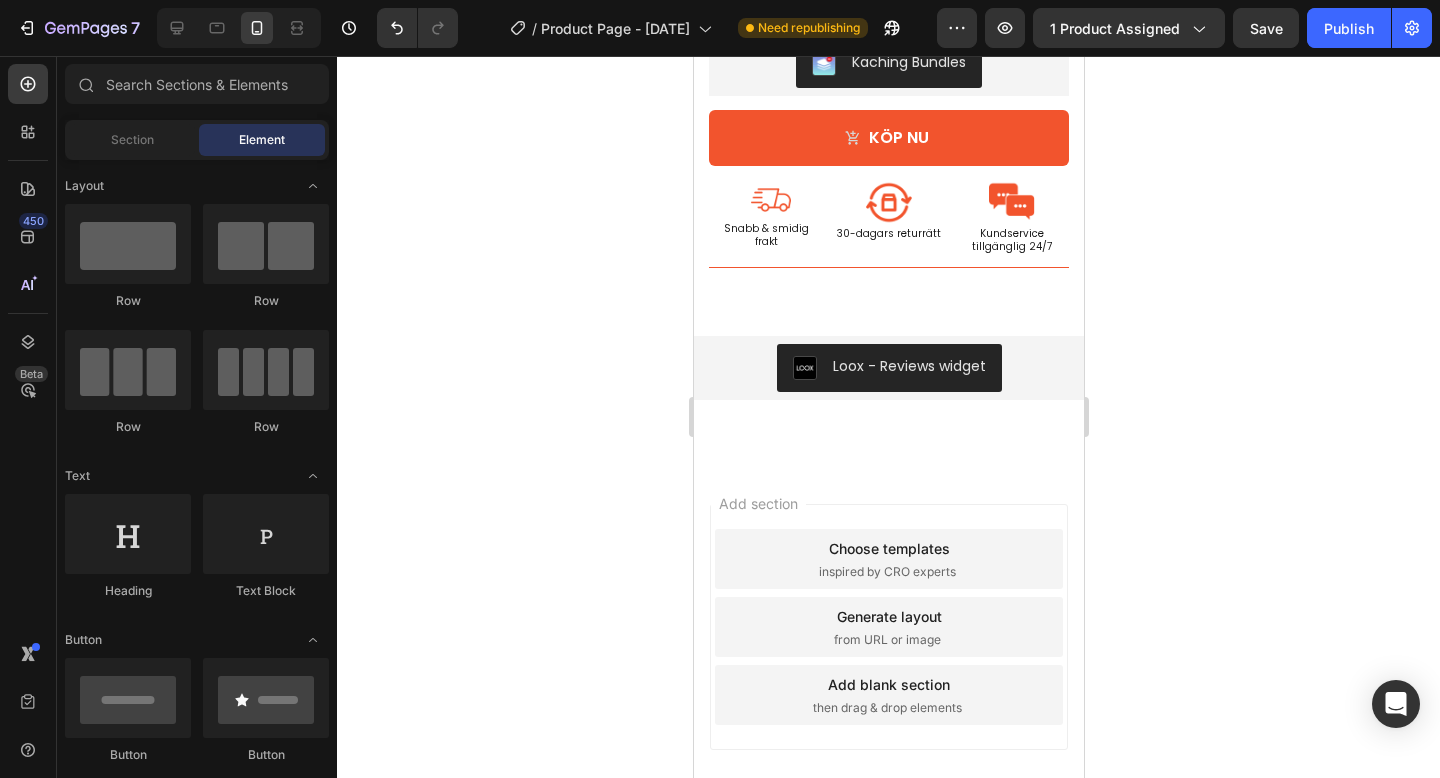 scroll, scrollTop: 6528, scrollLeft: 0, axis: vertical 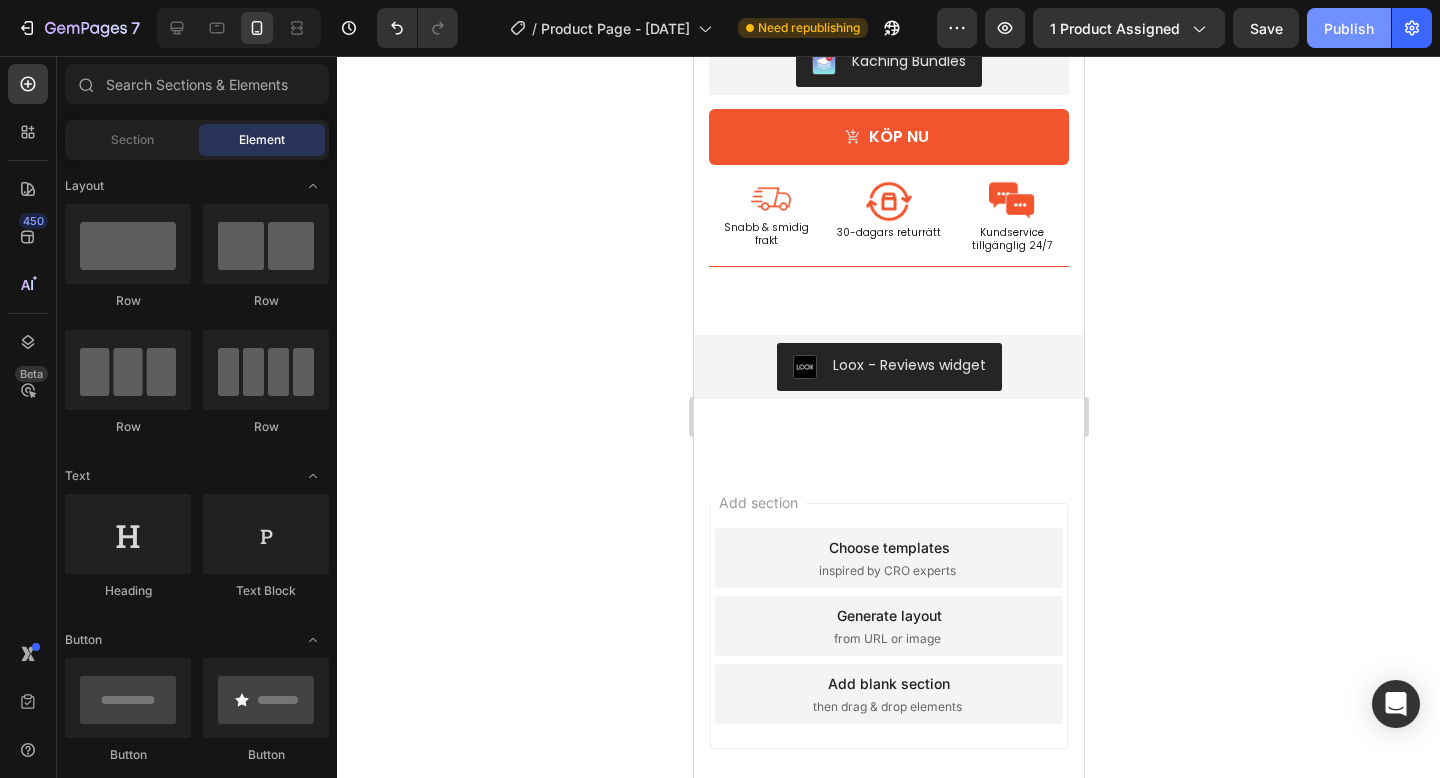 click on "Publish" at bounding box center [1349, 28] 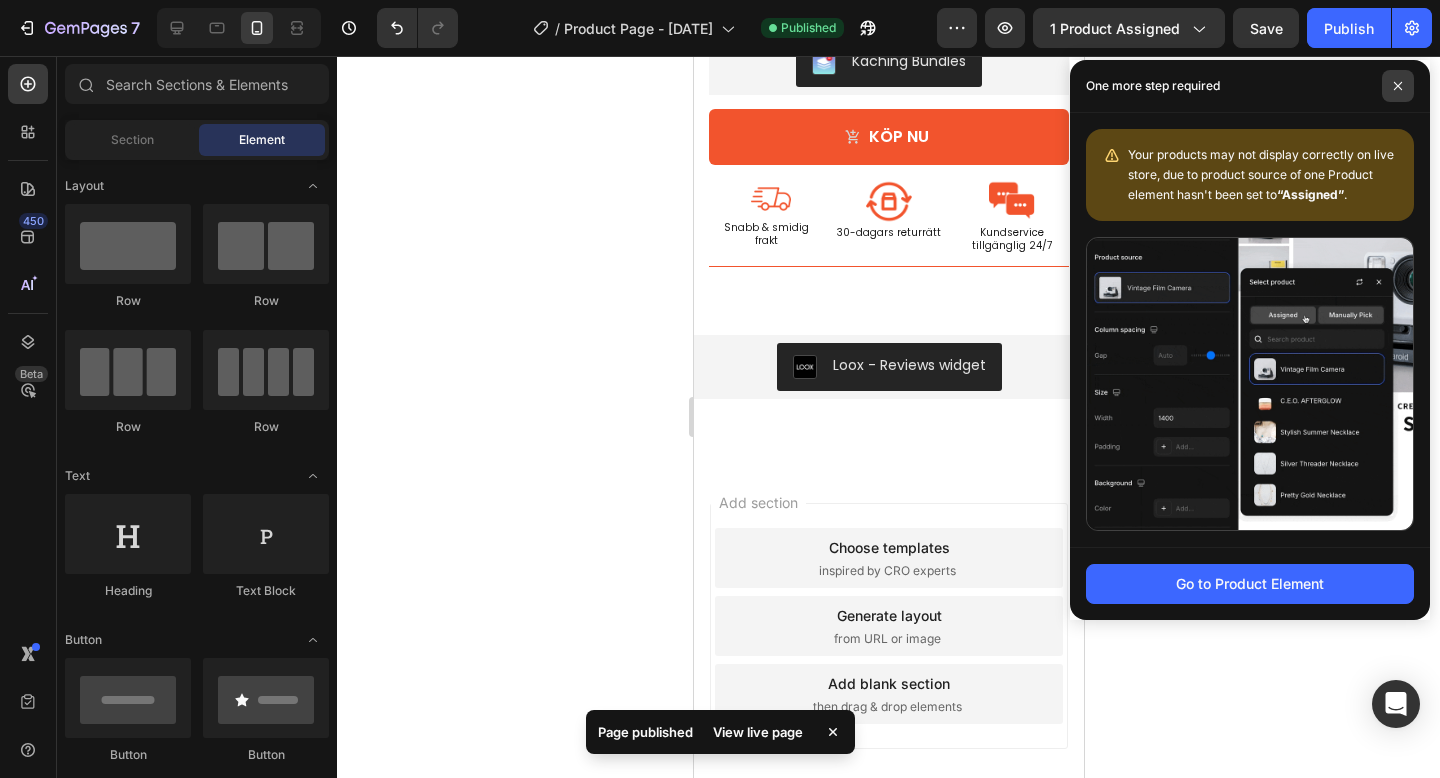 click 